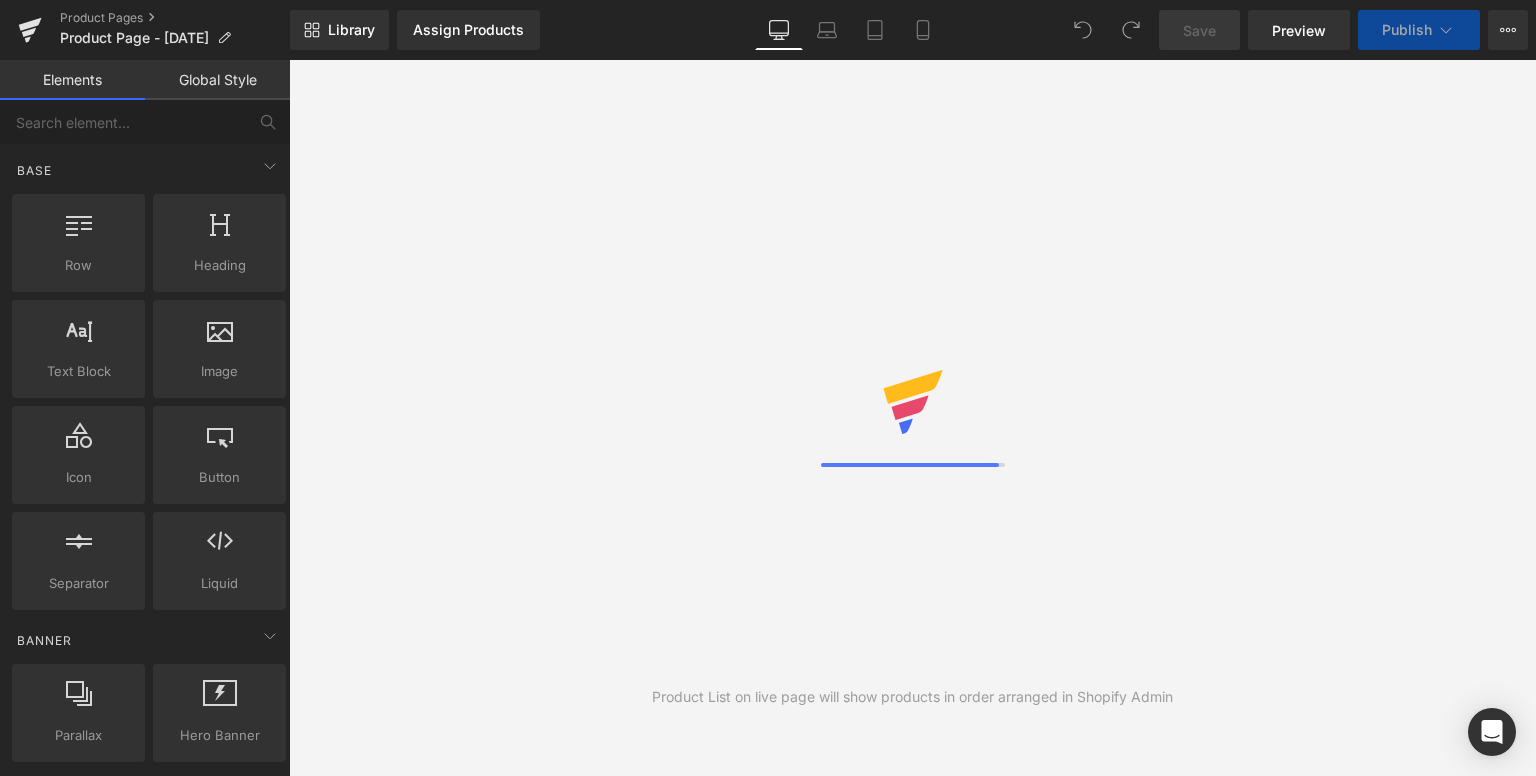 scroll, scrollTop: 0, scrollLeft: 0, axis: both 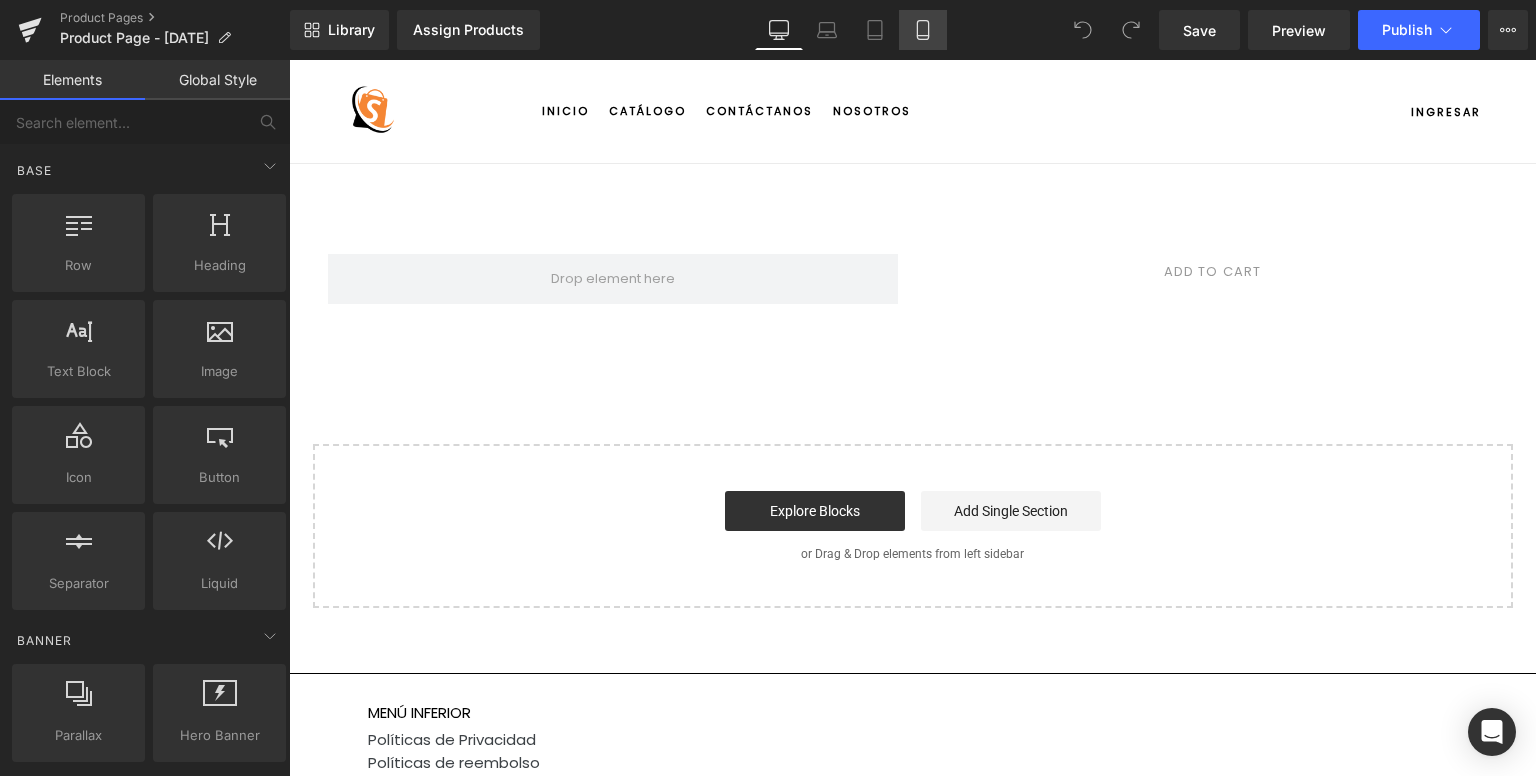 click 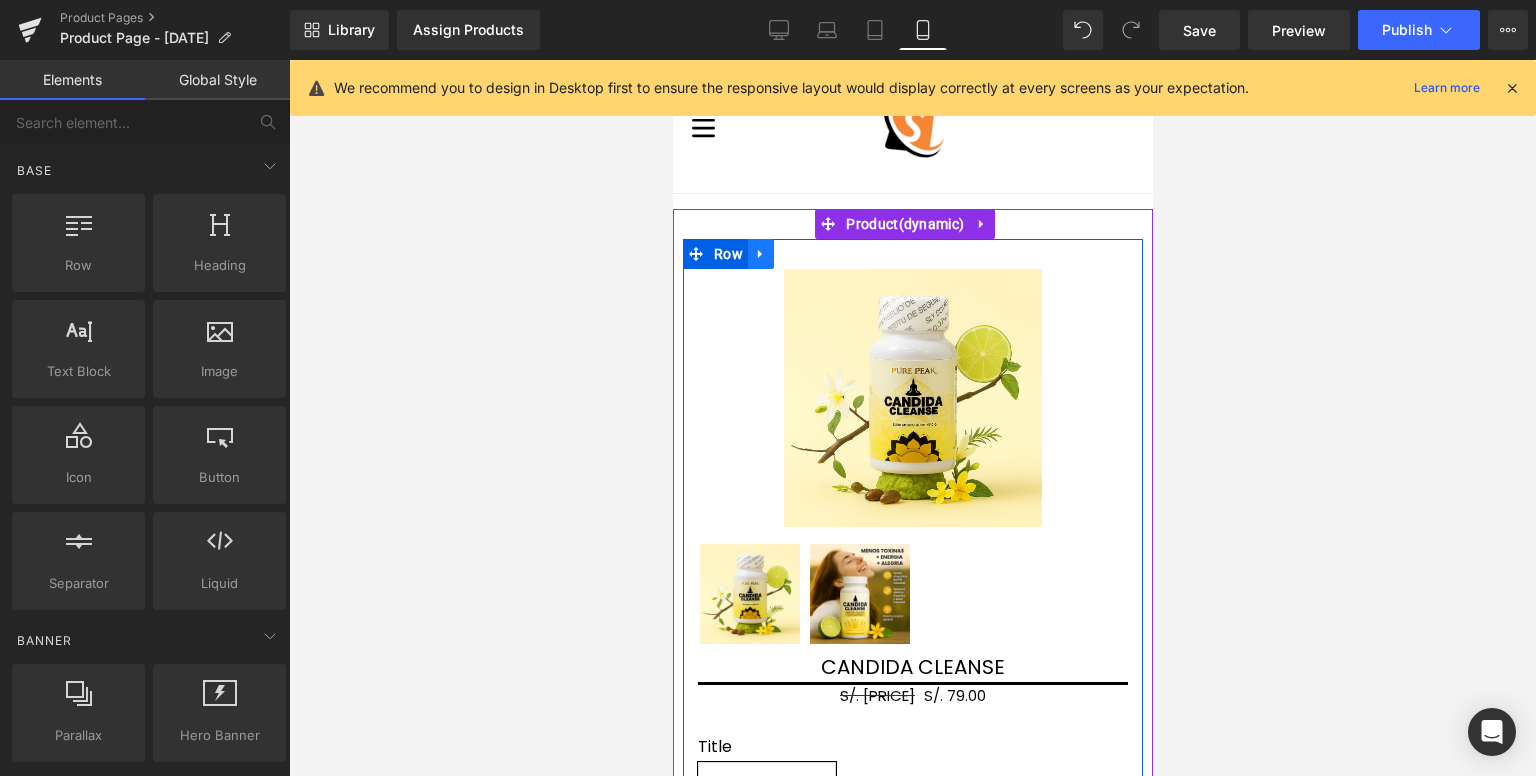 click at bounding box center [760, 254] 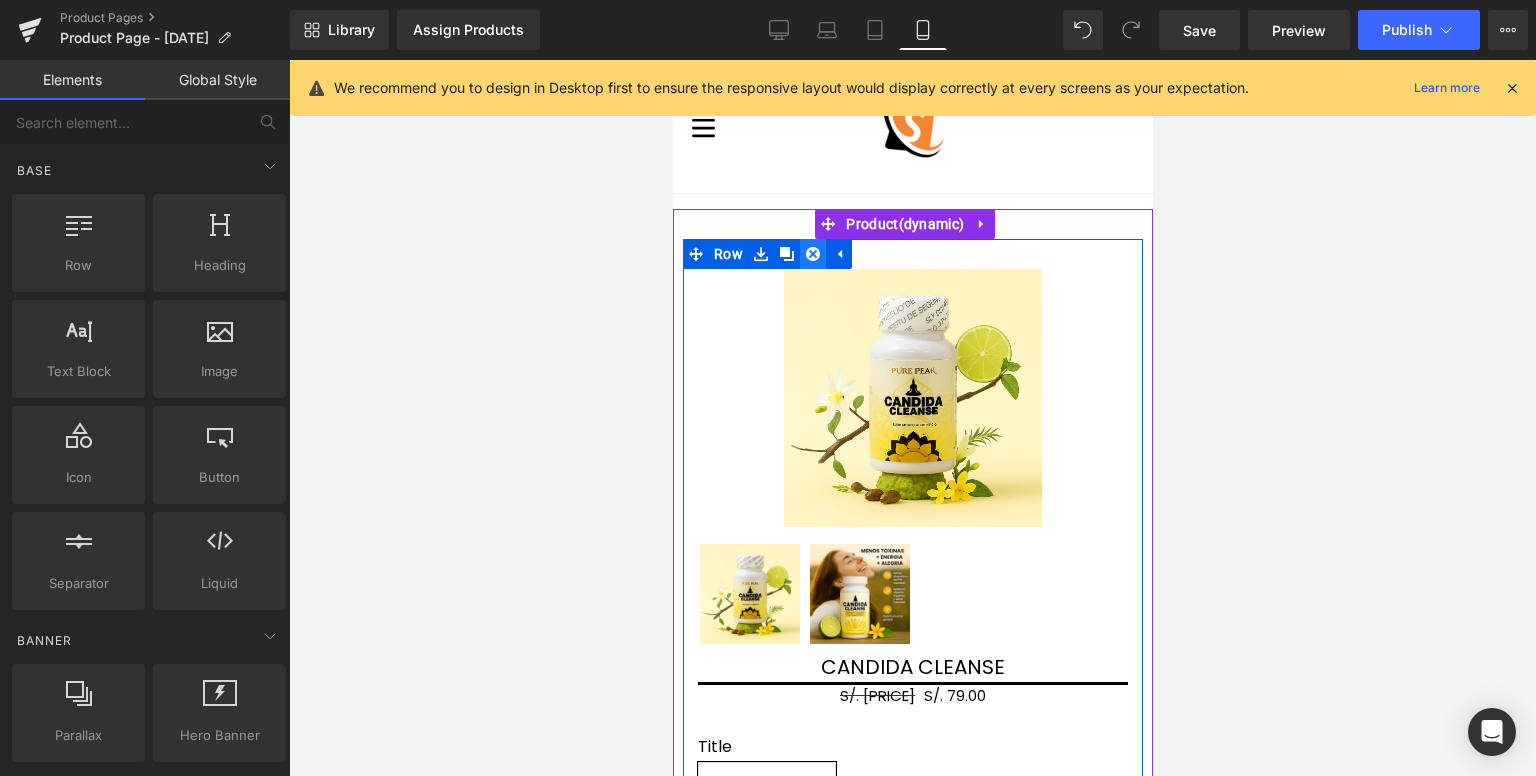 click 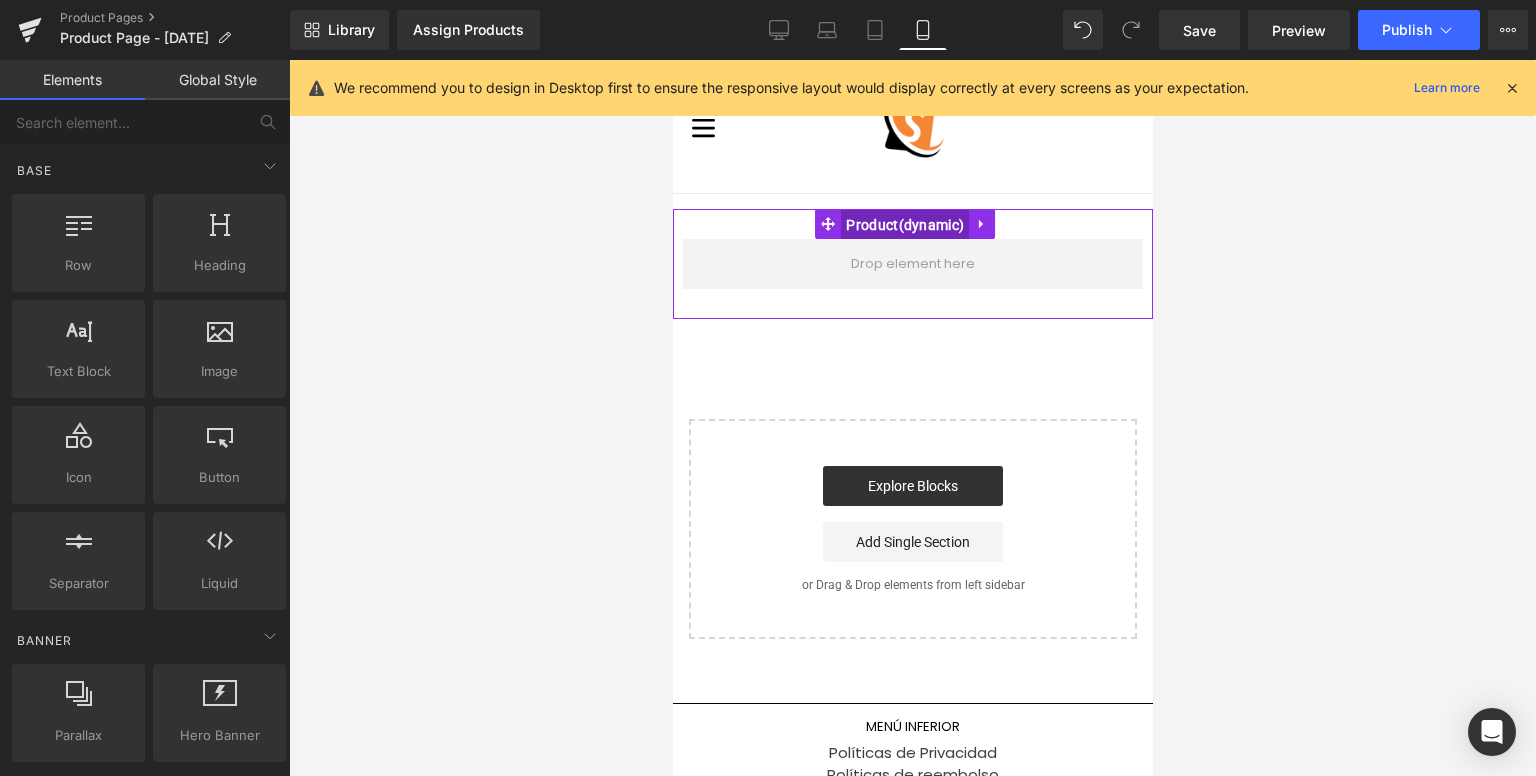 click on "Product" at bounding box center [904, 225] 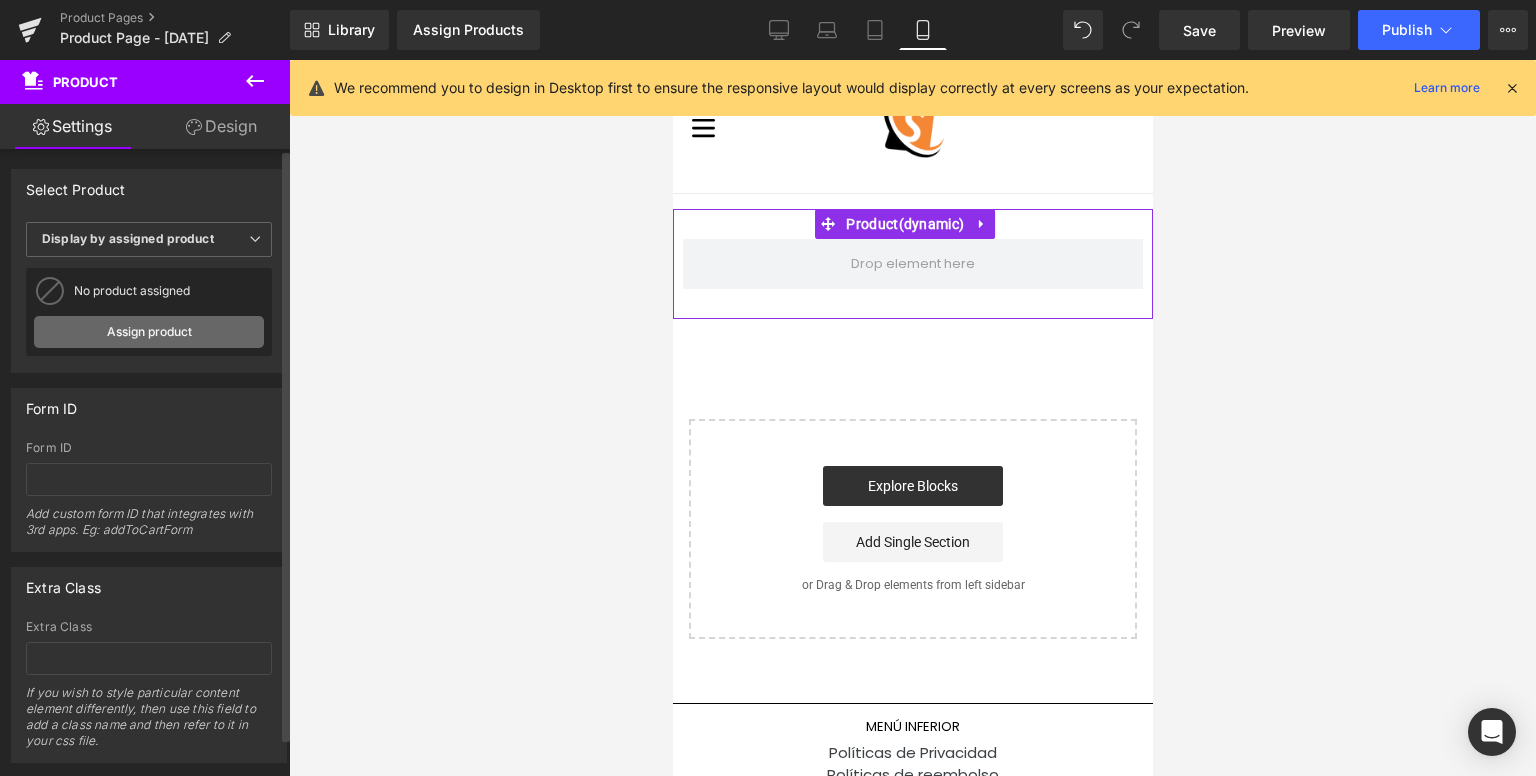 click on "Assign product" at bounding box center (149, 332) 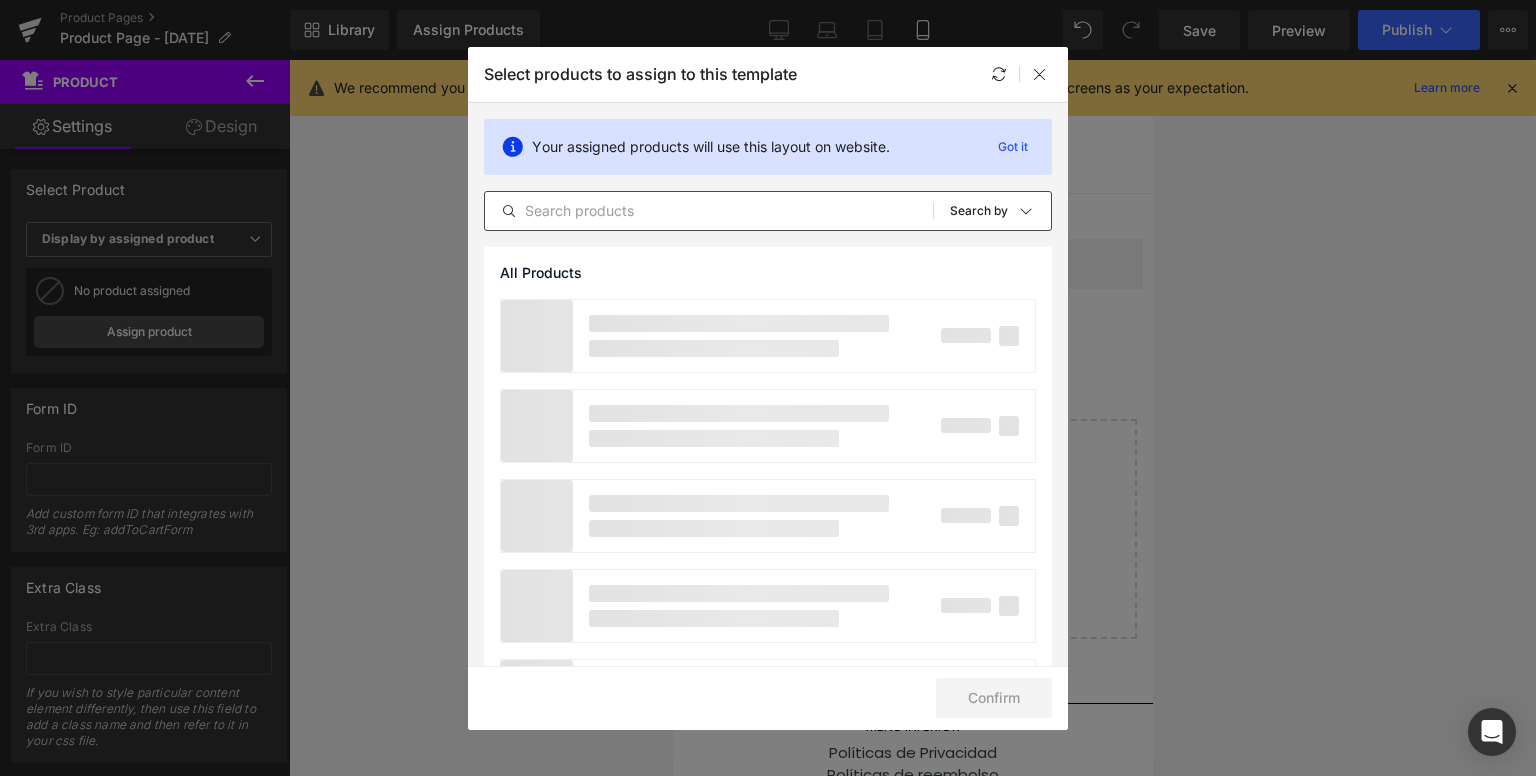 click at bounding box center [709, 211] 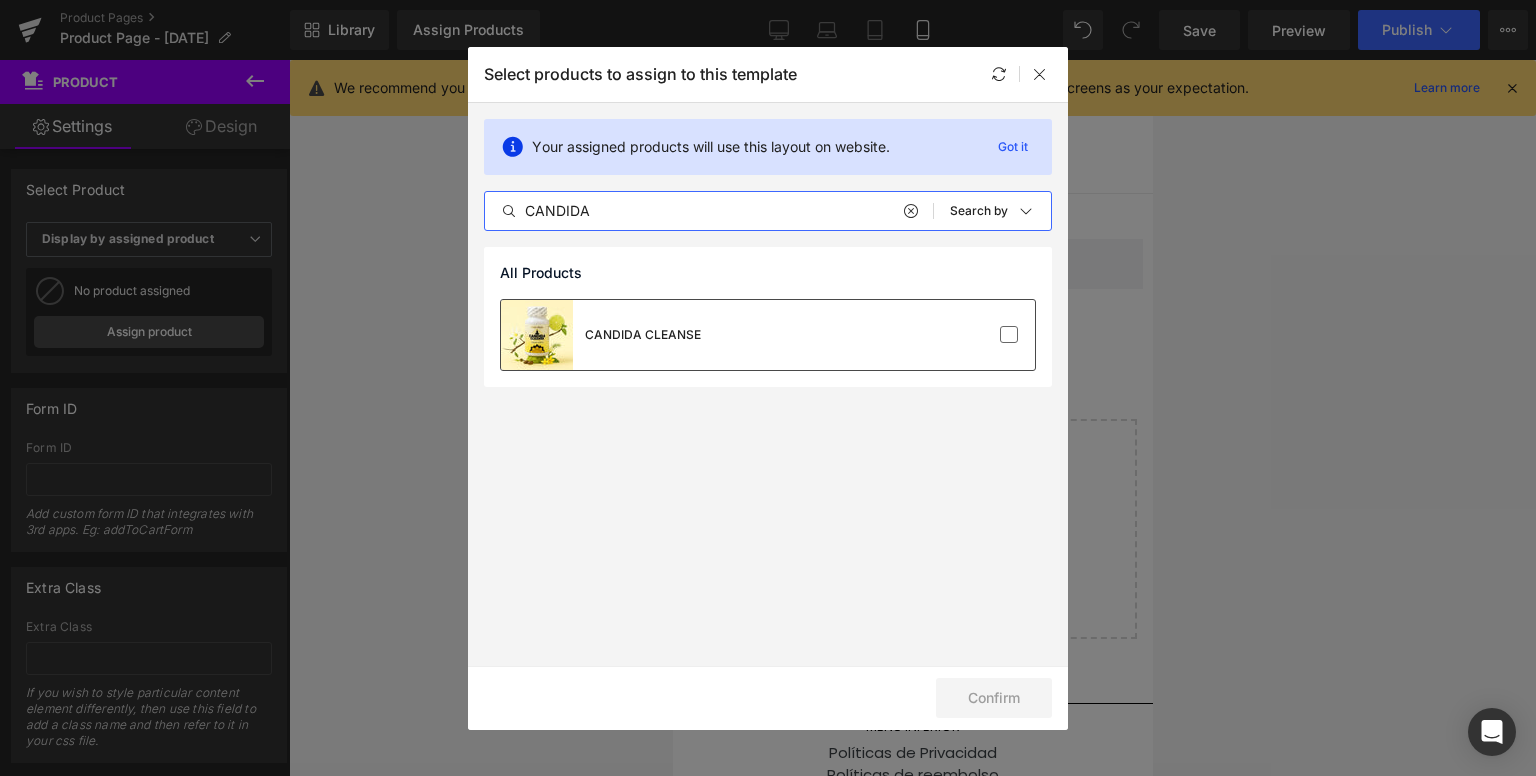 type on "CANDIDA" 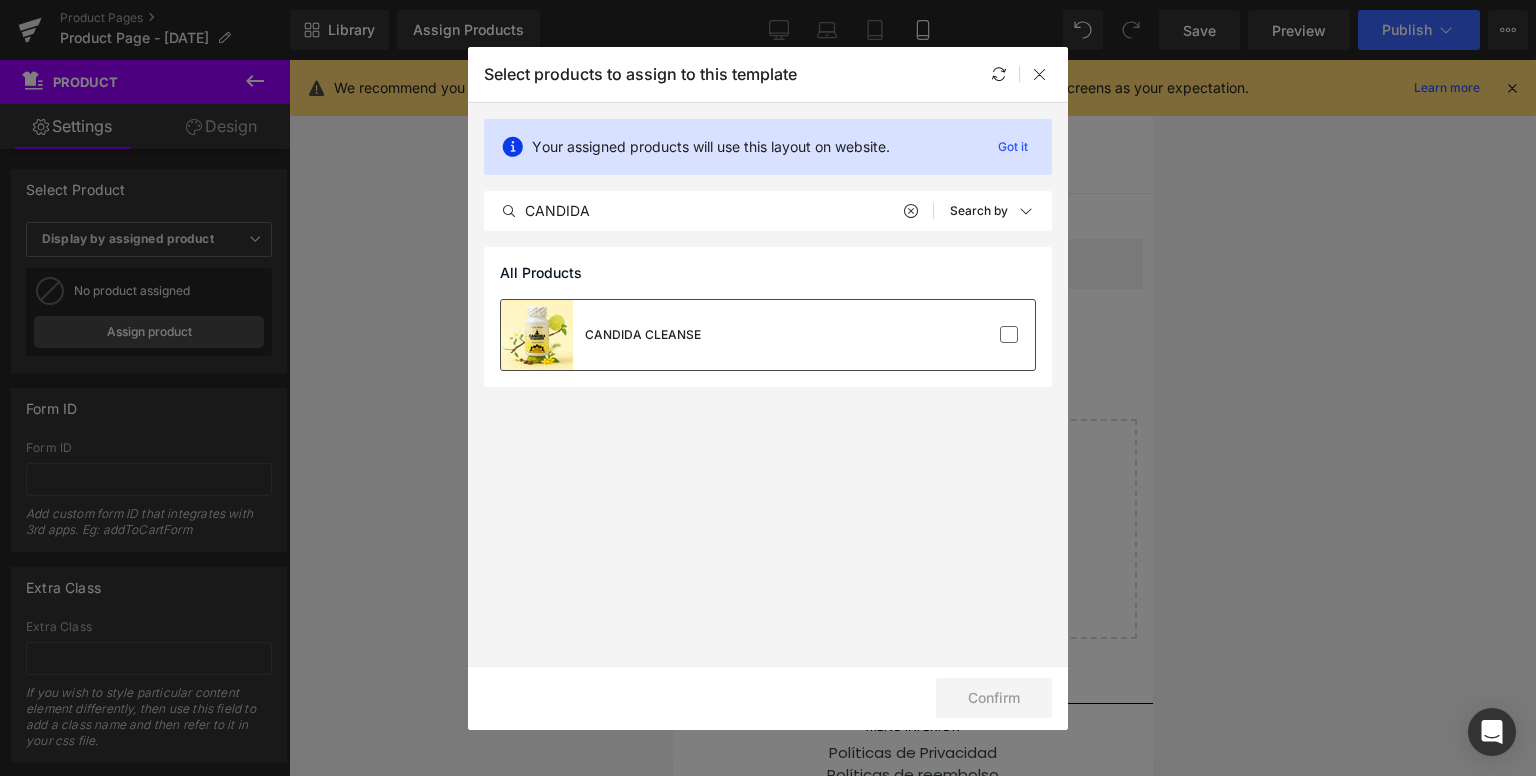 click on "CANDIDA CLEANSE" at bounding box center (768, 335) 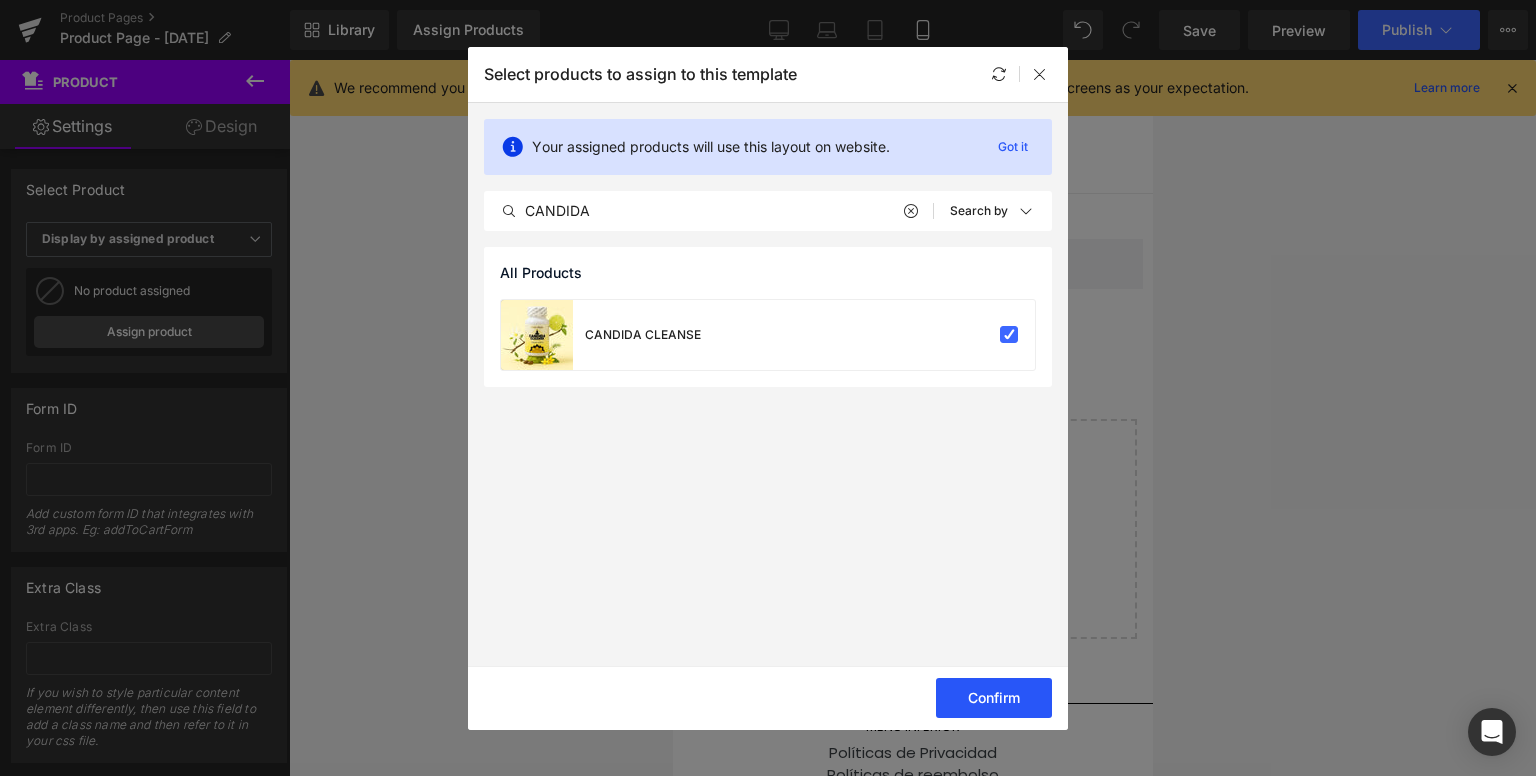 click on "Confirm" at bounding box center [994, 698] 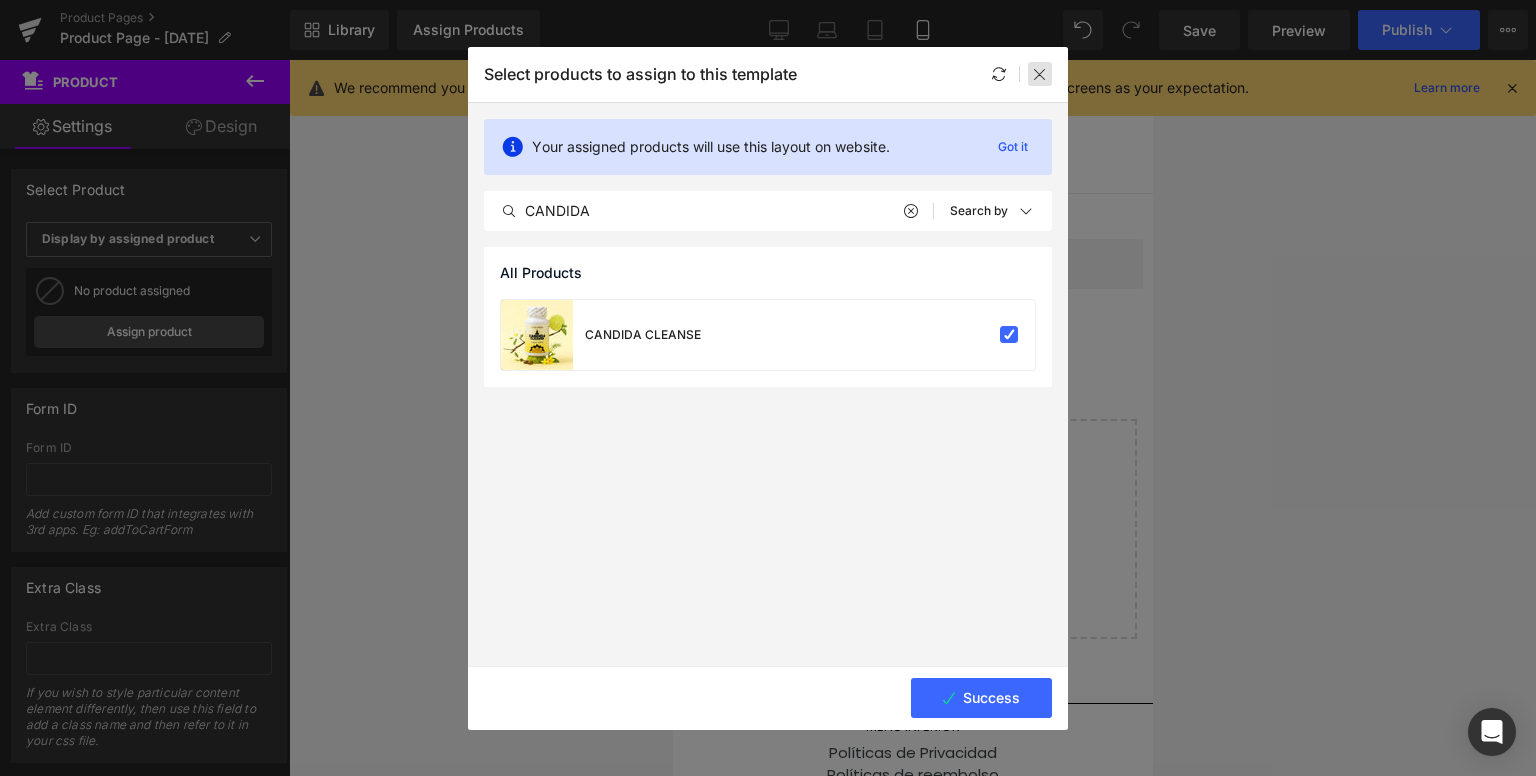click at bounding box center (1040, 74) 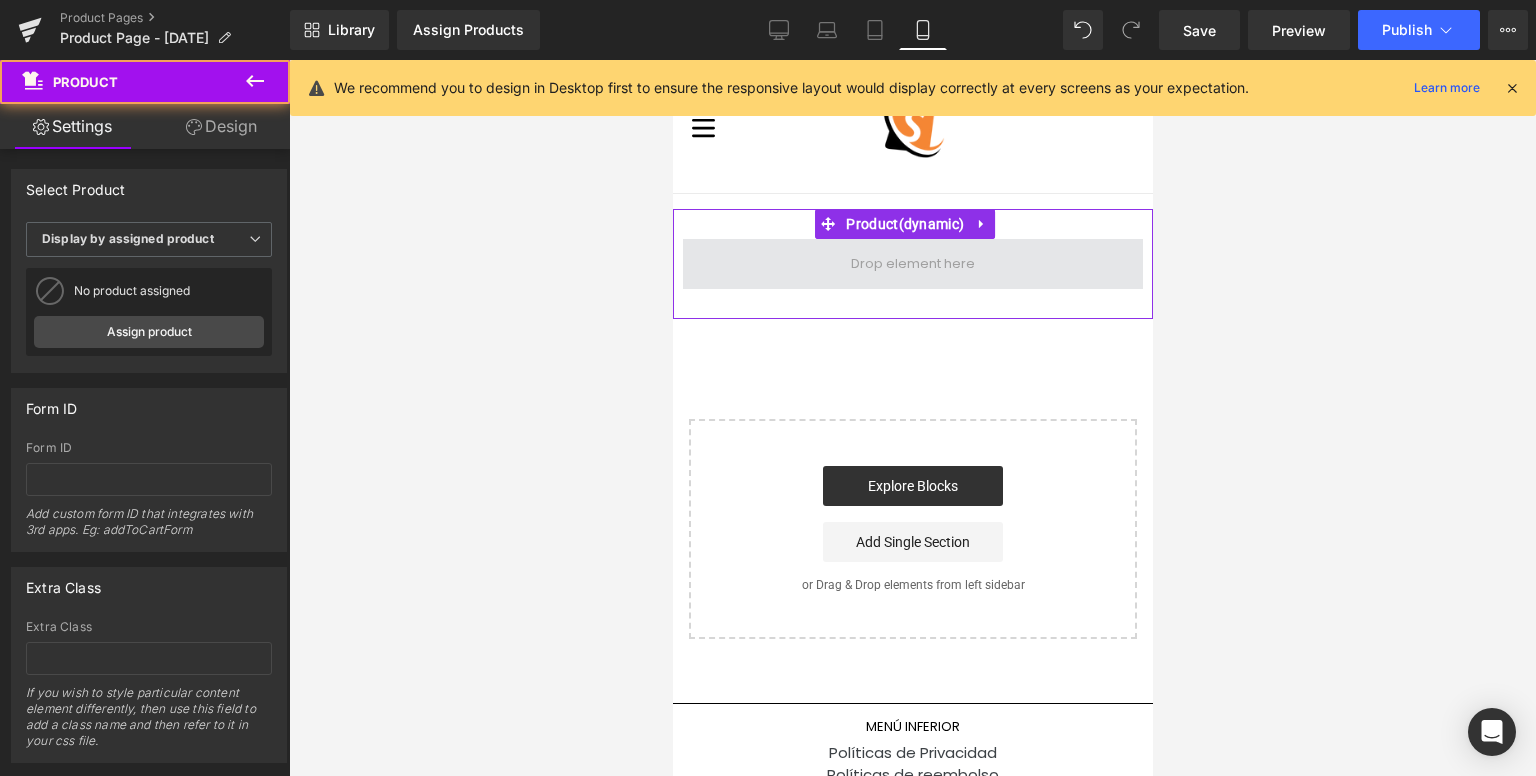 click at bounding box center [912, 264] 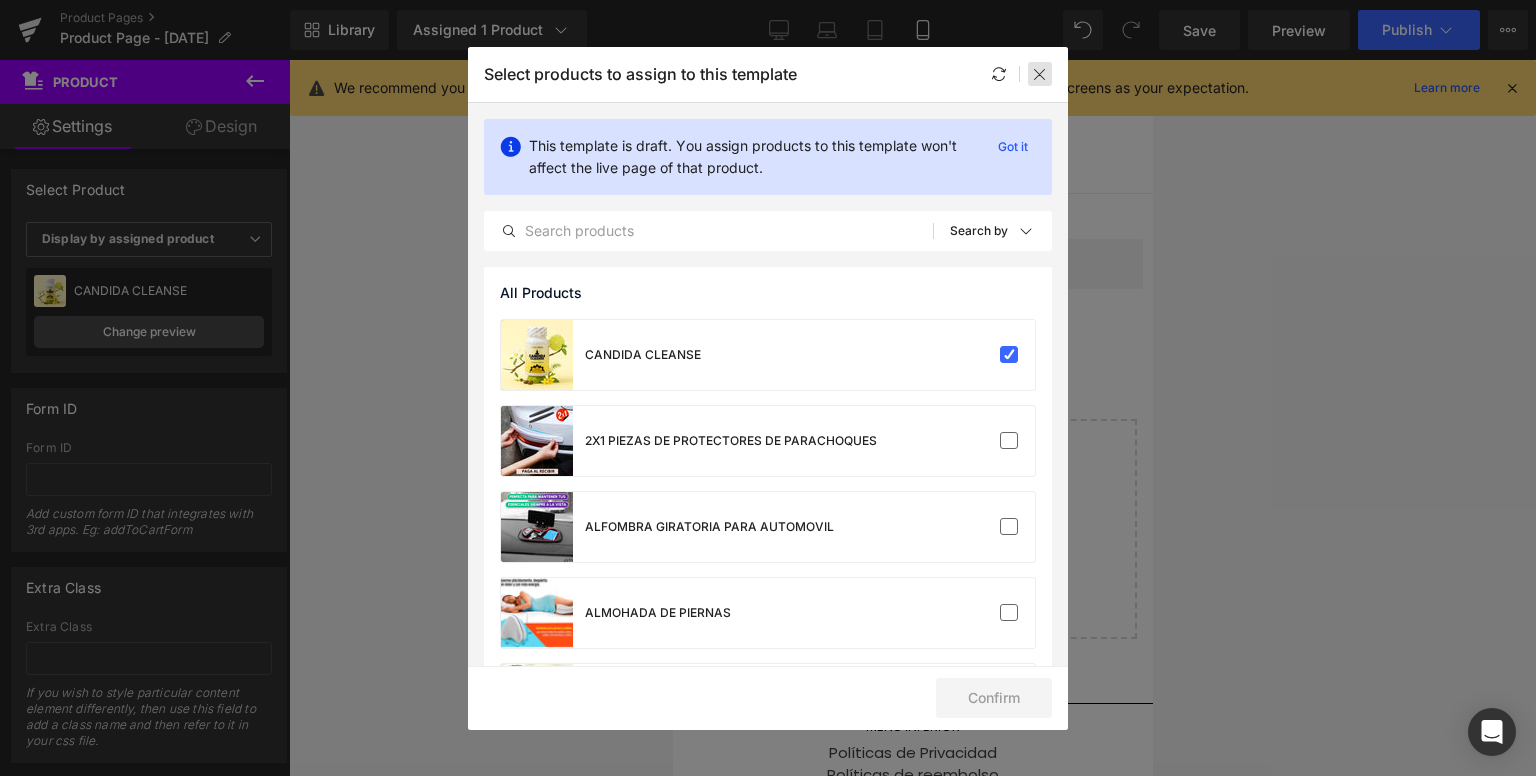 click at bounding box center (1040, 74) 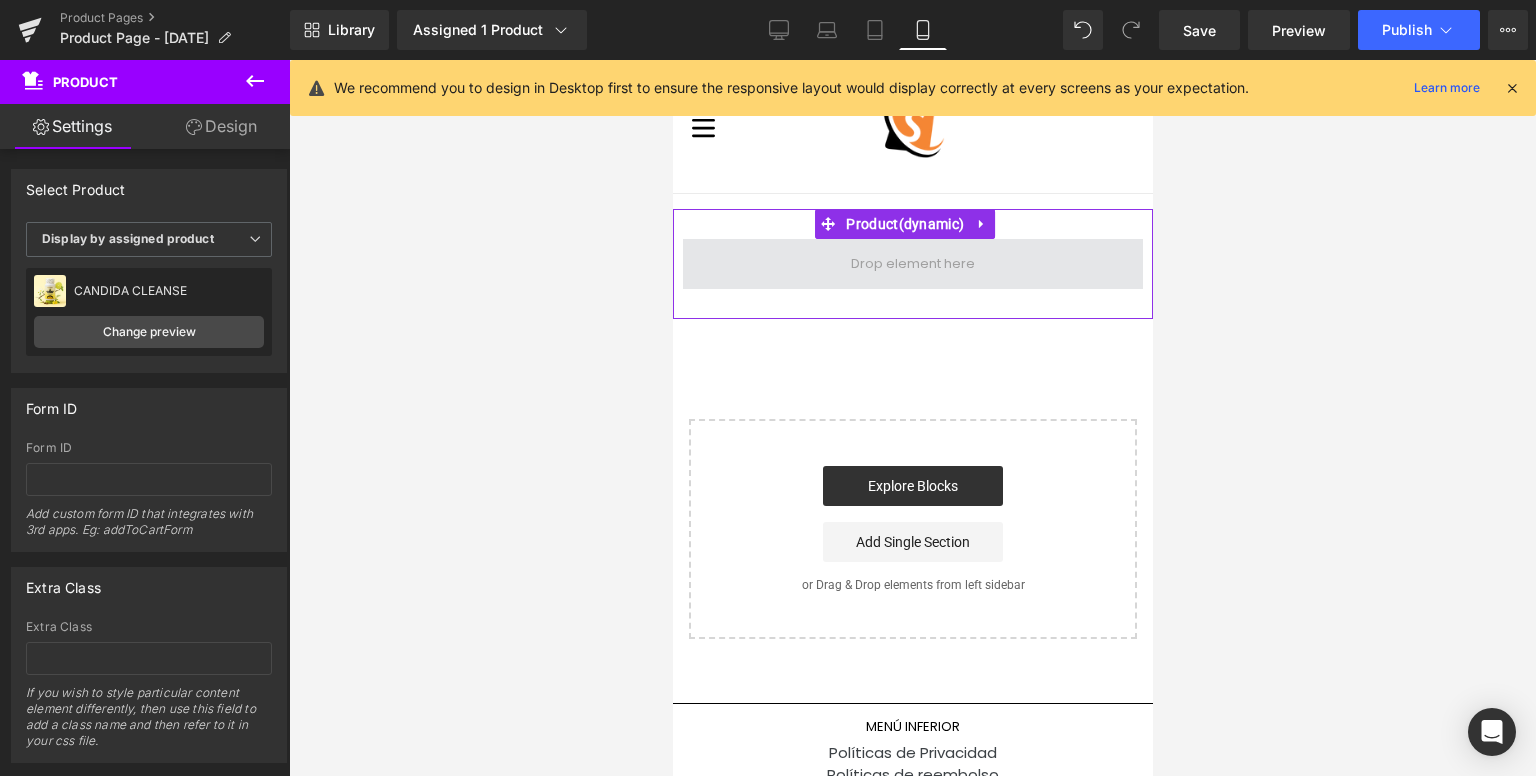 click at bounding box center (912, 264) 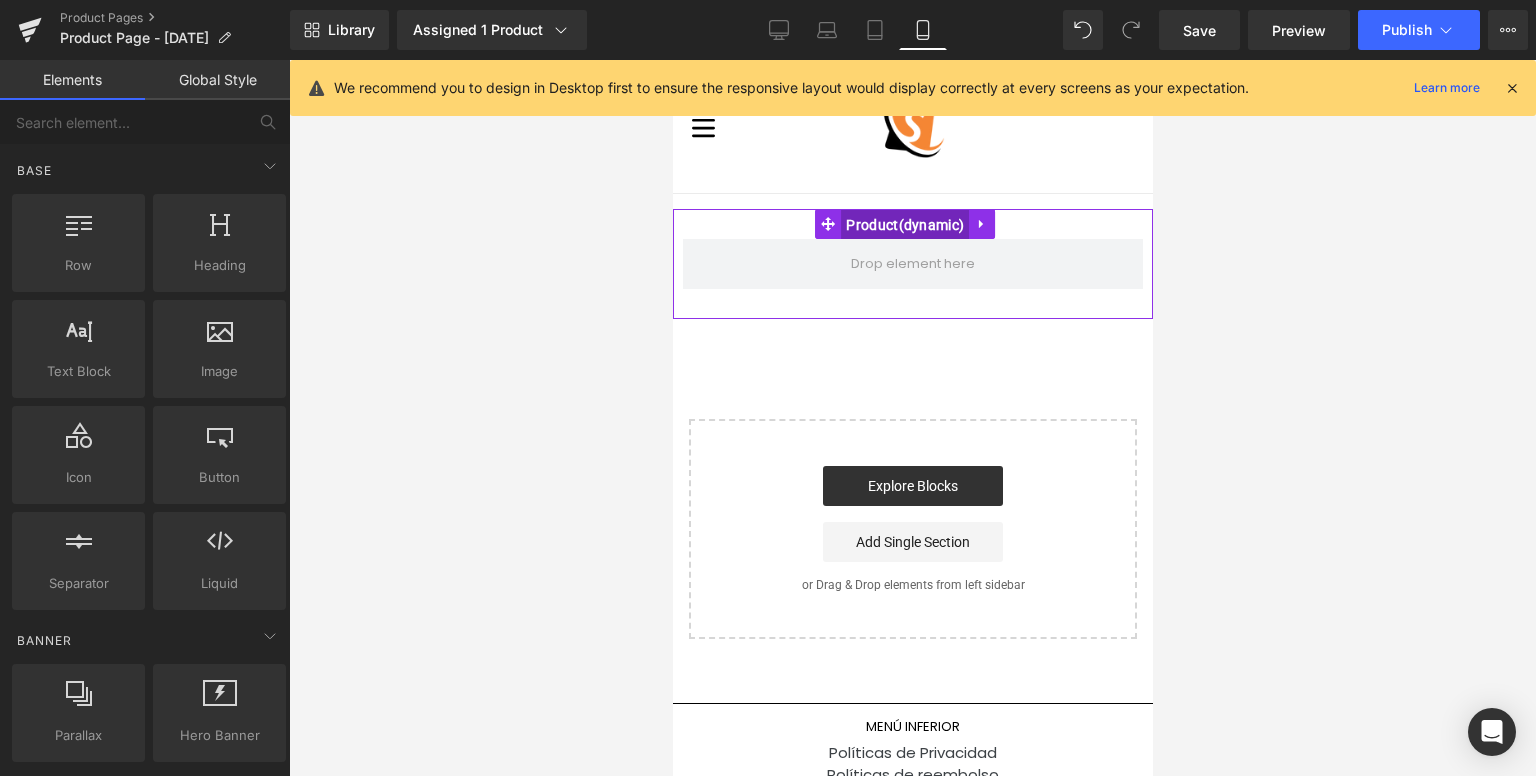 click on "Product" at bounding box center [904, 225] 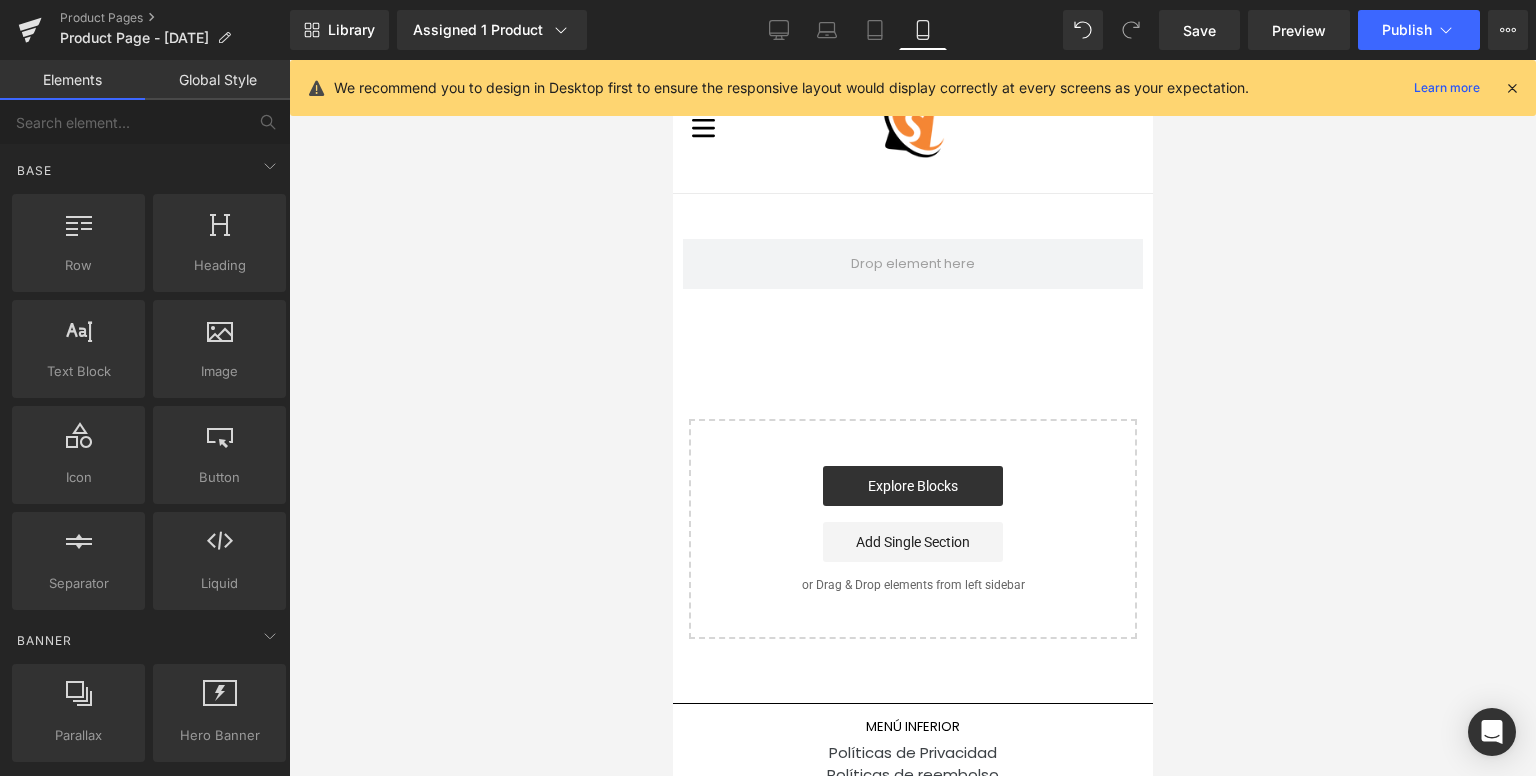 click on "Product
Select your layout" at bounding box center (912, 424) 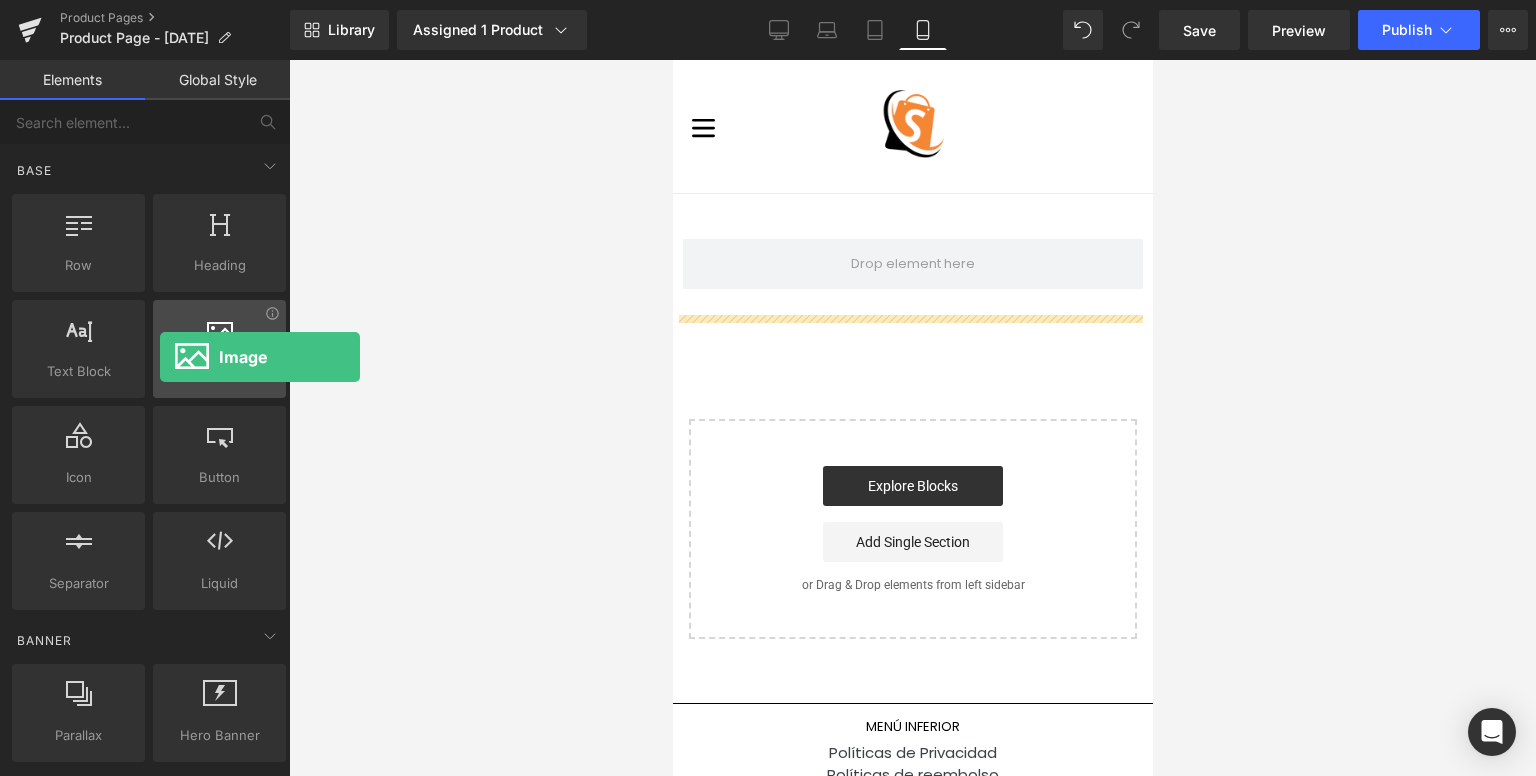 drag, startPoint x: 195, startPoint y: 353, endPoint x: 163, endPoint y: 355, distance: 32.06244 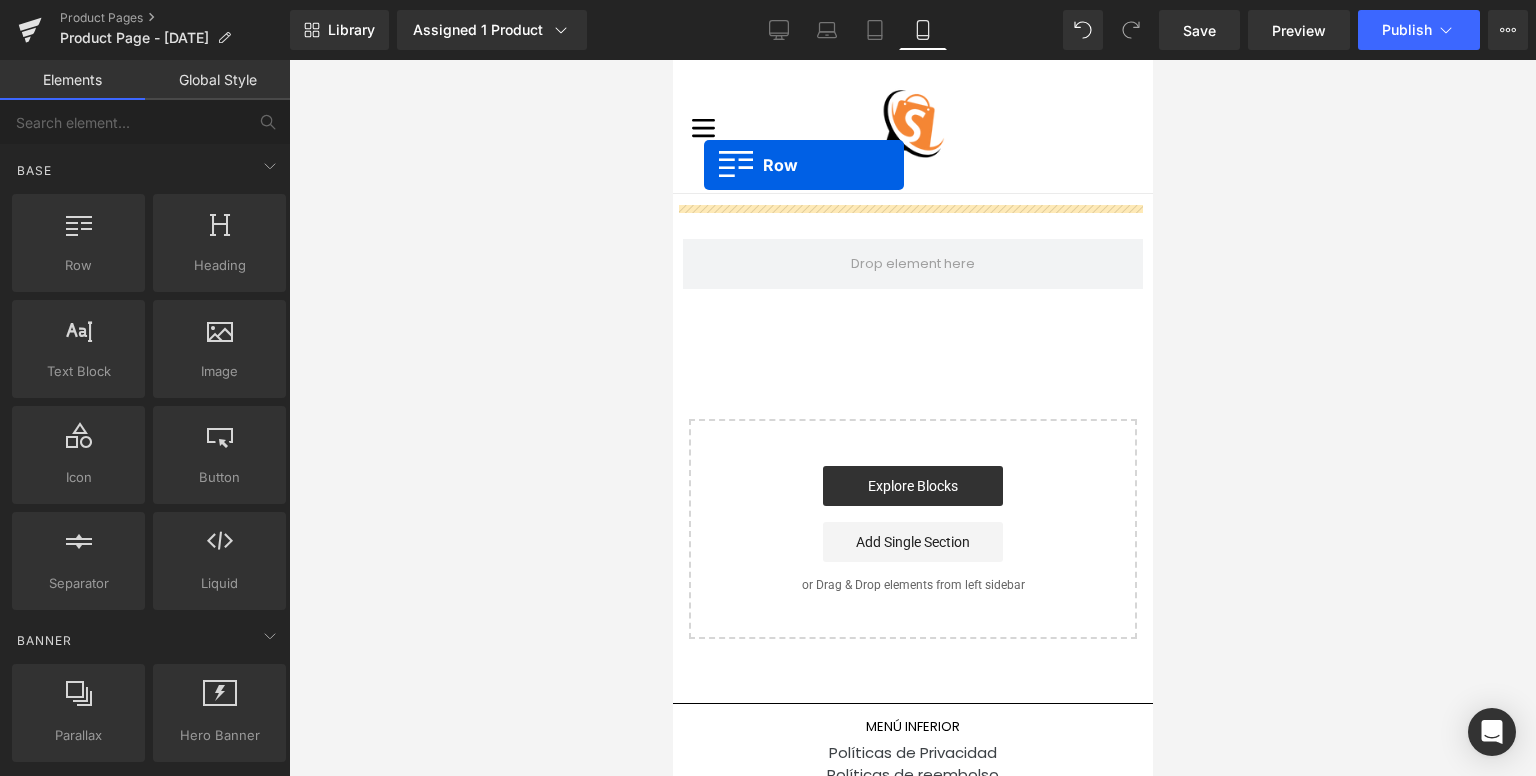 drag, startPoint x: 726, startPoint y: 322, endPoint x: 703, endPoint y: 165, distance: 158.67577 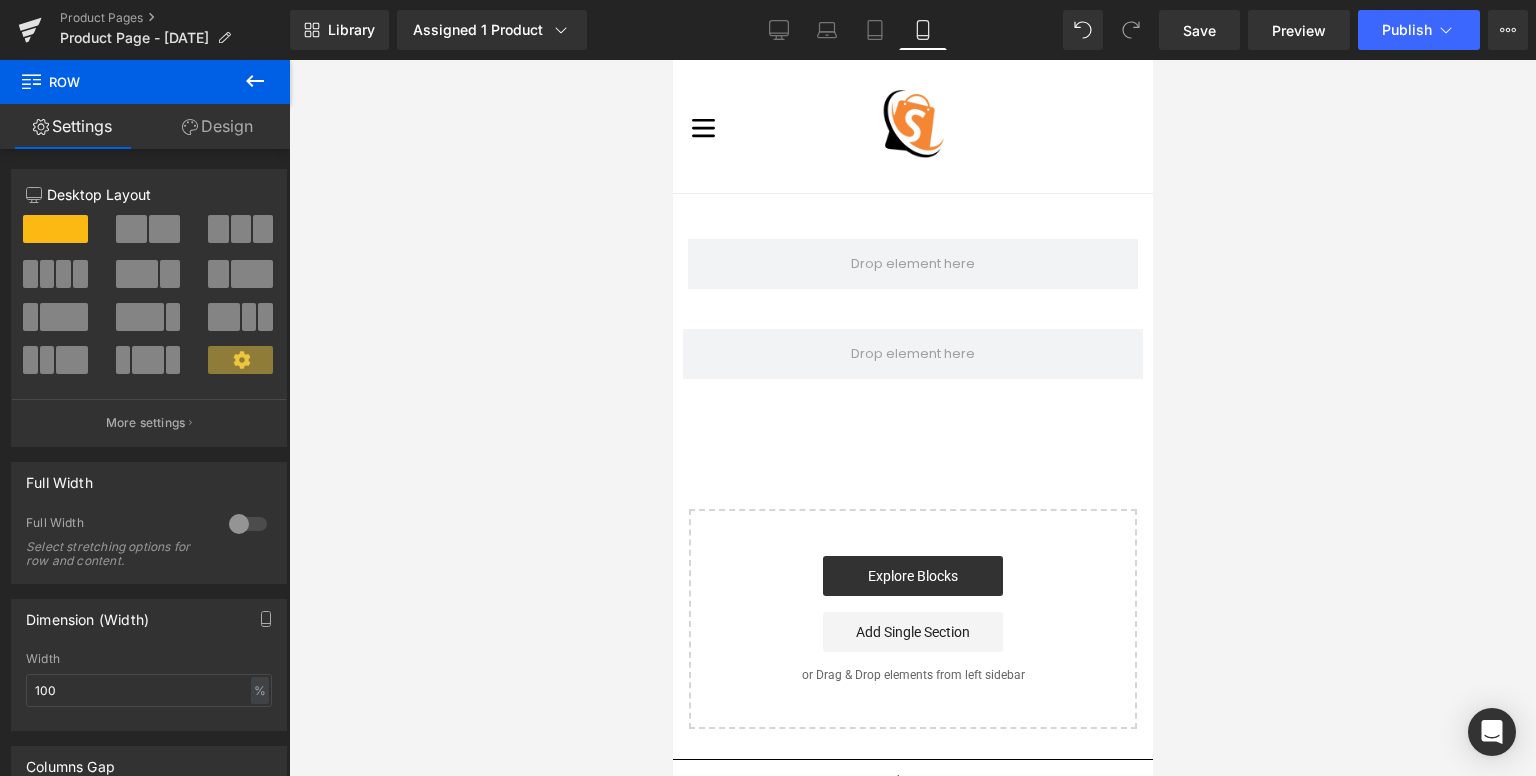 click 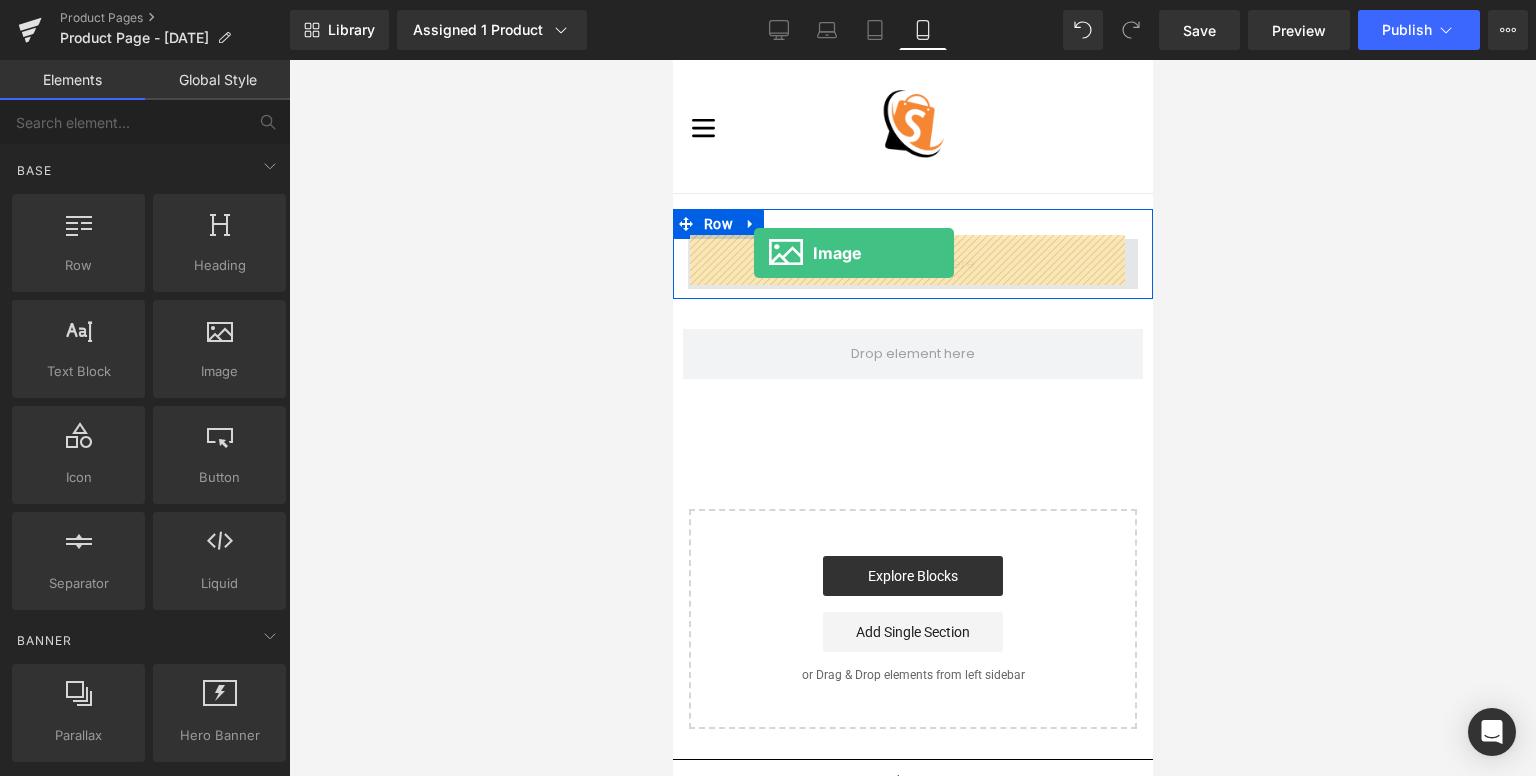 drag, startPoint x: 900, startPoint y: 419, endPoint x: 753, endPoint y: 253, distance: 221.73183 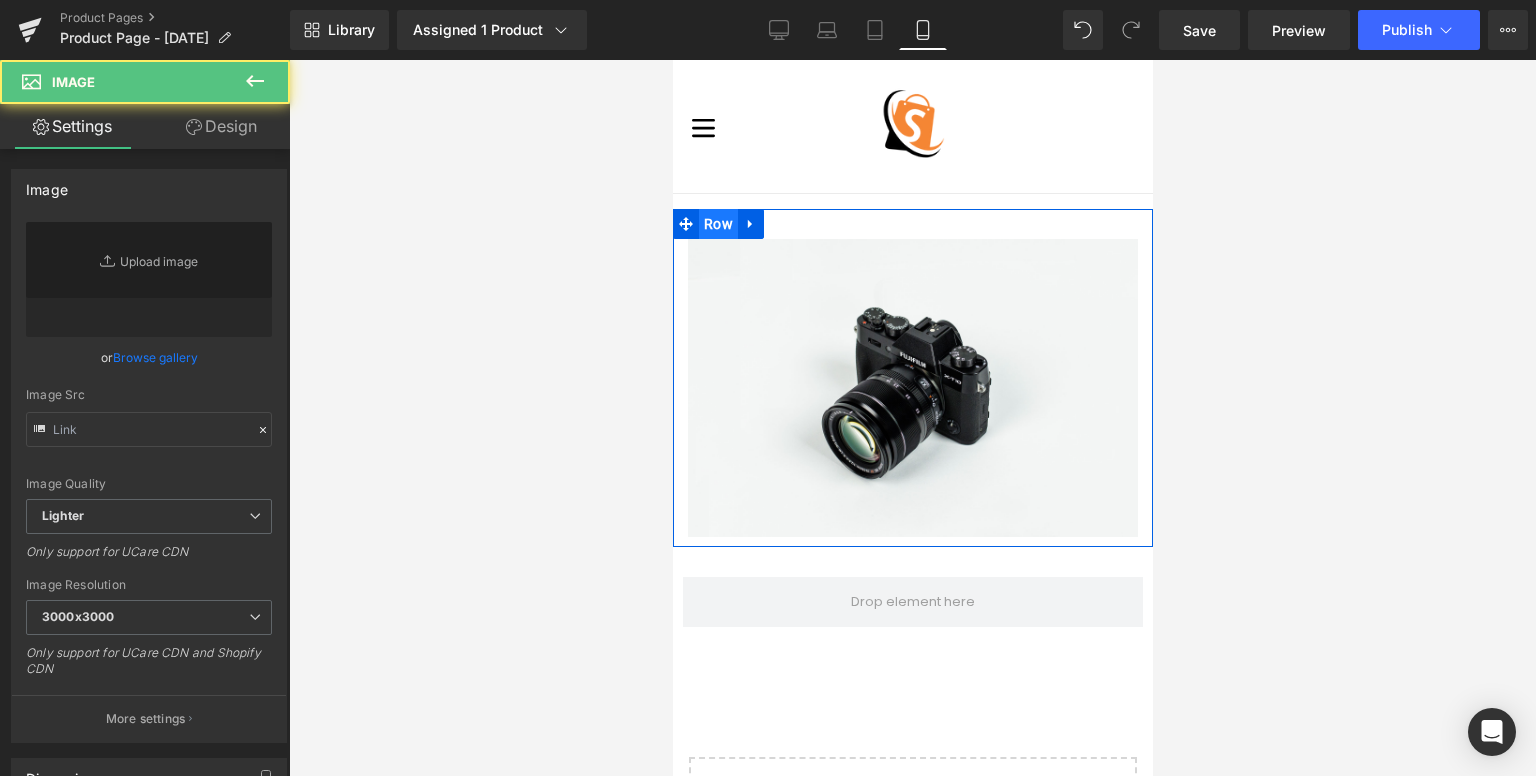 click on "Row" at bounding box center [717, 224] 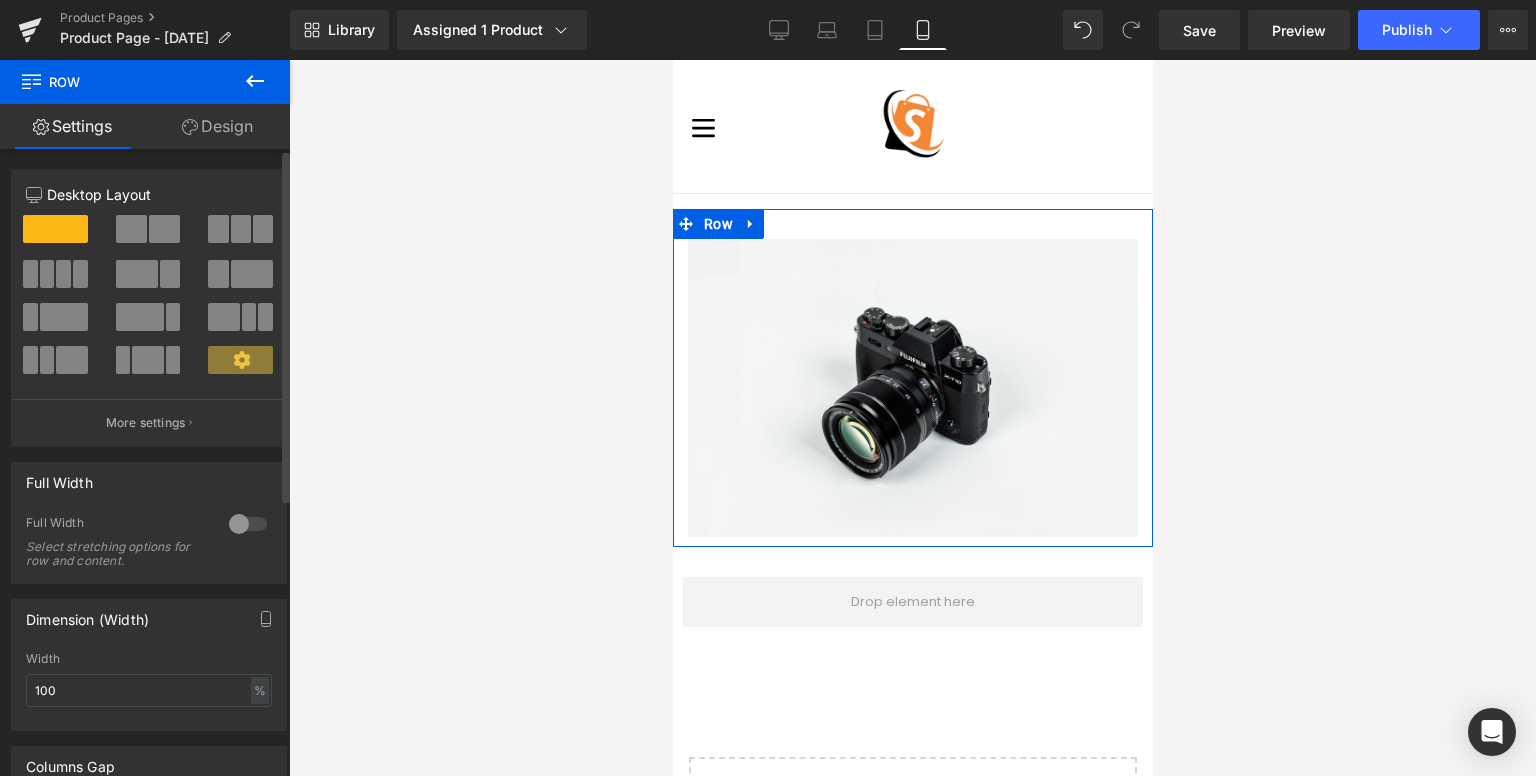 click at bounding box center (248, 524) 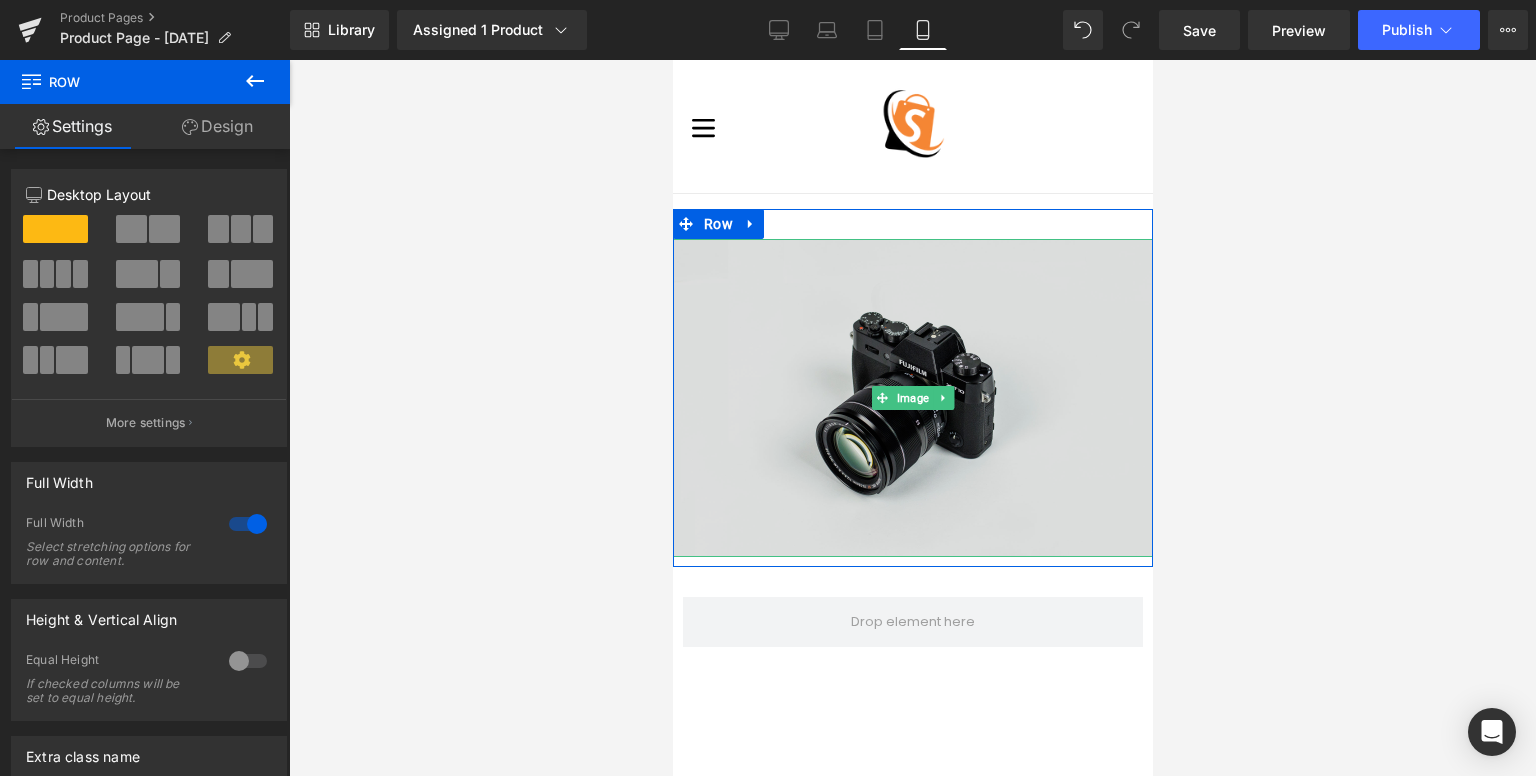 click at bounding box center [912, 398] 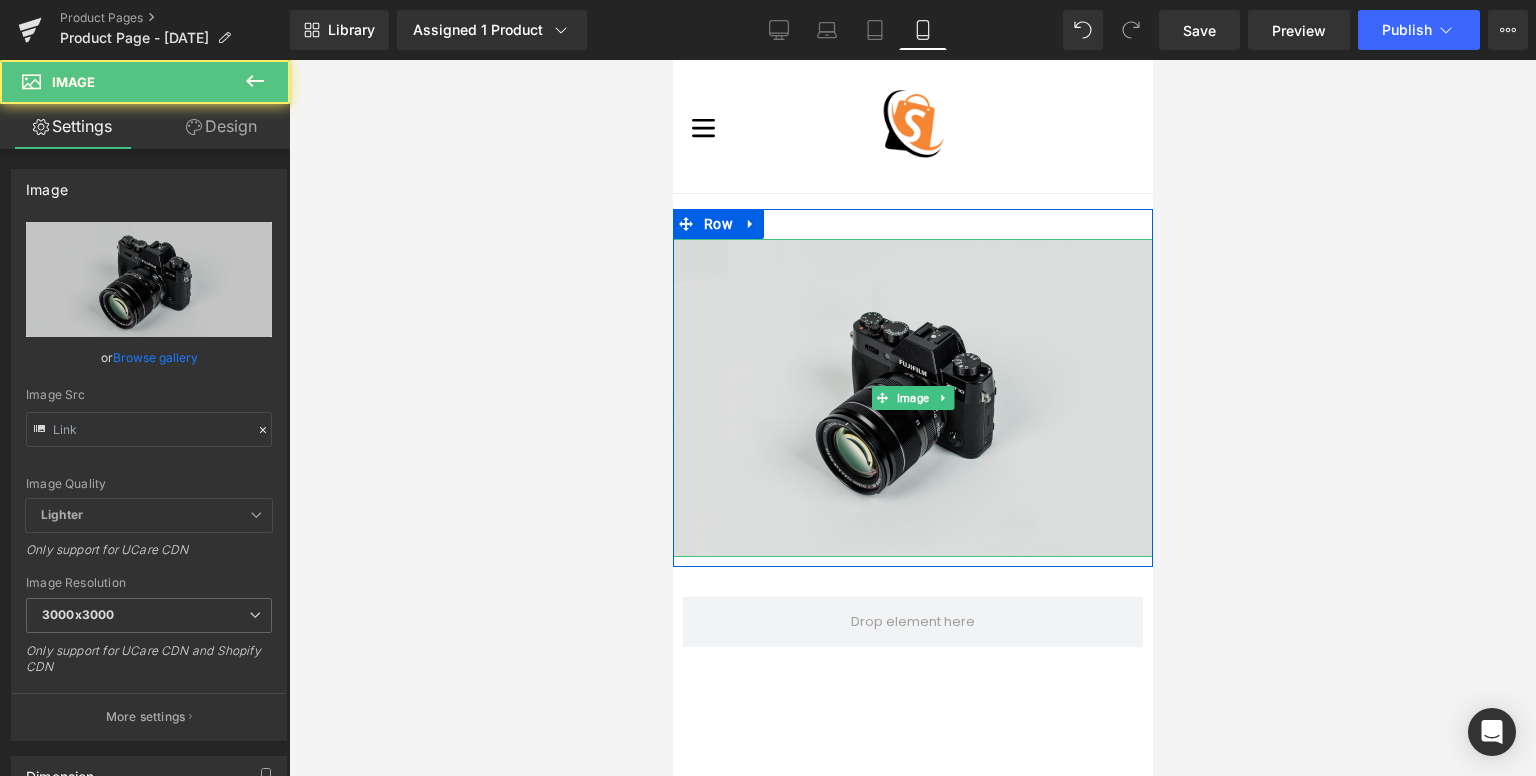 type on "//d1um8515vdn9kb.cloudfront.net/images/parallax.jpg" 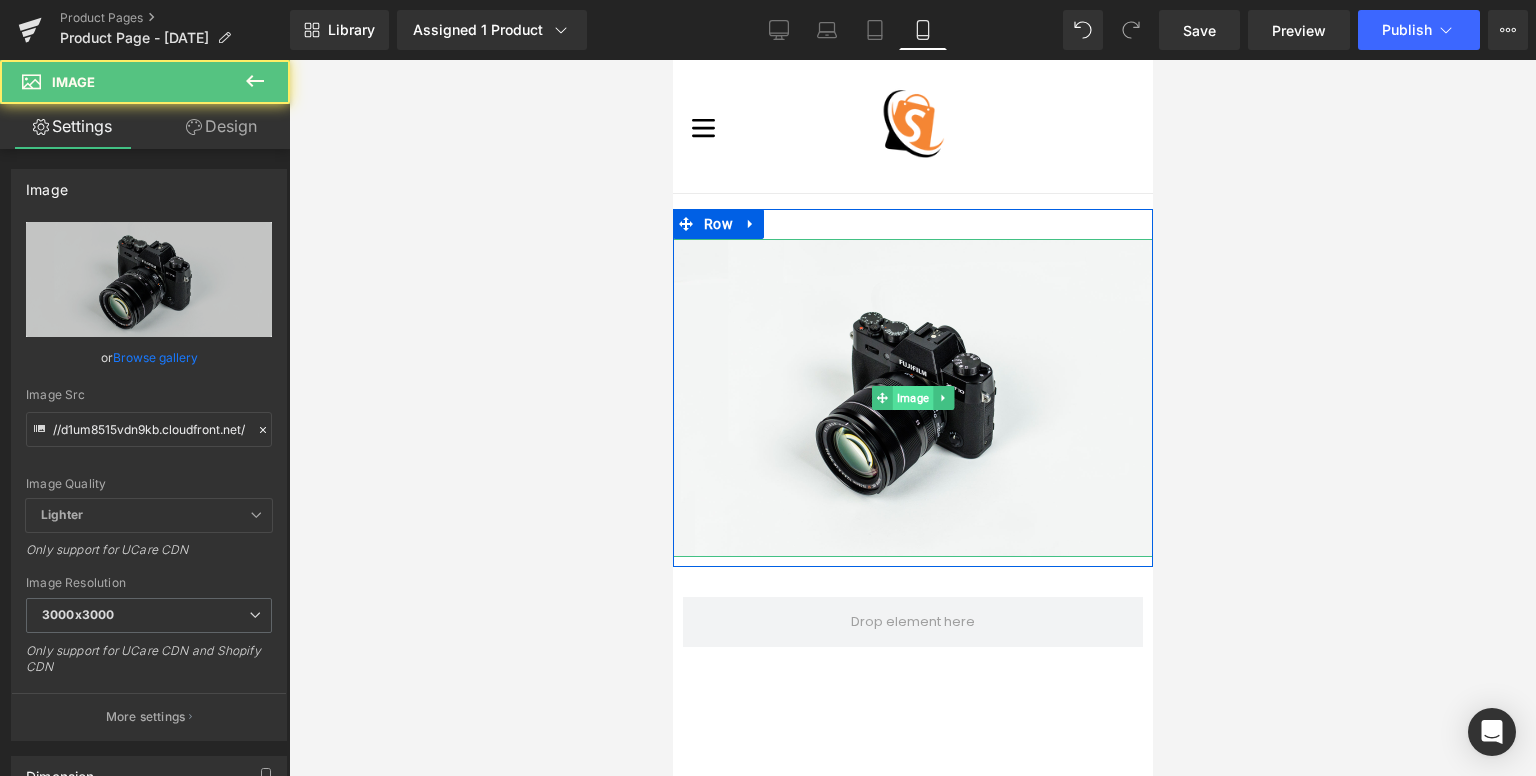 click on "Image" at bounding box center [912, 398] 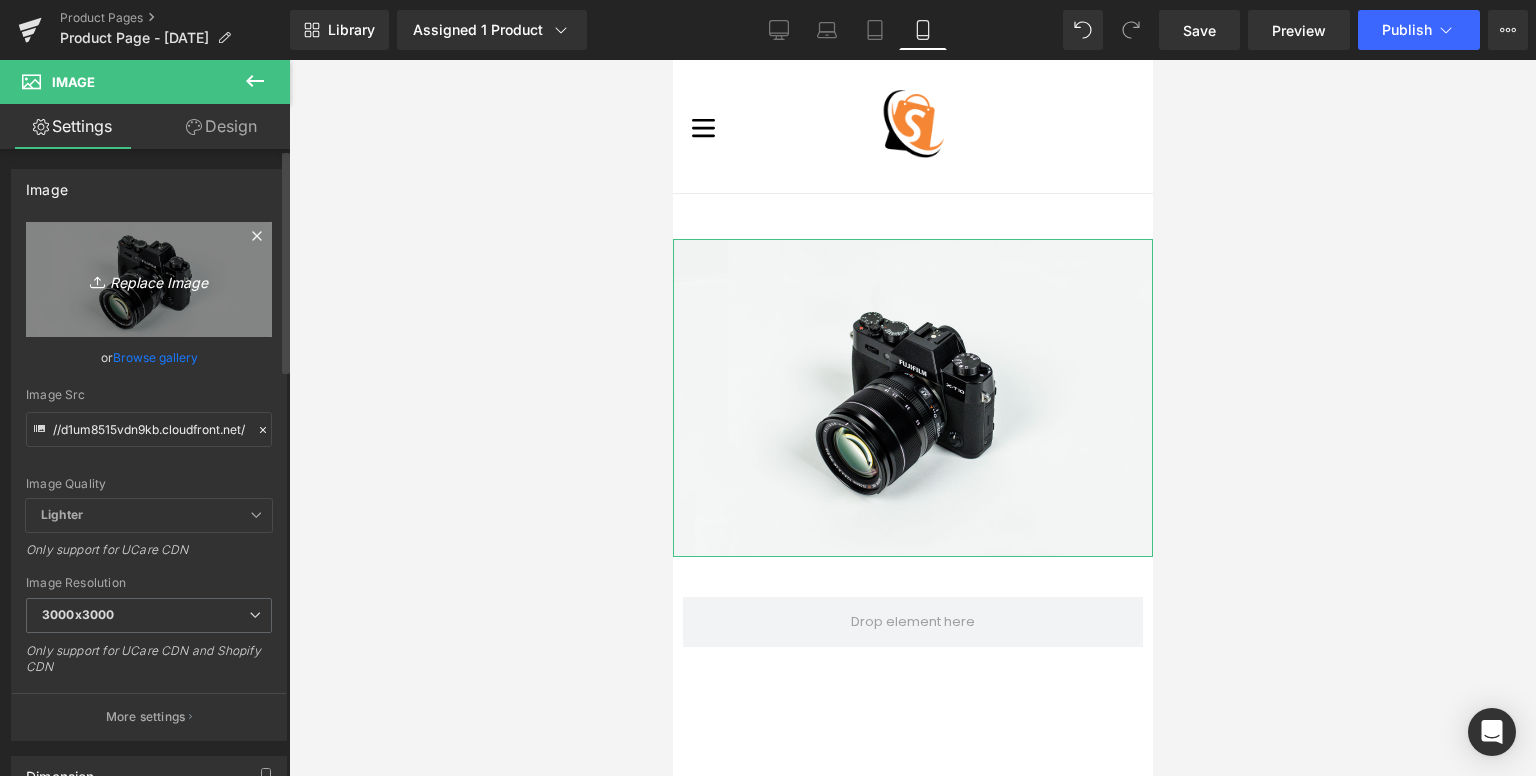 click on "Replace Image" at bounding box center [149, 279] 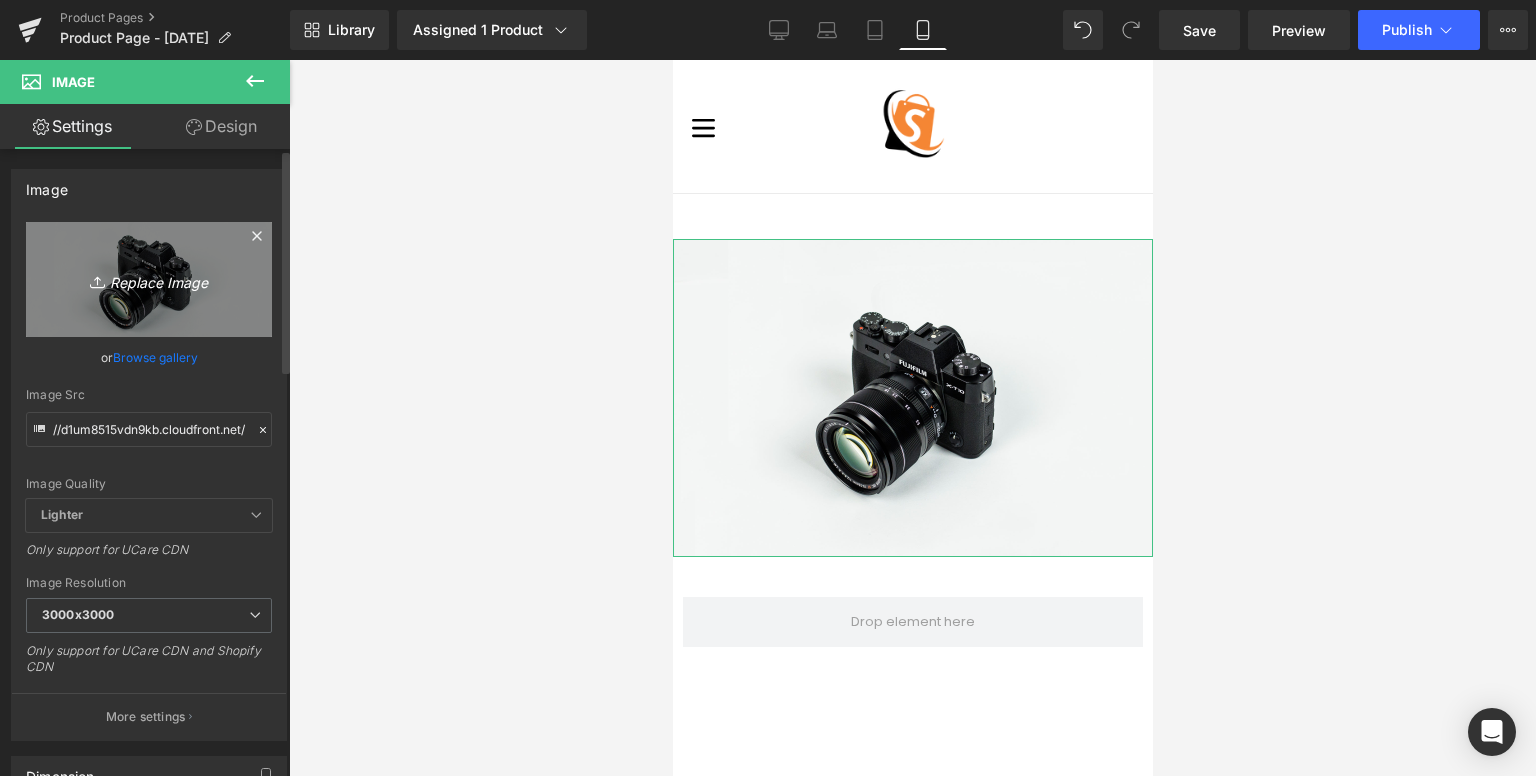 type on "C:\fakepath\candida-cleans-beneficios-e[YEAR][MONTH][DAY].jpg" 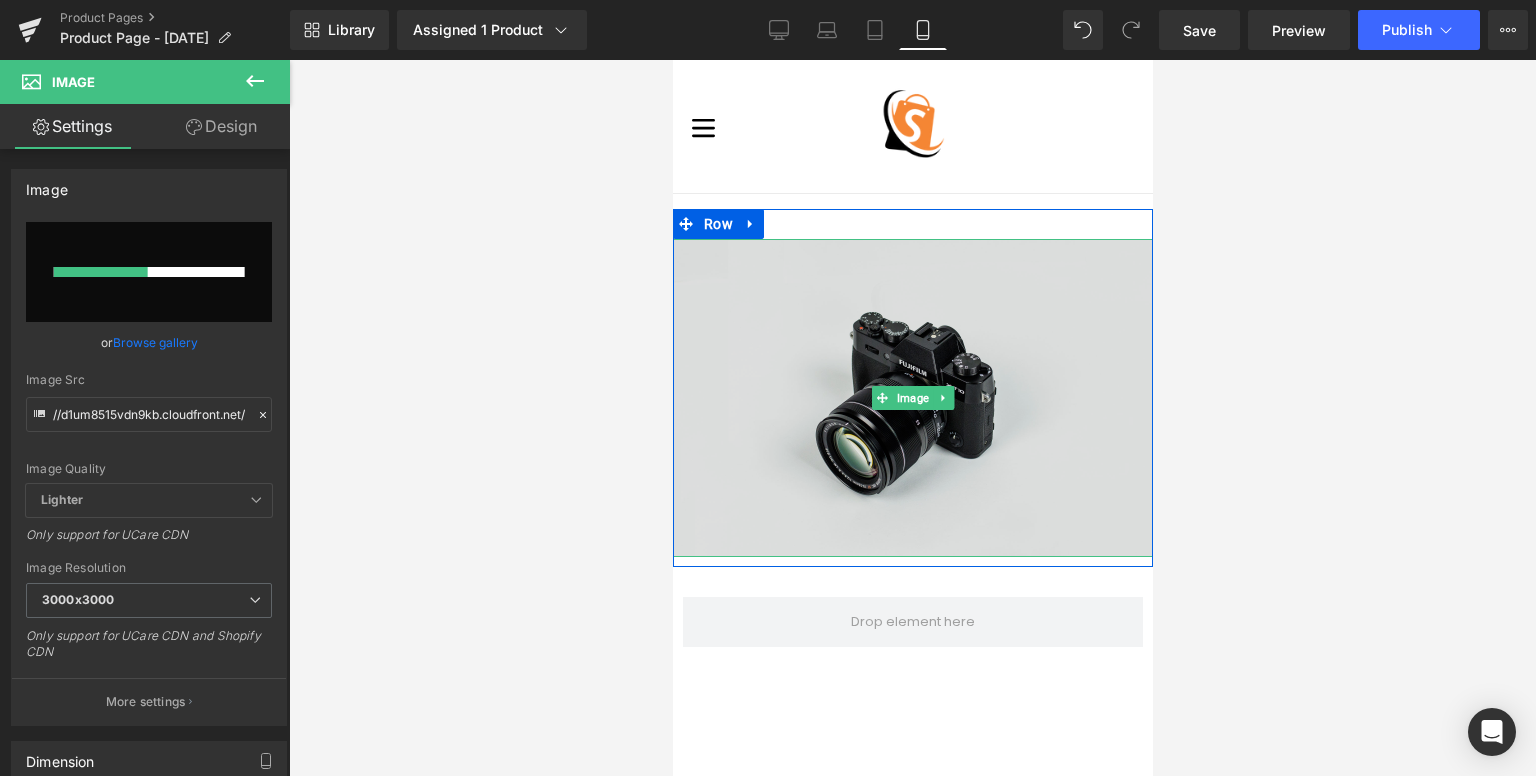 type 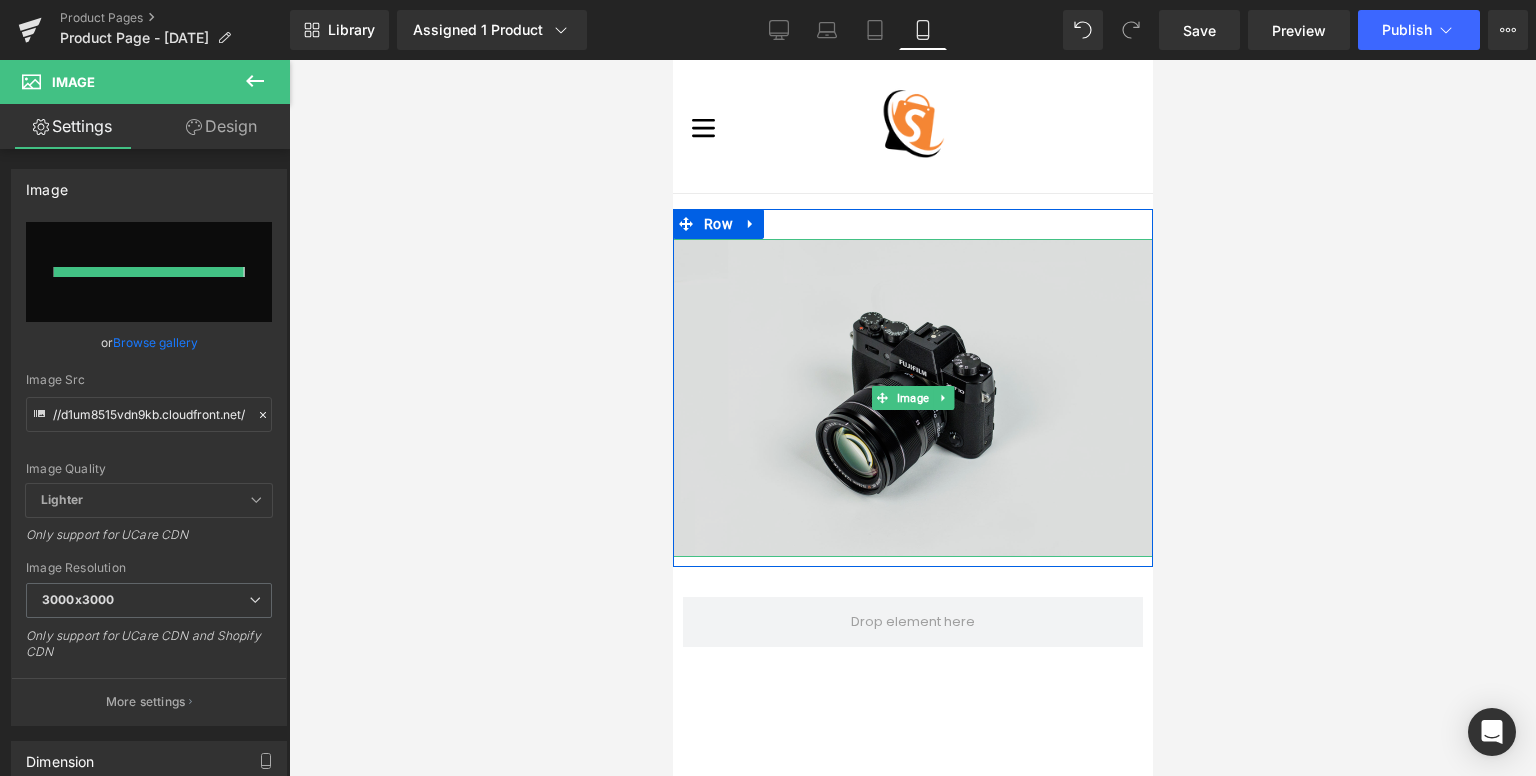 type on "https://ucarecdn.com/b1a15480-e79b-40bb-aa23-866e81972689/-/format/auto/-/preview/3000x3000/-/quality/lighter/candida-cleans-beneficios-e[YEAR][MONTH][DAY].jpg" 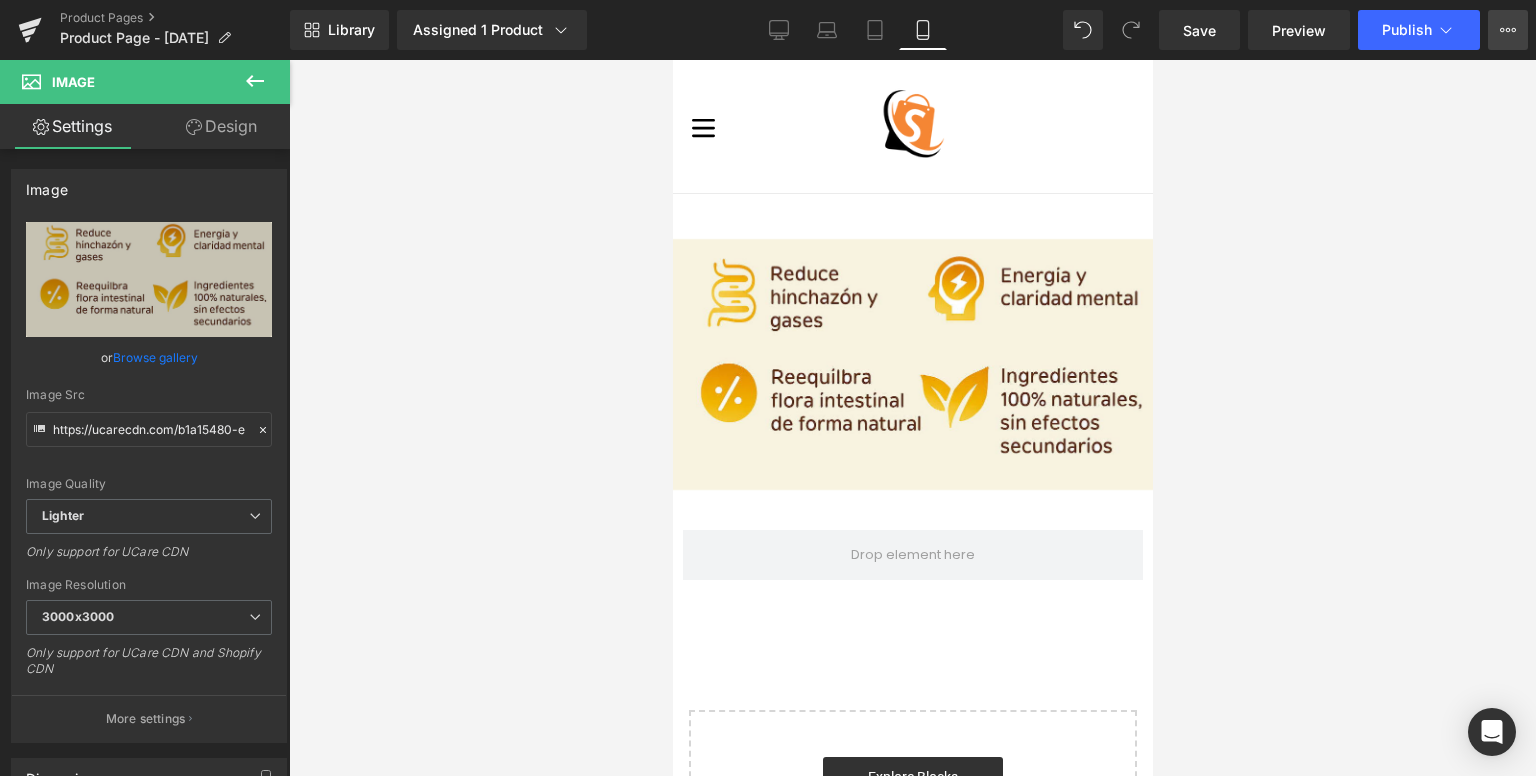 click on "View Live Page View with current Template Save Template to Library Schedule Publish  Optimize  Publish Settings Shortcuts" at bounding box center (1508, 30) 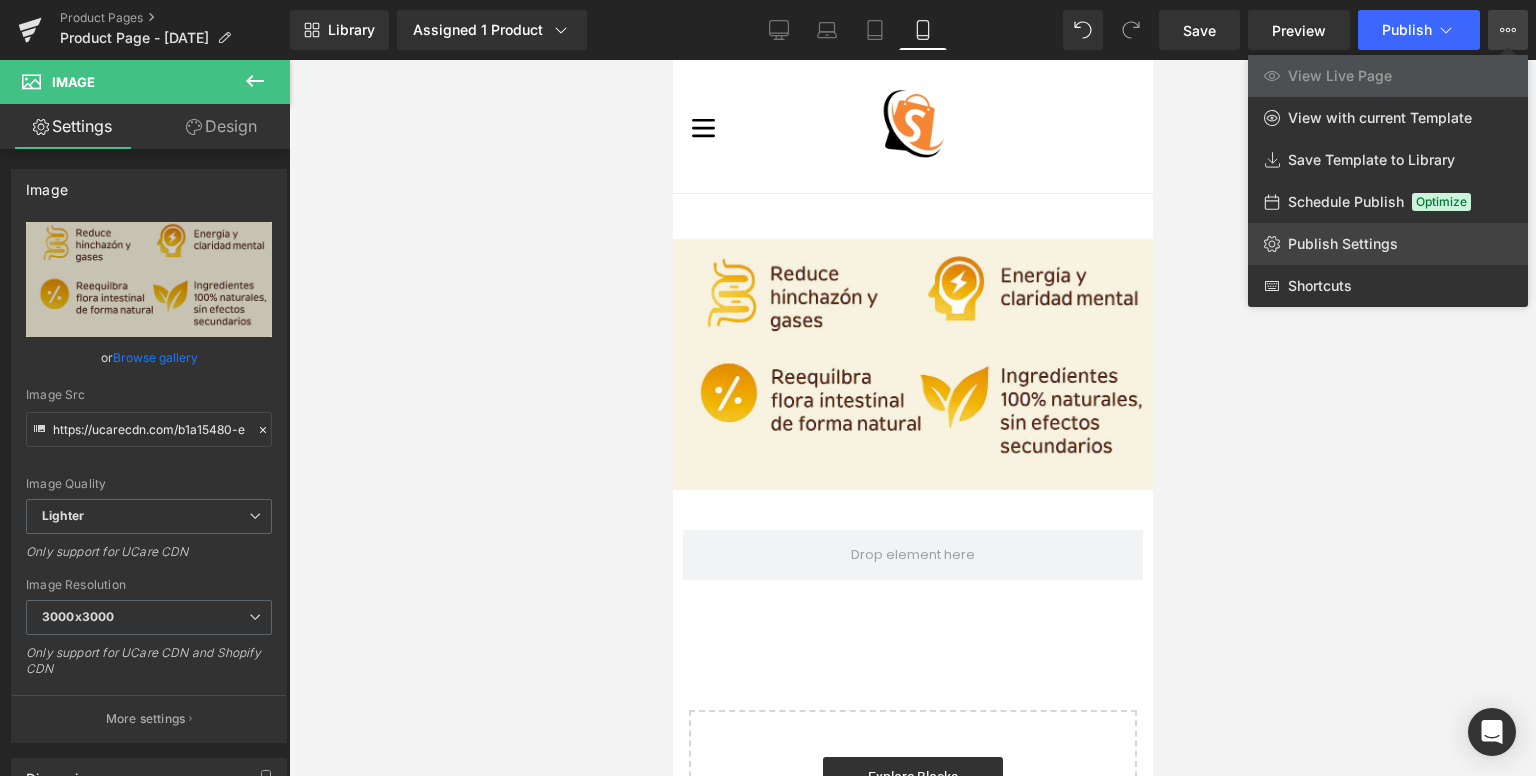 click on "Publish Settings" at bounding box center (1343, 244) 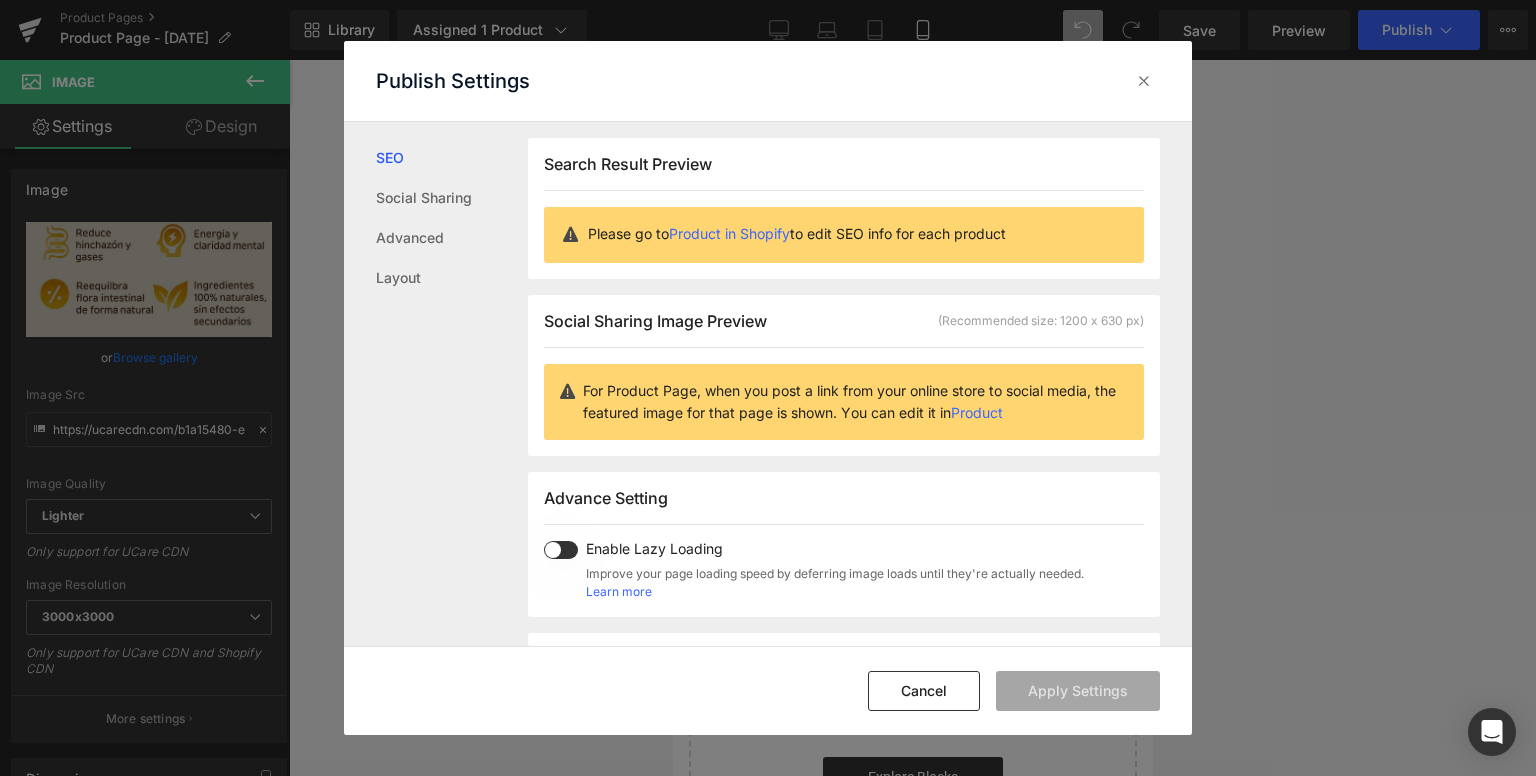scroll, scrollTop: 0, scrollLeft: 0, axis: both 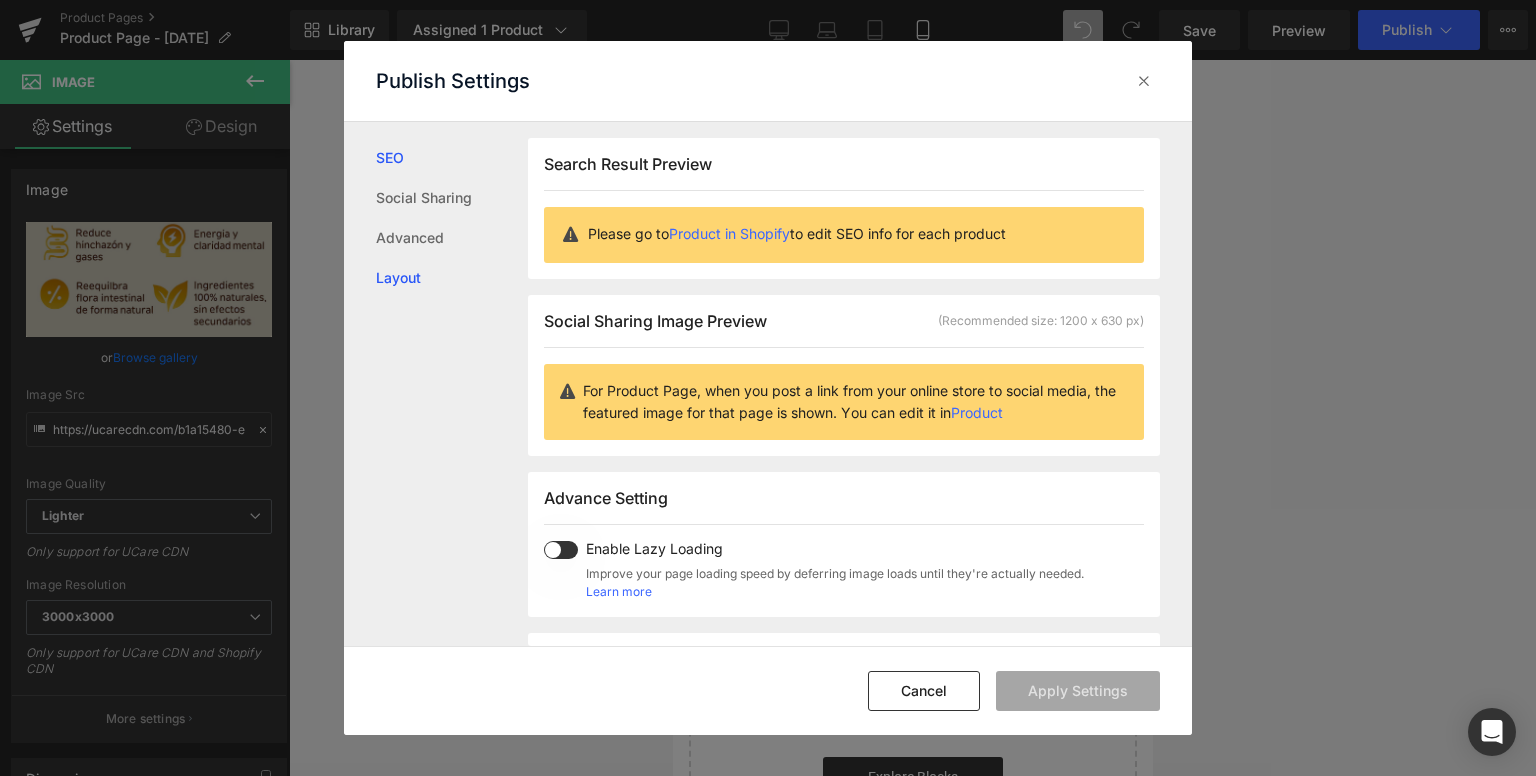 click on "Layout" at bounding box center (452, 278) 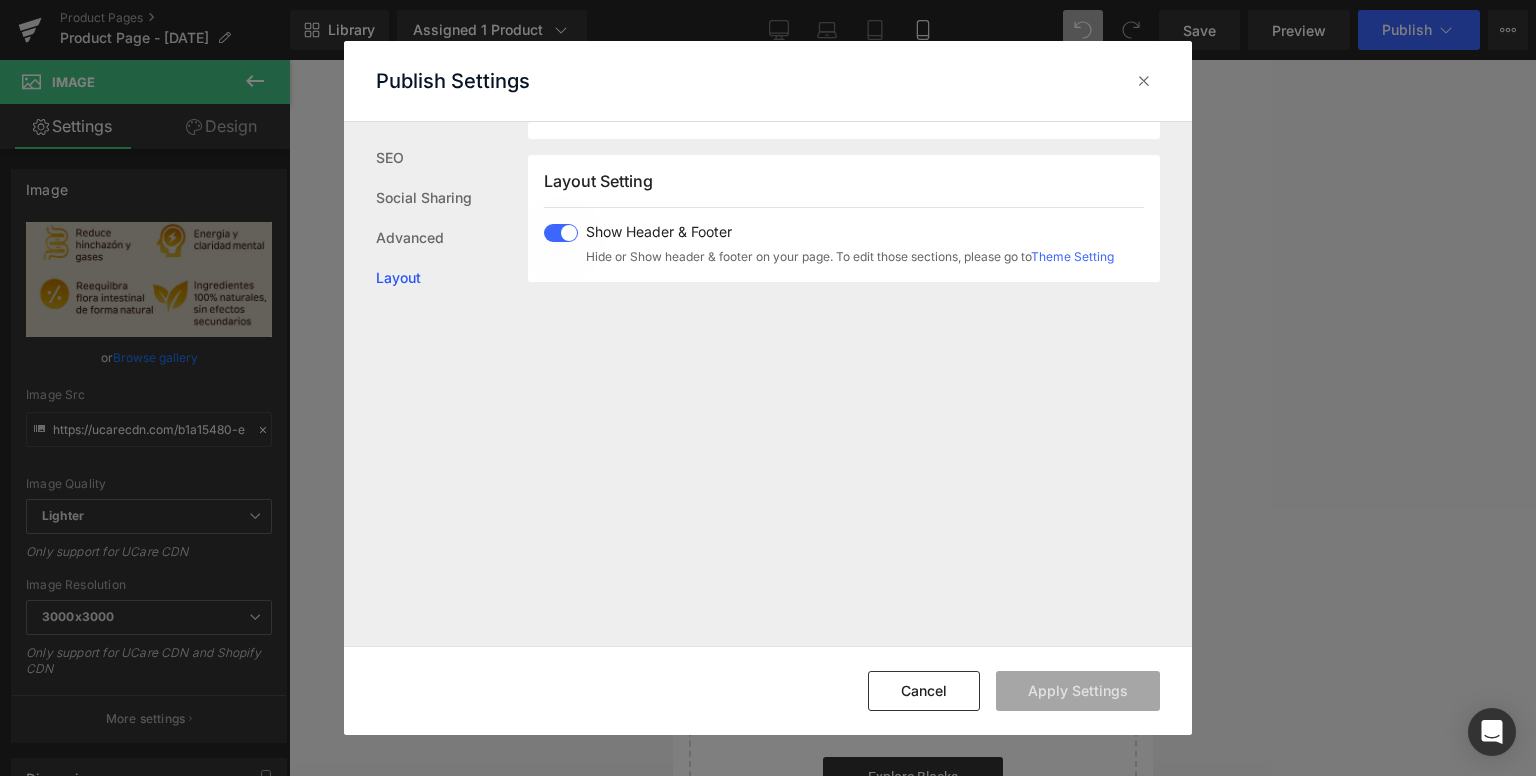 scroll, scrollTop: 494, scrollLeft: 0, axis: vertical 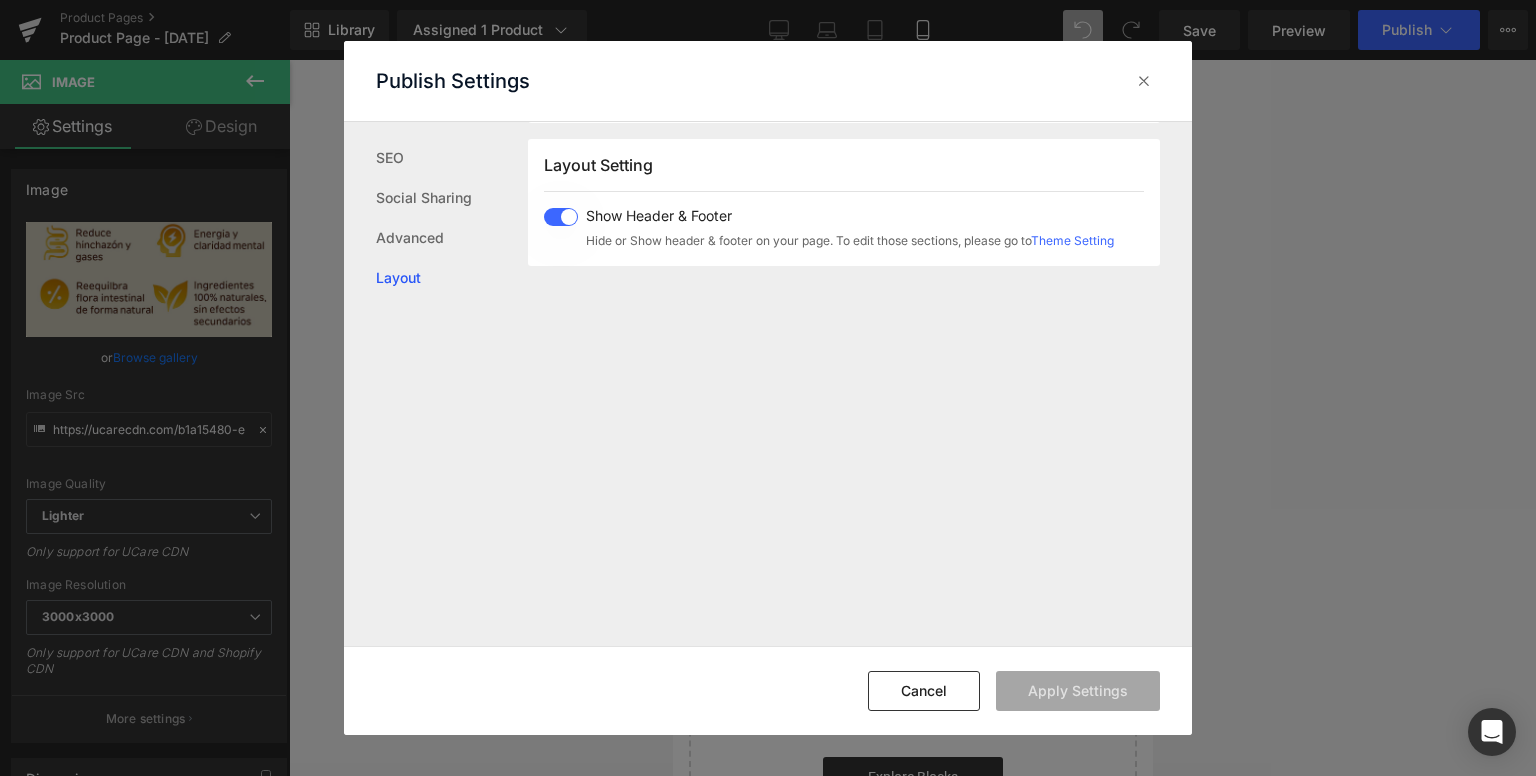 click at bounding box center [561, 217] 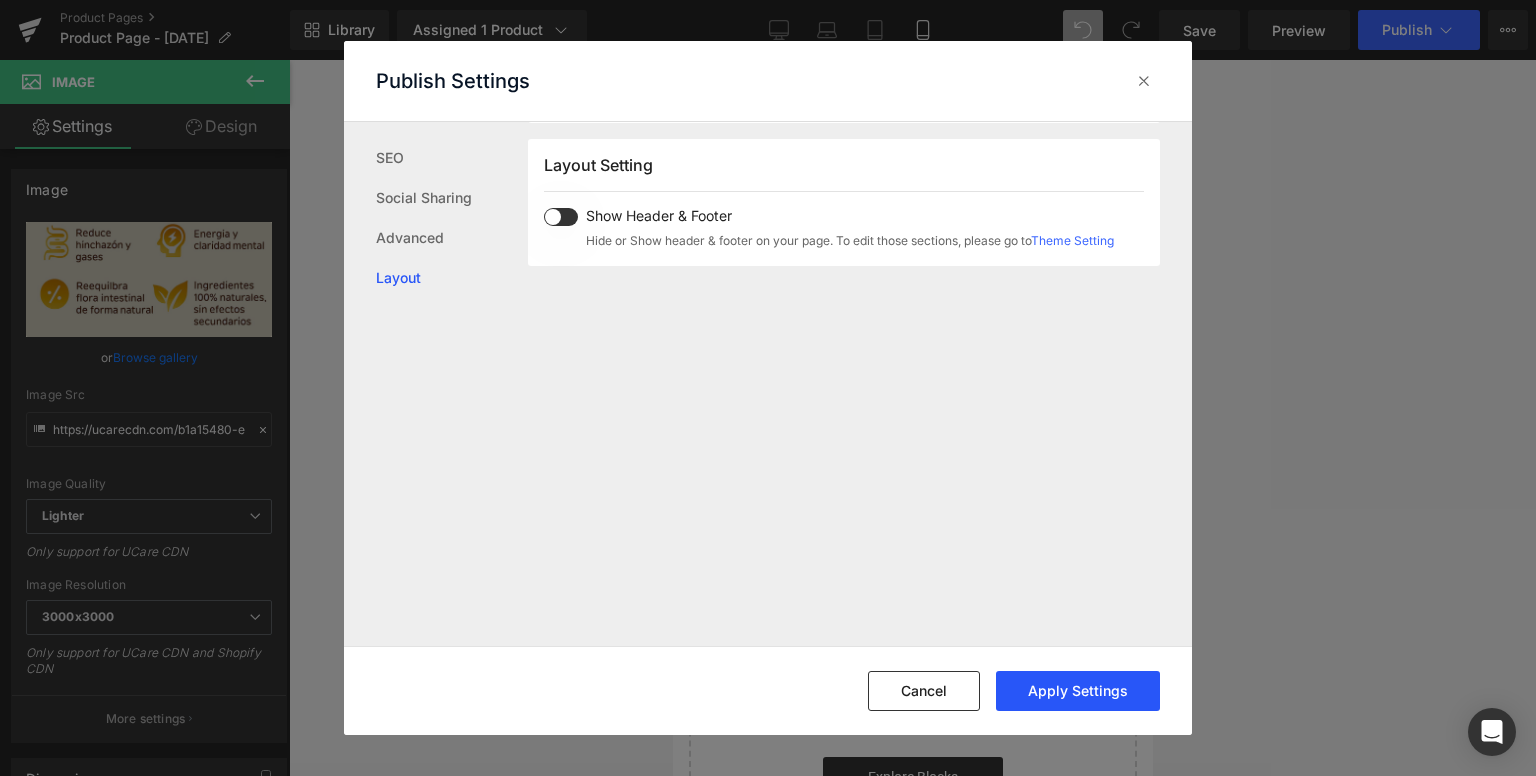 click on "Apply Settings" at bounding box center (1078, 691) 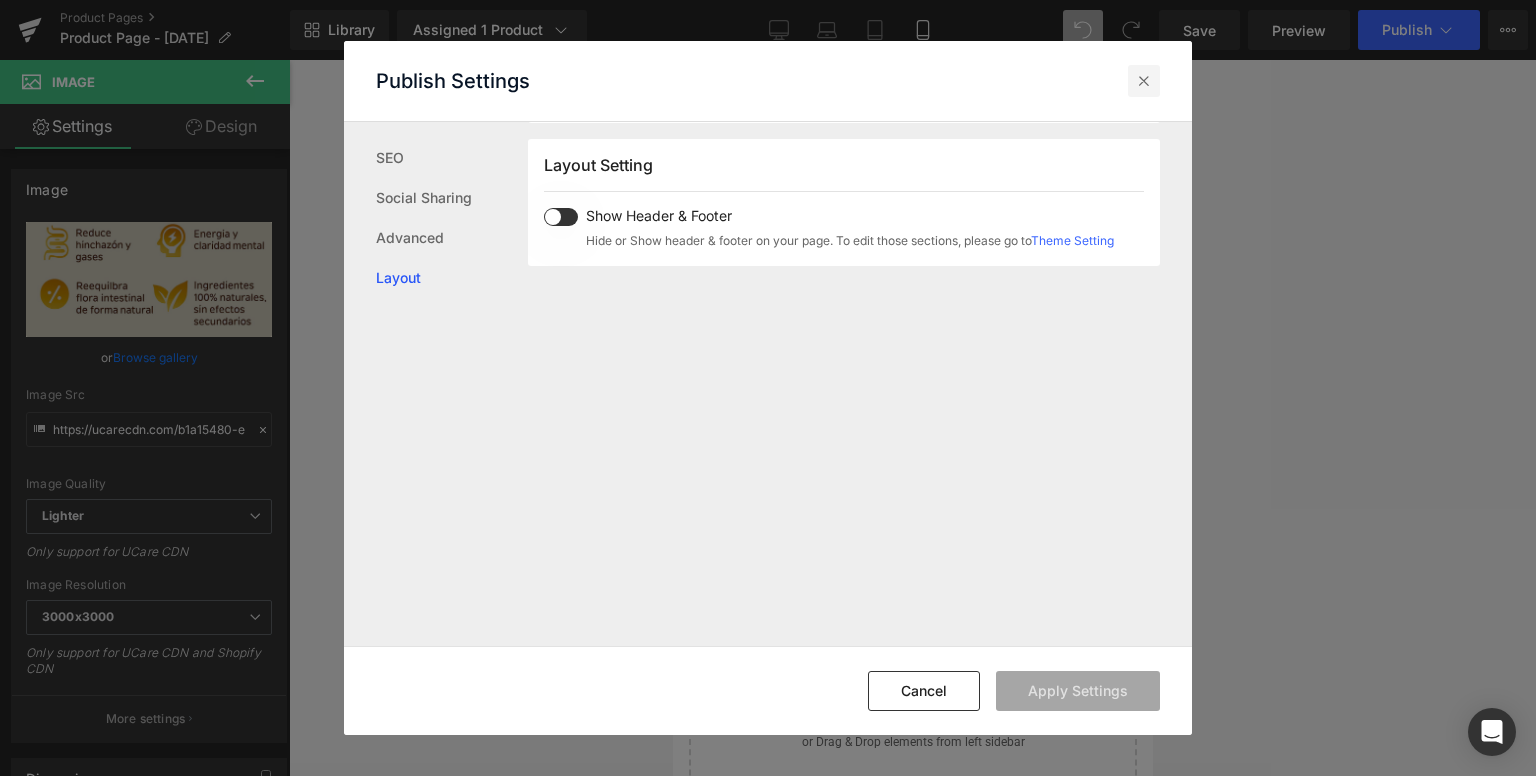 click at bounding box center (1144, 81) 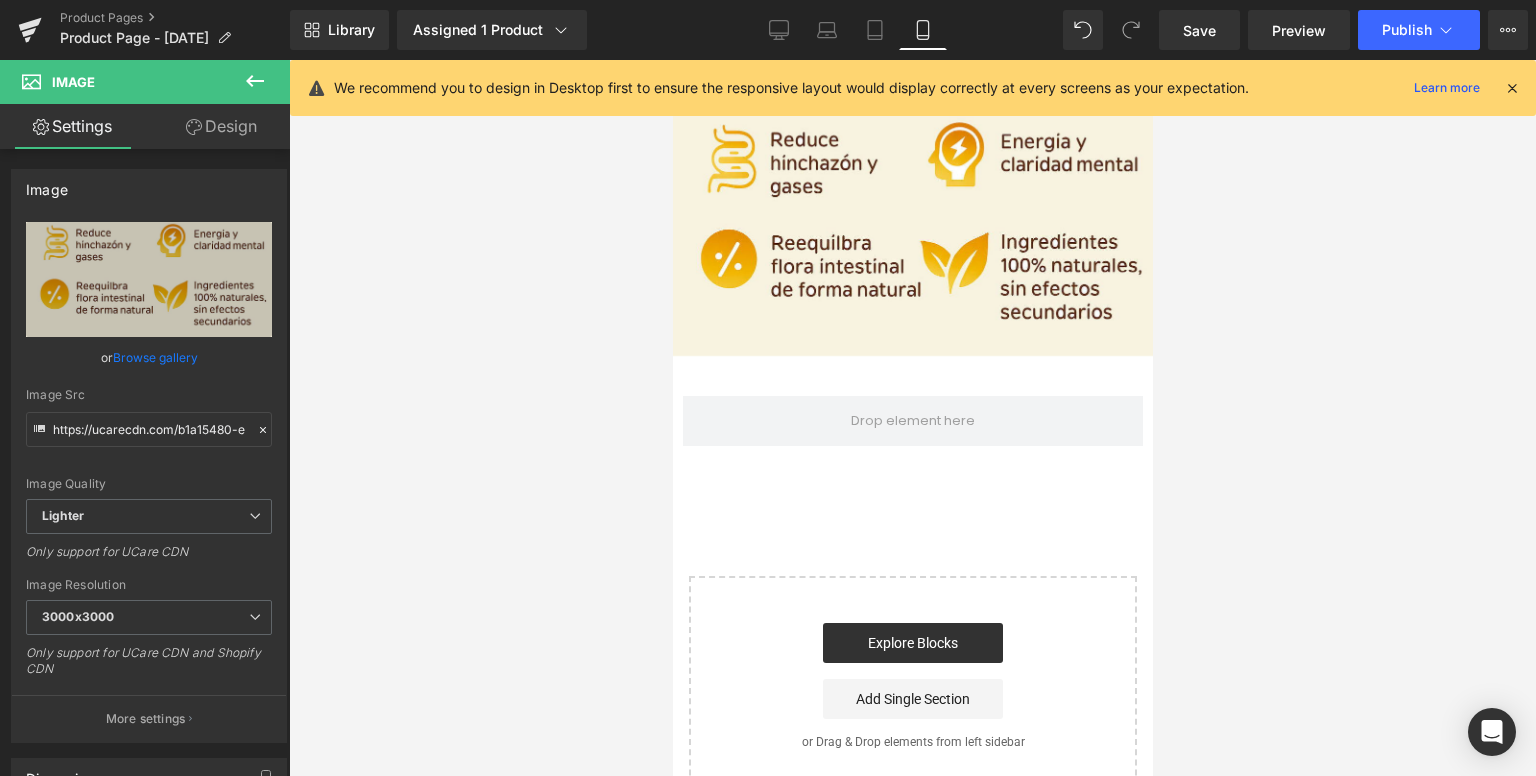 click on "We recommend you to design in Desktop first to ensure the responsive layout would display correctly at every screens as your expectation. Learn more" at bounding box center [913, 88] 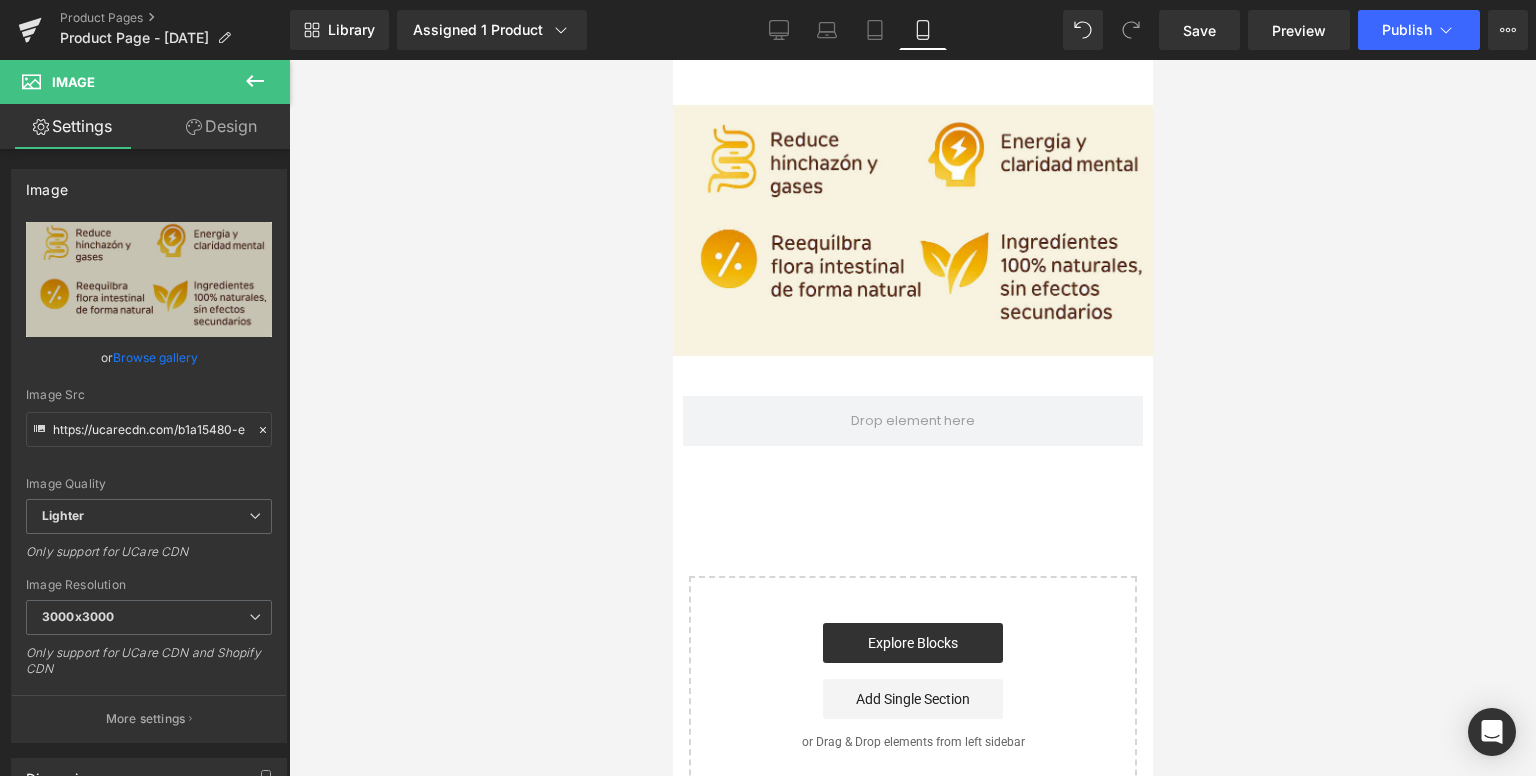 click on "Image
Row
Product
Select your layout" at bounding box center (912, 428) 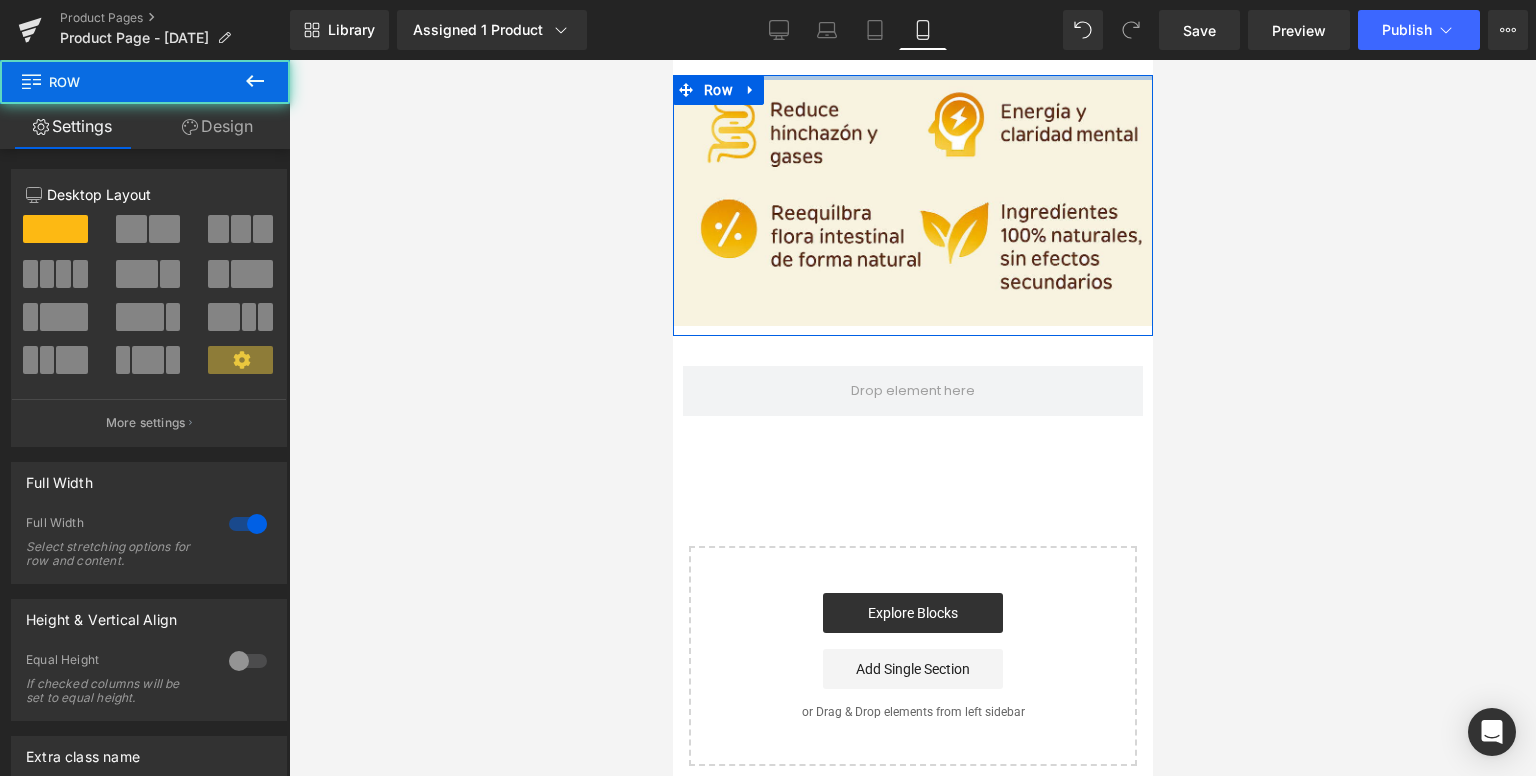 click on "Image
Row
Product
Select your layout" at bounding box center (912, 413) 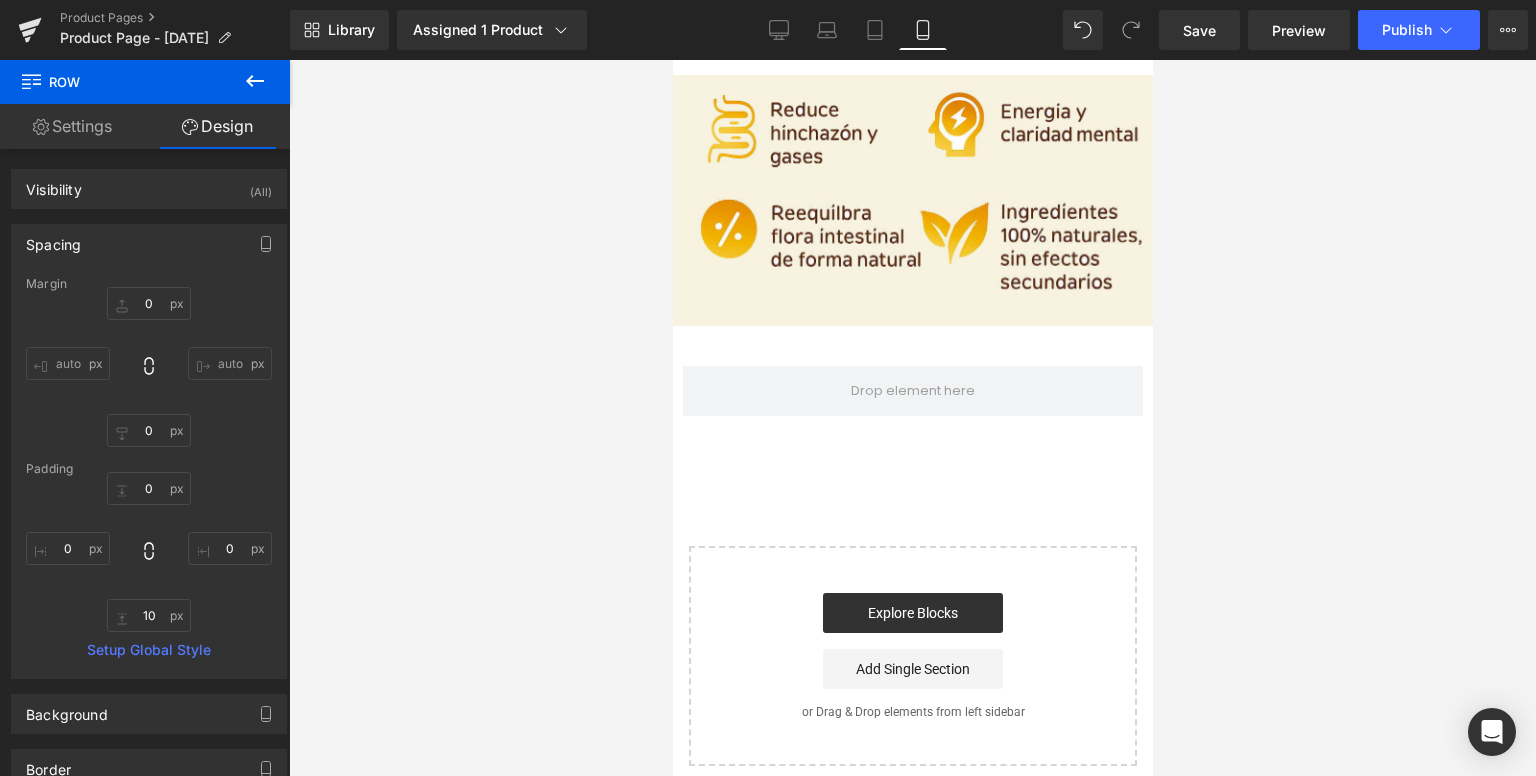 click on "Image
Row
Product
Select your layout" at bounding box center [912, 413] 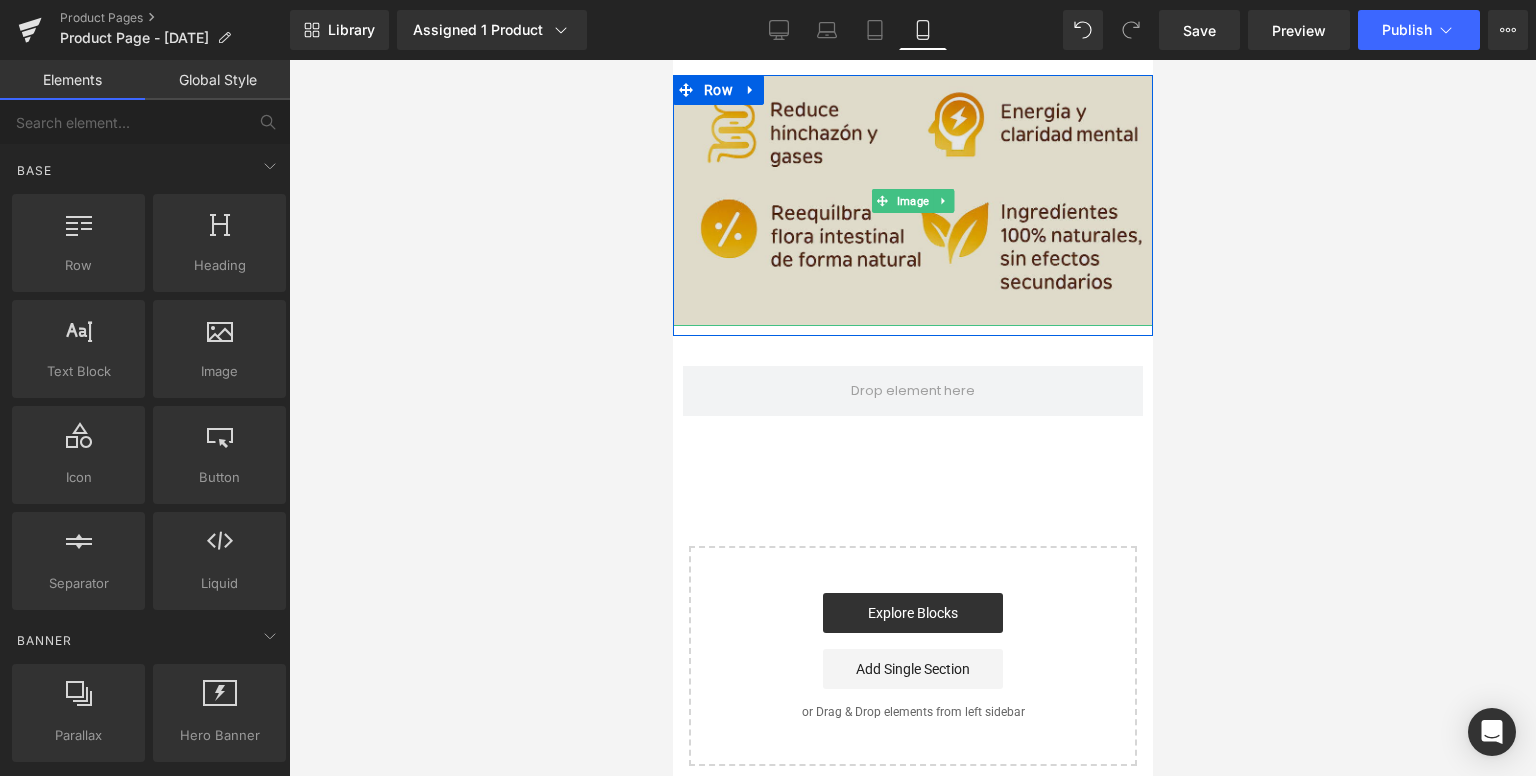 click at bounding box center [912, 200] 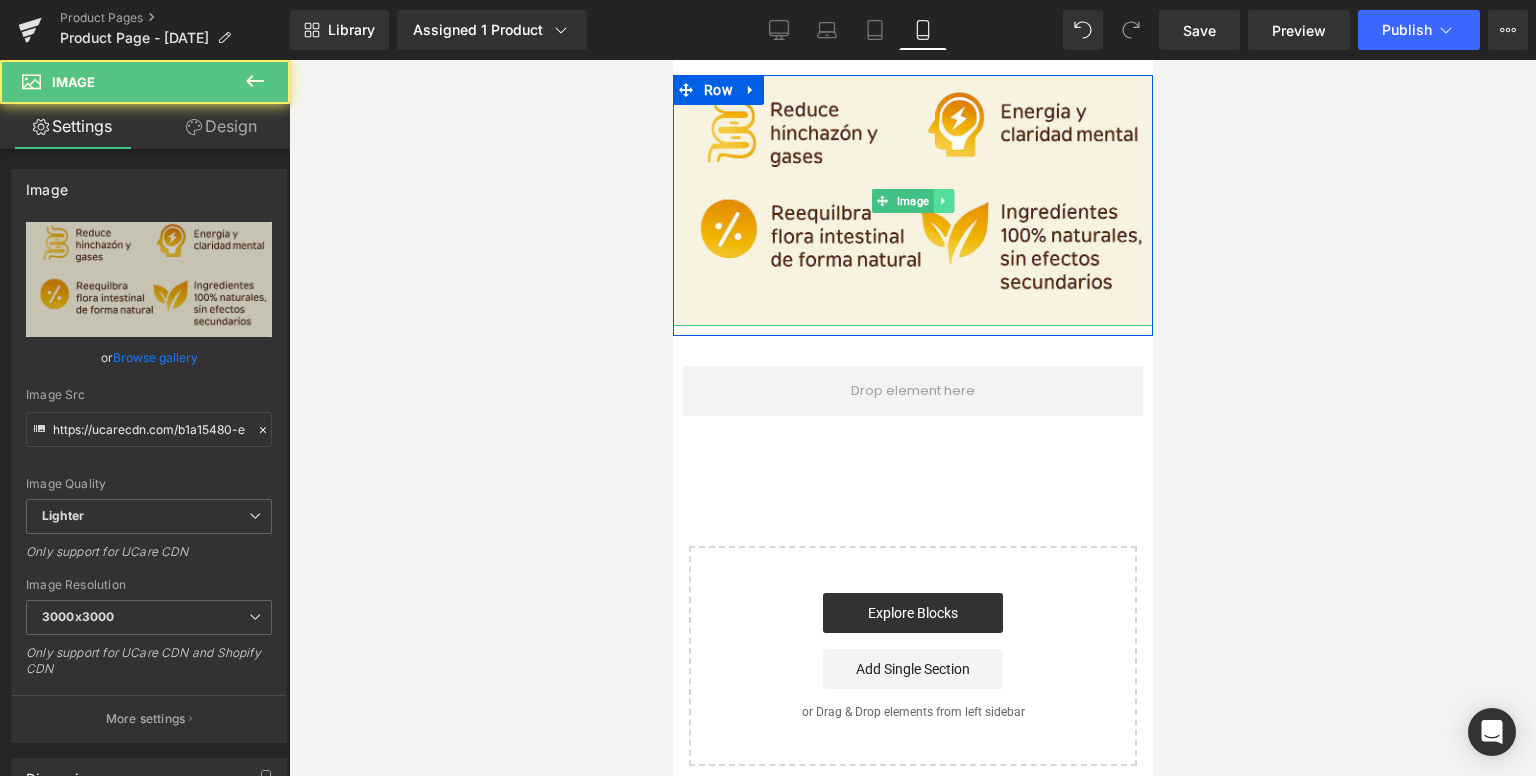 click 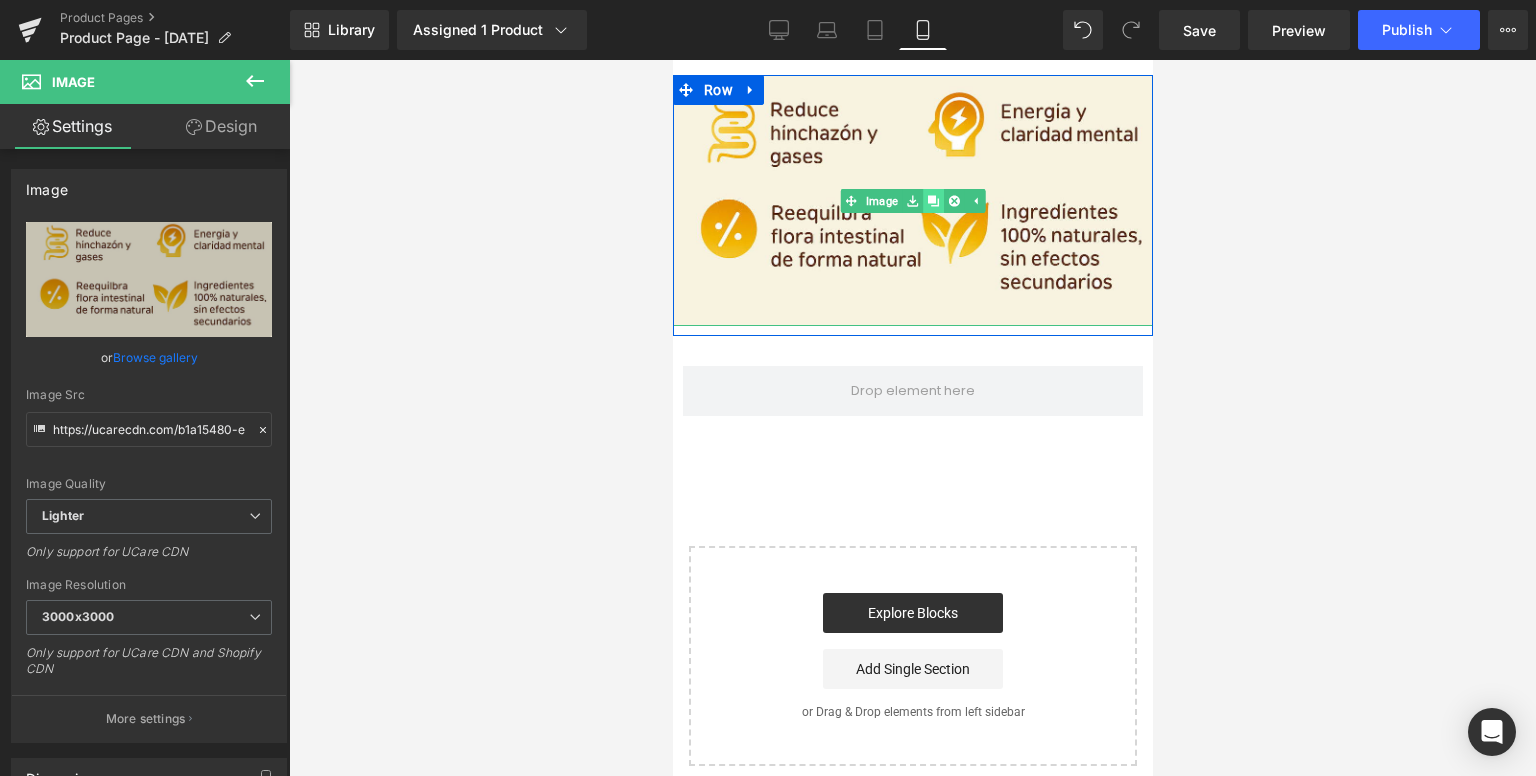click 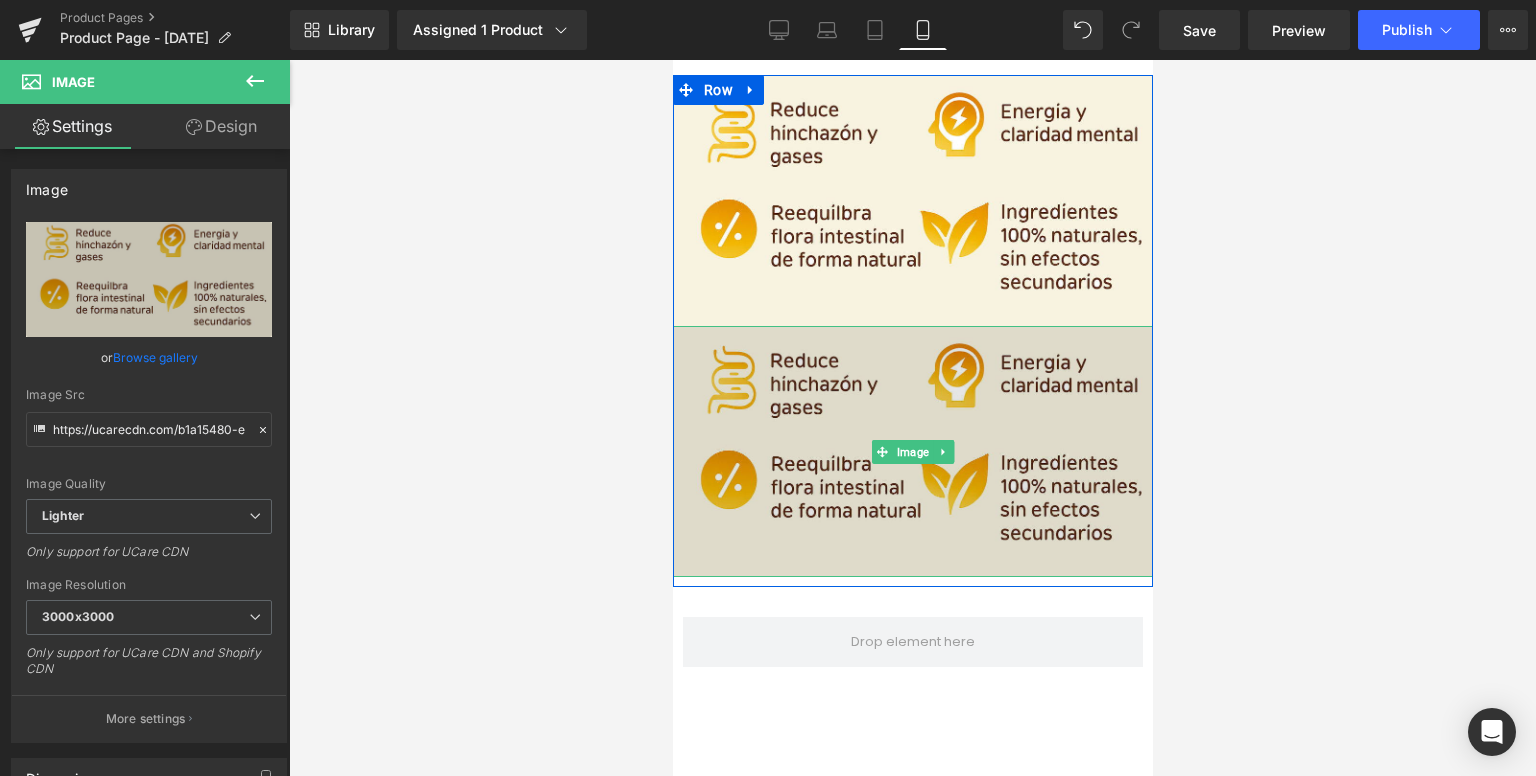 click at bounding box center (912, 451) 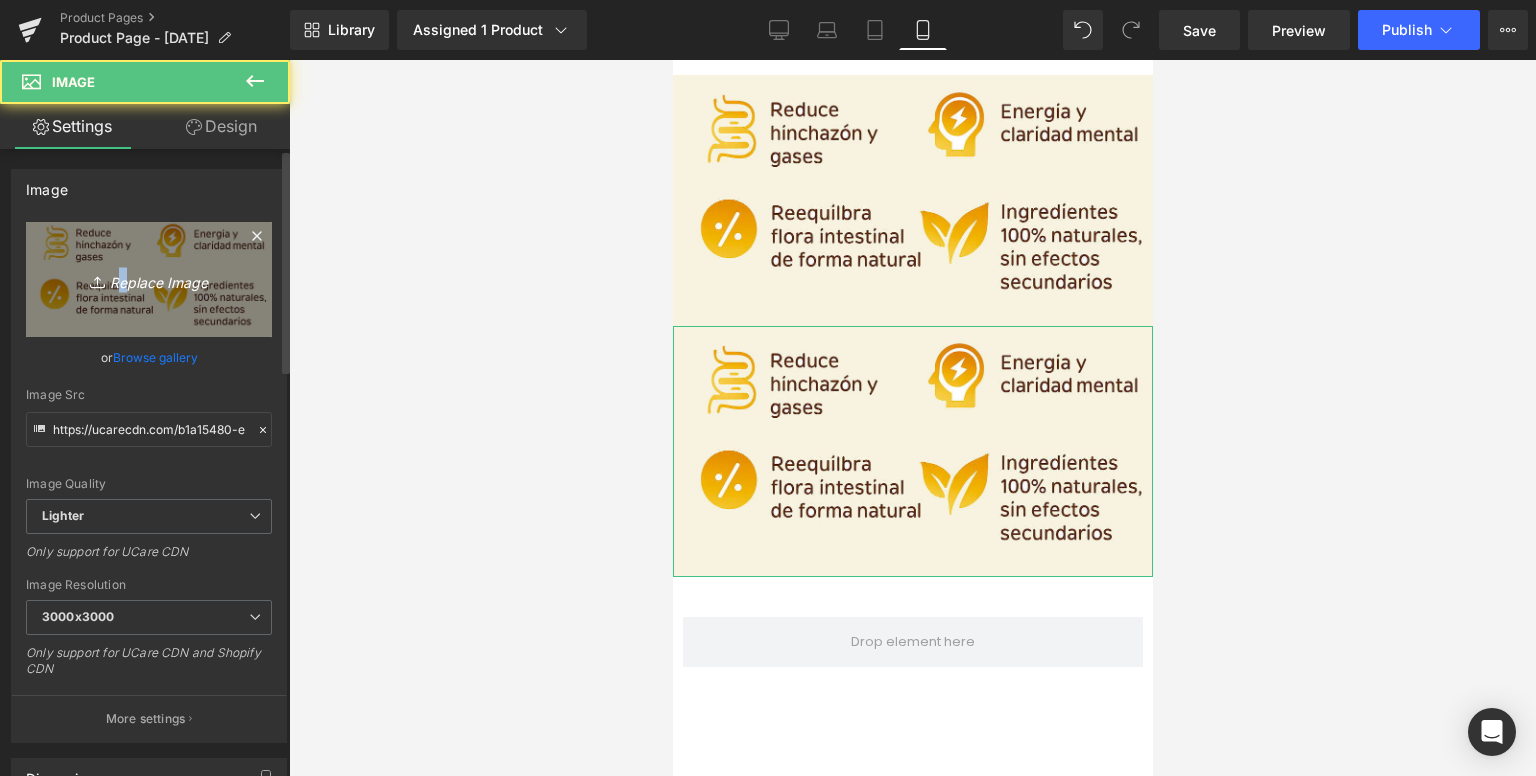 click on "Replace Image" at bounding box center (149, 279) 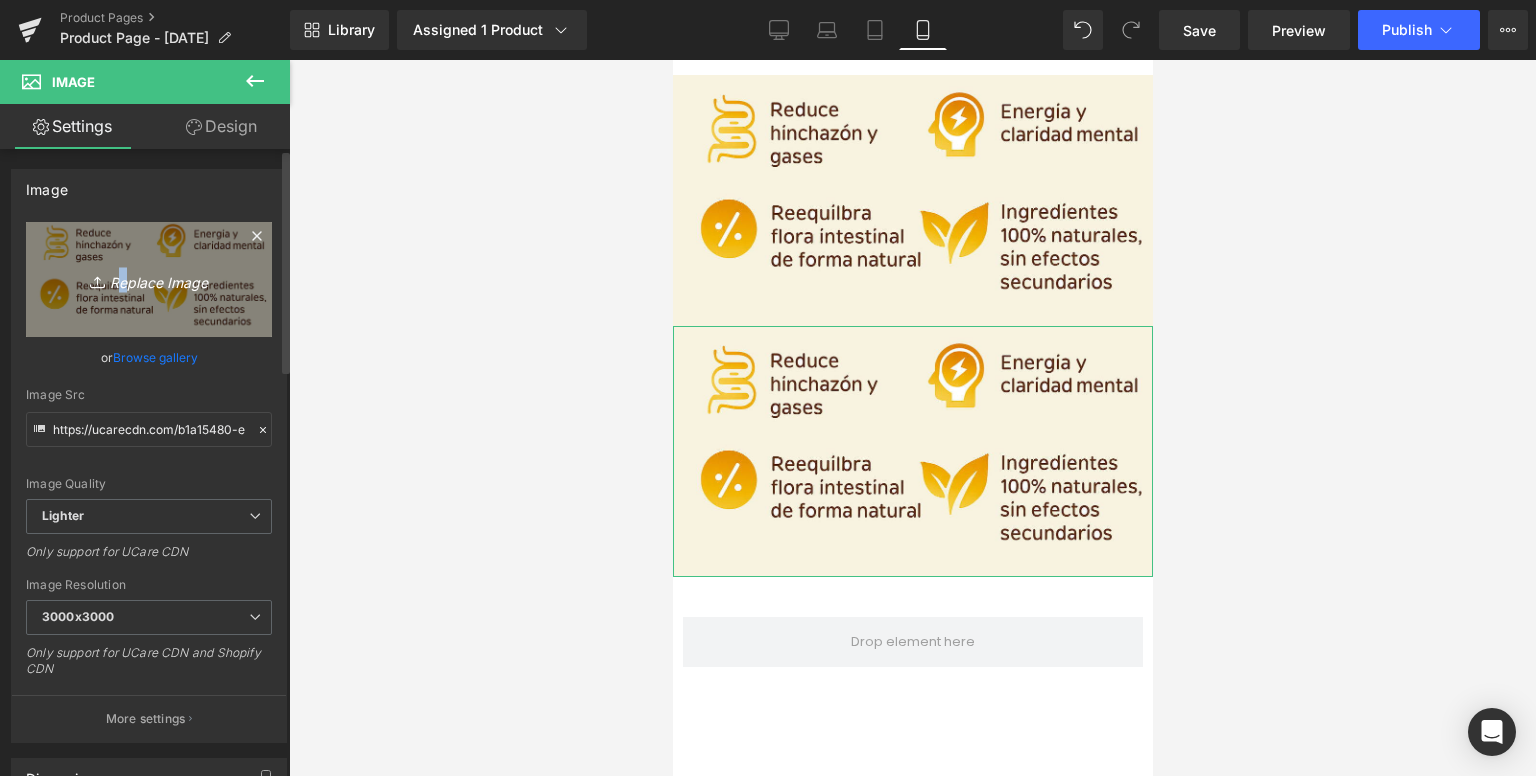type on "C:\fakepath\CANDIDA-CLEANSE-9.jpg" 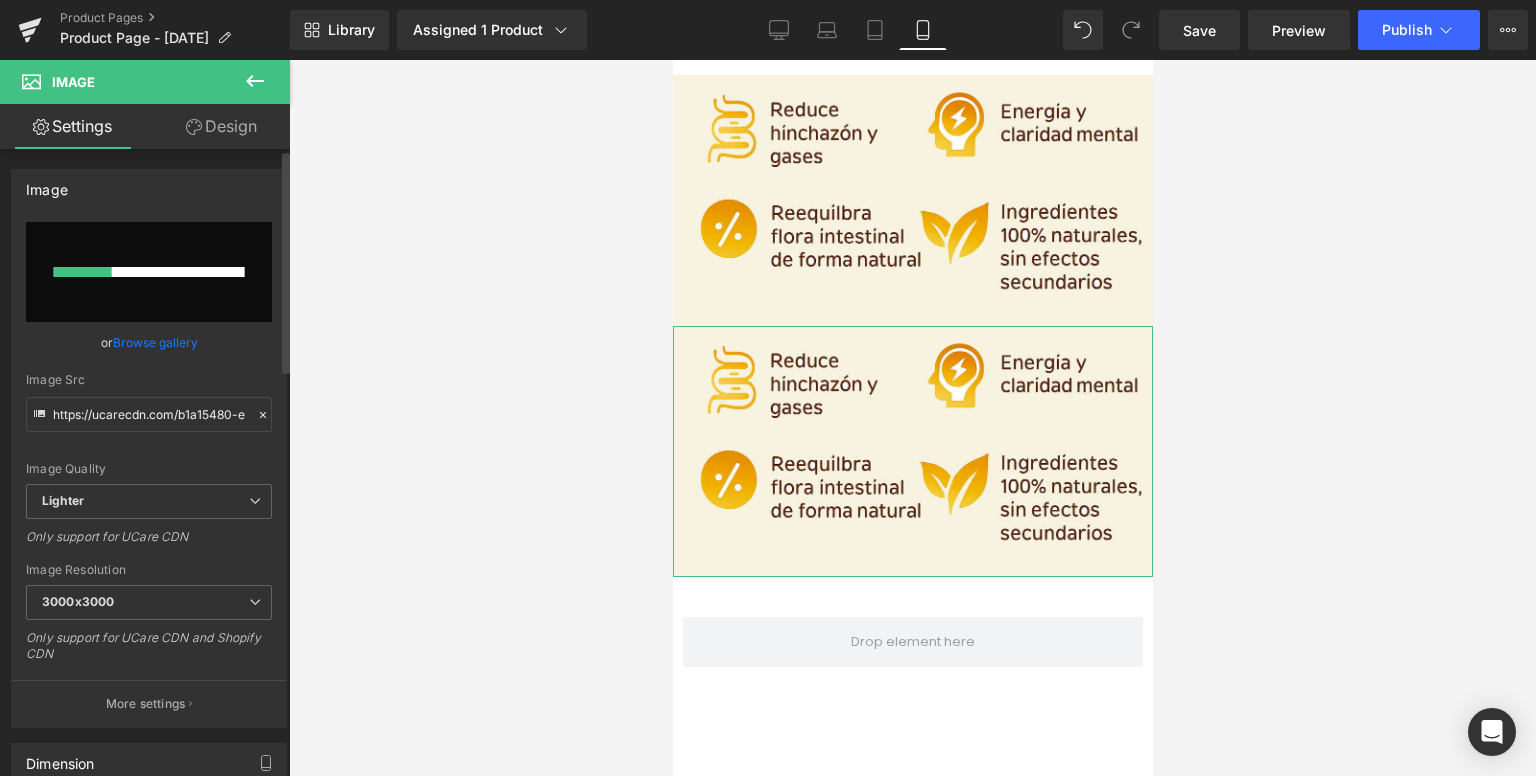 type 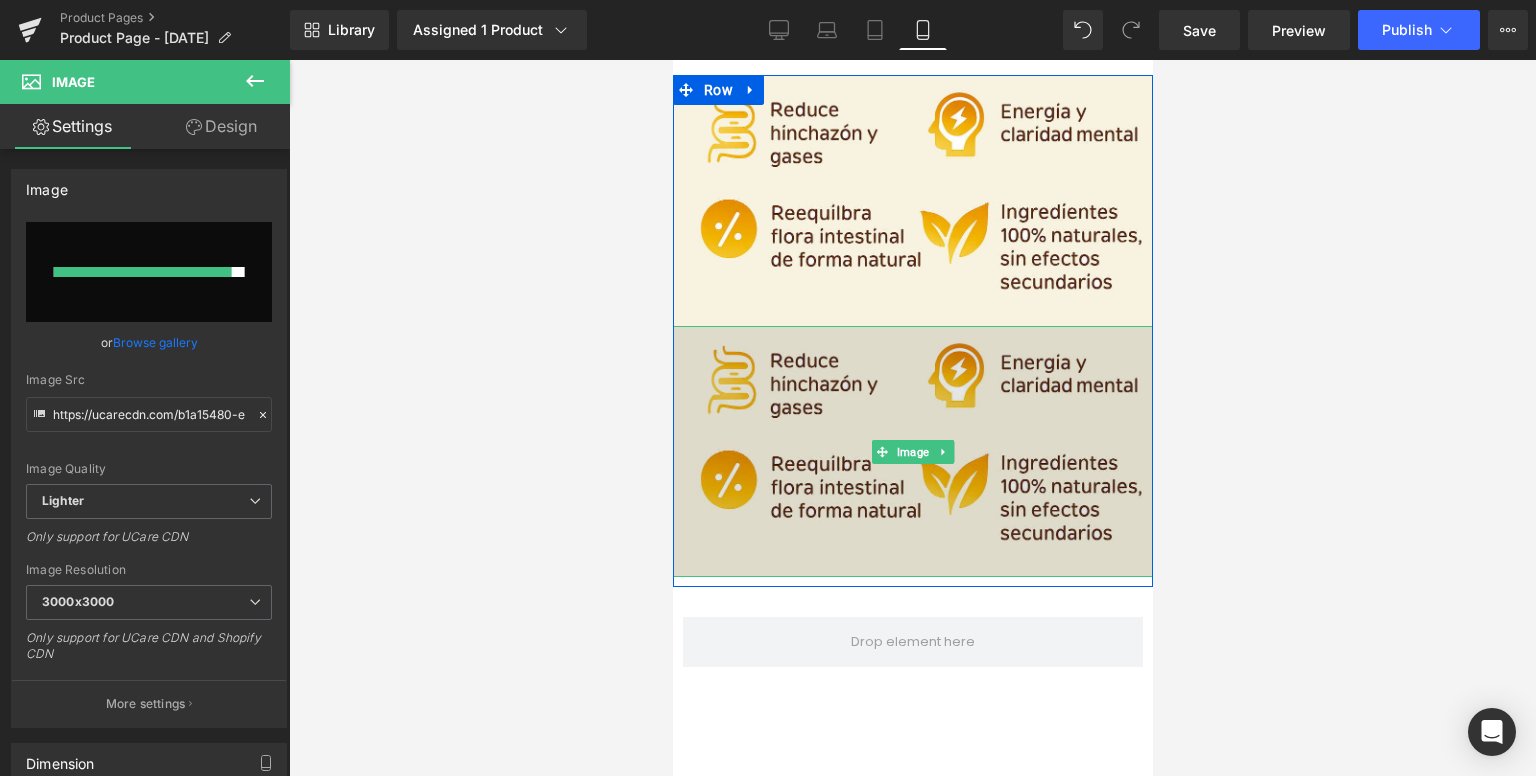 type on "https://ucarecdn.com/8b5c9fa6-8068-4b7a-bf1b-2788b56c5cb5/-/format/auto/-/preview/3000x3000/-/quality/lighter/CANDIDA-CLEANSE-9.jpg" 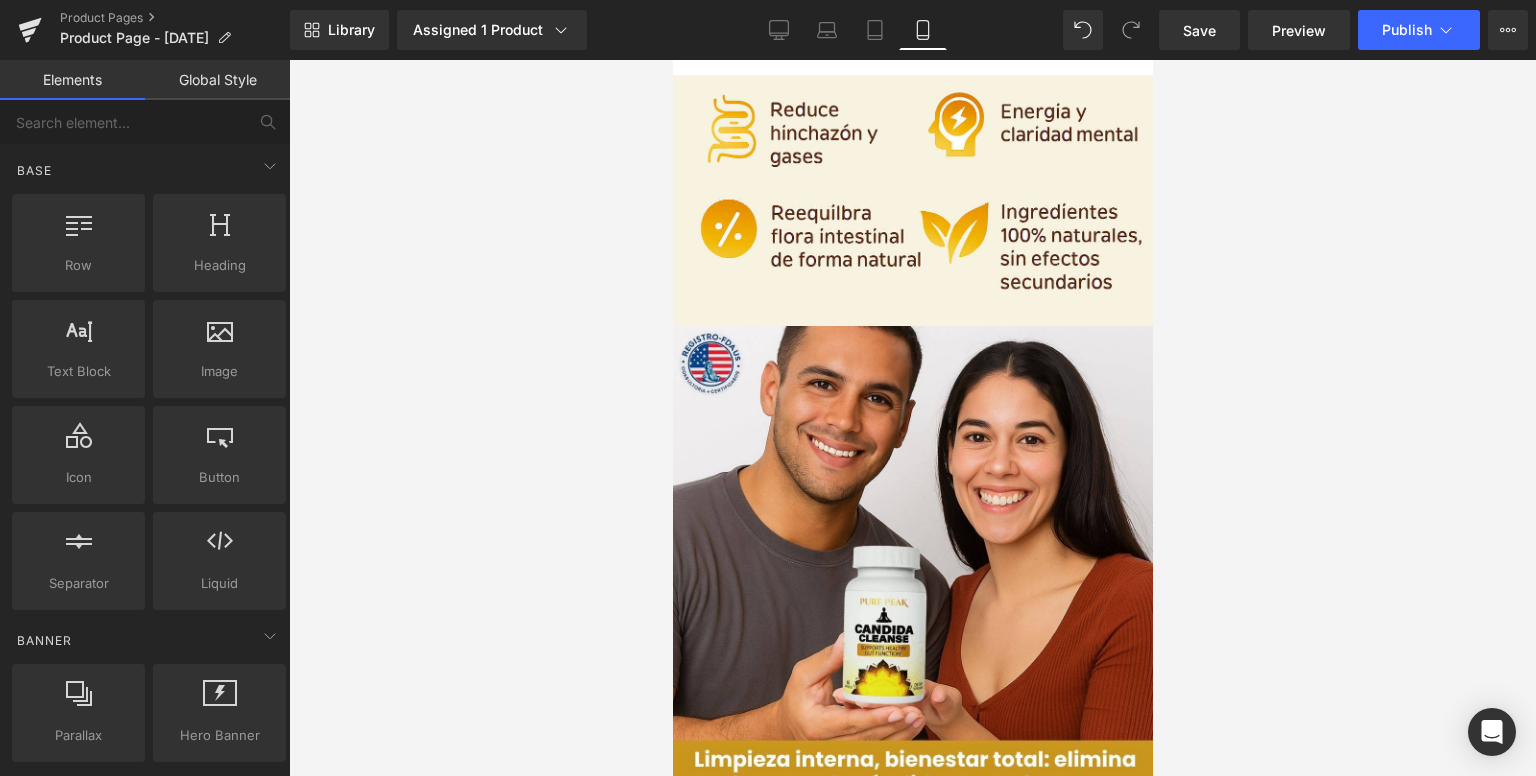 click on "Image         Image
Row
Product
Select your layout" at bounding box center (912, 653) 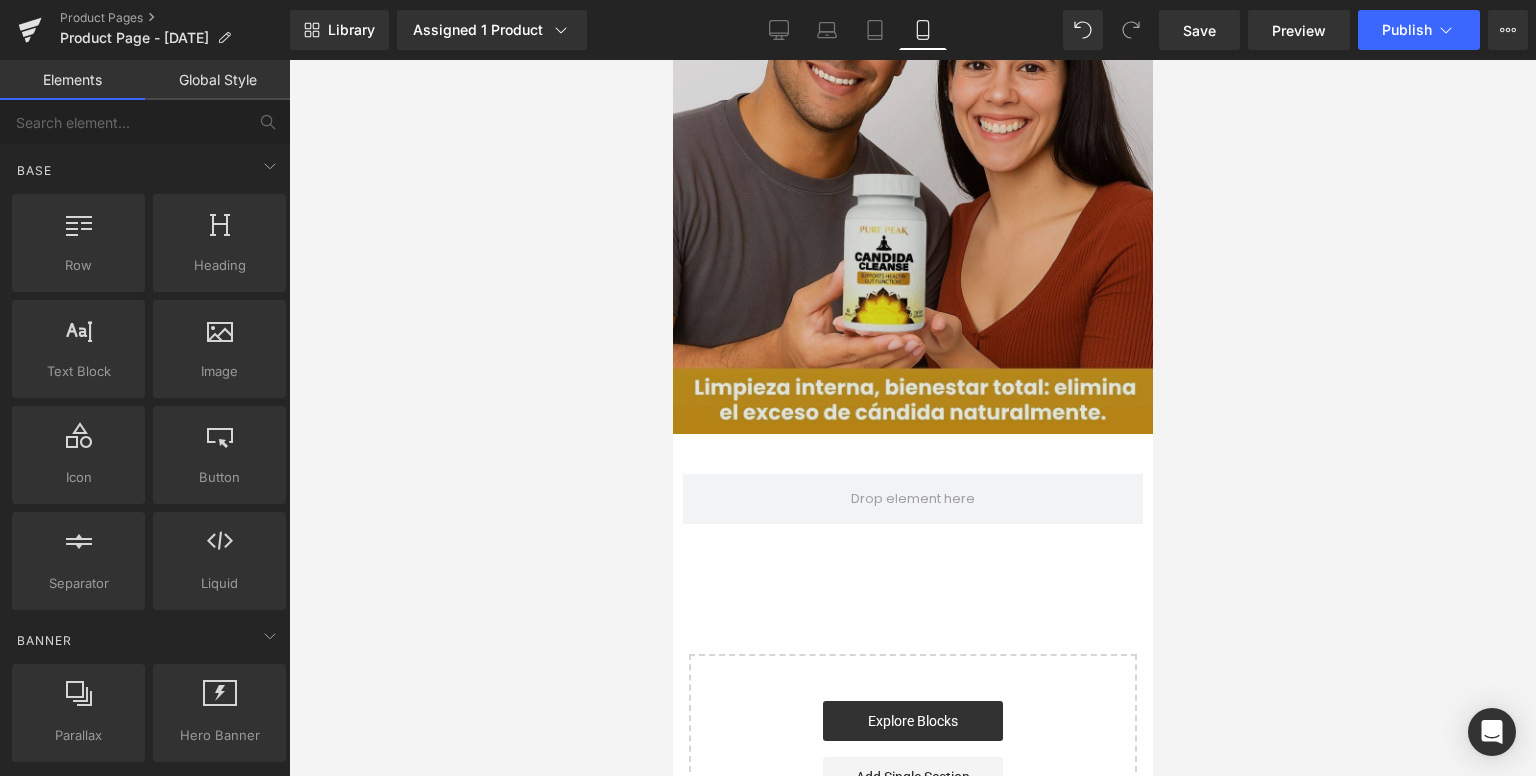 scroll, scrollTop: 400, scrollLeft: 0, axis: vertical 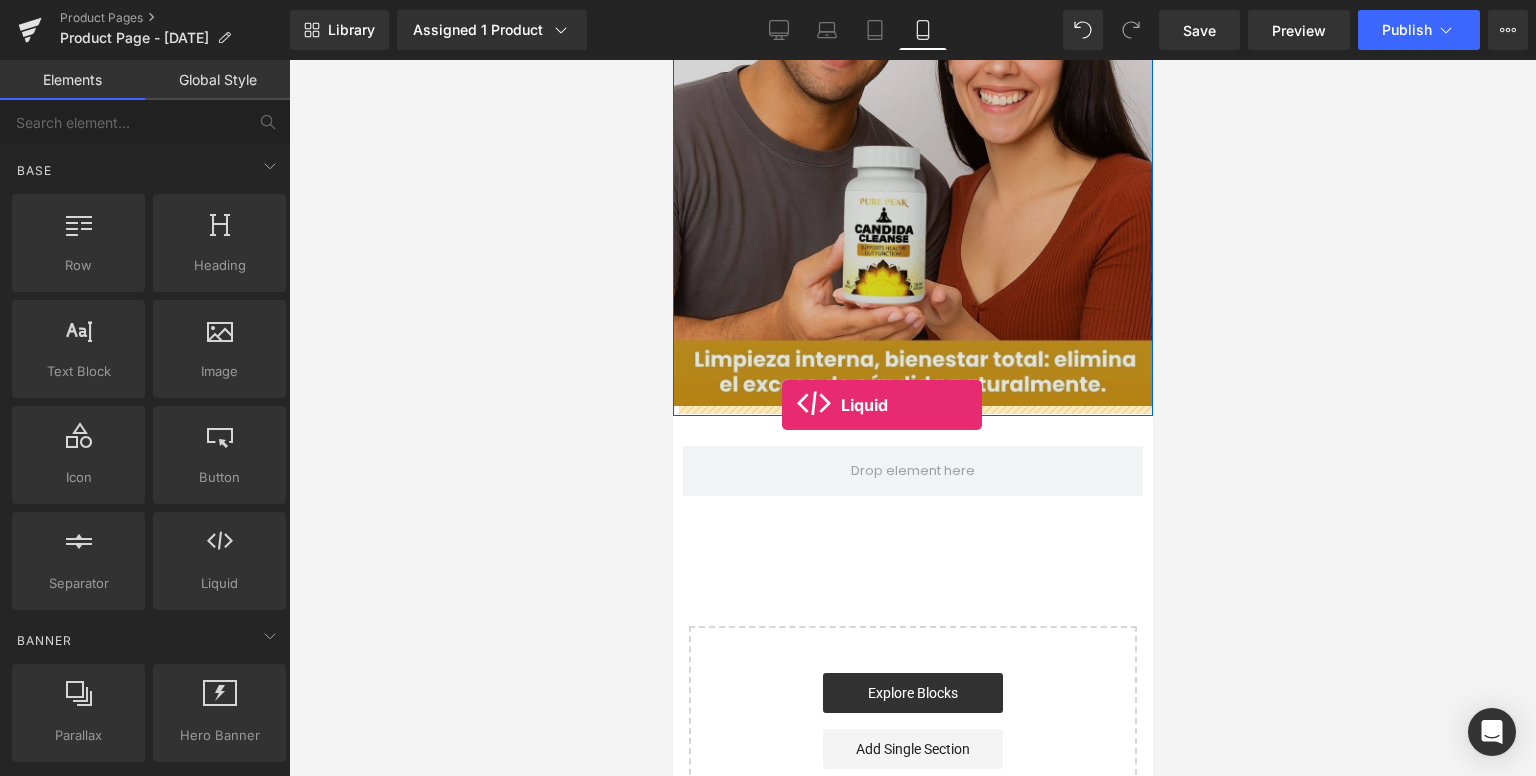 drag, startPoint x: 1014, startPoint y: 606, endPoint x: 781, endPoint y: 405, distance: 307.7174 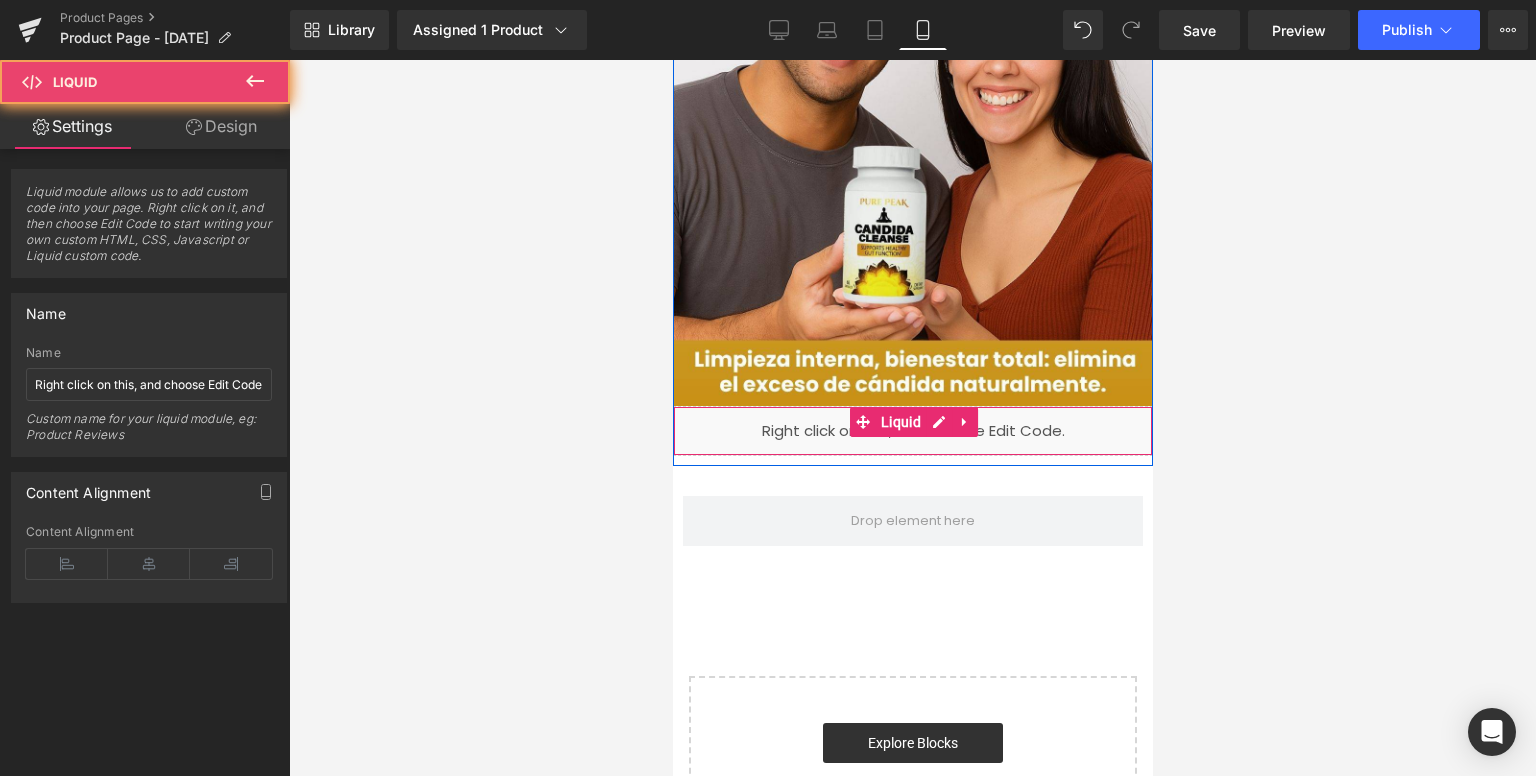 click on "Liquid" at bounding box center (912, 431) 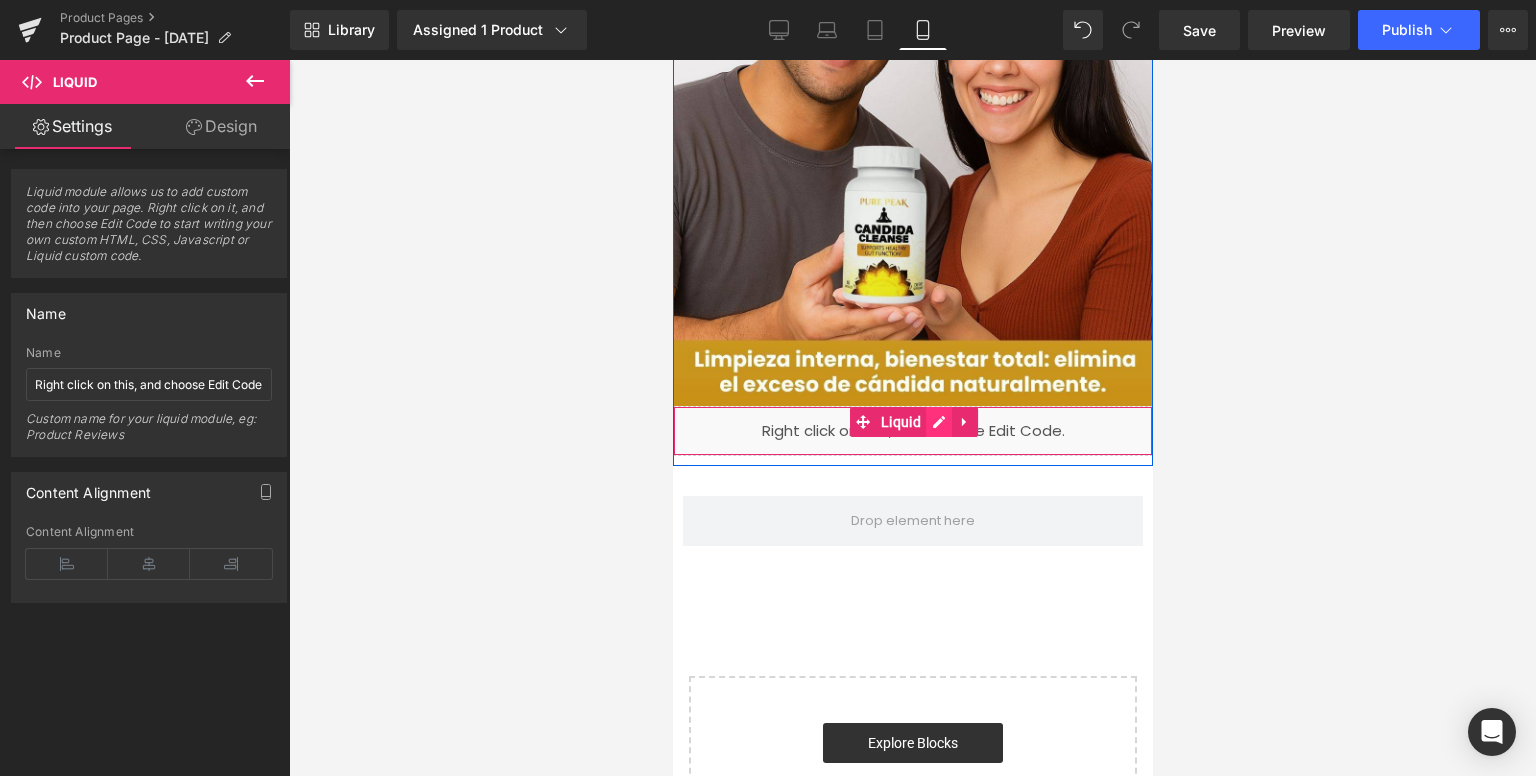 click on "Liquid" at bounding box center [912, 431] 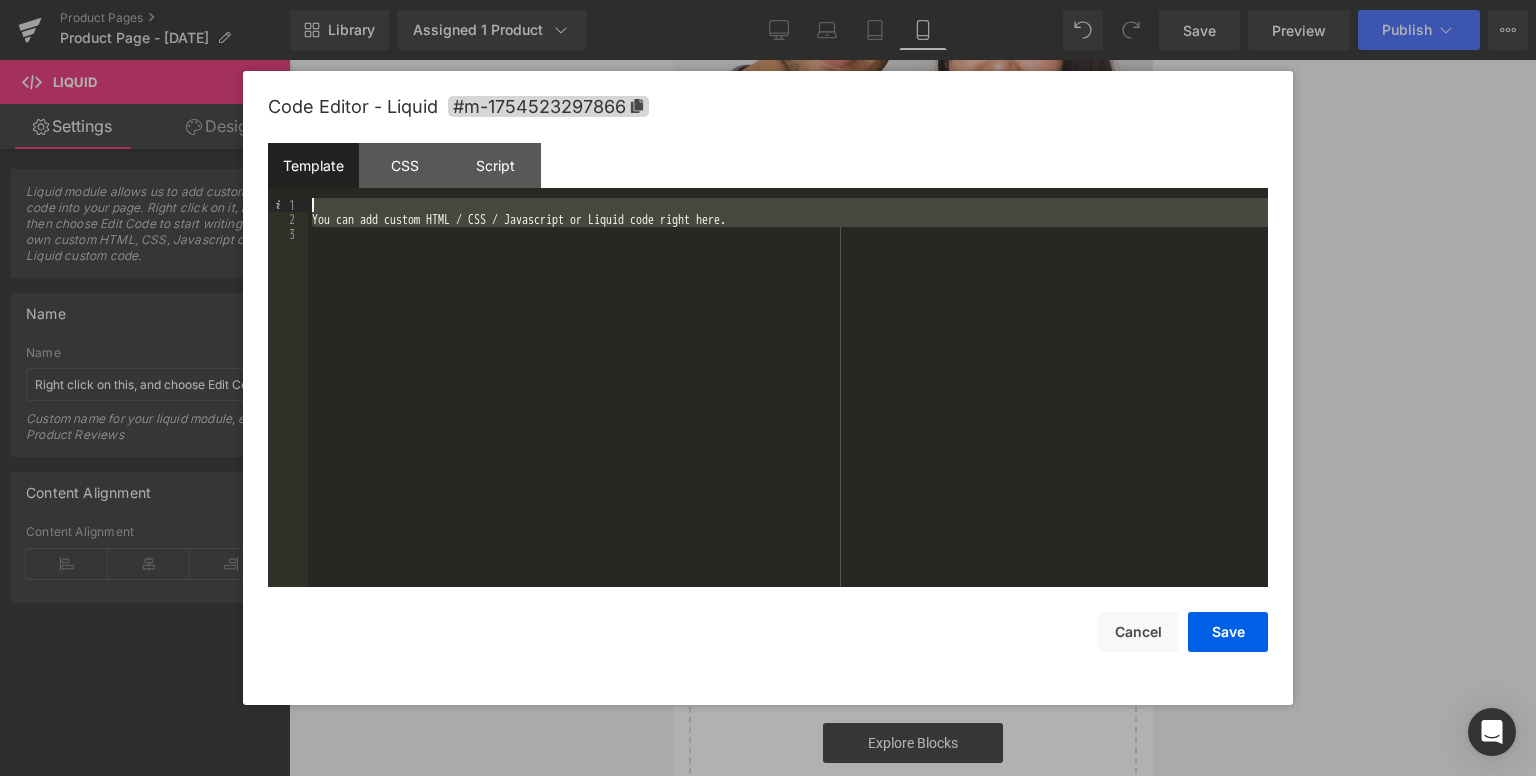 drag, startPoint x: 593, startPoint y: 321, endPoint x: 285, endPoint y: 181, distance: 338.3253 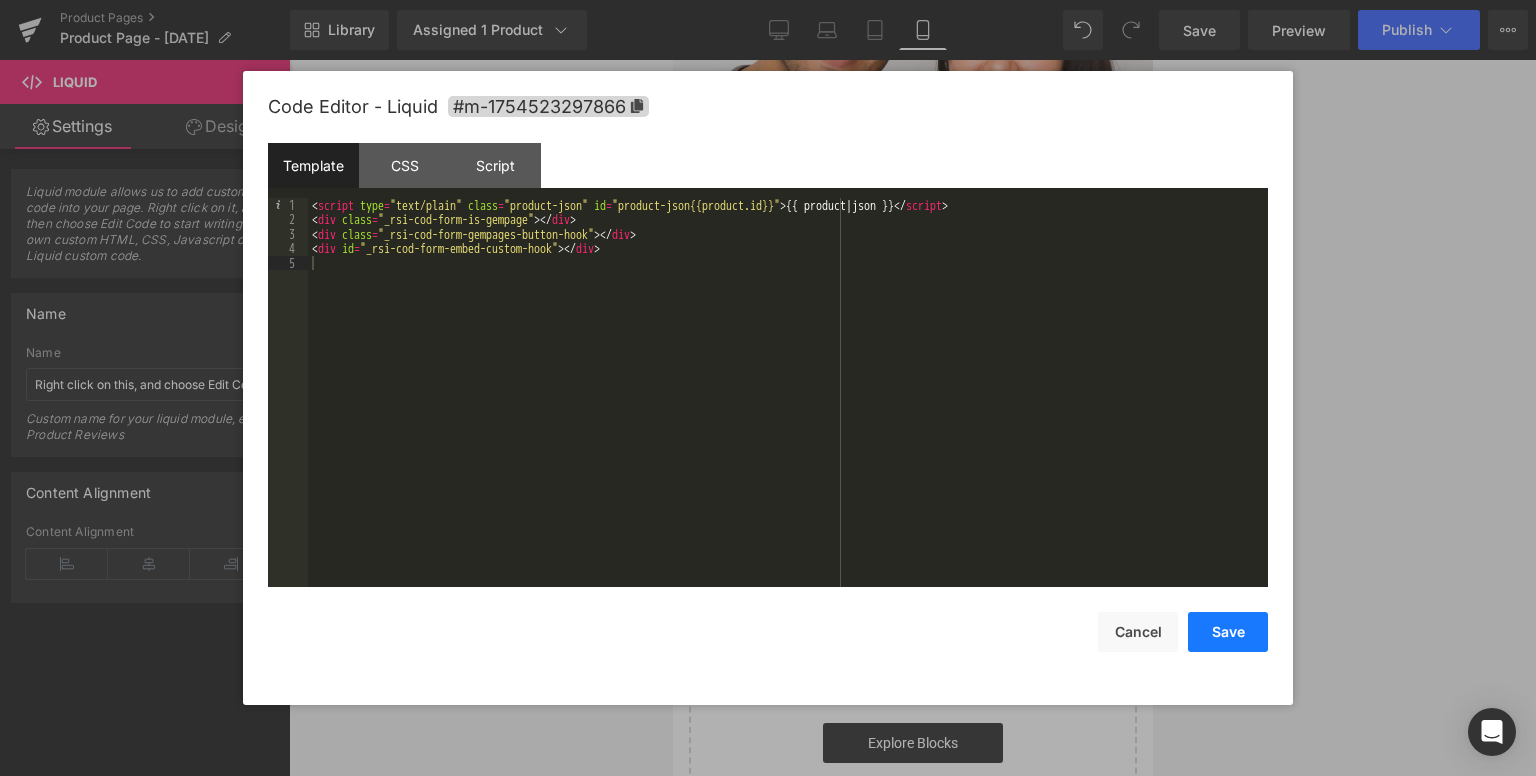 click on "Save" at bounding box center [1228, 632] 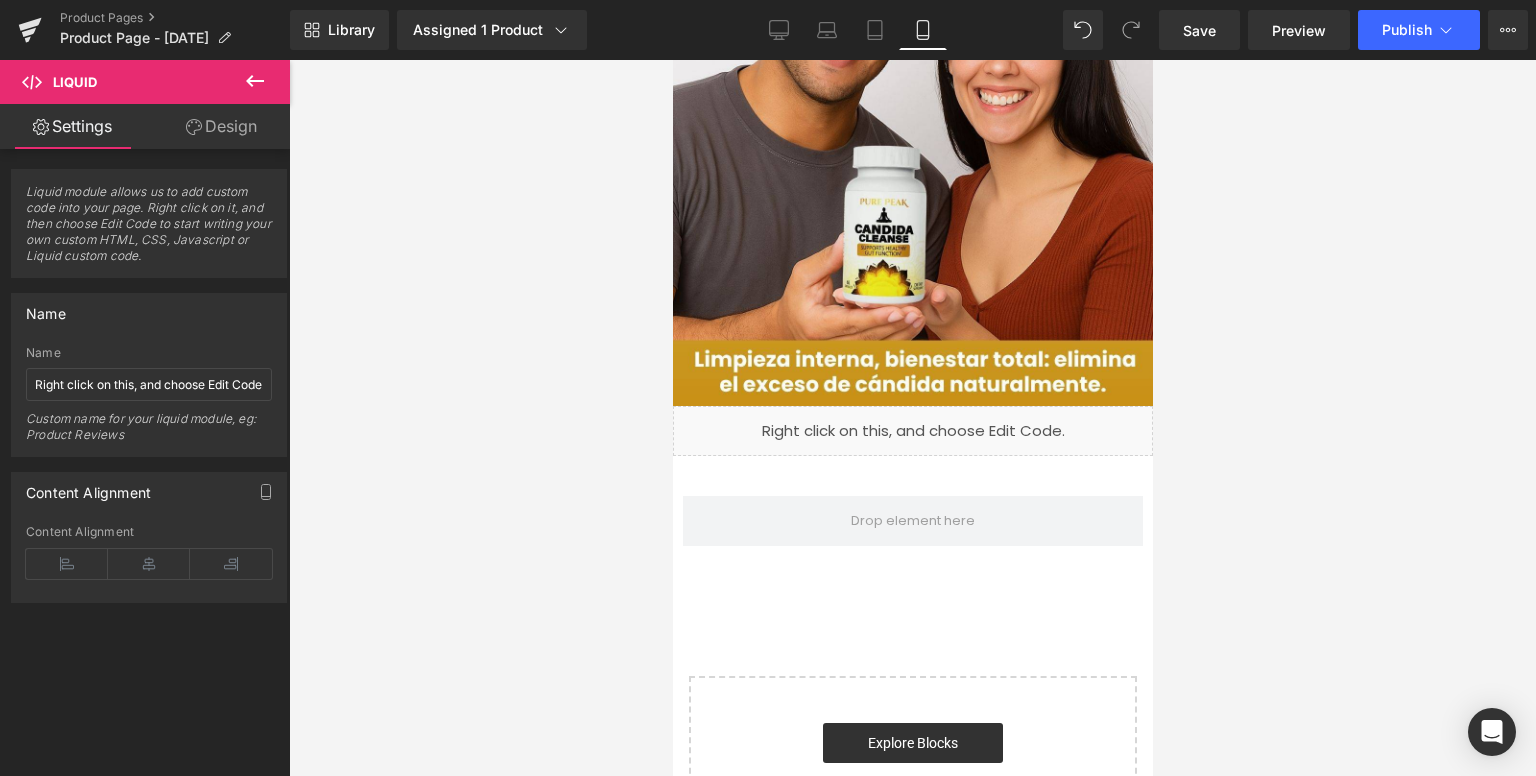 click at bounding box center (255, 82) 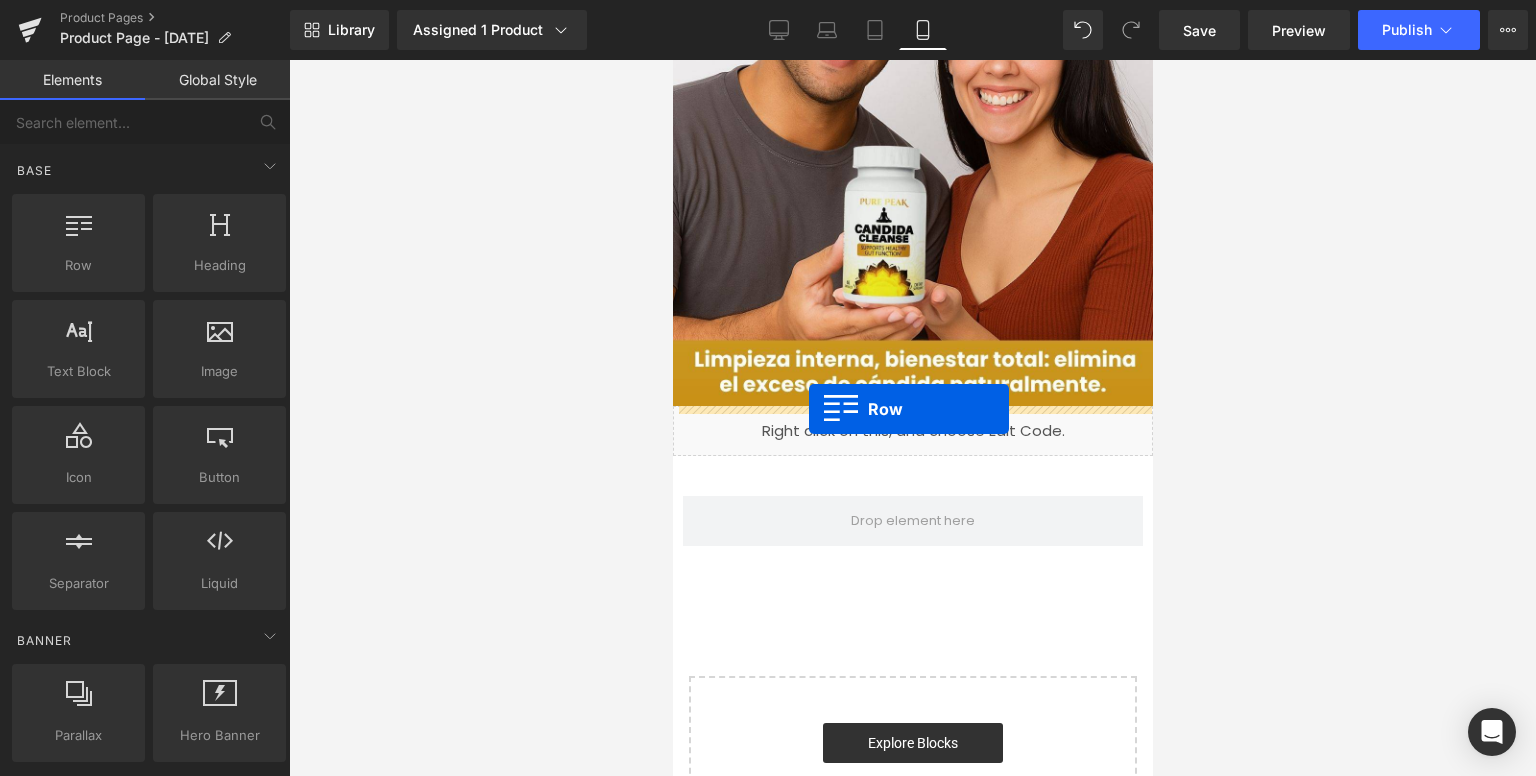 drag, startPoint x: 779, startPoint y: 305, endPoint x: 808, endPoint y: 409, distance: 107.96759 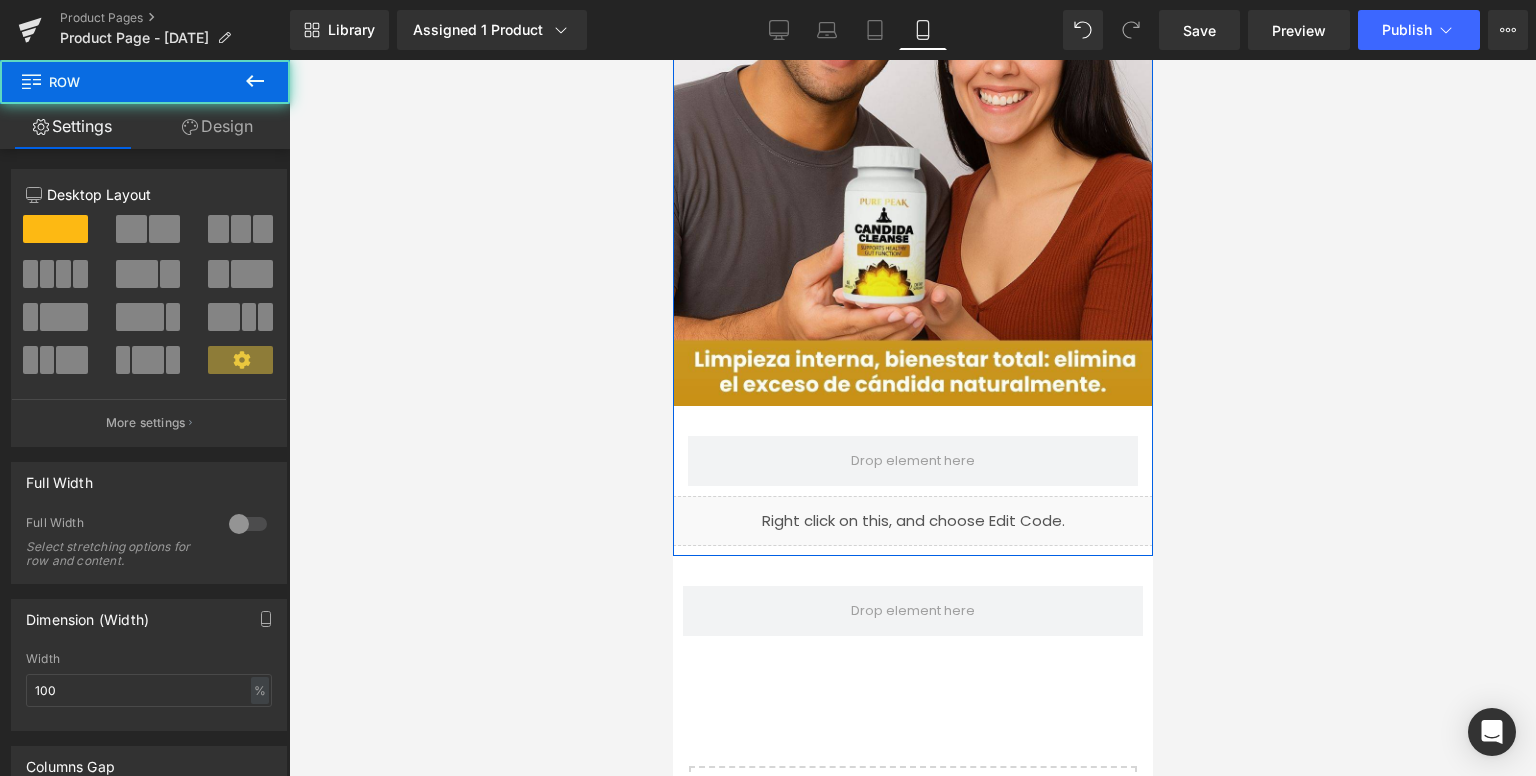 click on "Row" at bounding box center (912, 451) 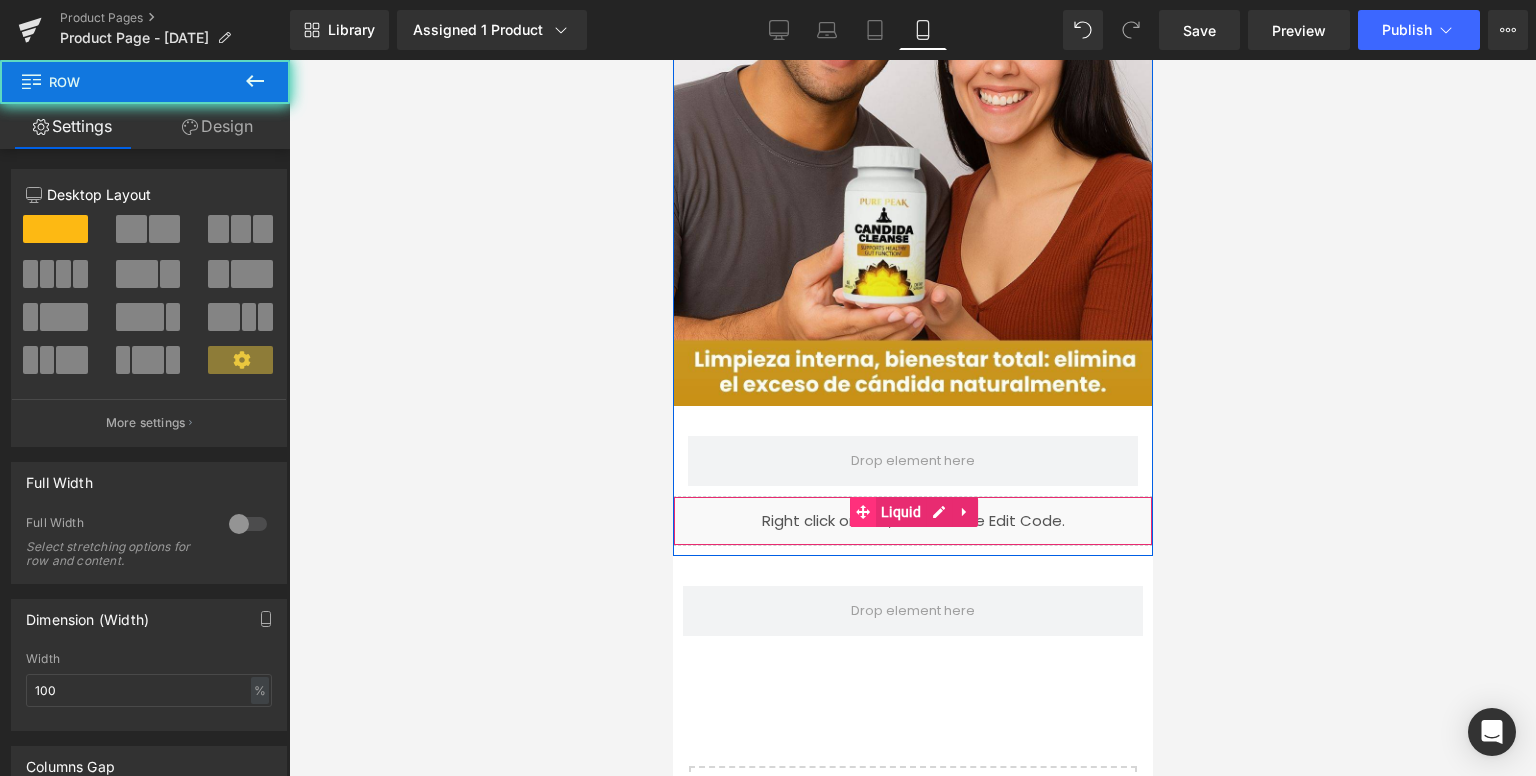 click on "Liquid" at bounding box center (912, 521) 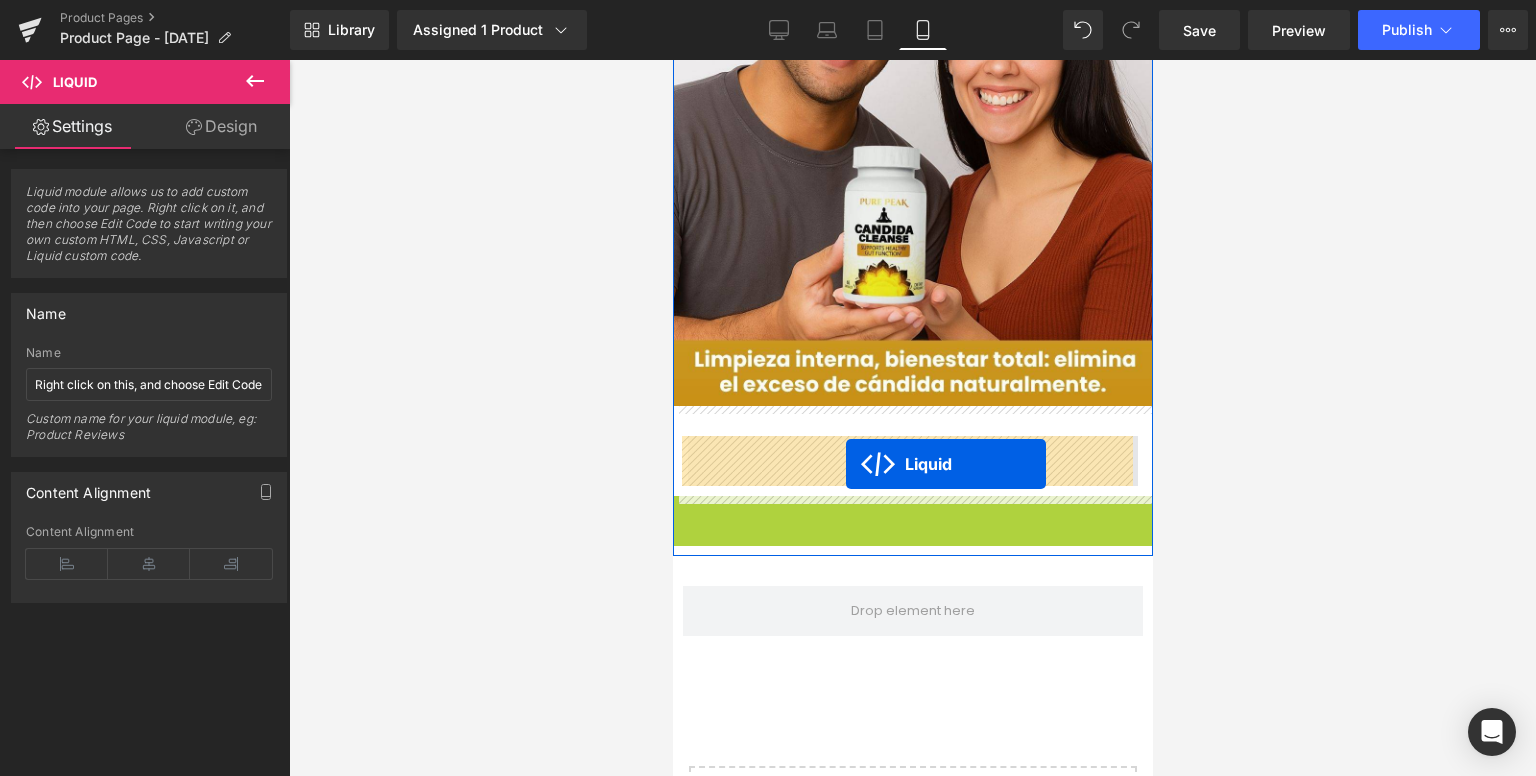 drag, startPoint x: 857, startPoint y: 512, endPoint x: 845, endPoint y: 464, distance: 49.47727 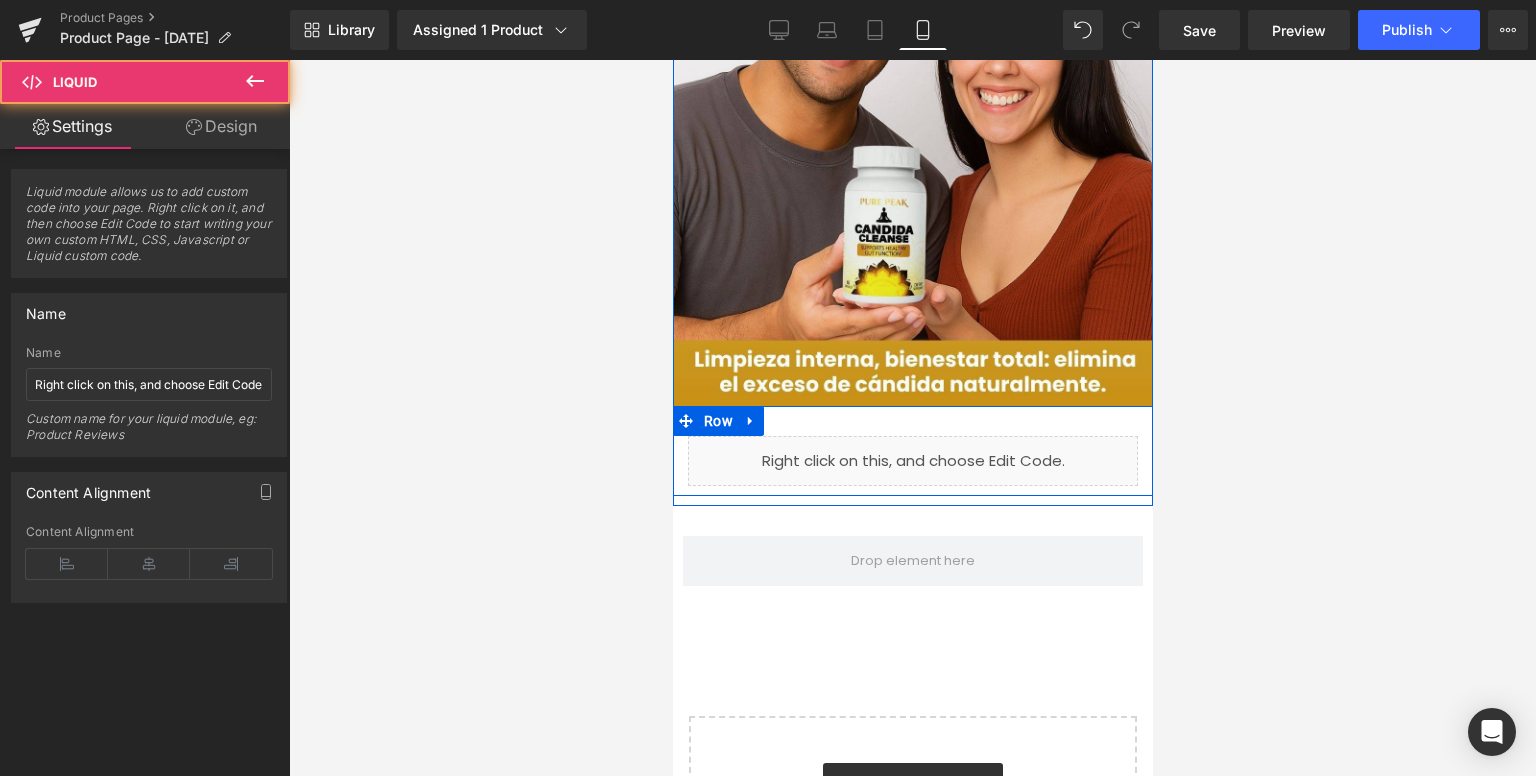 click on "Liquid
Row" at bounding box center (912, 451) 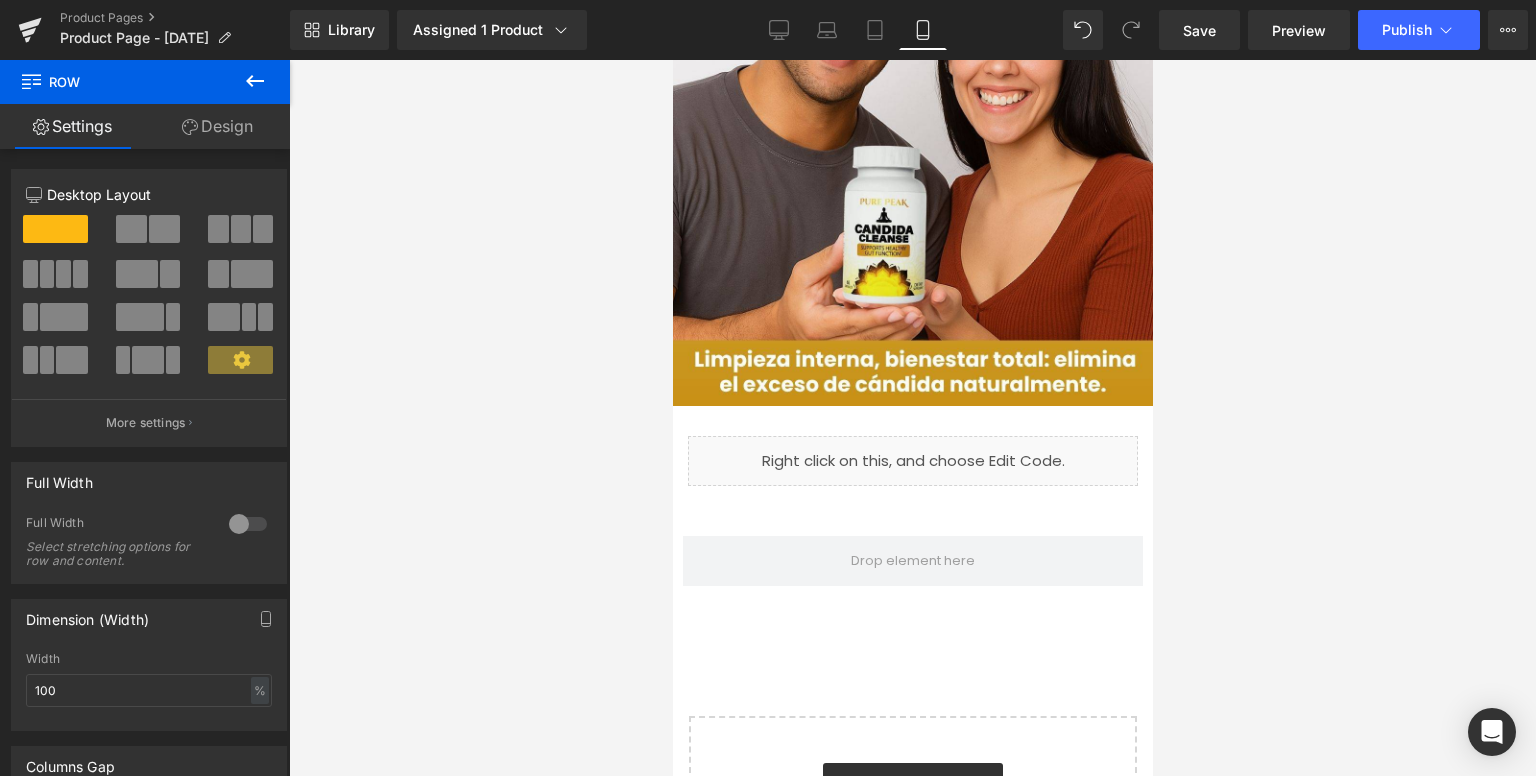 click 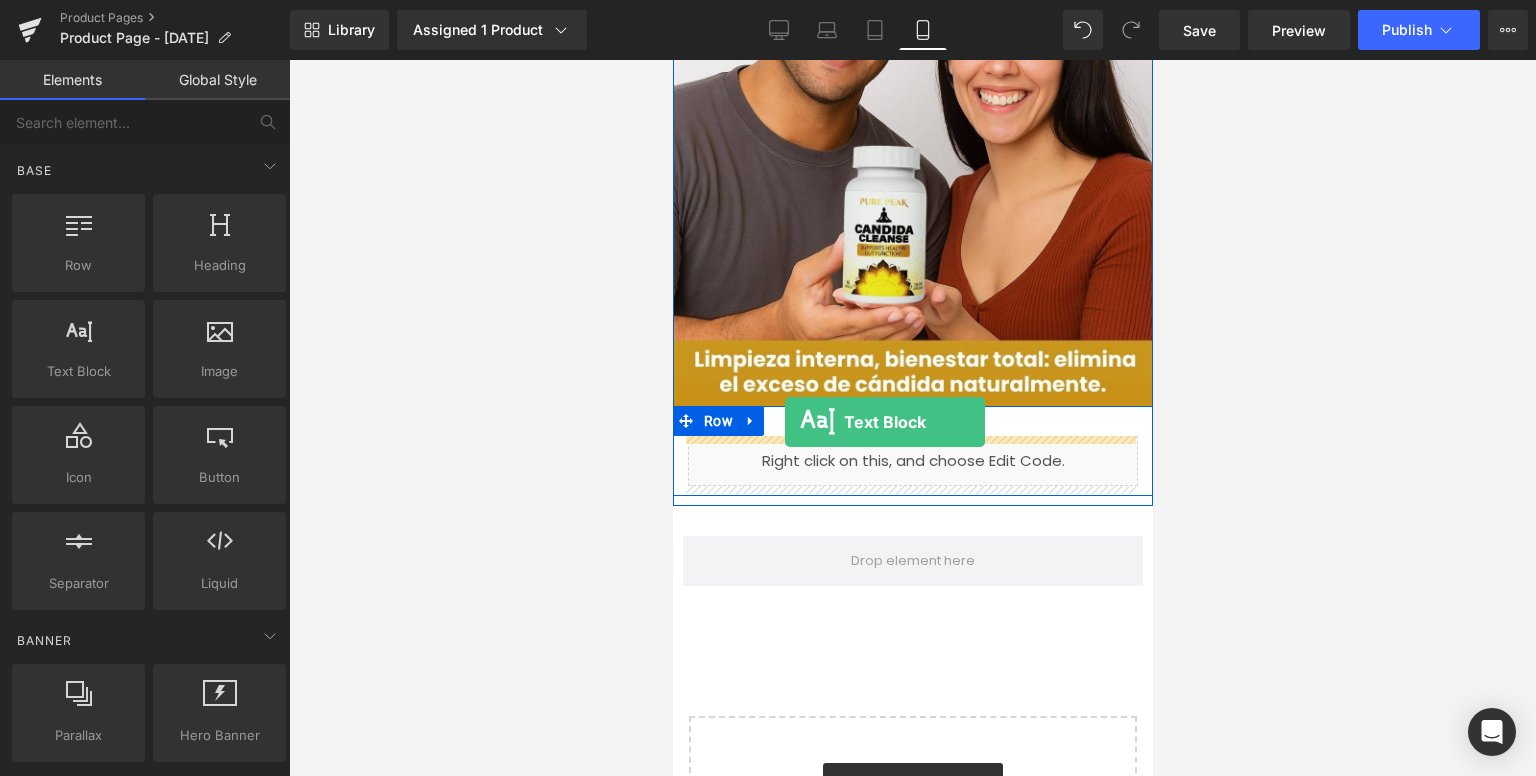 drag, startPoint x: 746, startPoint y: 409, endPoint x: 784, endPoint y: 422, distance: 40.16217 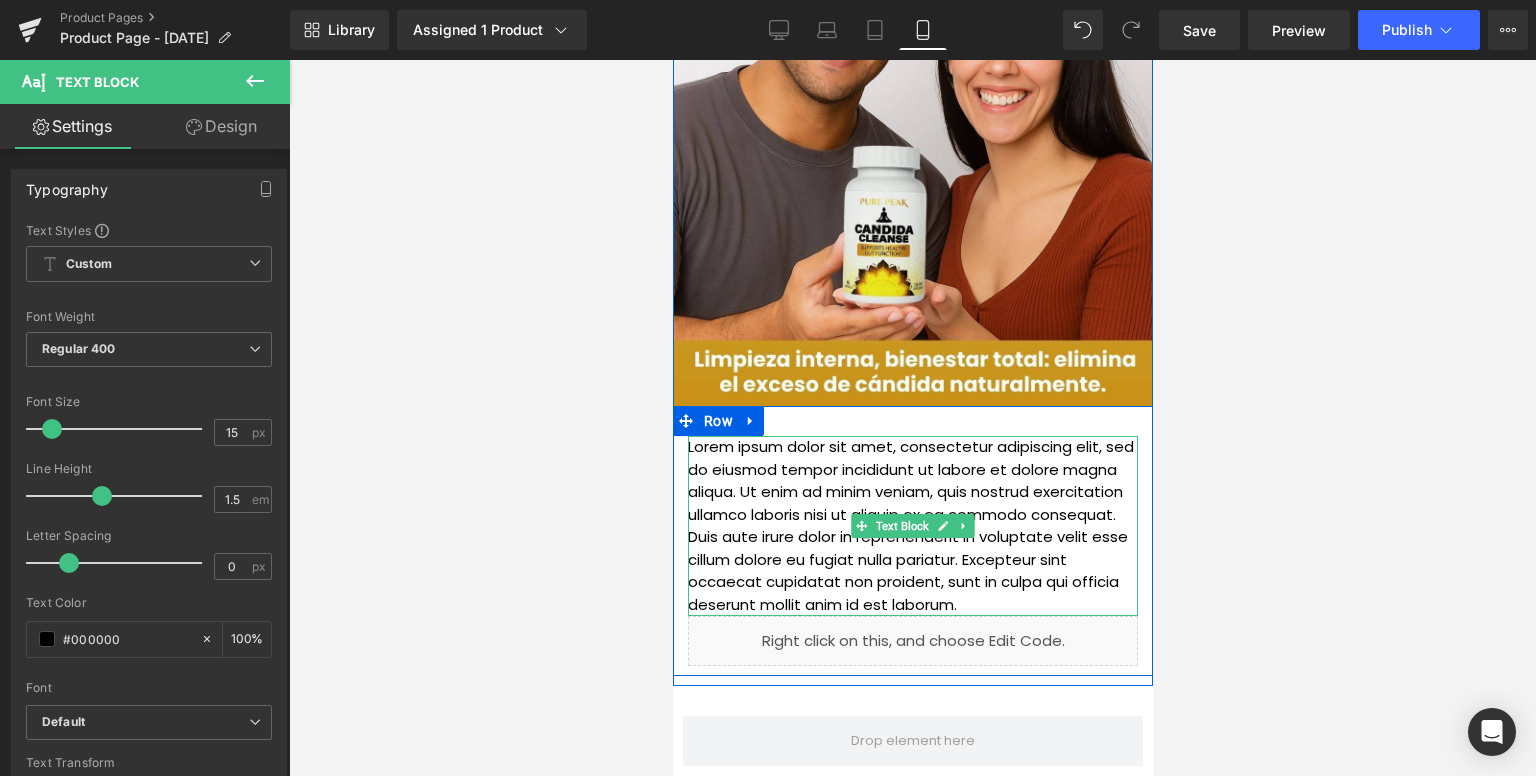 click on "Lorem ipsum dolor sit amet, consectetur adipiscing elit, sed do eiusmod tempor incididunt ut labore et dolore magna aliqua. Ut enim ad minim veniam, quis nostrud exercitation ullamco laboris nisi ut aliquip ex ea commodo consequat. Duis aute irure dolor in reprehenderit in voluptate velit esse cillum dolore eu fugiat nulla pariatur. Excepteur sint occaecat cupidatat non proident, sunt in culpa qui officia deserunt mollit anim id est laborum." at bounding box center [912, 526] 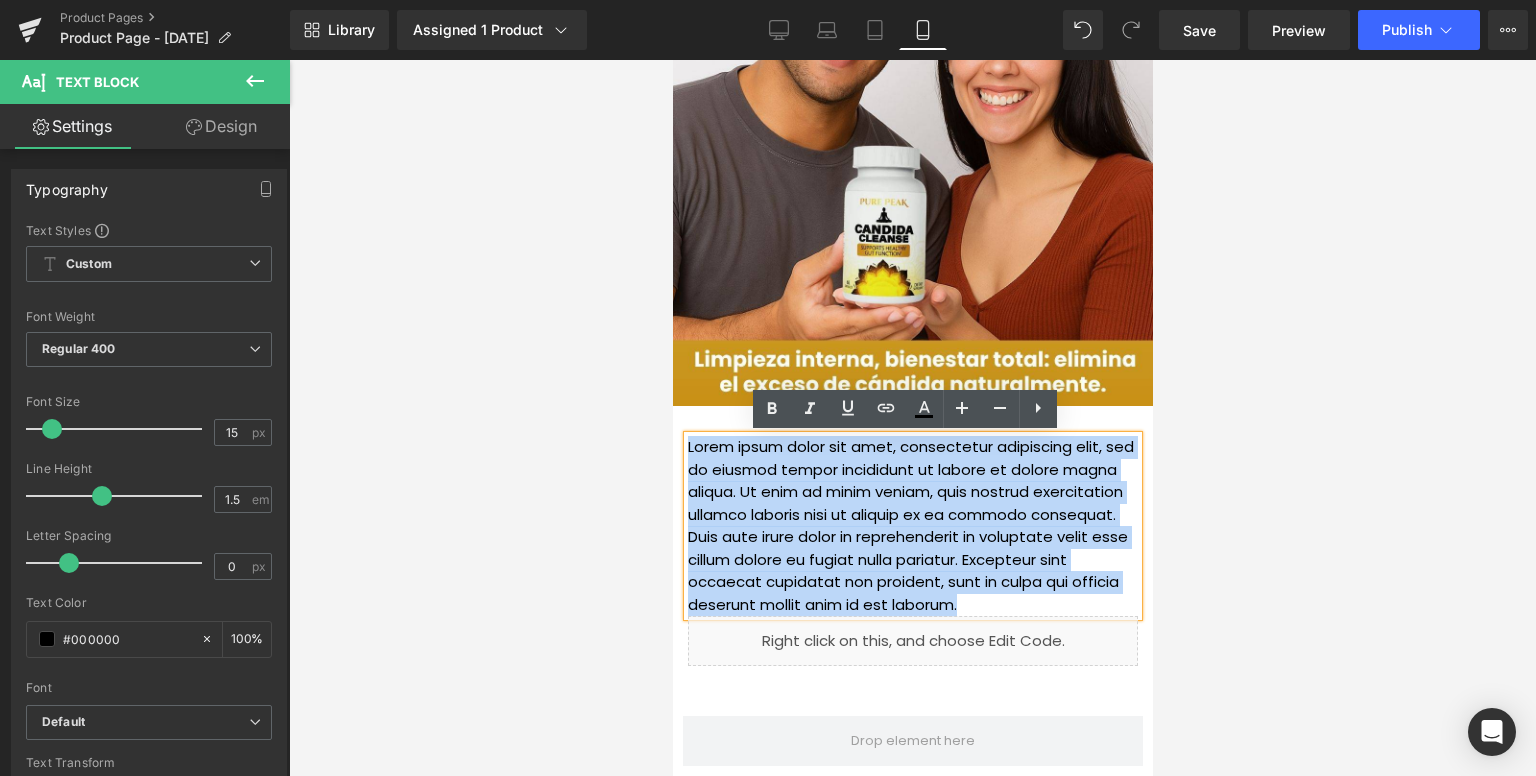 drag, startPoint x: 967, startPoint y: 603, endPoint x: 678, endPoint y: 449, distance: 327.4706 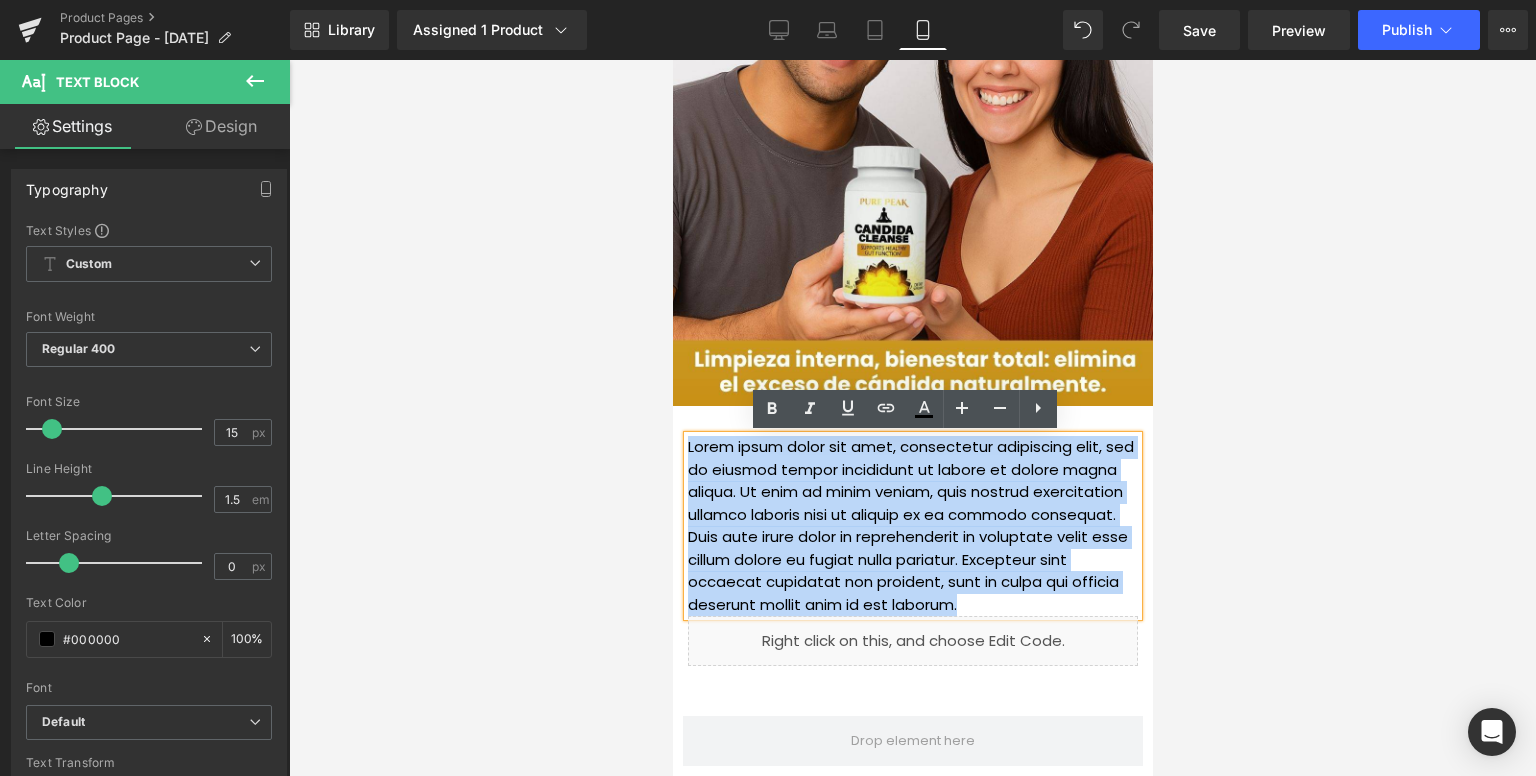 click on "Lorem ipsum dolor sit amet, consectetur adipiscing elit, sed do eiusmod tempor incididunt ut labore et dolore magna aliqua. Ut enim ad minim veniam, quis nostrud exercitation ullamco laboris nisi ut aliquip ex ea commodo consequat. Duis aute irure dolor in reprehenderit in voluptate velit esse cillum dolore eu fugiat nulla pariatur. Excepteur sint occaecat cupidatat non proident, sunt in culpa qui officia deserunt mollit anim id est laborum." at bounding box center (912, 526) 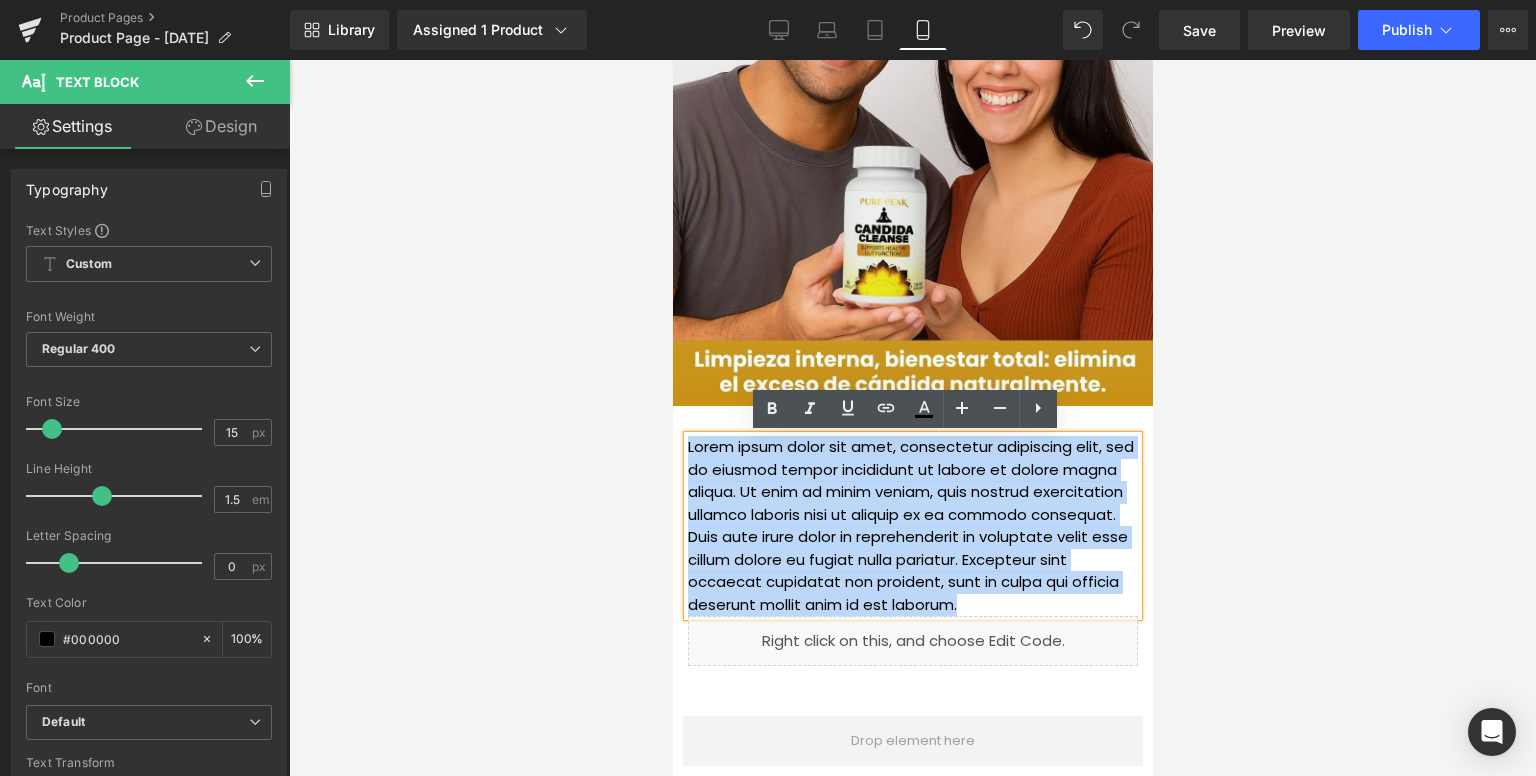 type 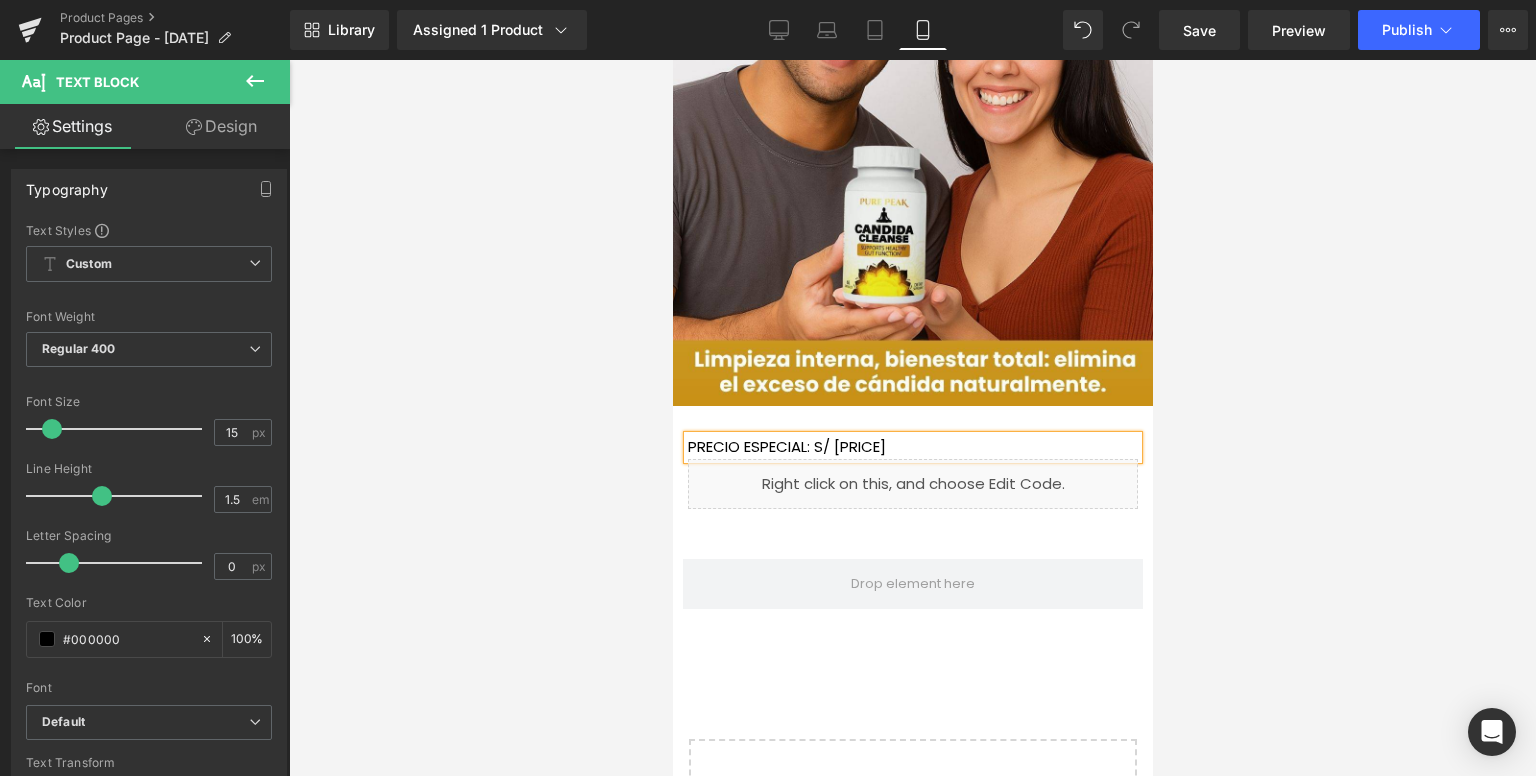 click on "PRECIO ESPECIAL: S/ [PRICE]
Text Block         Liquid" at bounding box center (912, 472) 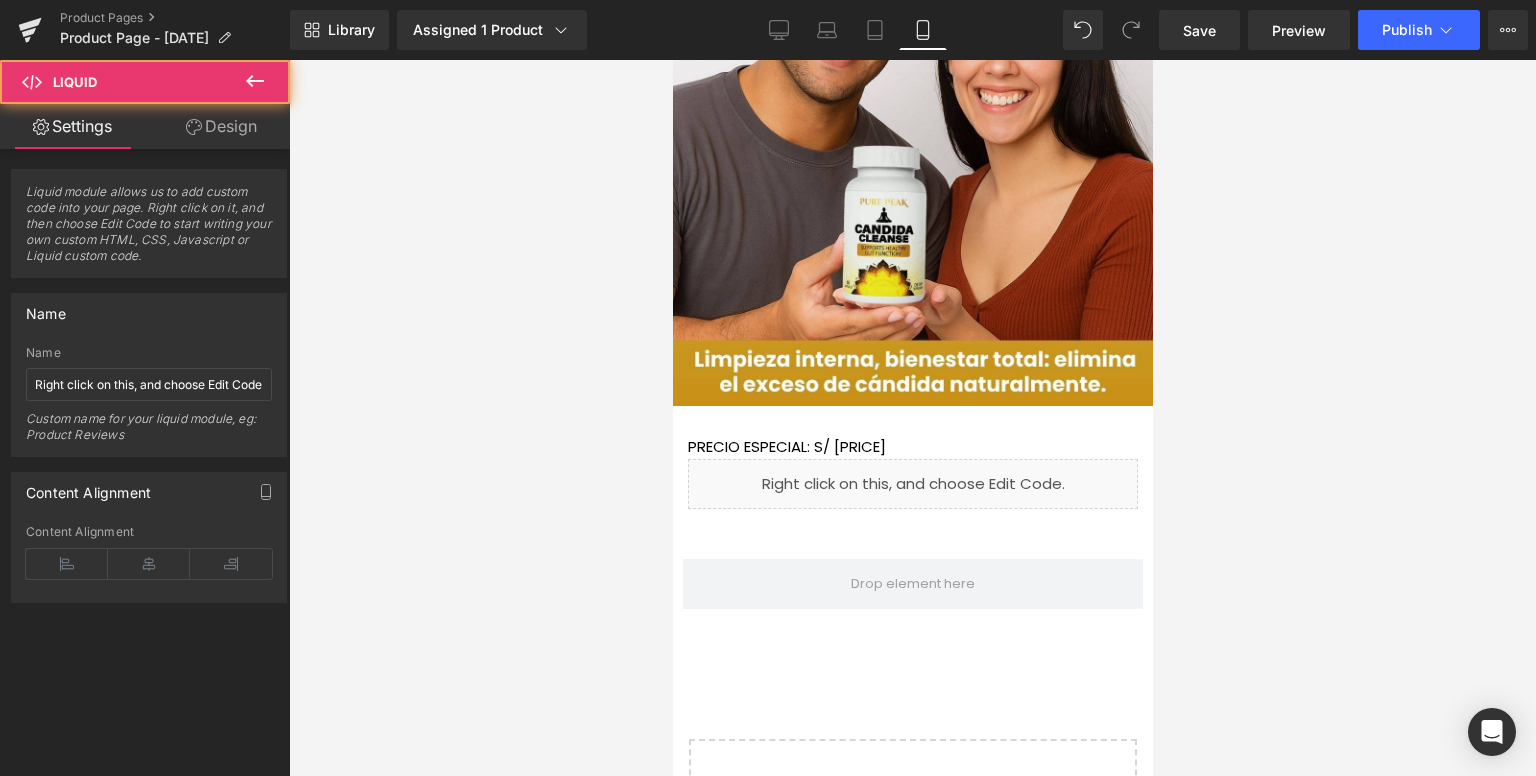 drag, startPoint x: 889, startPoint y: 445, endPoint x: 878, endPoint y: 441, distance: 11.7046995 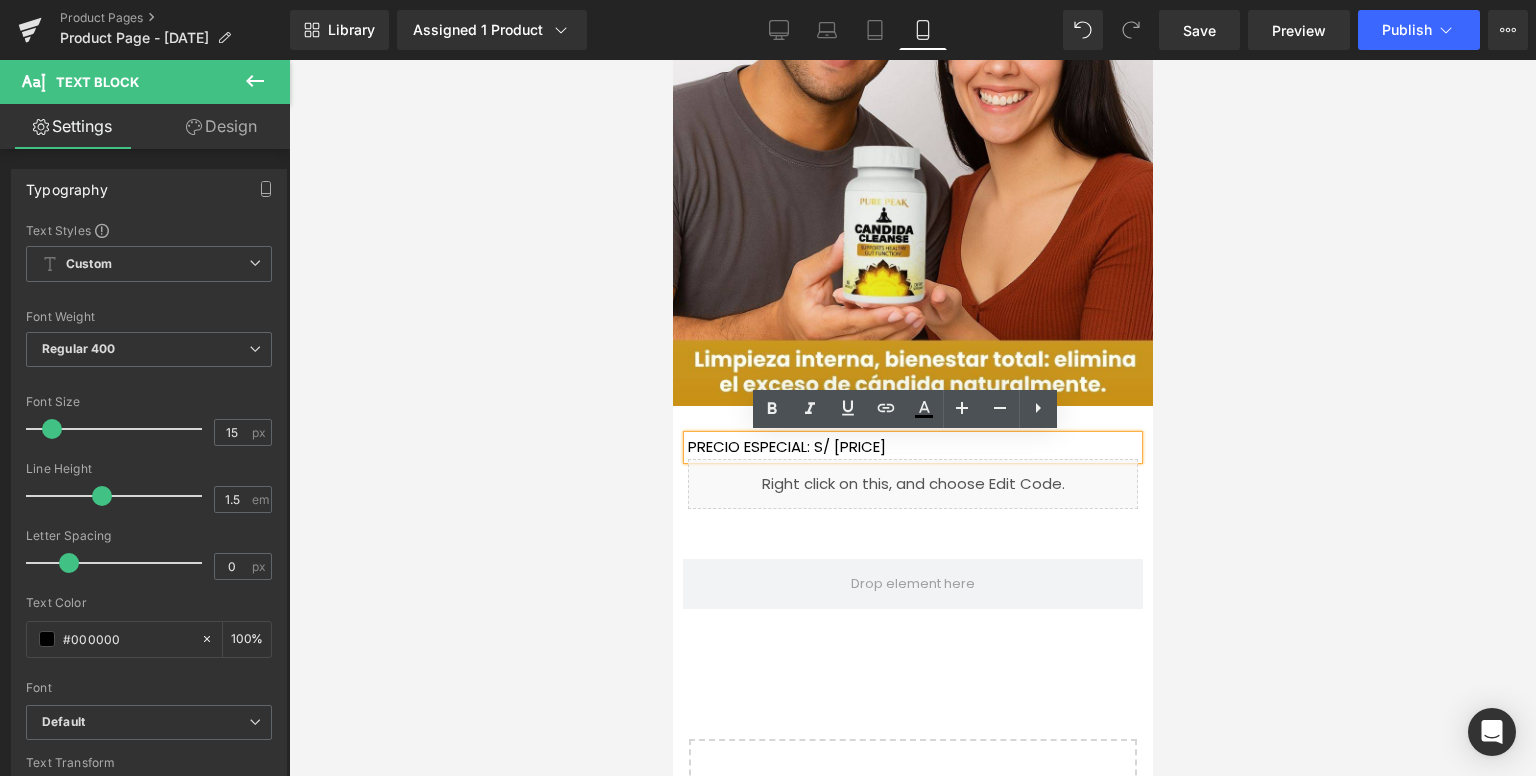 click on "PRECIO ESPECIAL: S/ [PRICE]" at bounding box center (912, 447) 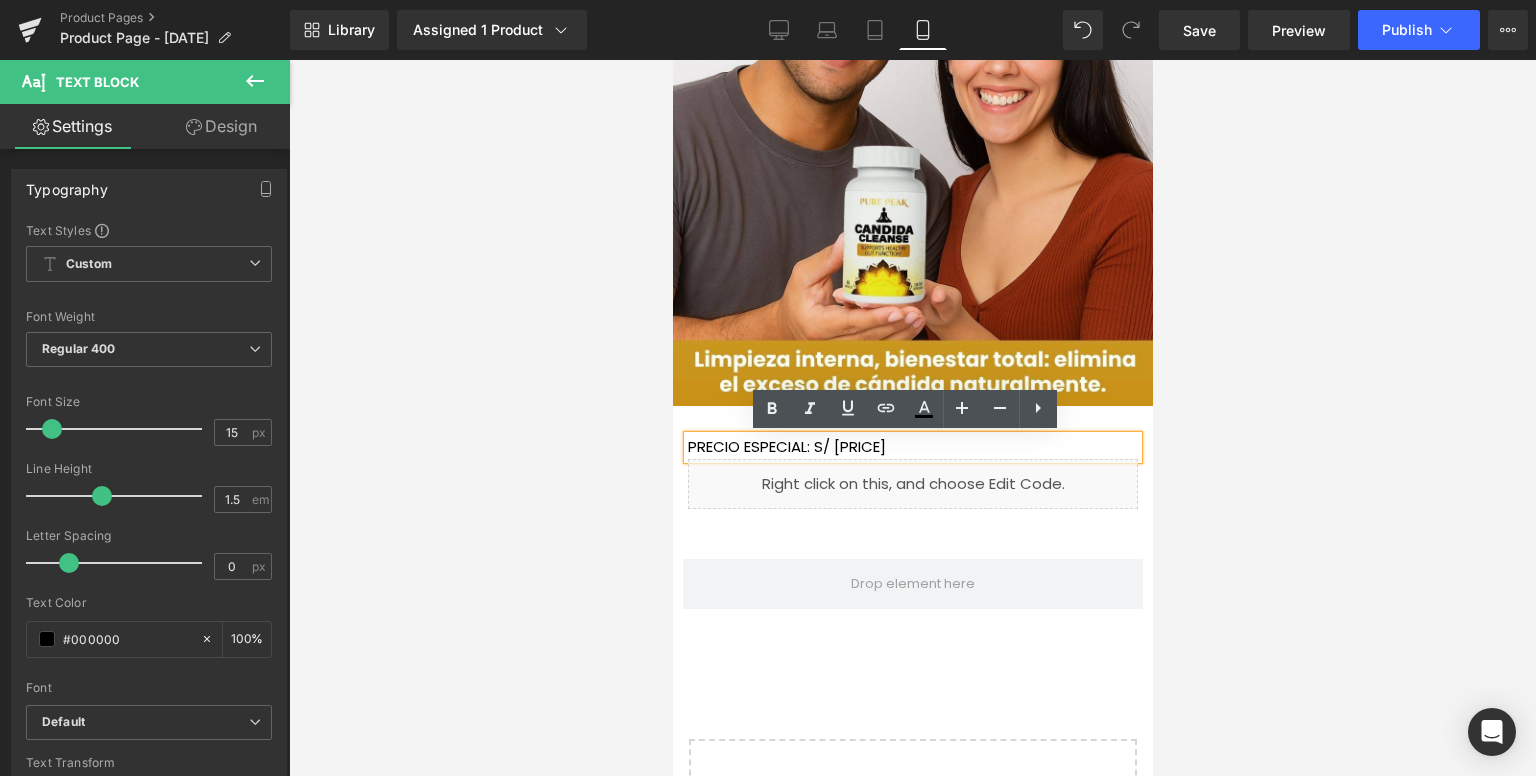 drag, startPoint x: 880, startPoint y: 449, endPoint x: 677, endPoint y: 452, distance: 203.02217 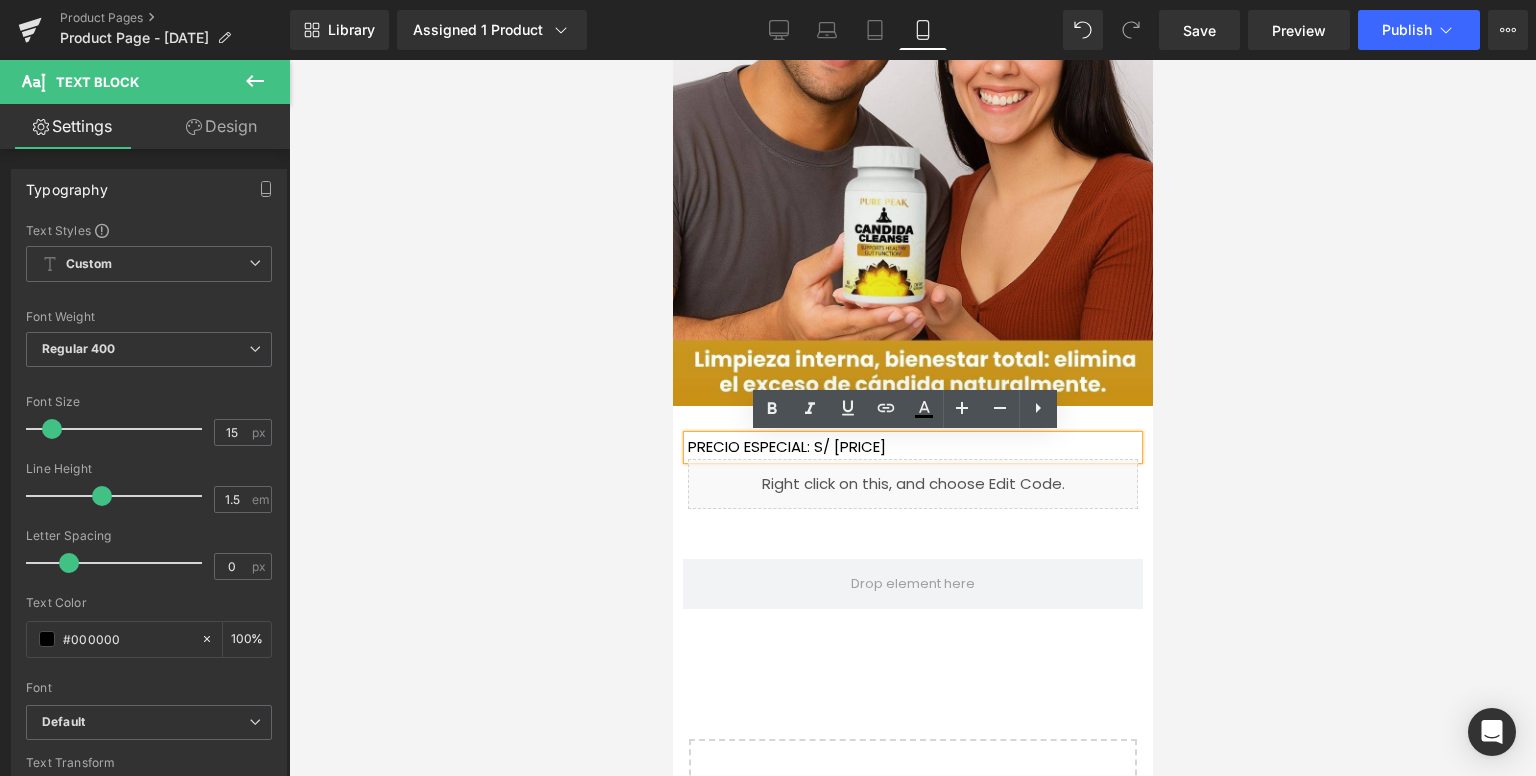click on "PRECIO ESPECIAL: S/ [PRICE]" at bounding box center (912, 447) 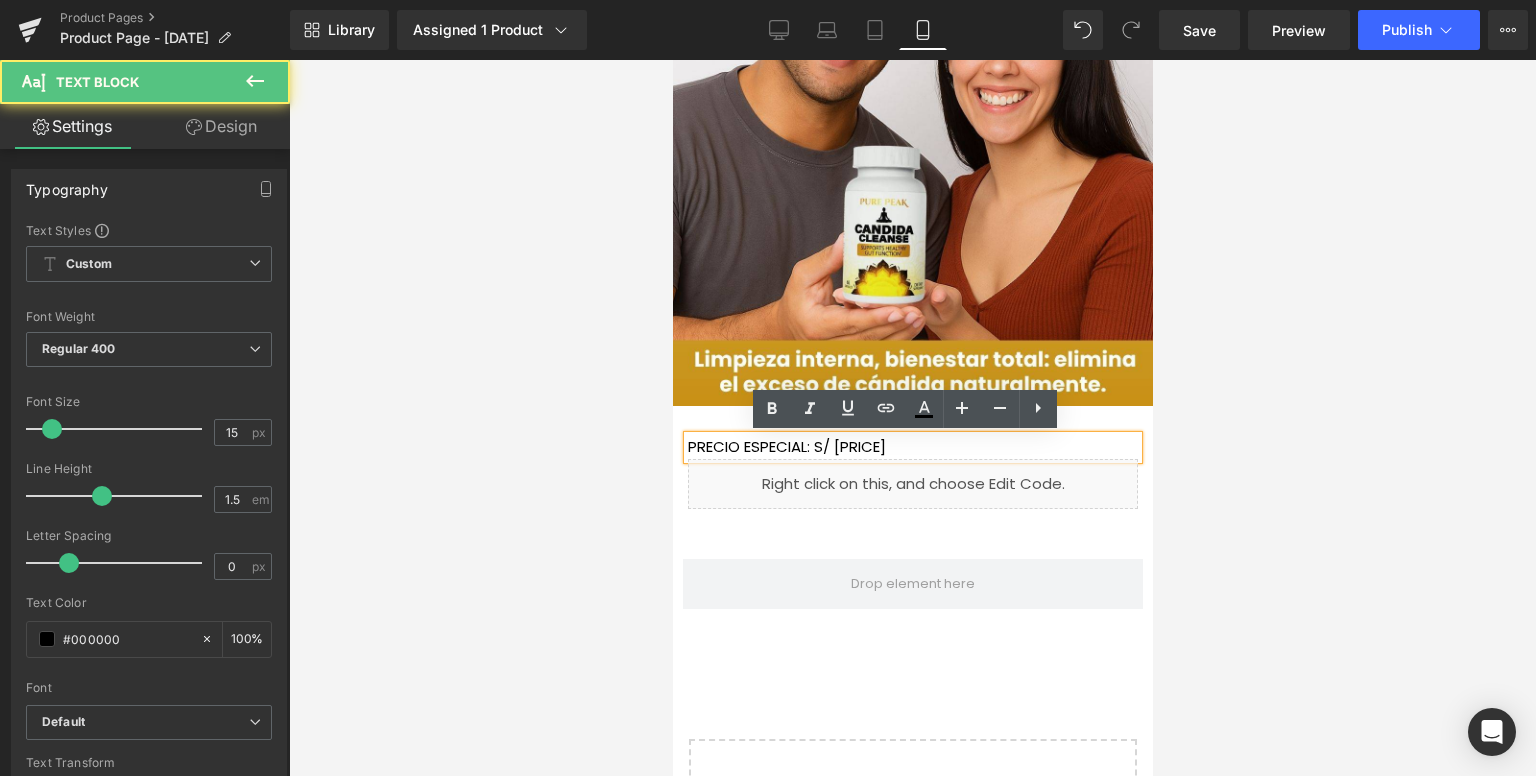 click on "PRECIO ESPECIAL: S/ [PRICE]" at bounding box center (912, 447) 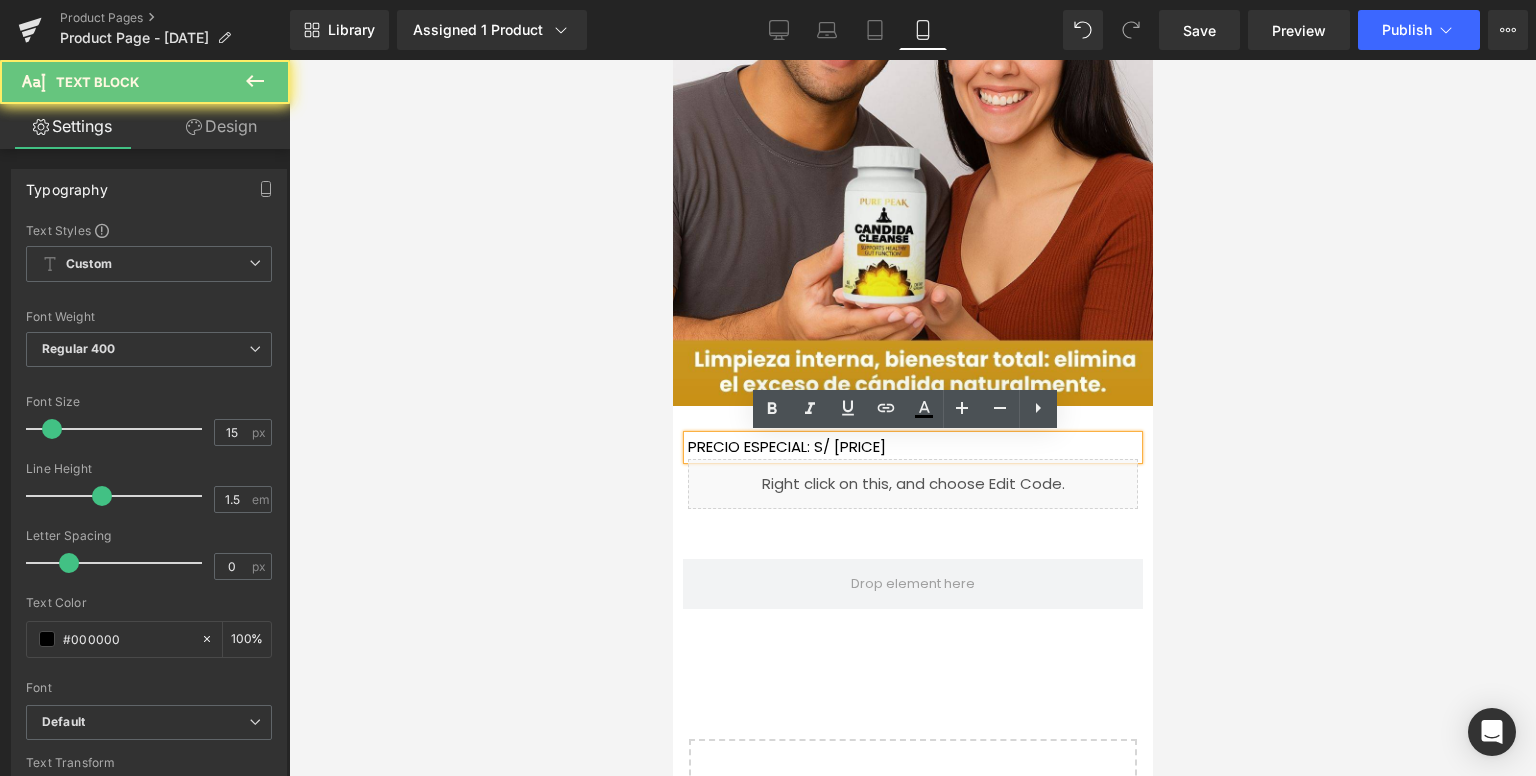 click on "PRECIO ESPECIAL: S/ [PRICE]" at bounding box center [912, 447] 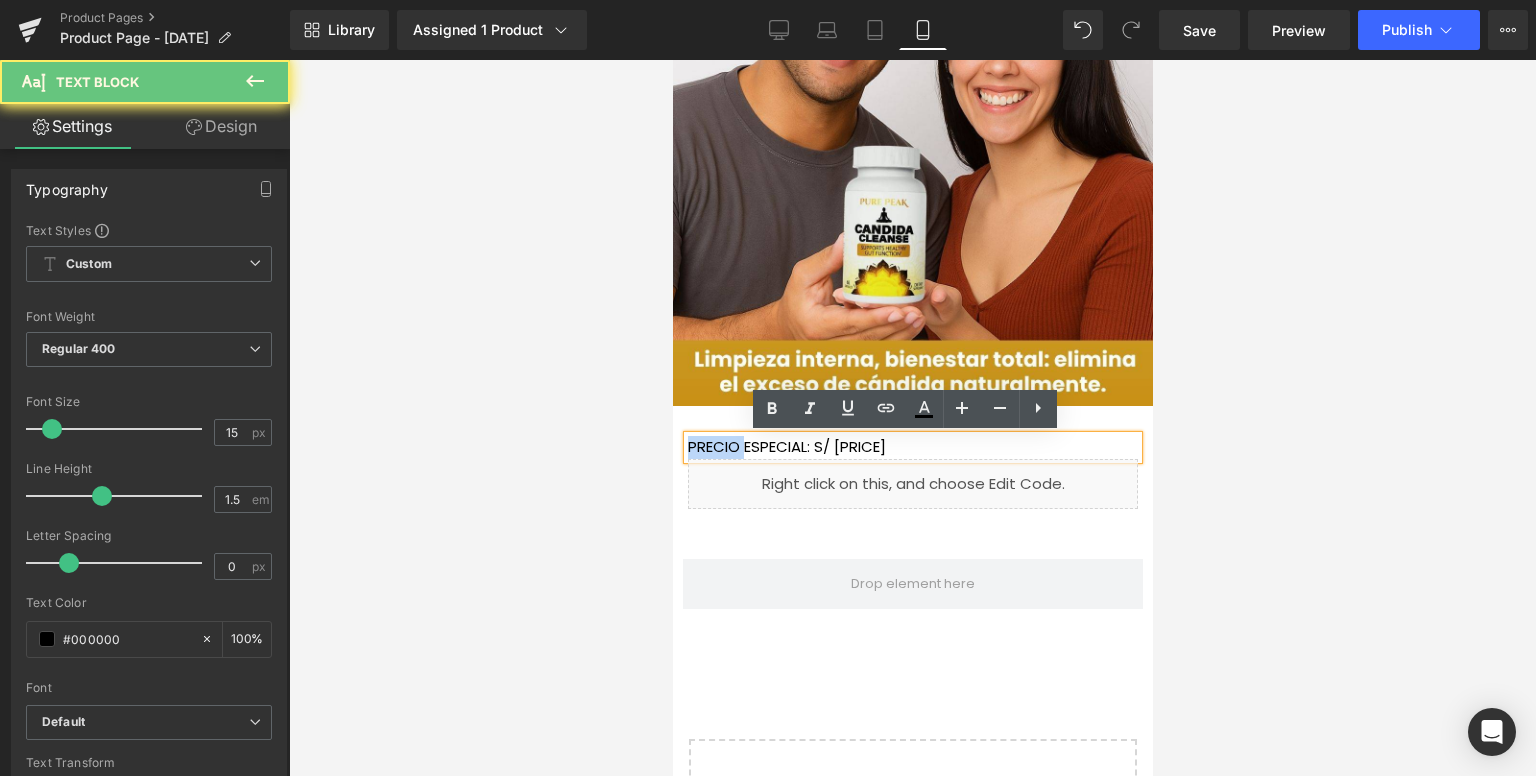 click on "PRECIO ESPECIAL: S/ [PRICE]" at bounding box center [912, 447] 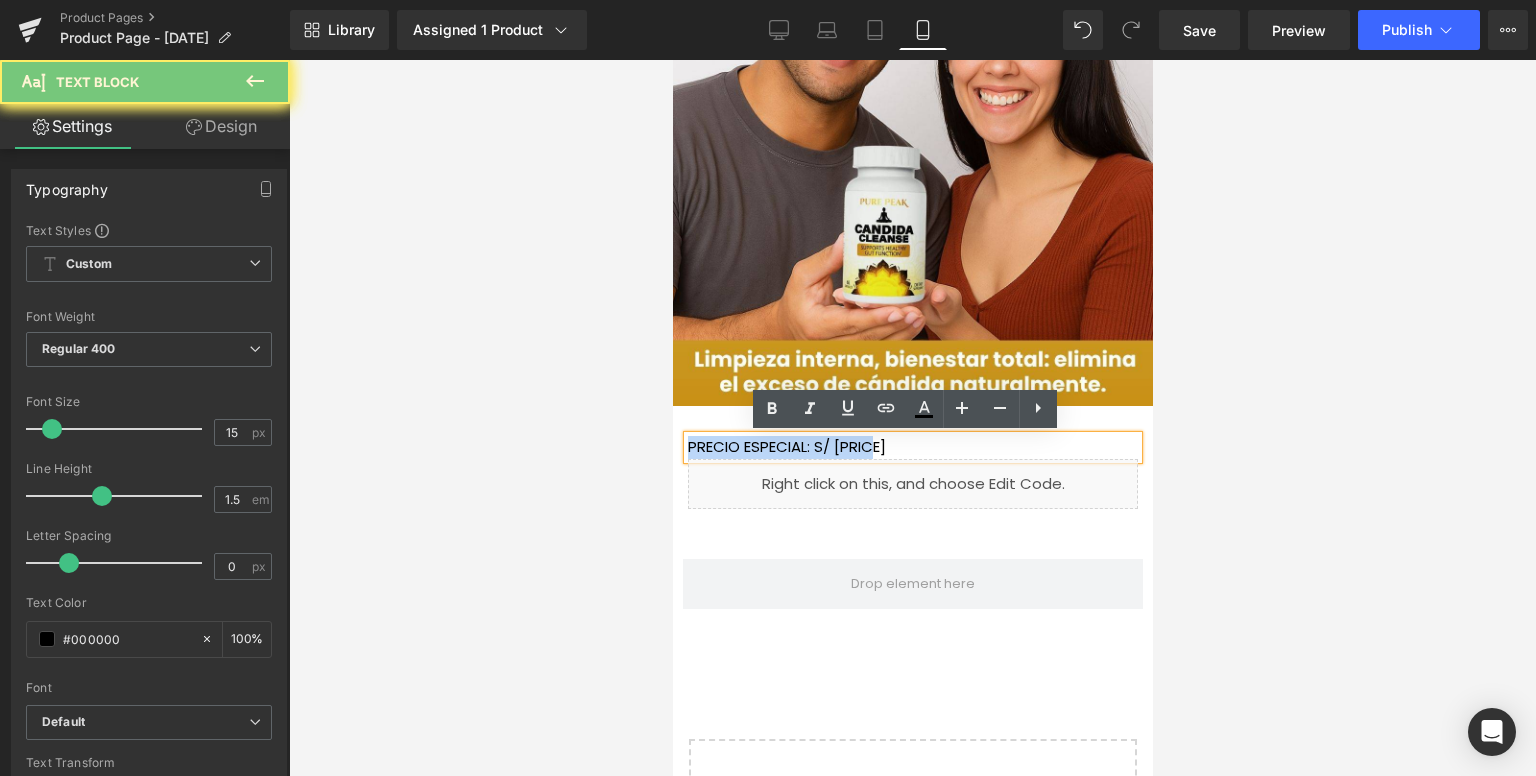 click on "PRECIO ESPECIAL: S/ [PRICE]" at bounding box center [912, 447] 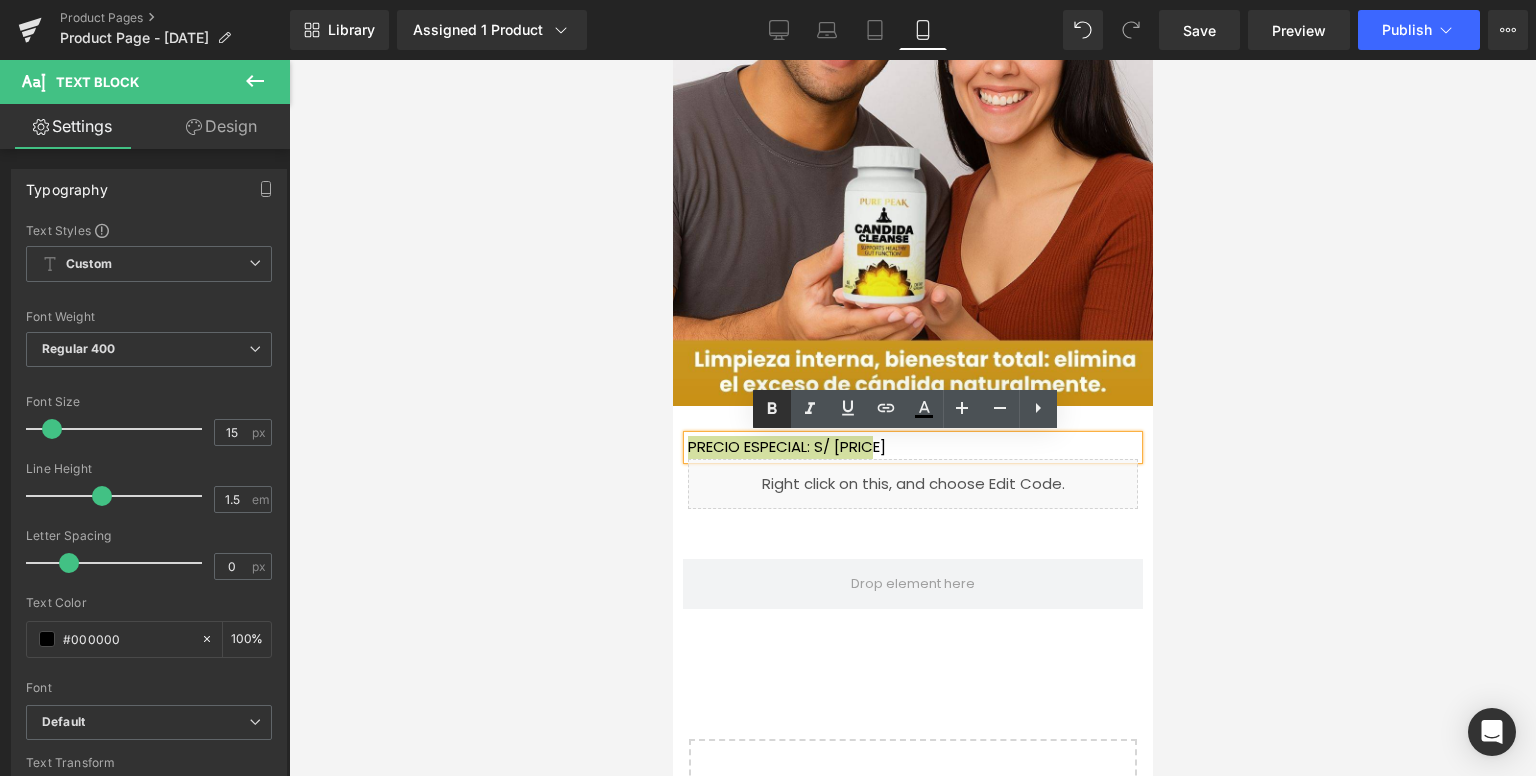 click 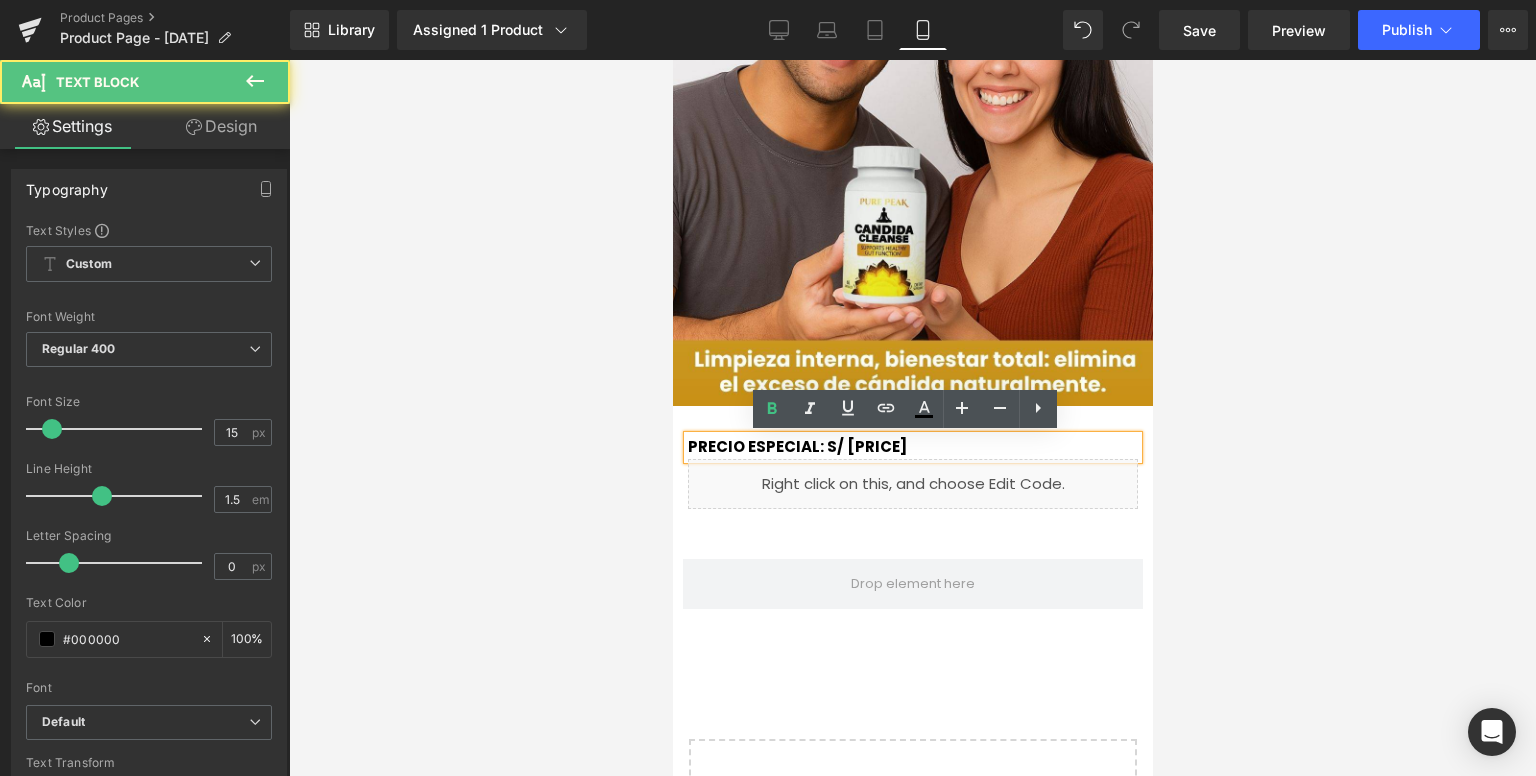 click on "PRECIO ESPECIAL: S/ [PRICE]" at bounding box center (912, 447) 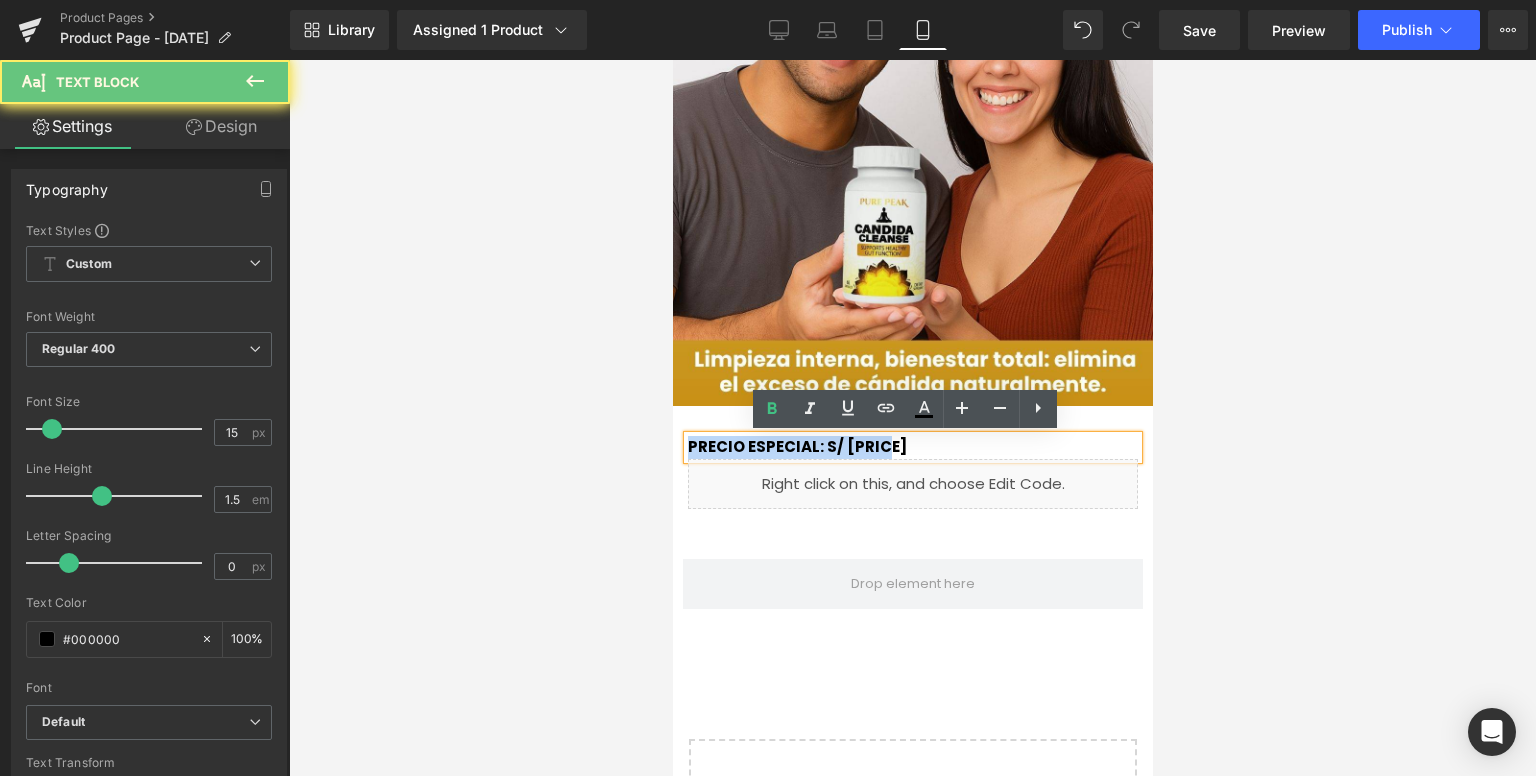 drag, startPoint x: 882, startPoint y: 445, endPoint x: 1343, endPoint y: 501, distance: 464.38885 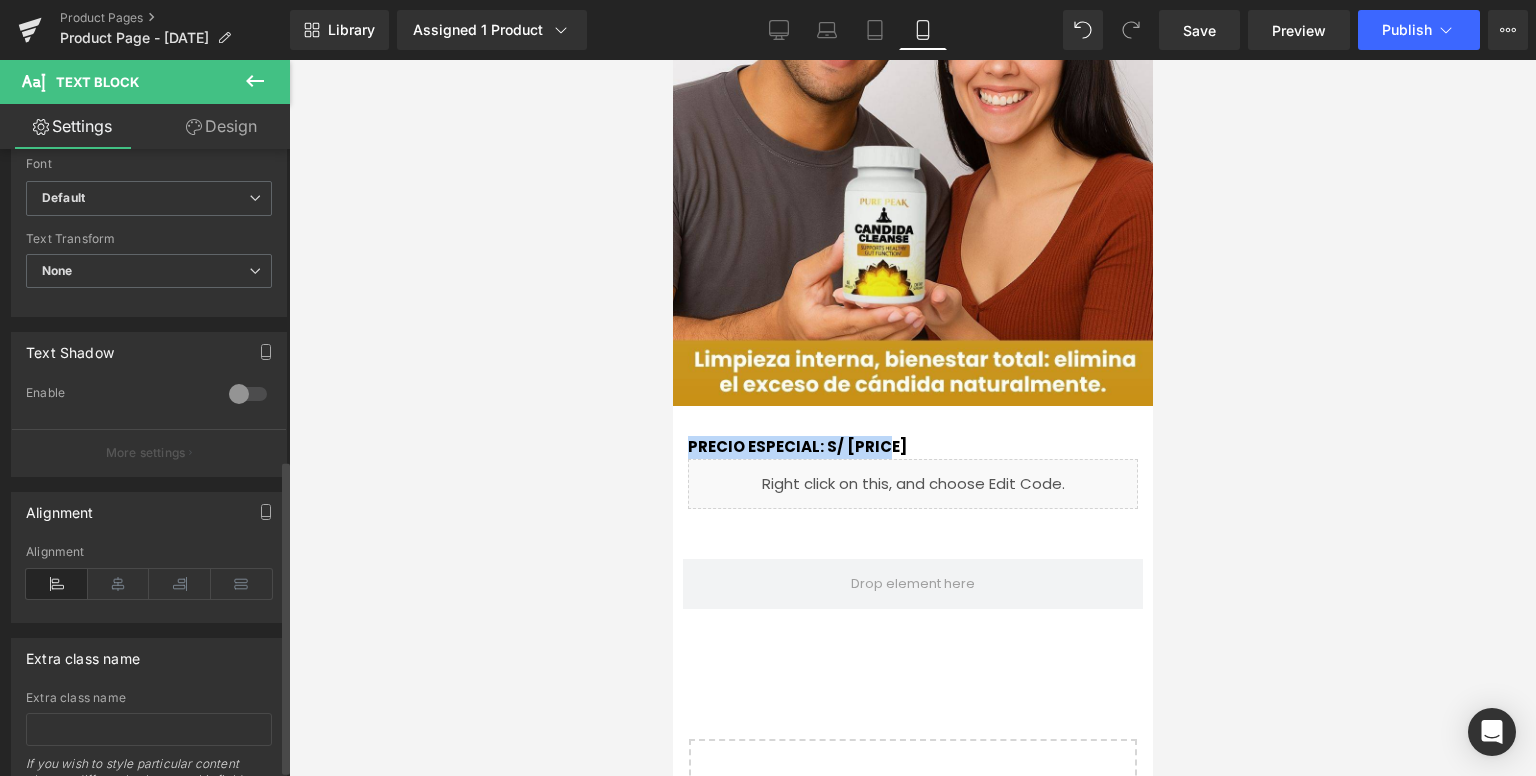 scroll, scrollTop: 634, scrollLeft: 0, axis: vertical 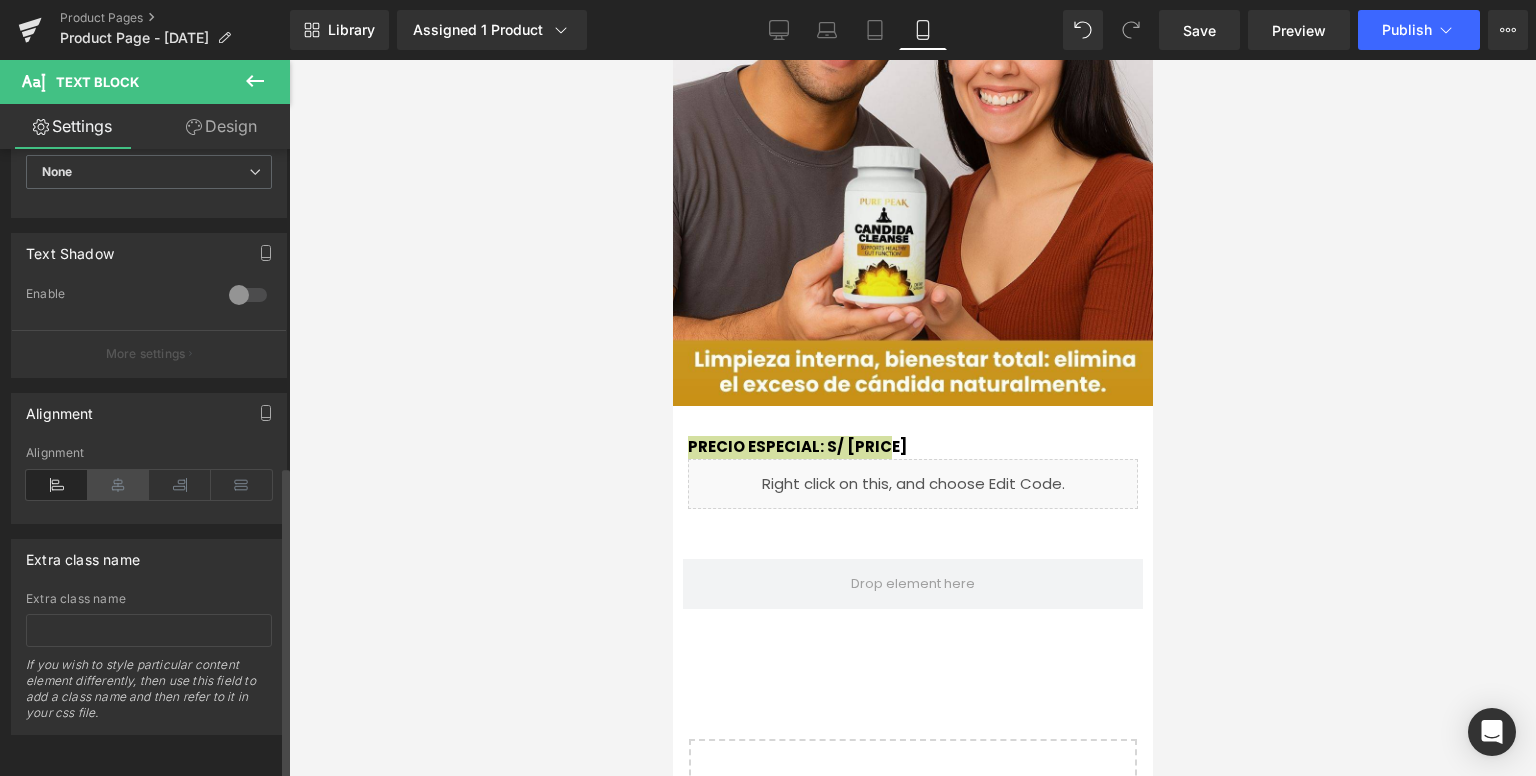 click at bounding box center [119, 485] 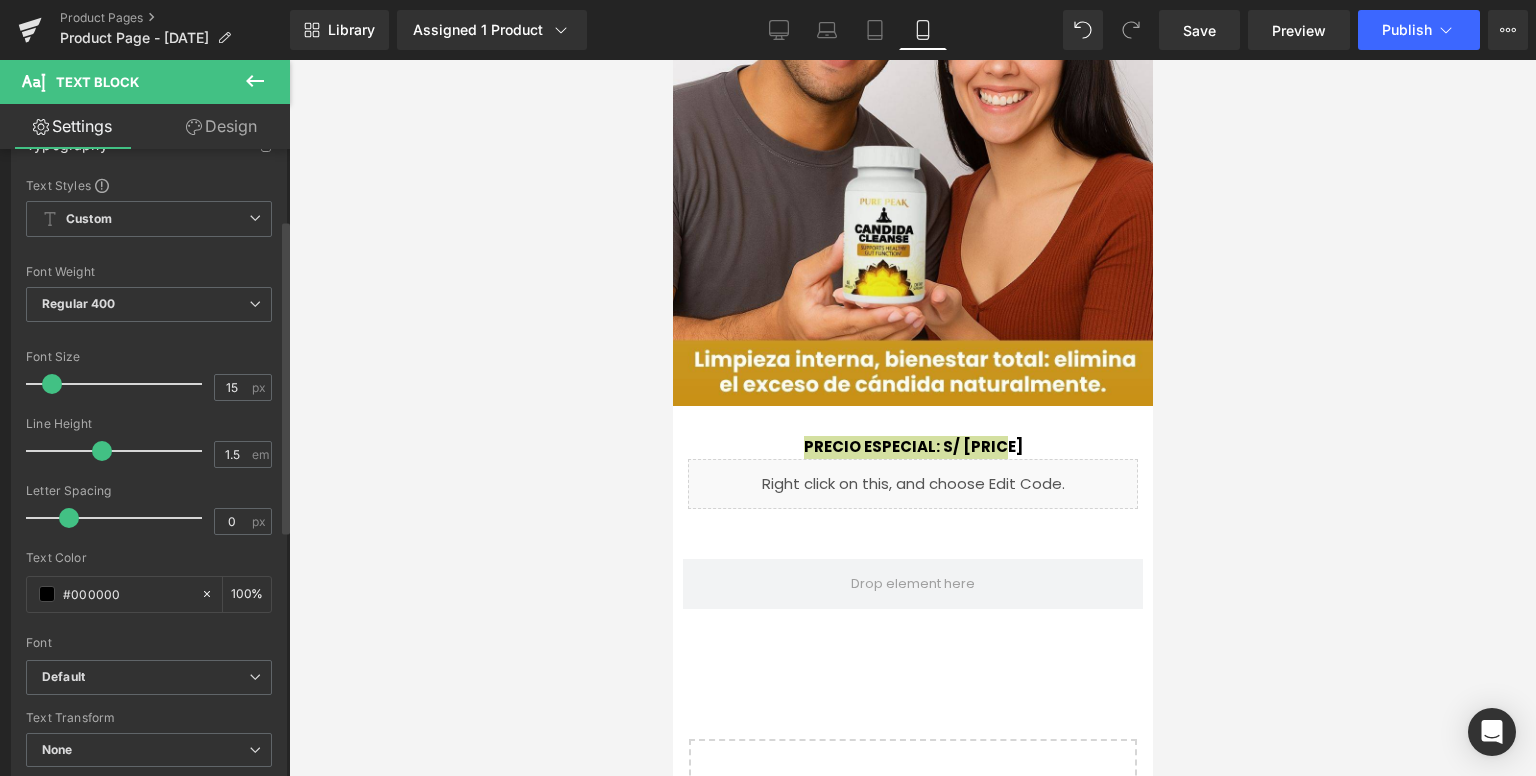 scroll, scrollTop: 34, scrollLeft: 0, axis: vertical 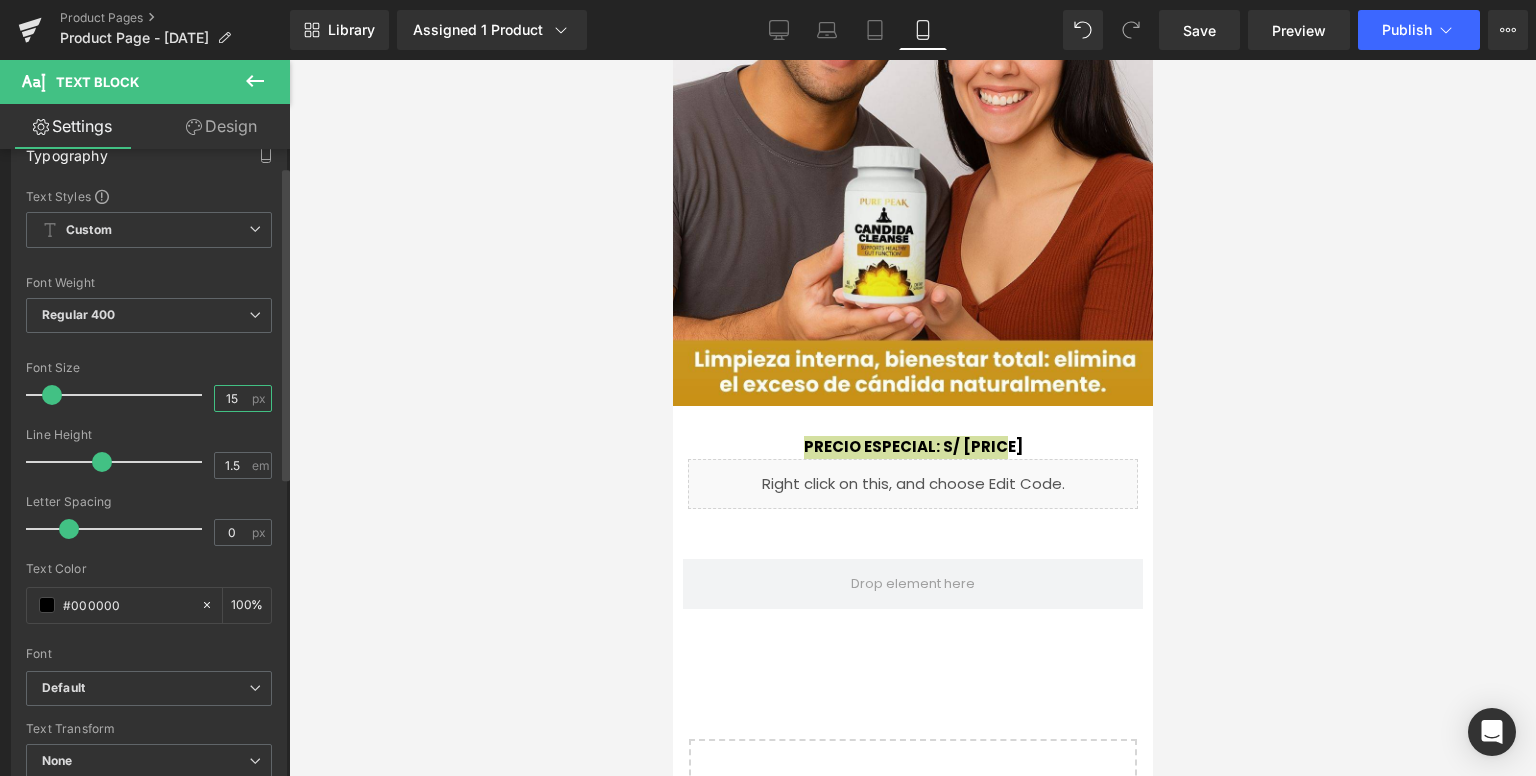 drag, startPoint x: 225, startPoint y: 397, endPoint x: 209, endPoint y: 397, distance: 16 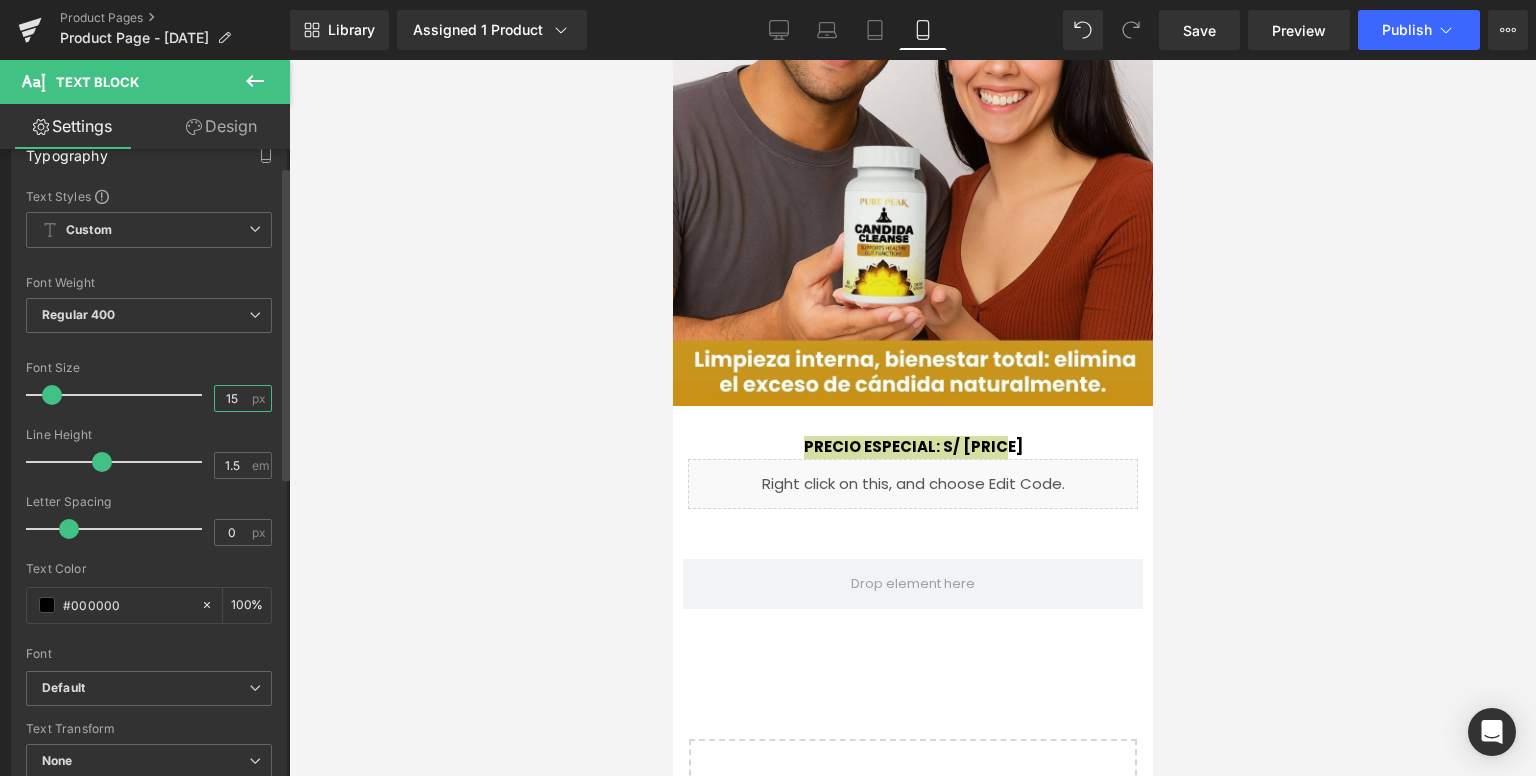 type on "25" 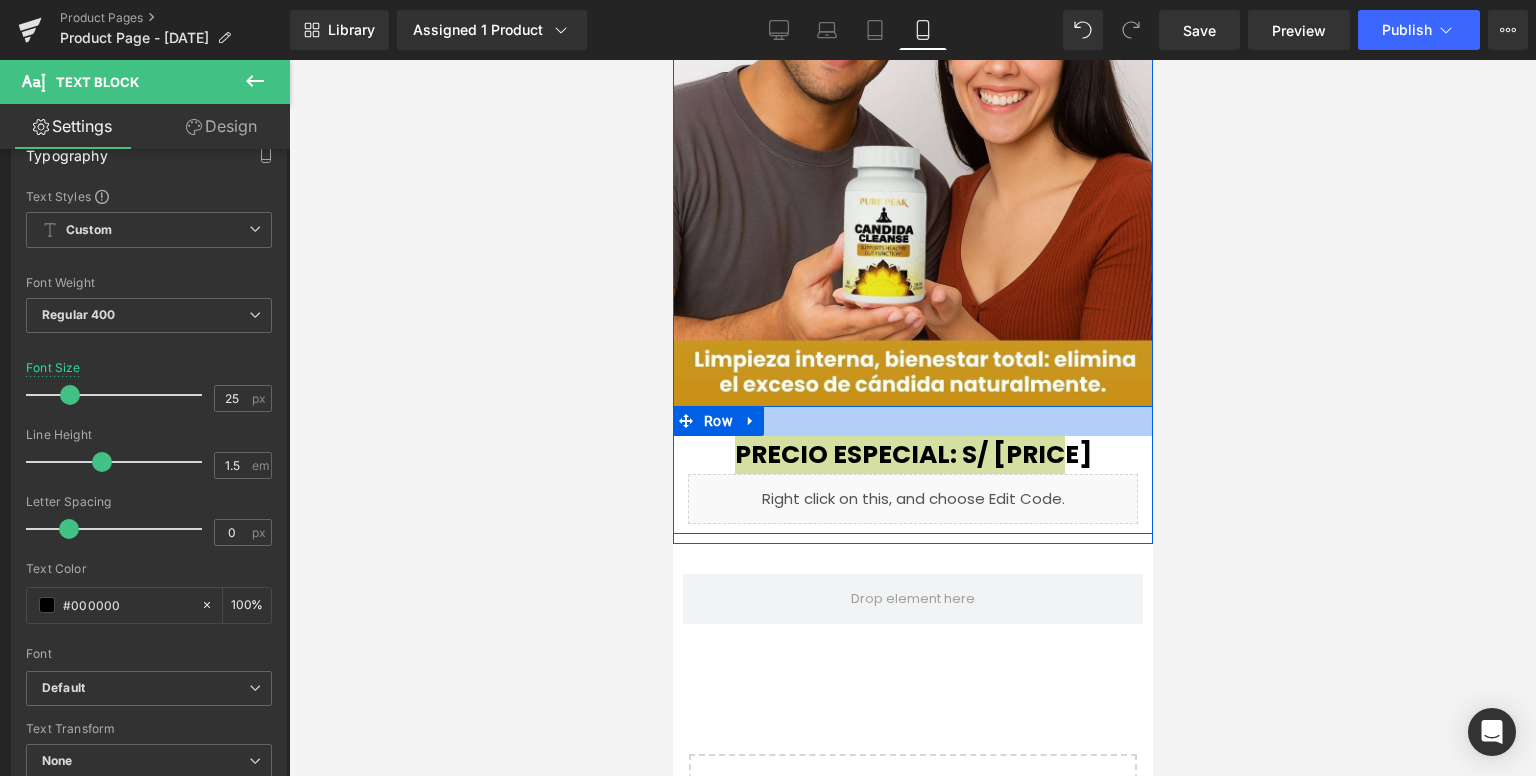 click at bounding box center [912, 421] 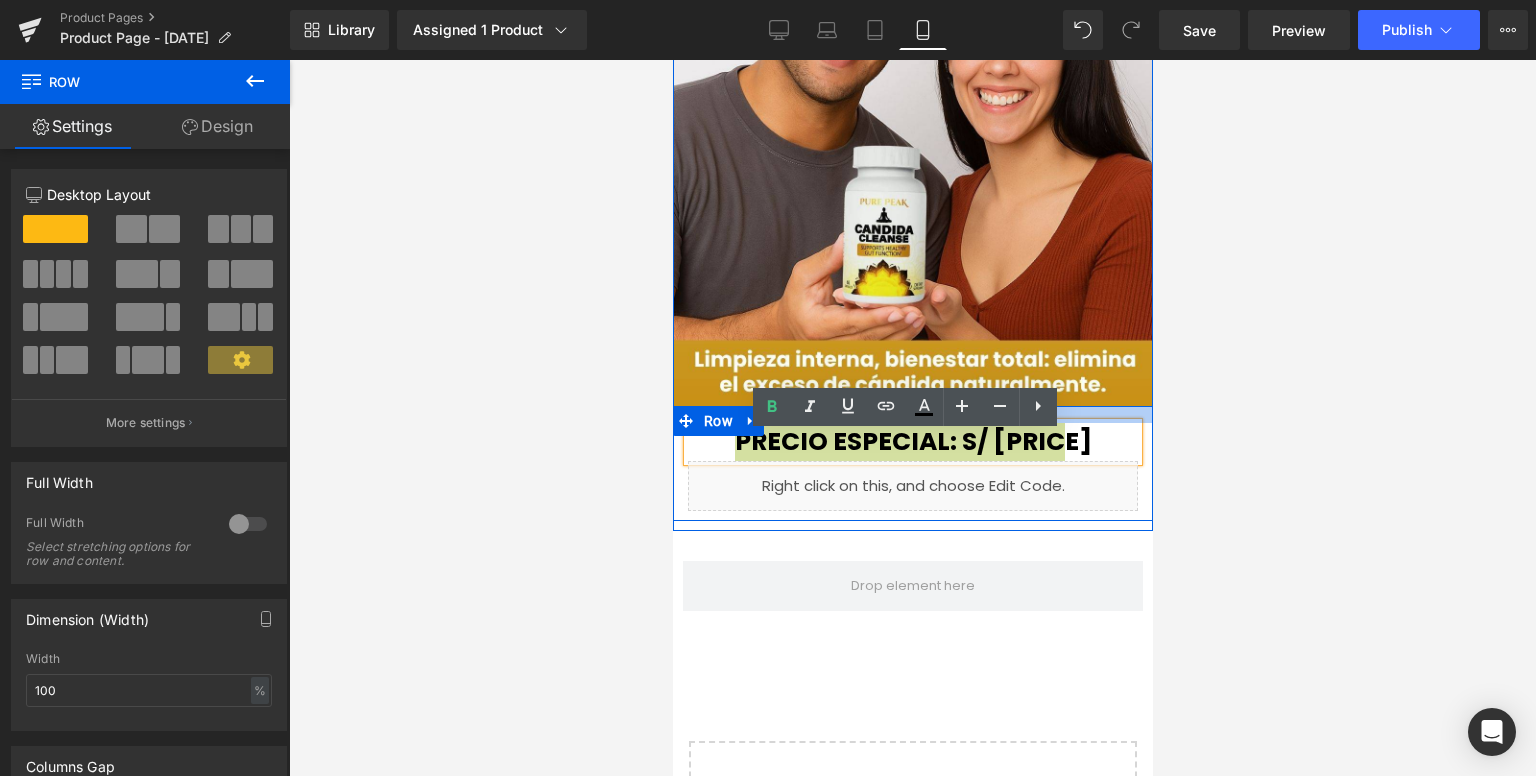 drag, startPoint x: 879, startPoint y: 427, endPoint x: 867, endPoint y: 414, distance: 17.691807 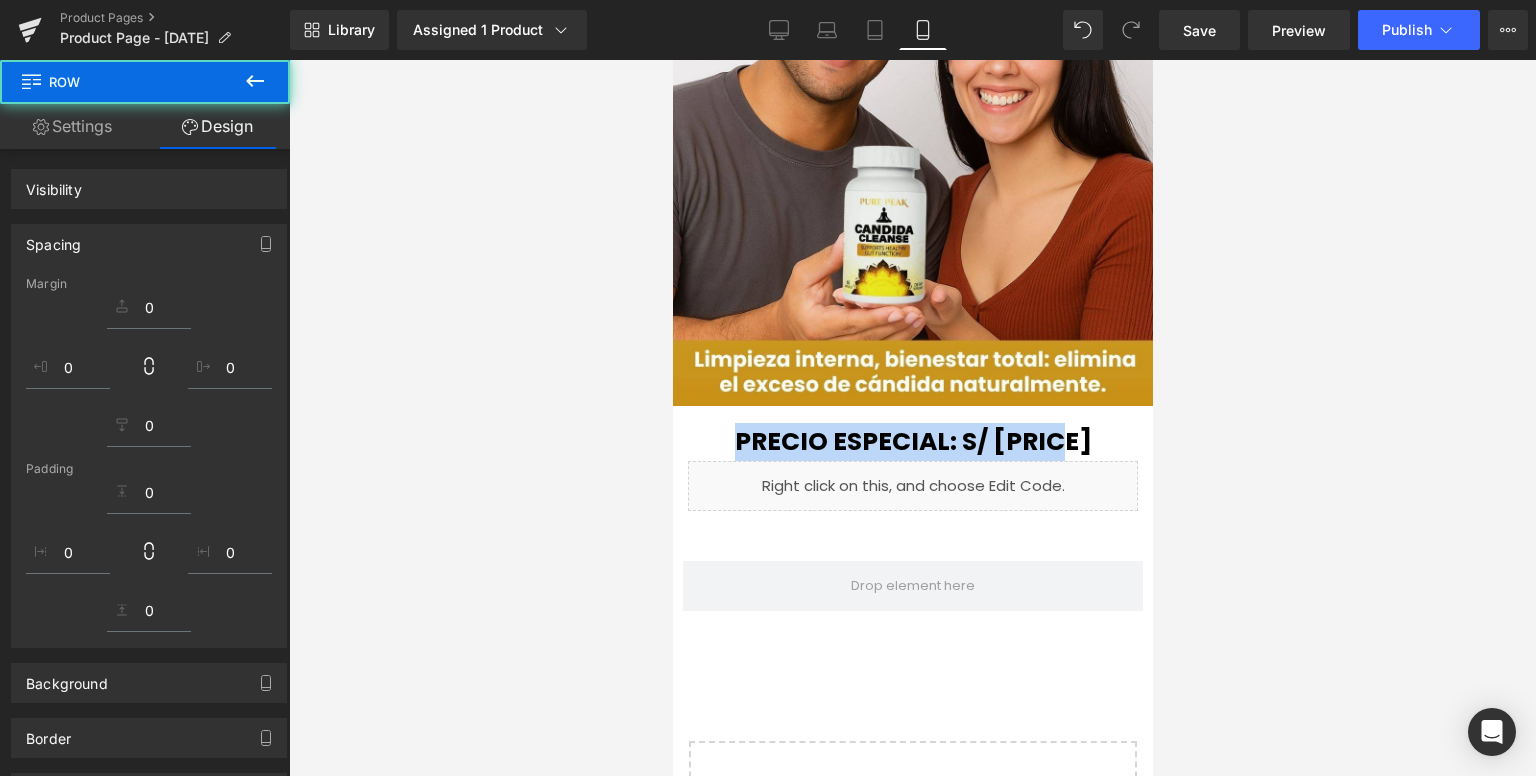 click on "Image         Image
PRECIO ESPECIAL: S/ [PRICE]
Text Block         Liquid
Row
Row" at bounding box center (912, 103) 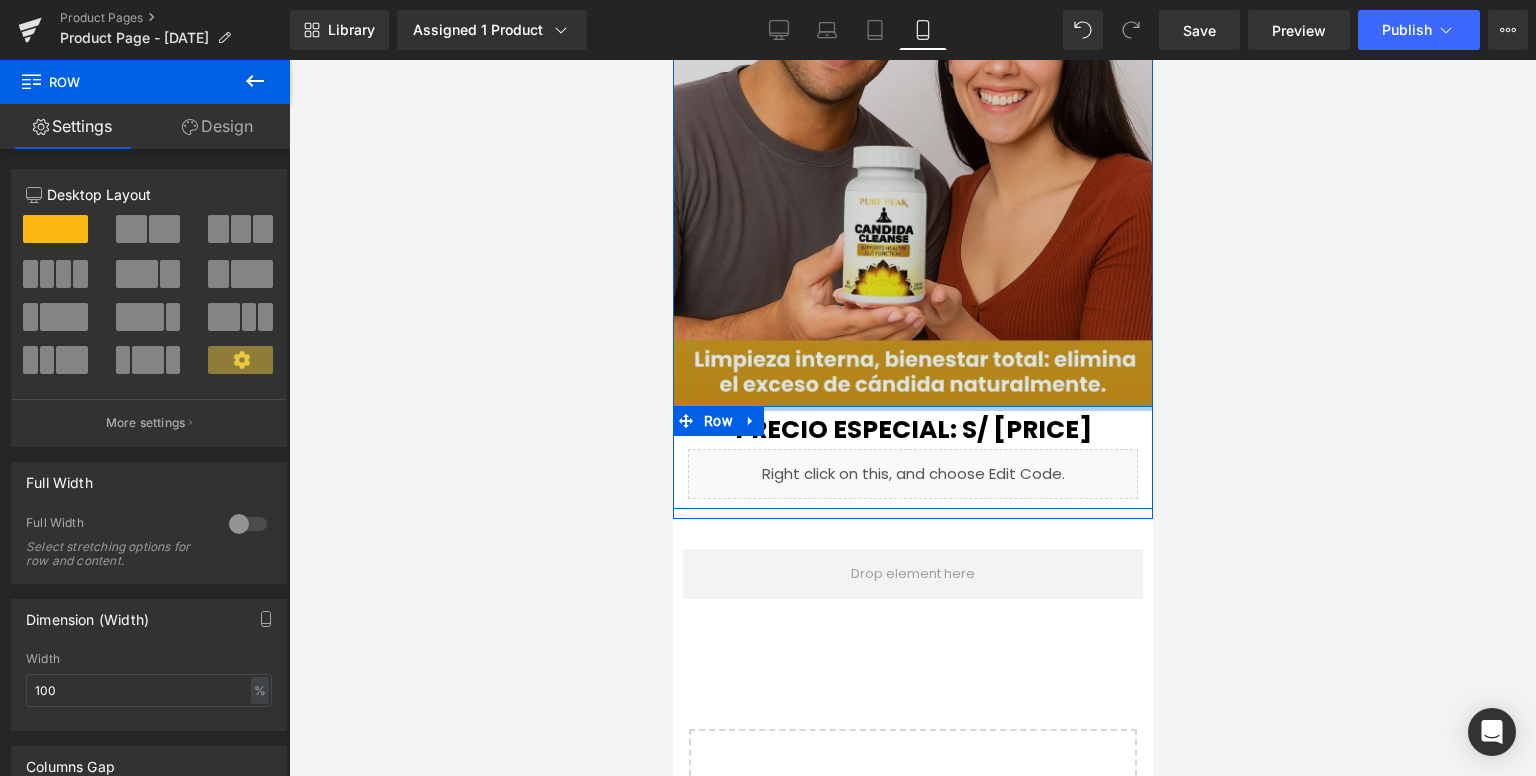 drag, startPoint x: 894, startPoint y: 413, endPoint x: 867, endPoint y: 401, distance: 29.546574 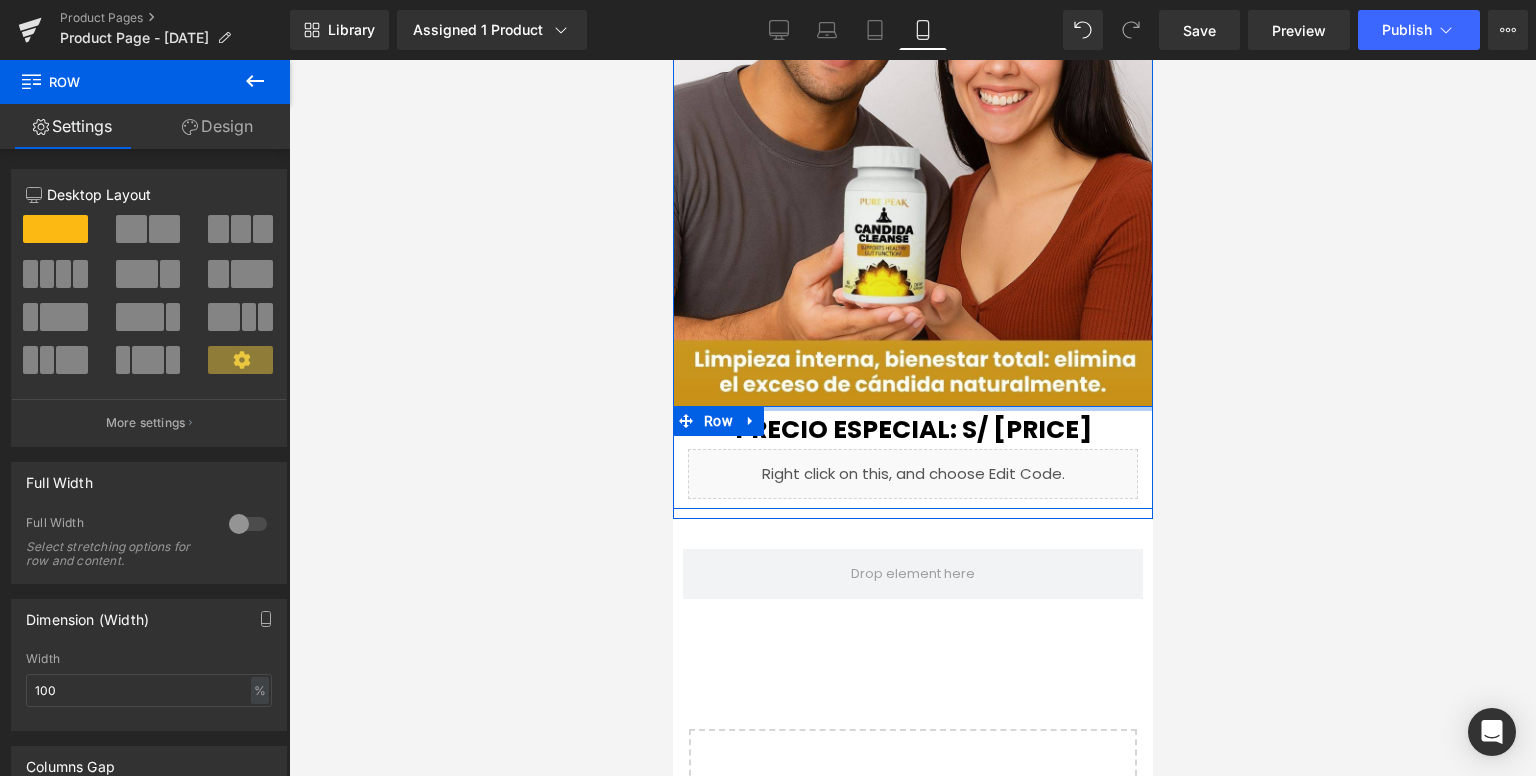 click on "Image" at bounding box center (912, 166) 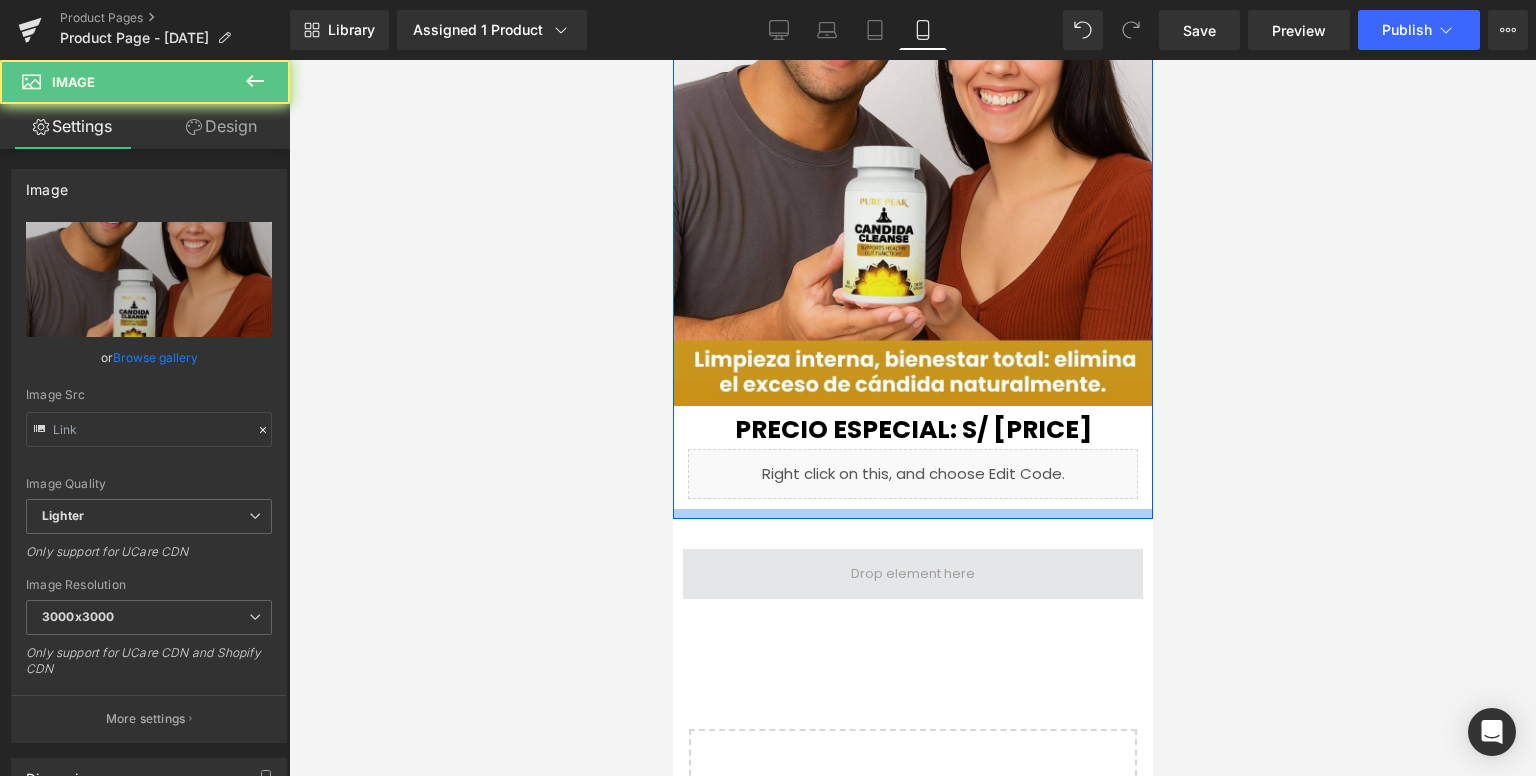 type on "https://ucarecdn.com/8b5c9fa6-8068-4b7a-bf1b-2788b56c5cb5/-/format/auto/-/preview/3000x3000/-/quality/lighter/CANDIDA-CLEANSE-9.jpg" 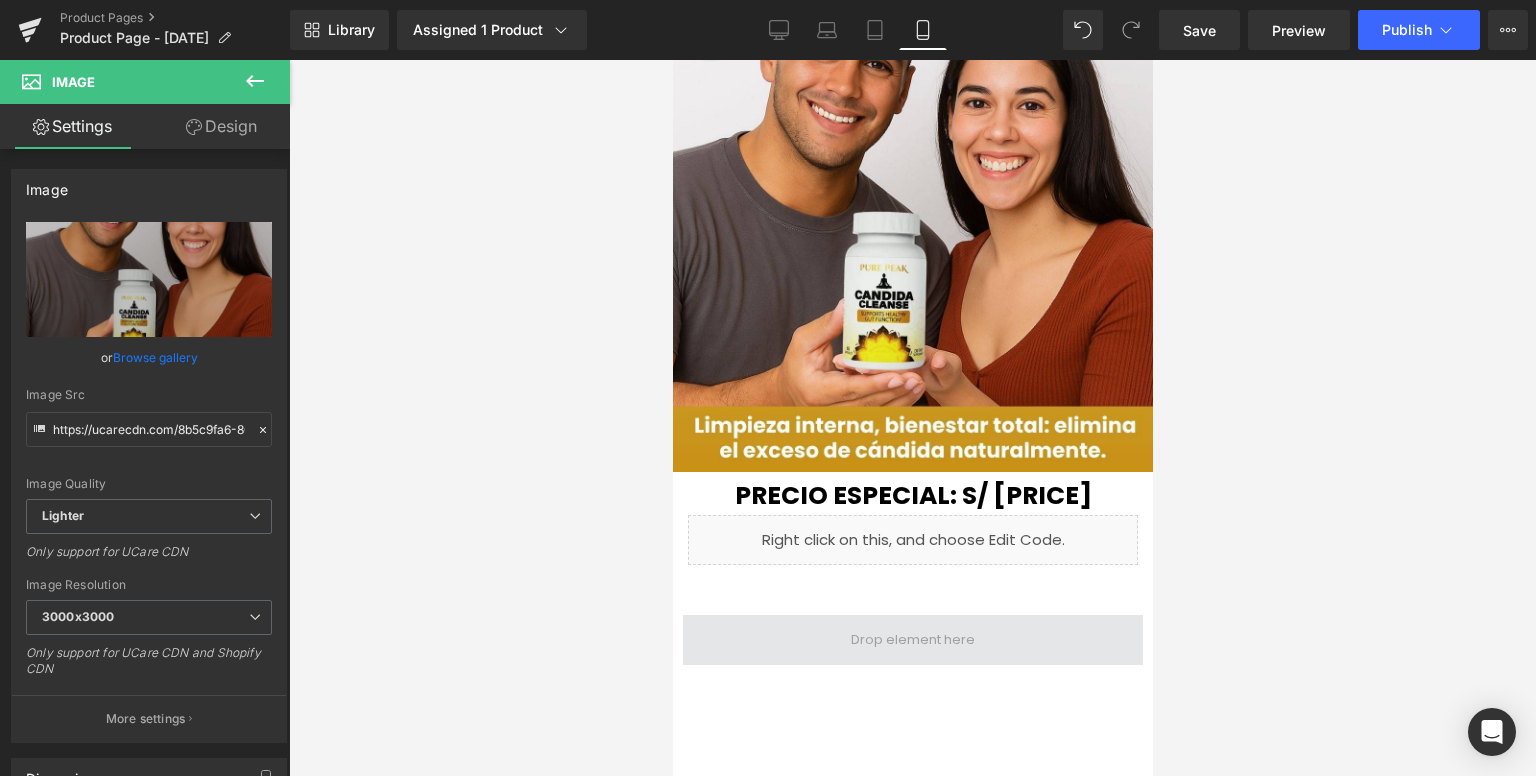 scroll, scrollTop: 300, scrollLeft: 0, axis: vertical 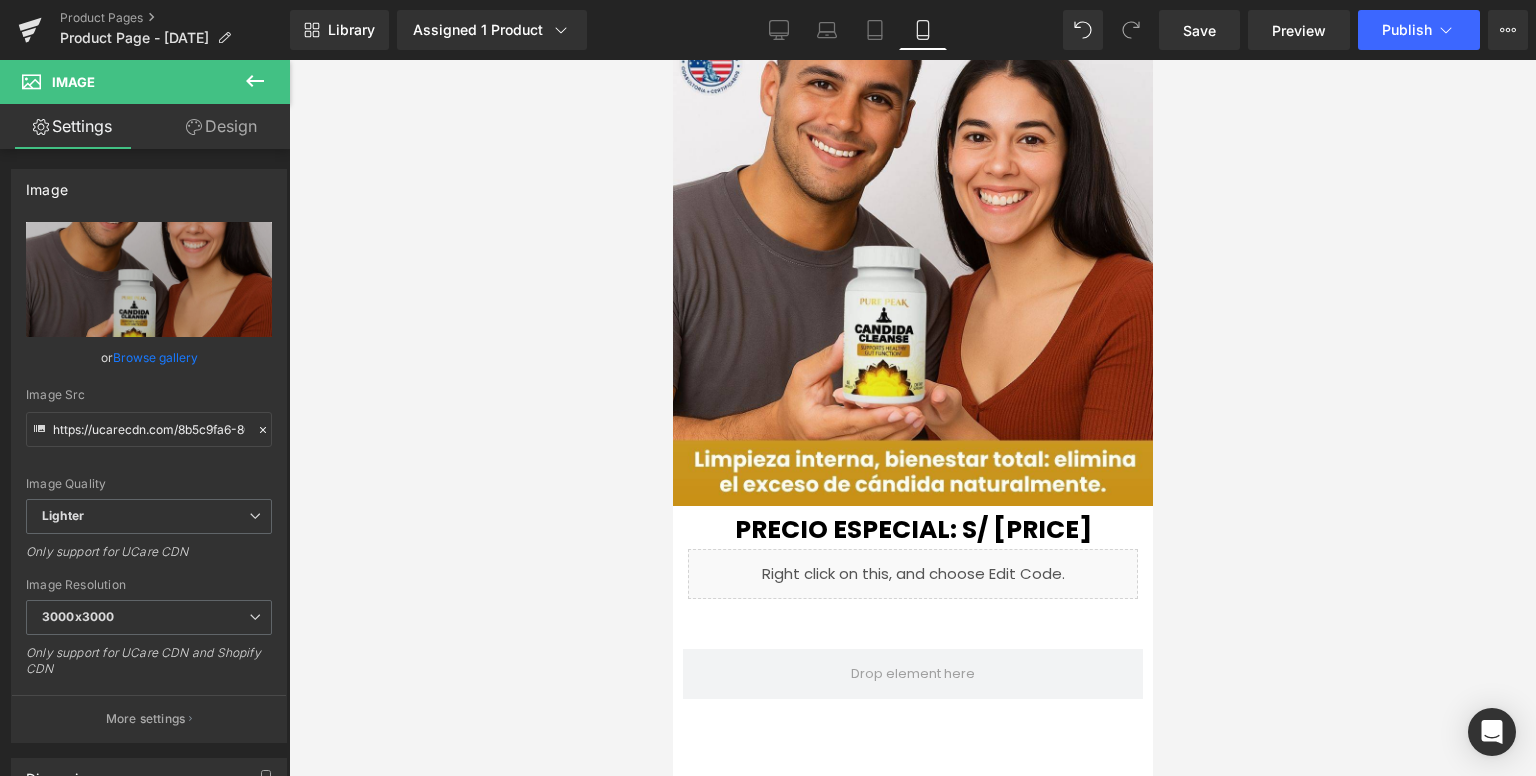 click 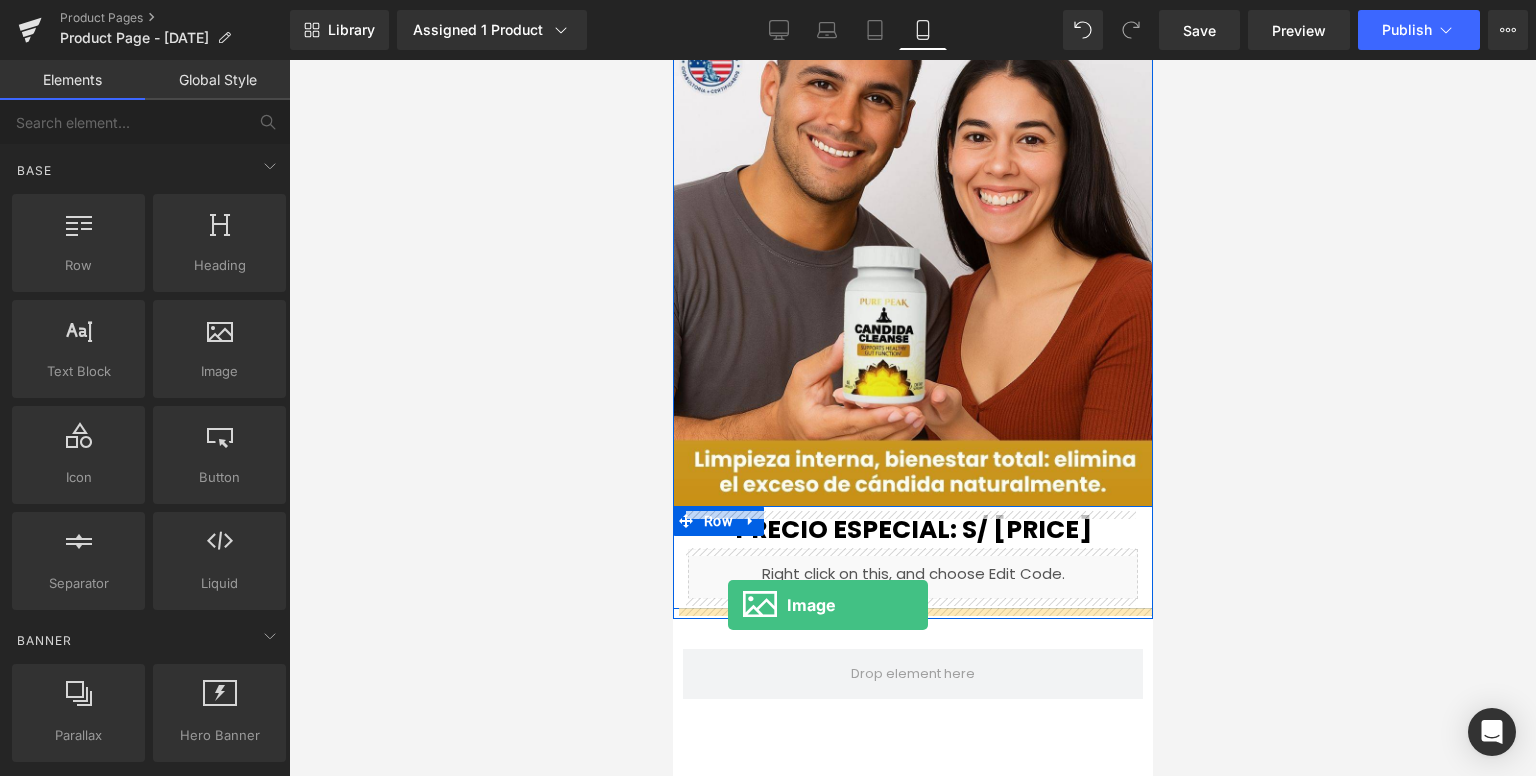 drag, startPoint x: 912, startPoint y: 411, endPoint x: 727, endPoint y: 605, distance: 268.06903 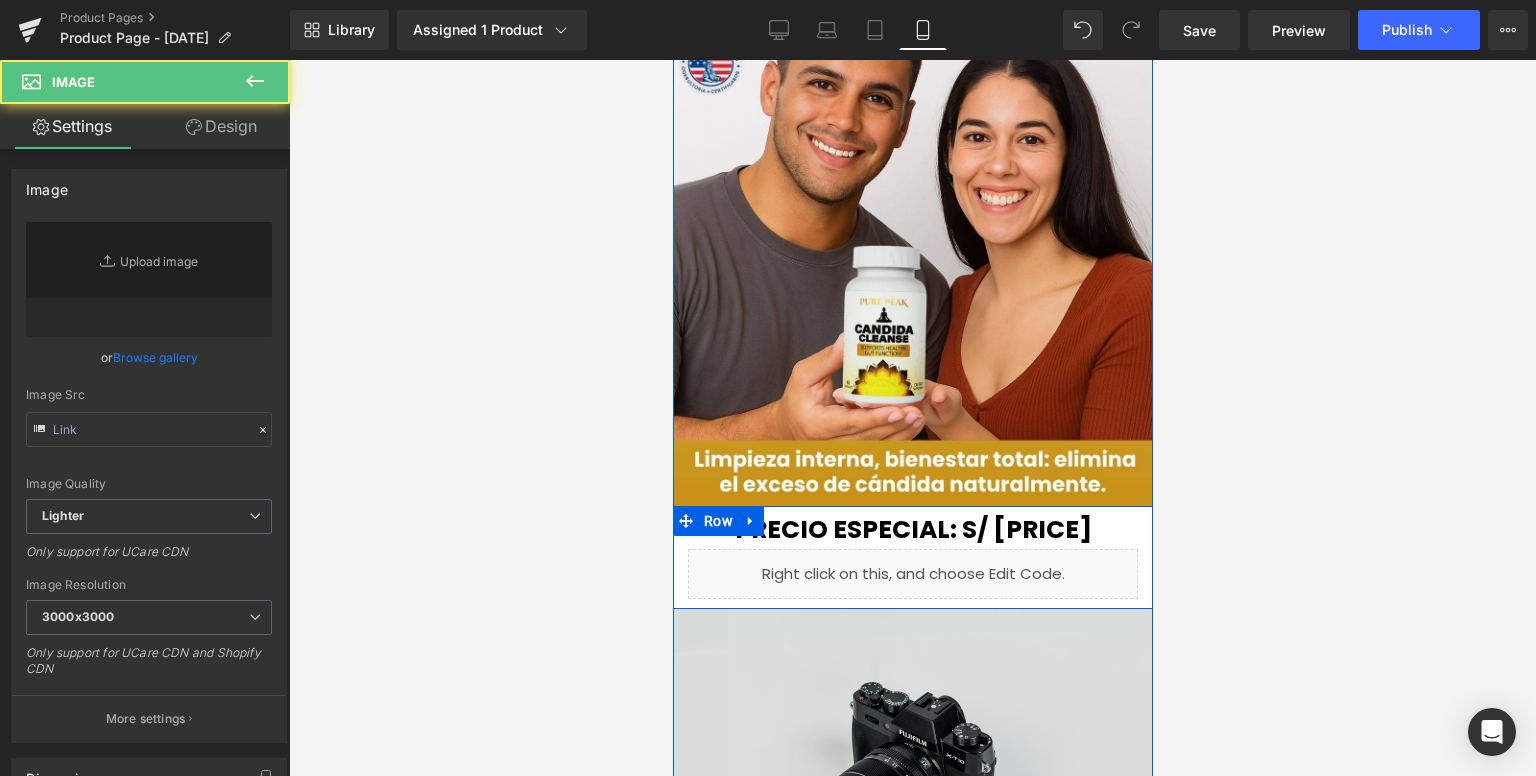 type on "//d1um8515vdn9kb.cloudfront.net/images/parallax.jpg" 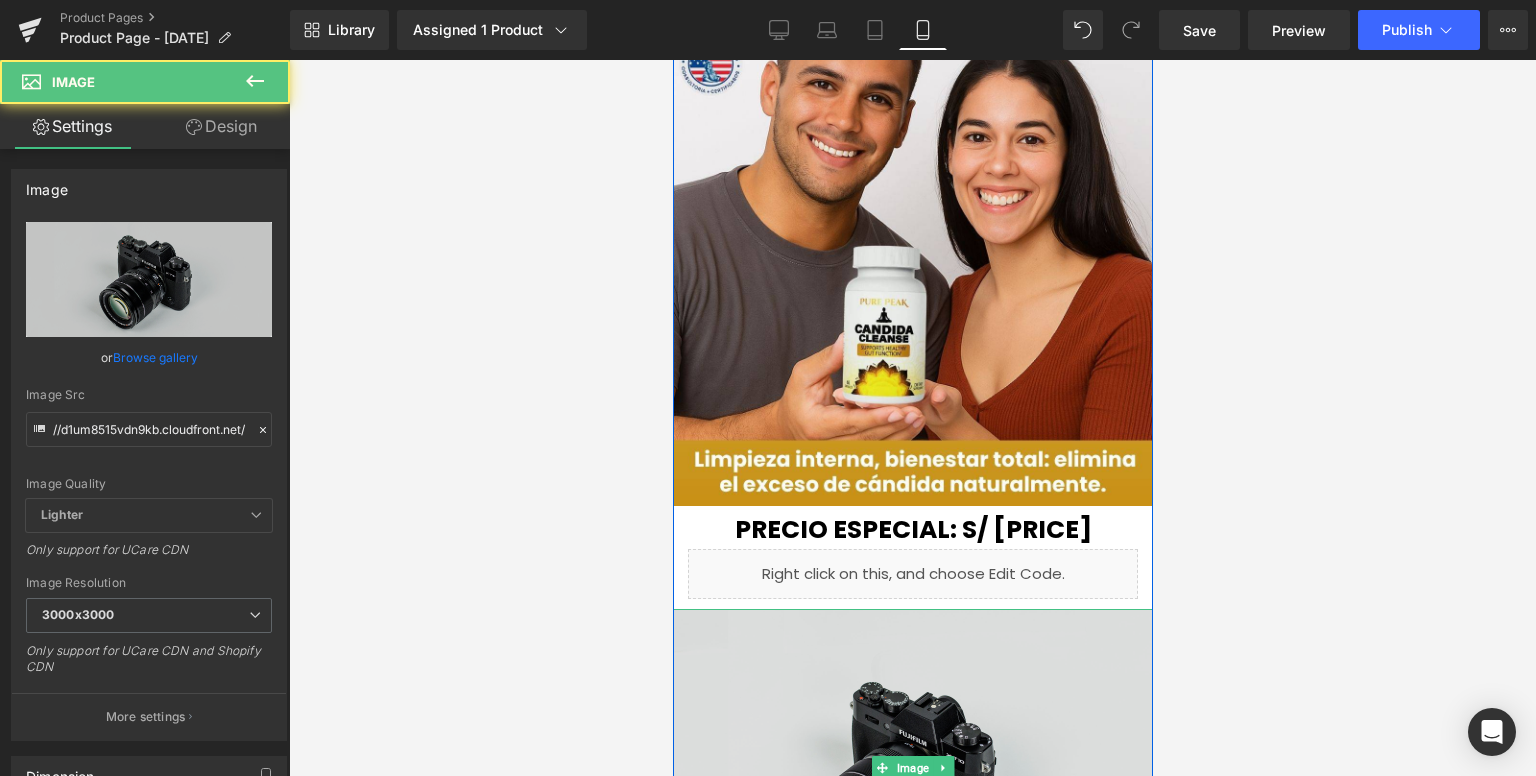 click at bounding box center (912, 768) 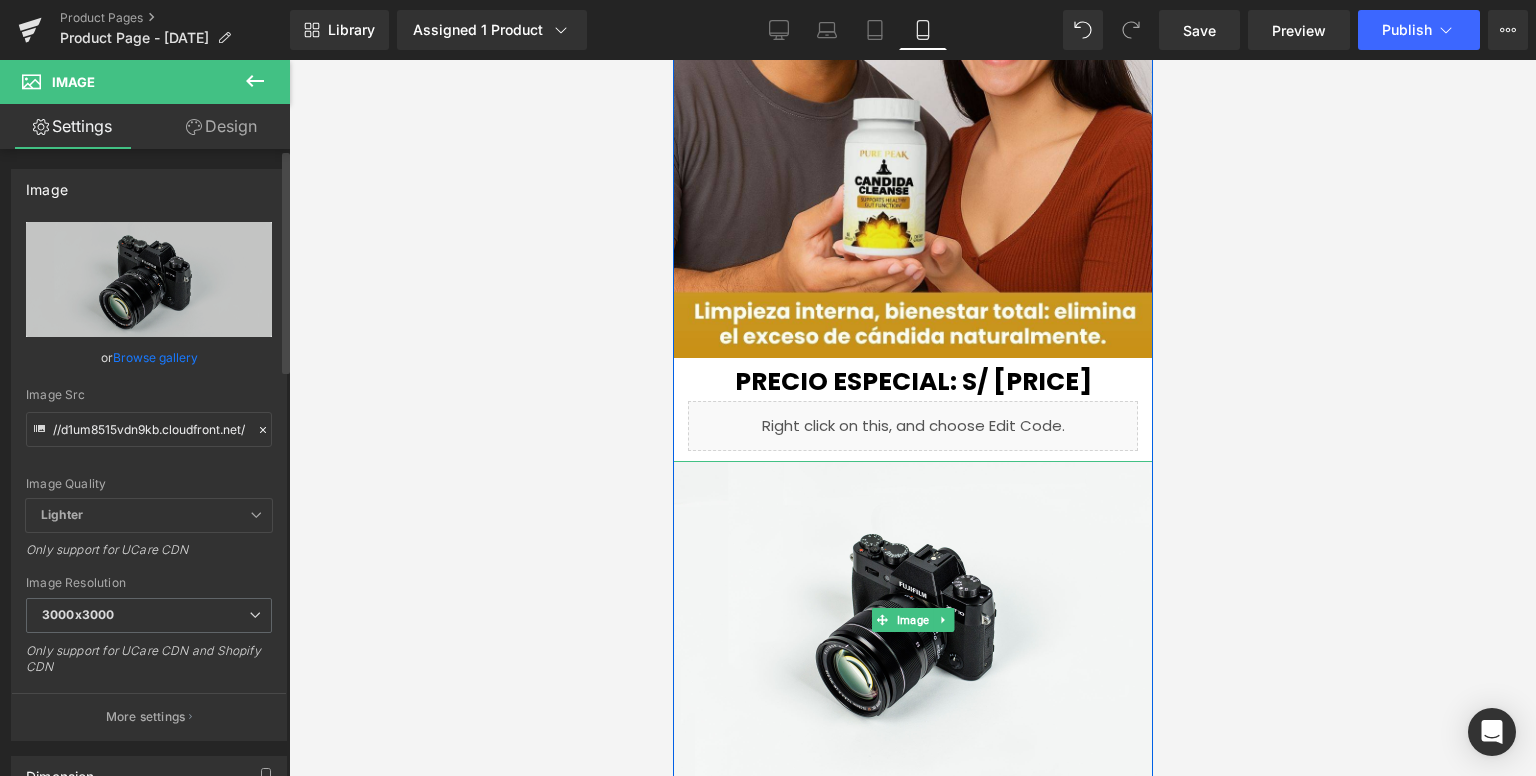 scroll, scrollTop: 500, scrollLeft: 0, axis: vertical 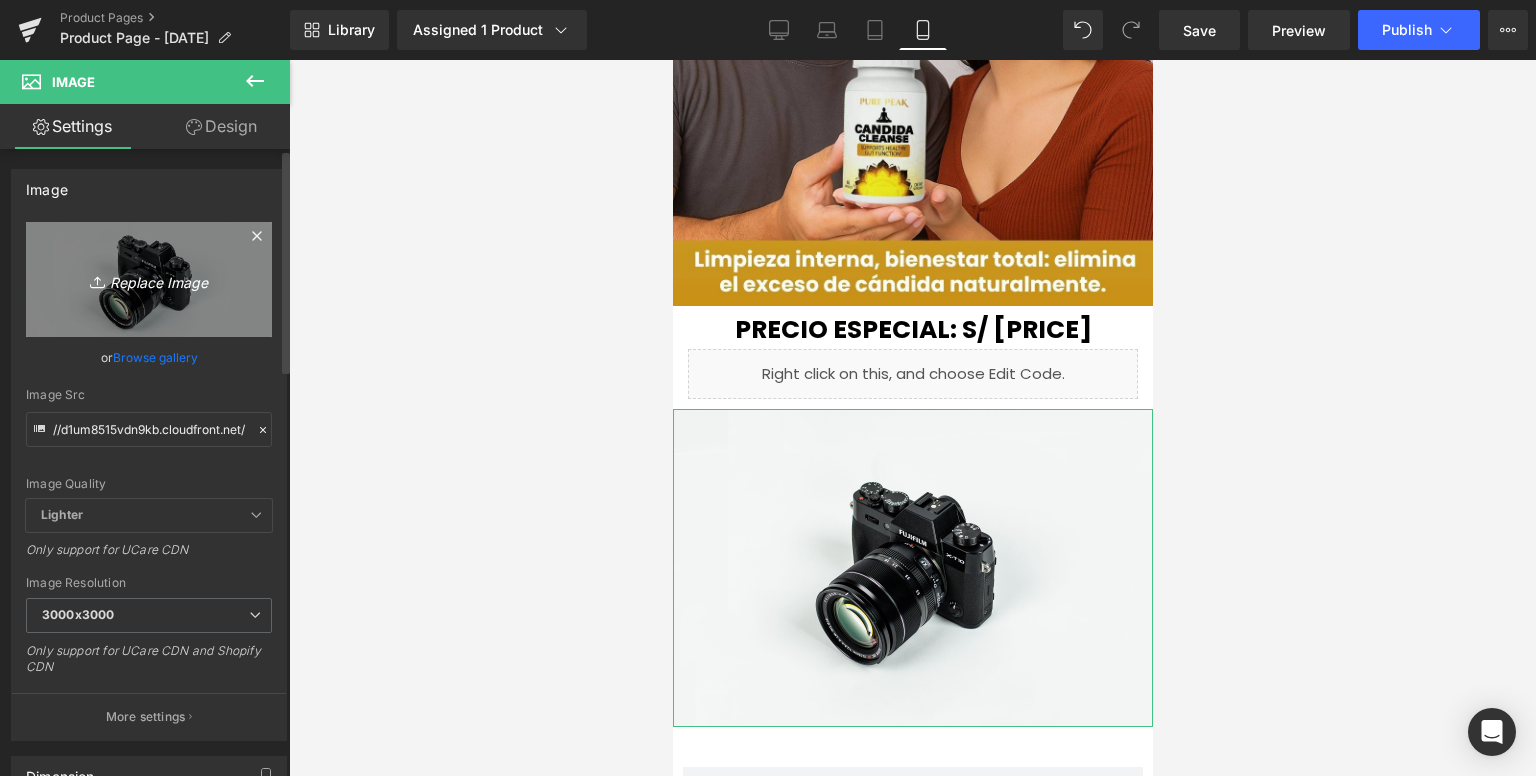 click on "Replace Image" at bounding box center (149, 279) 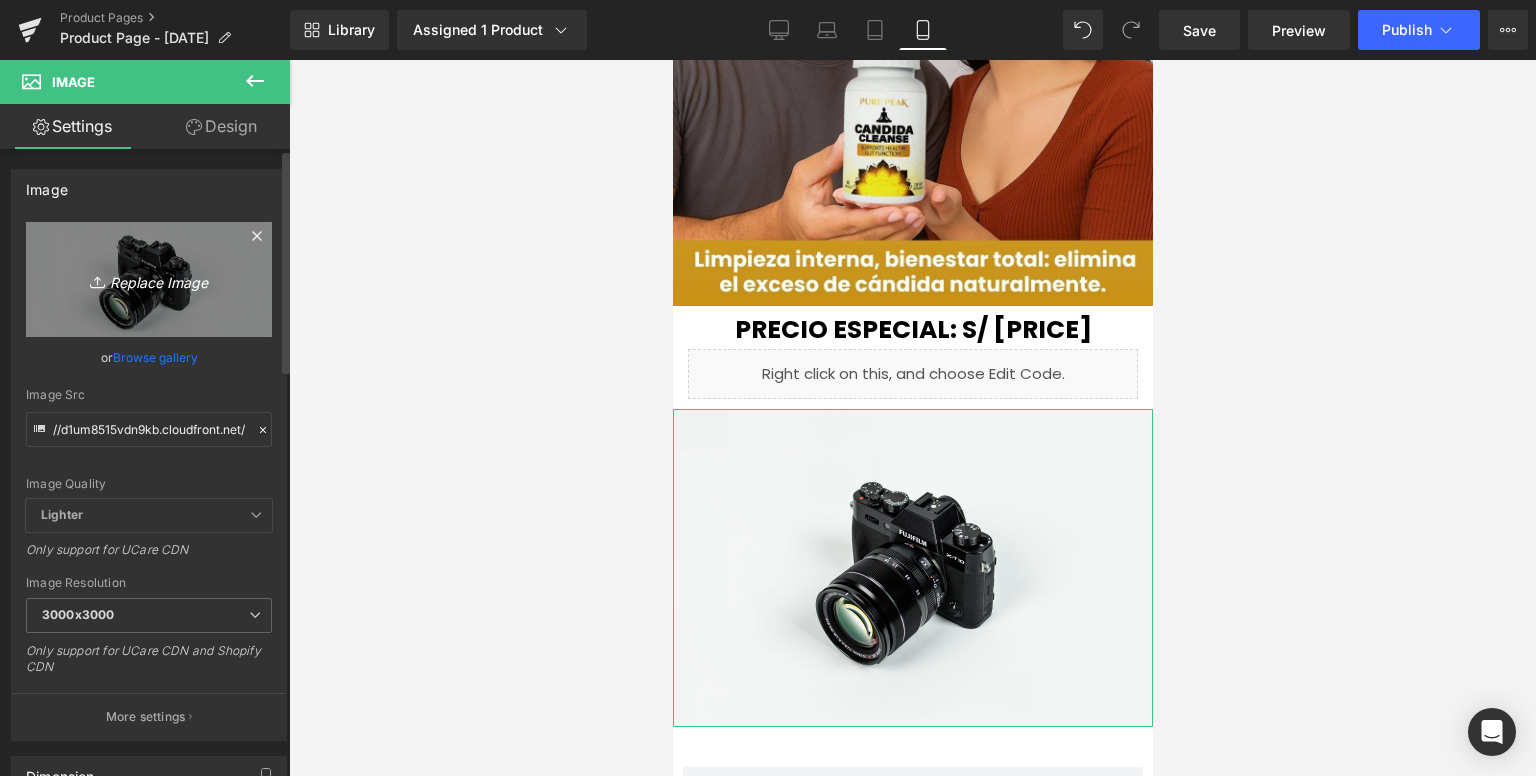 type on "C:\fakepath\candida-cleanse-8.jpg" 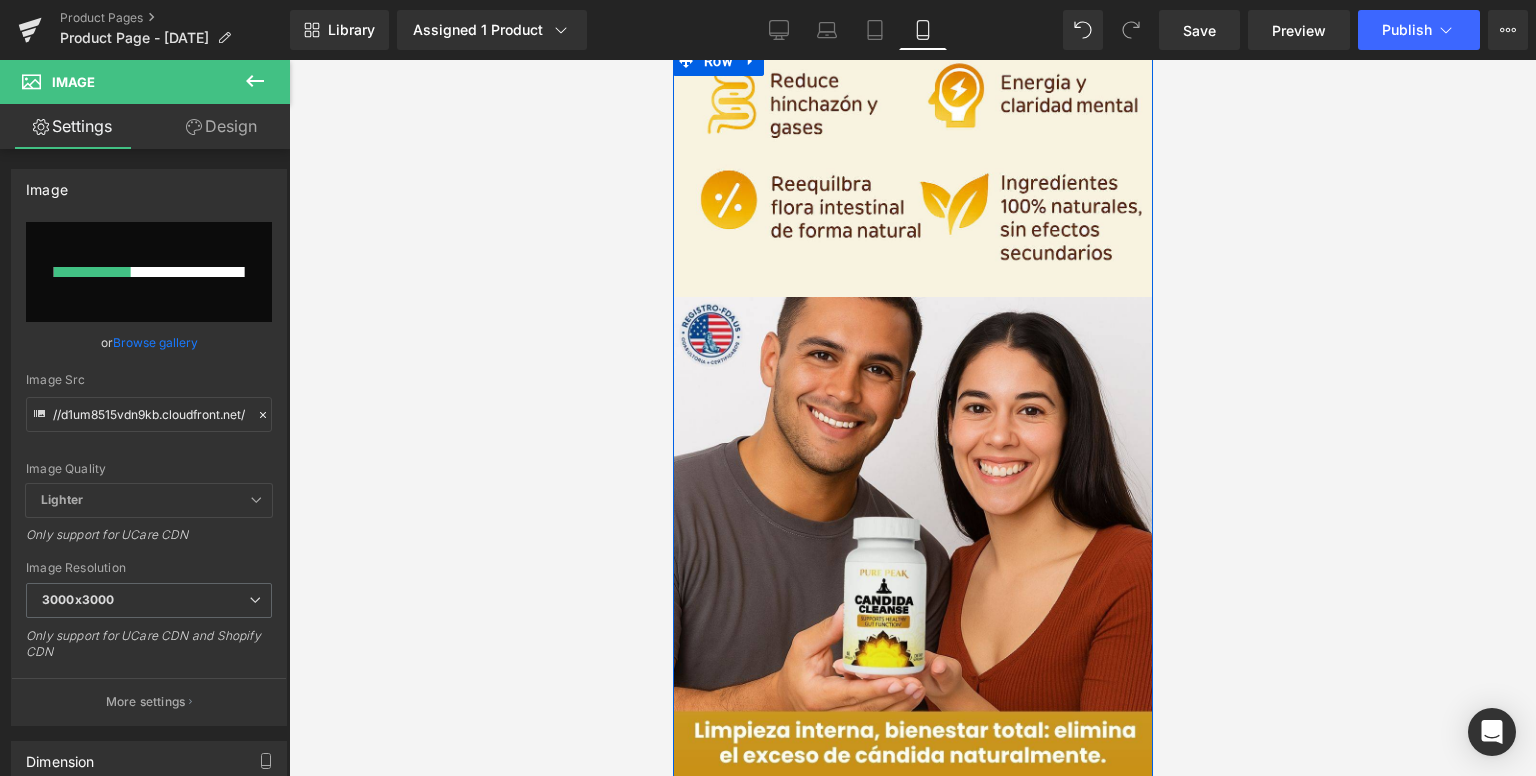 scroll, scrollTop: 0, scrollLeft: 0, axis: both 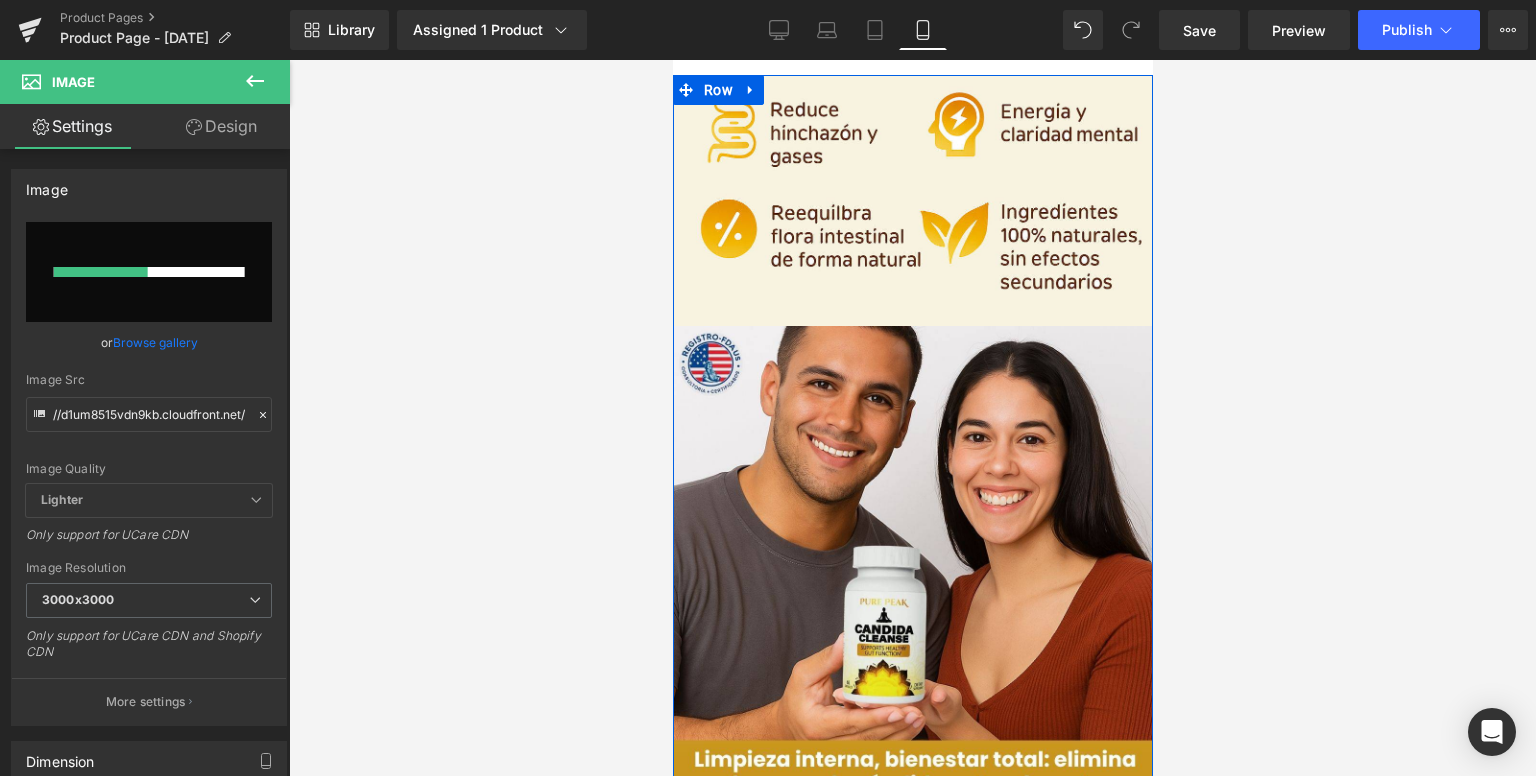 type 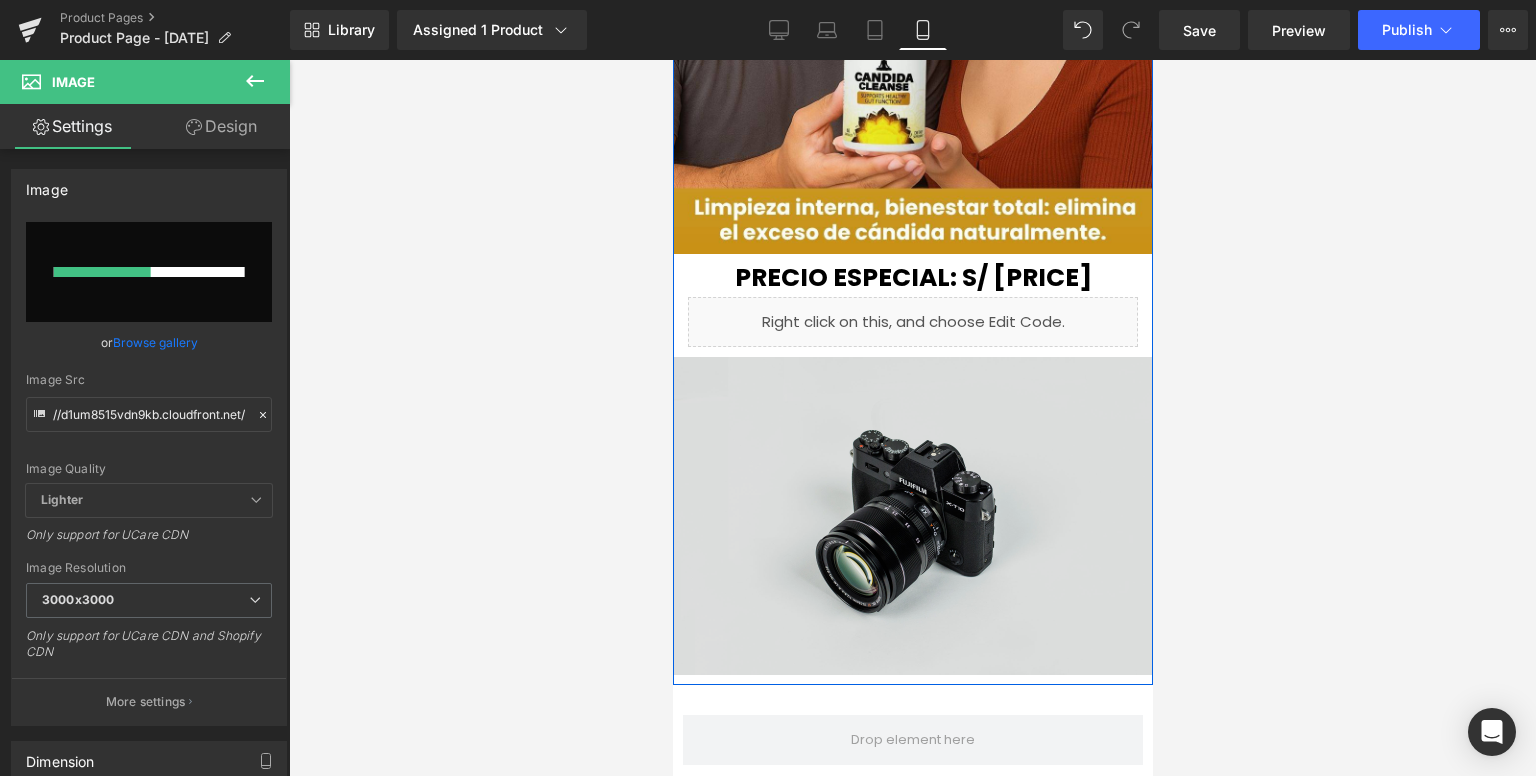 scroll, scrollTop: 600, scrollLeft: 0, axis: vertical 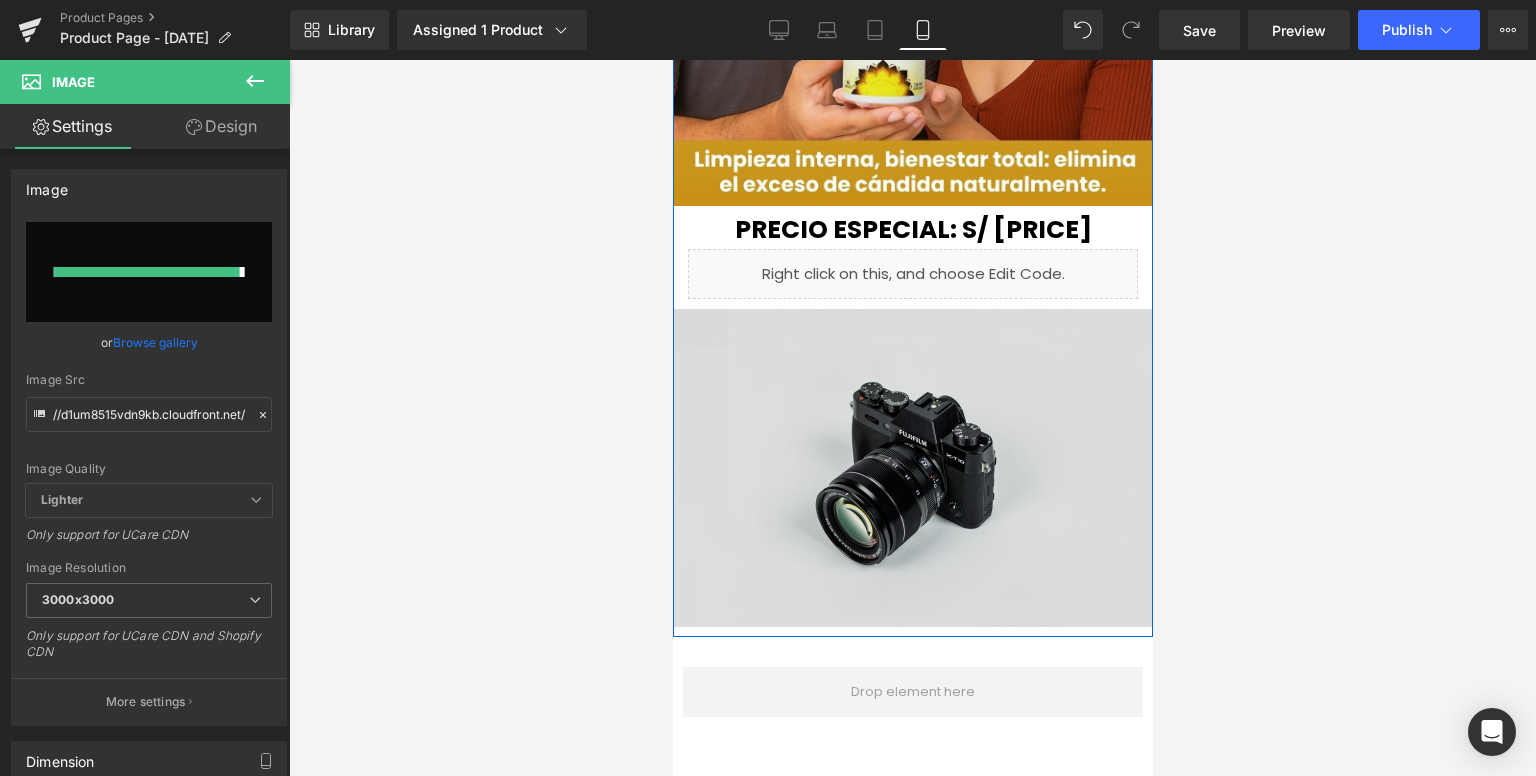type on "https://ucarecdn.com/0475aa6f-21bb-448c-a7e2-c3682e5049e0/-/format/auto/-/preview/3000x3000/-/quality/lighter/candida-cleanse-8.jpg" 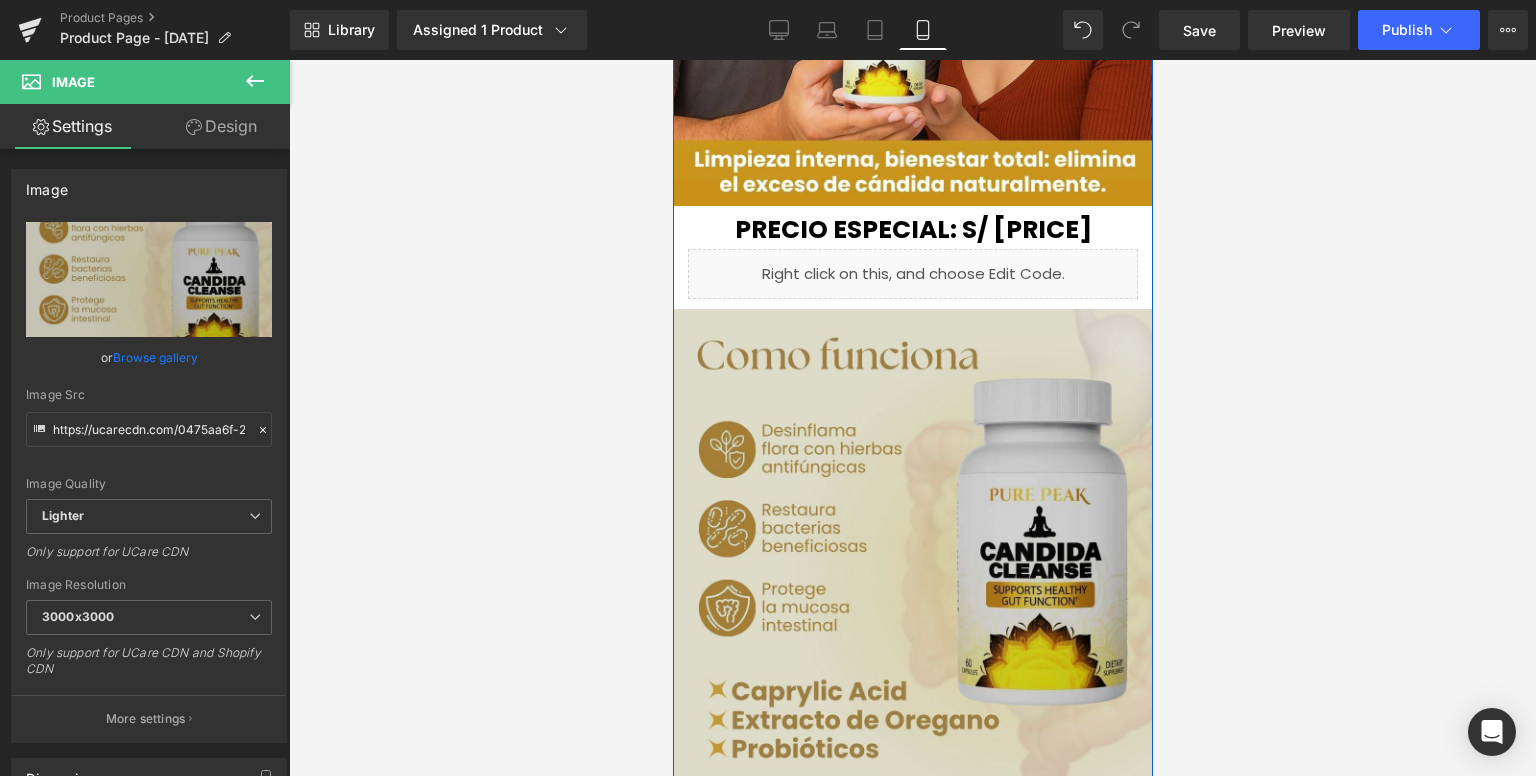 click at bounding box center (912, 549) 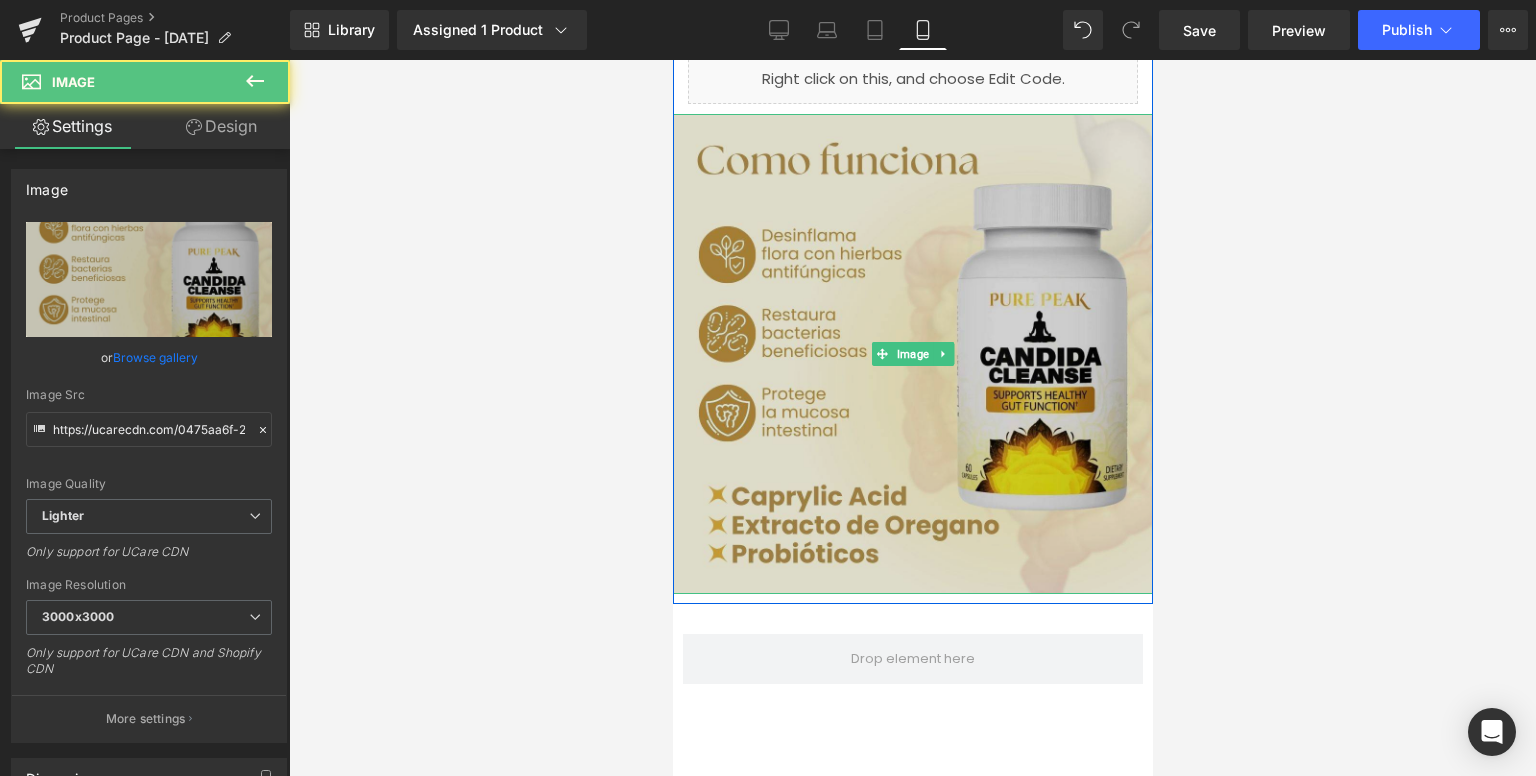 scroll, scrollTop: 800, scrollLeft: 0, axis: vertical 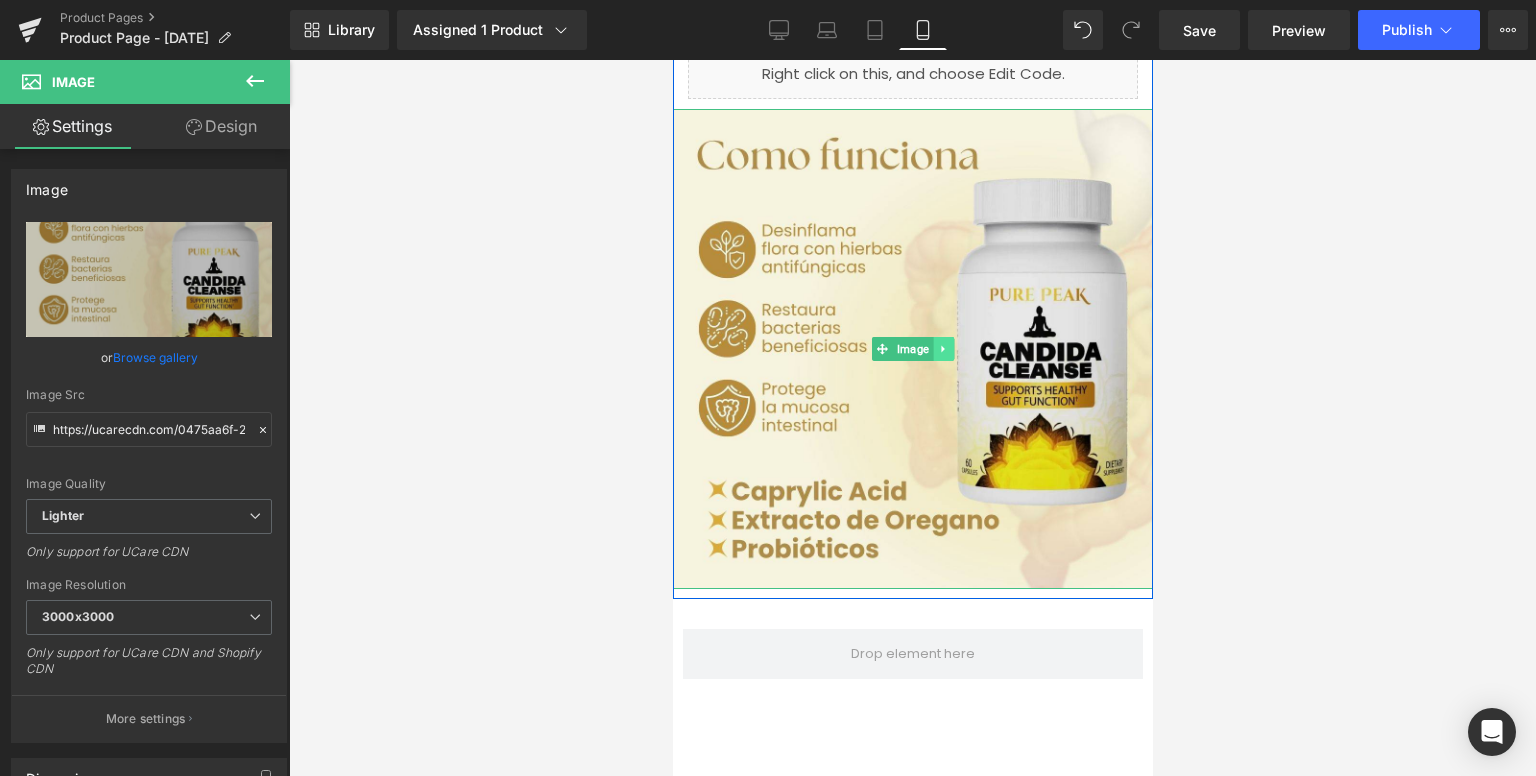 click 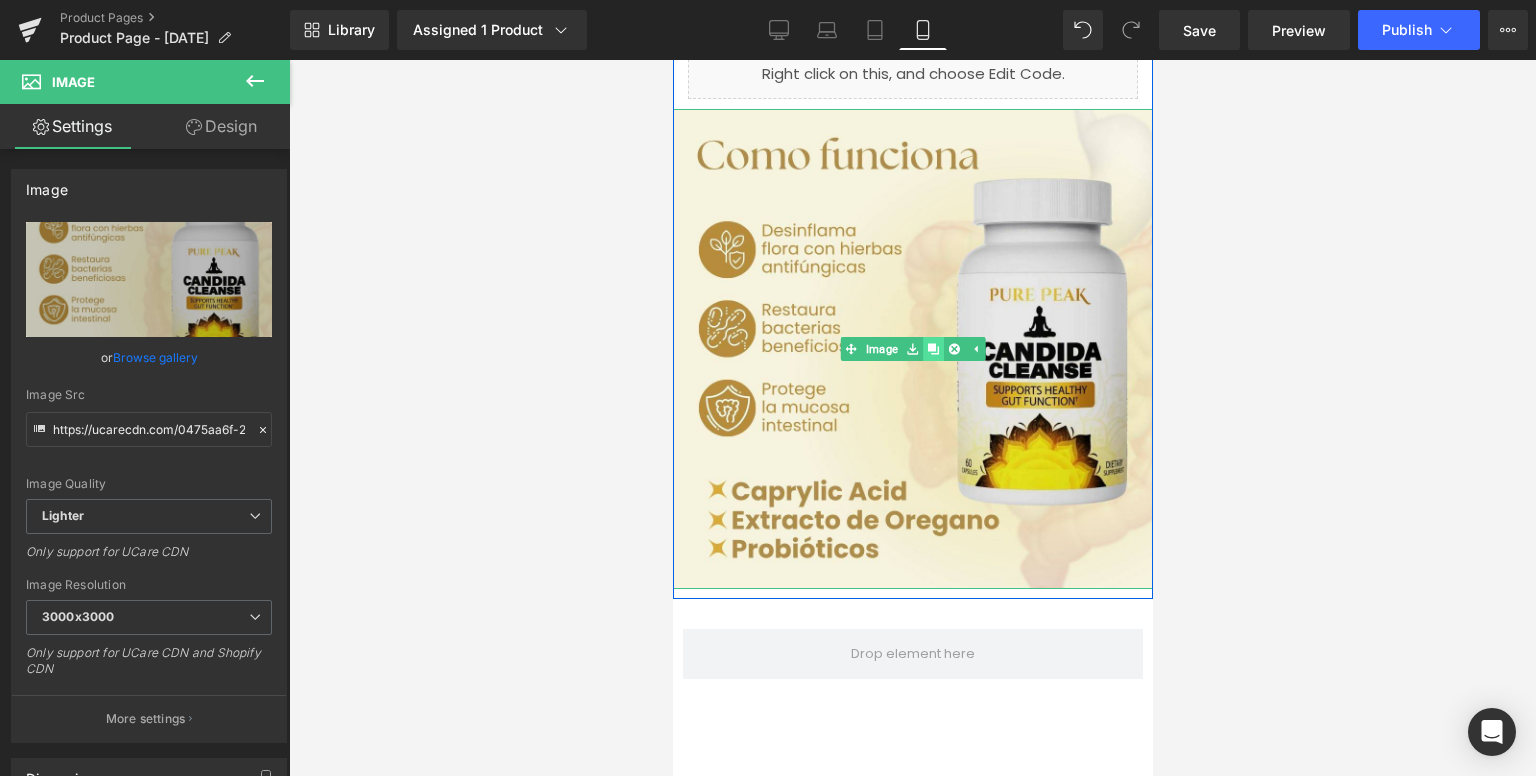 click 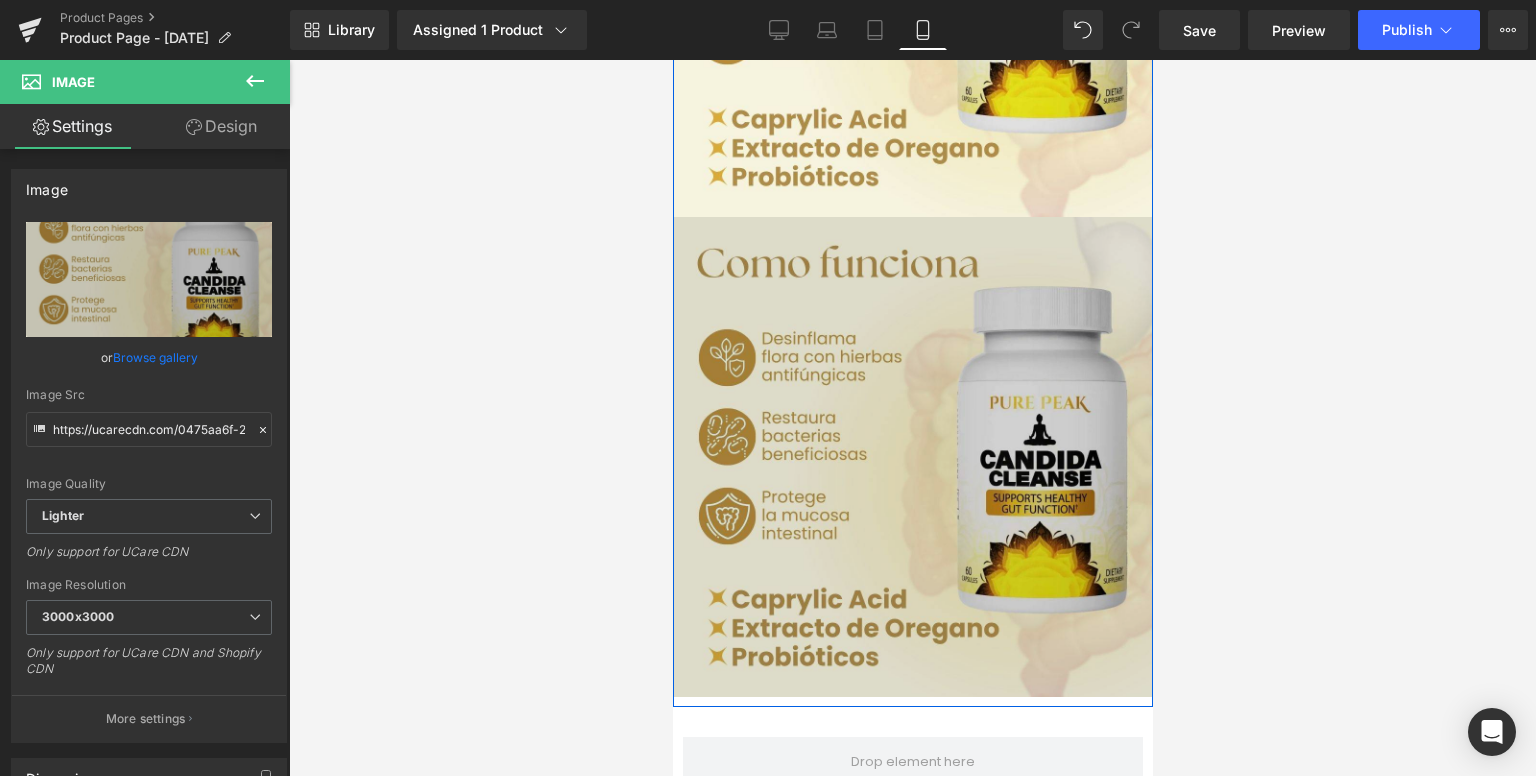 click at bounding box center (912, 457) 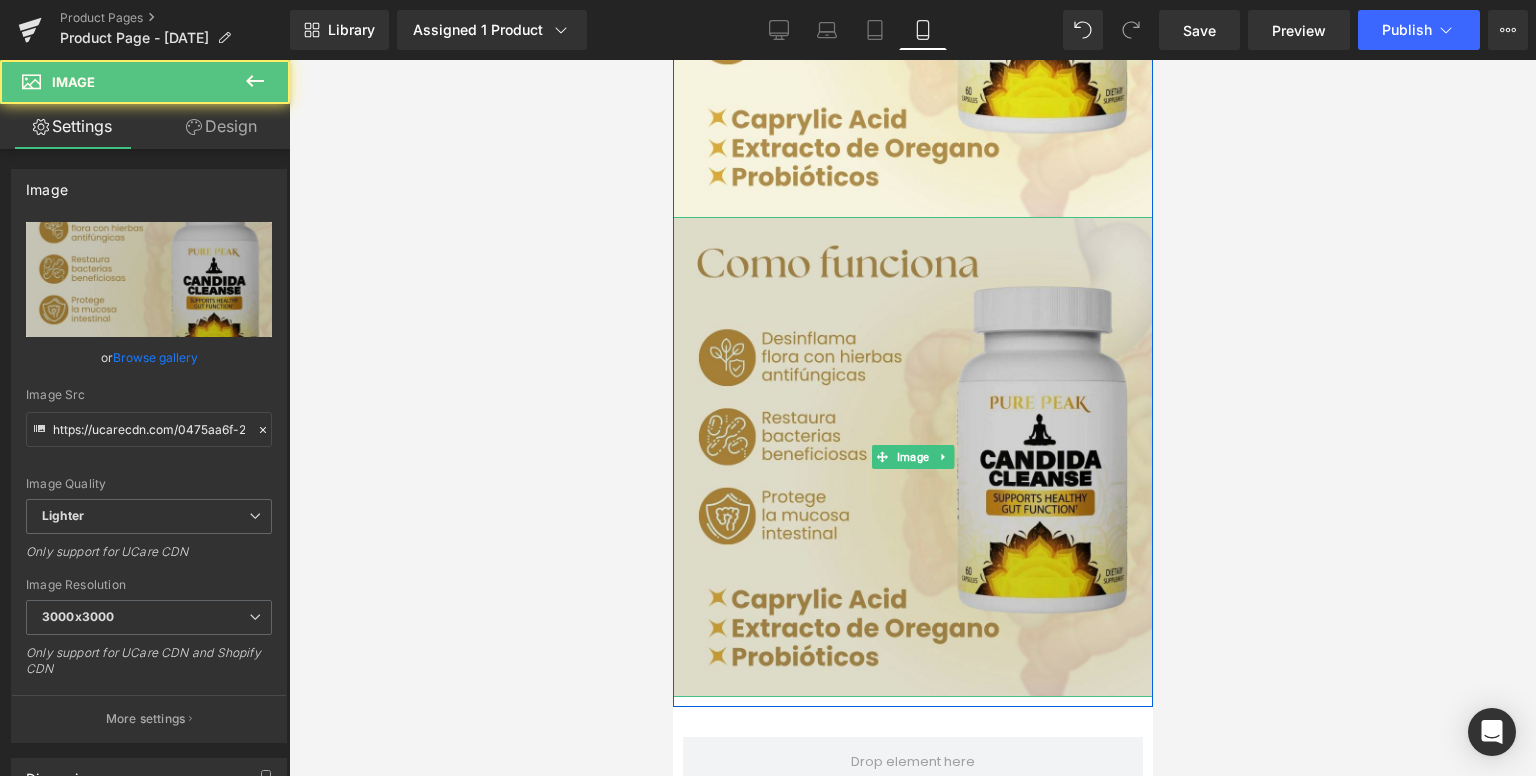 scroll, scrollTop: 1248, scrollLeft: 0, axis: vertical 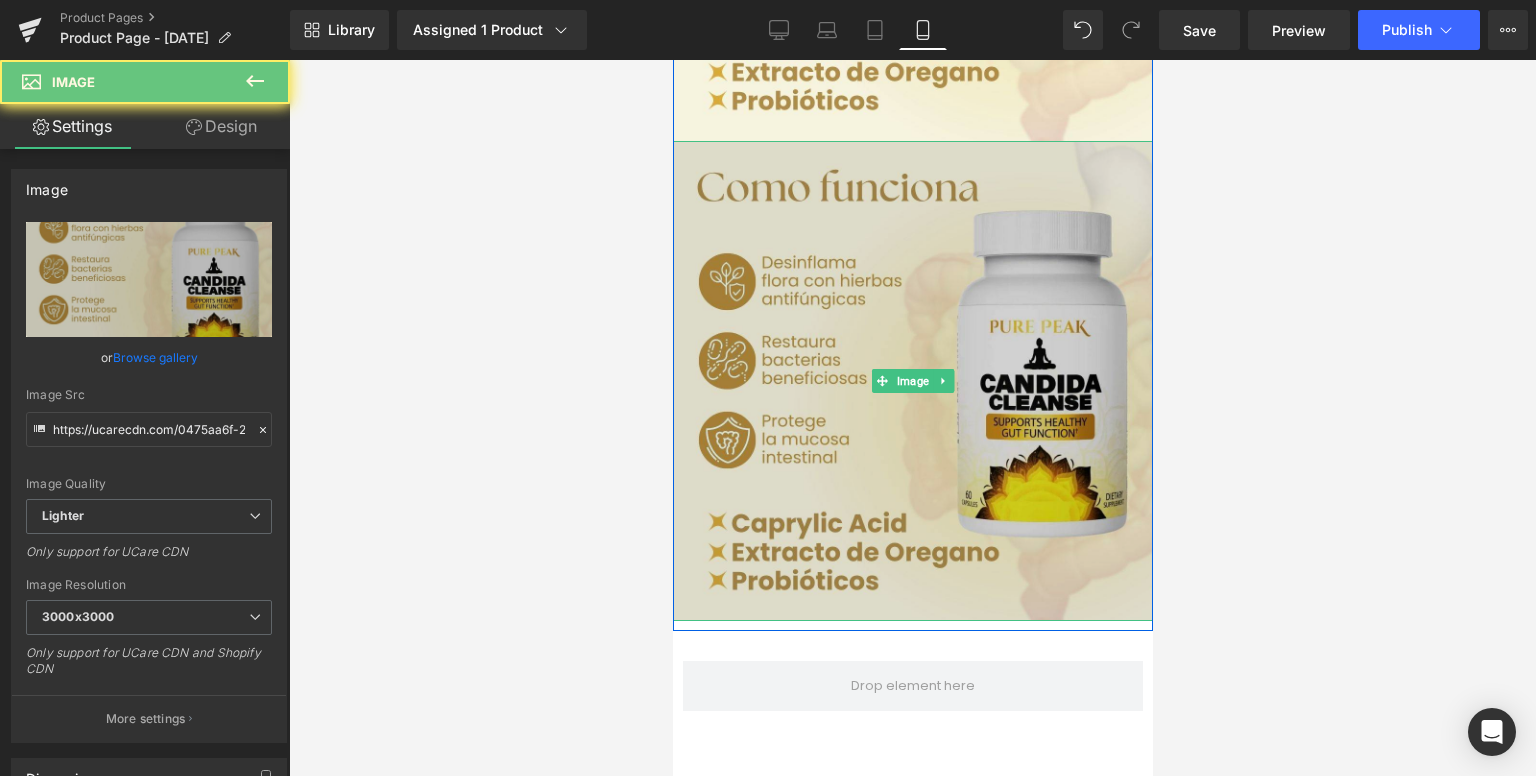 click at bounding box center [912, 381] 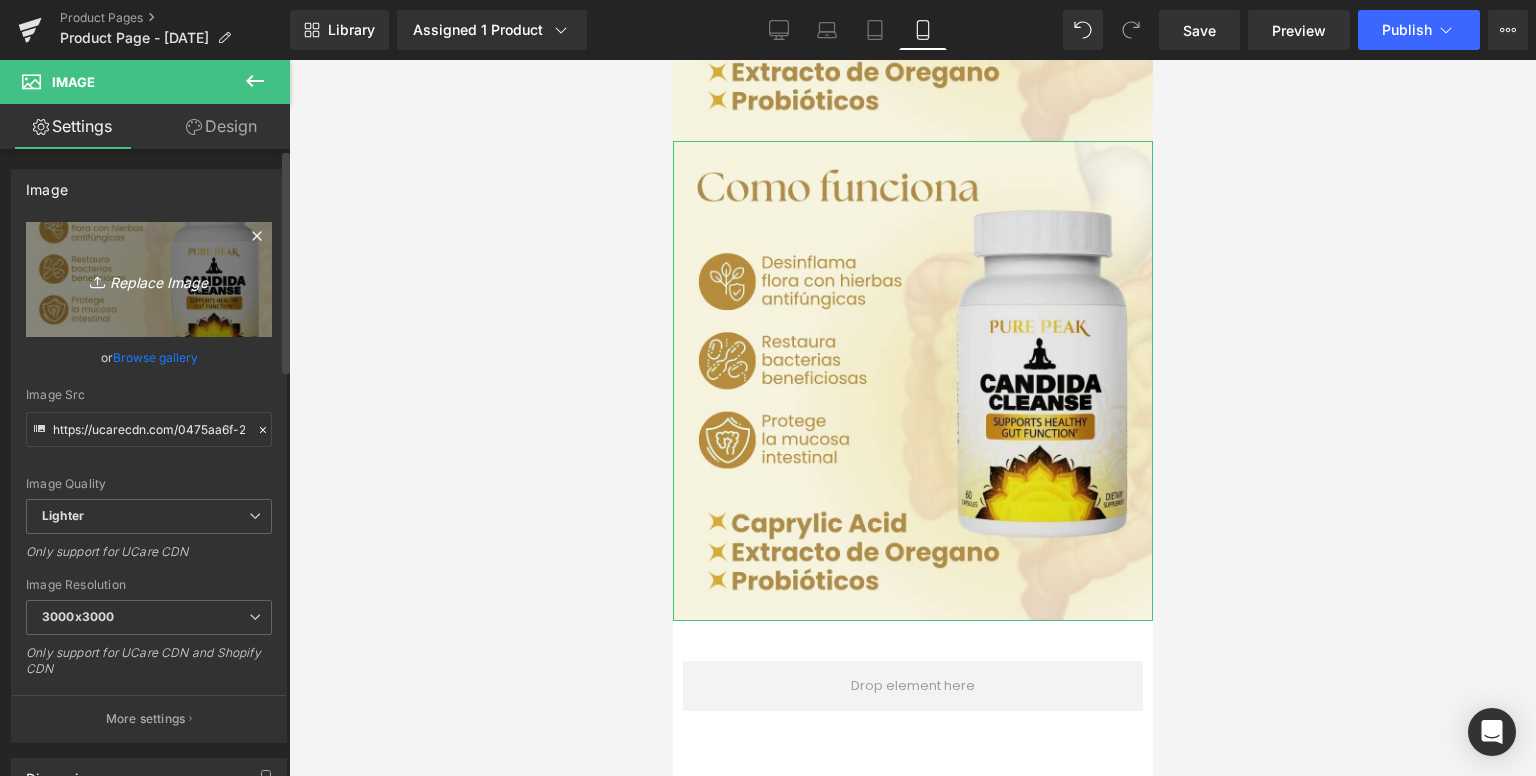 click on "Replace Image" at bounding box center [149, 279] 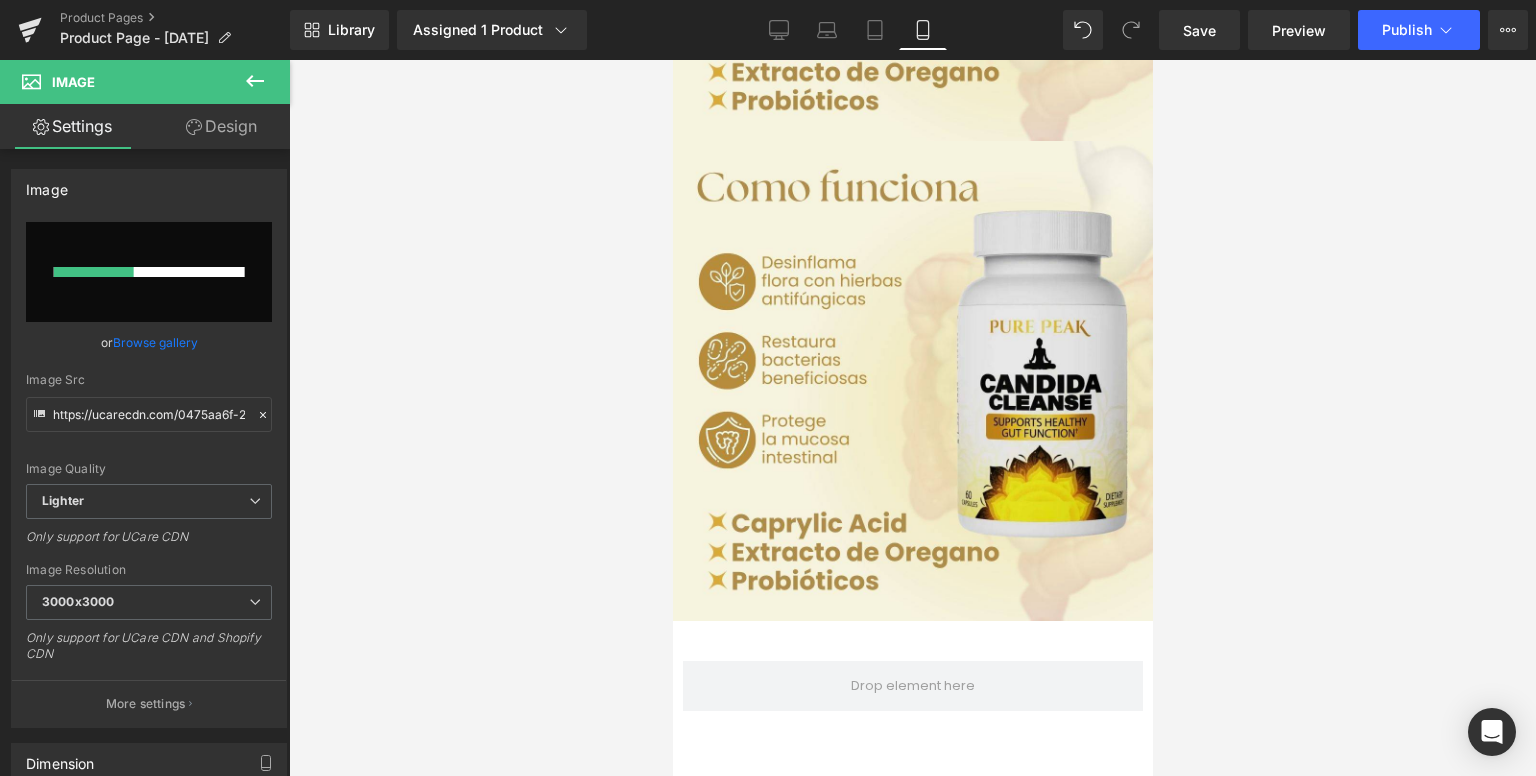 type 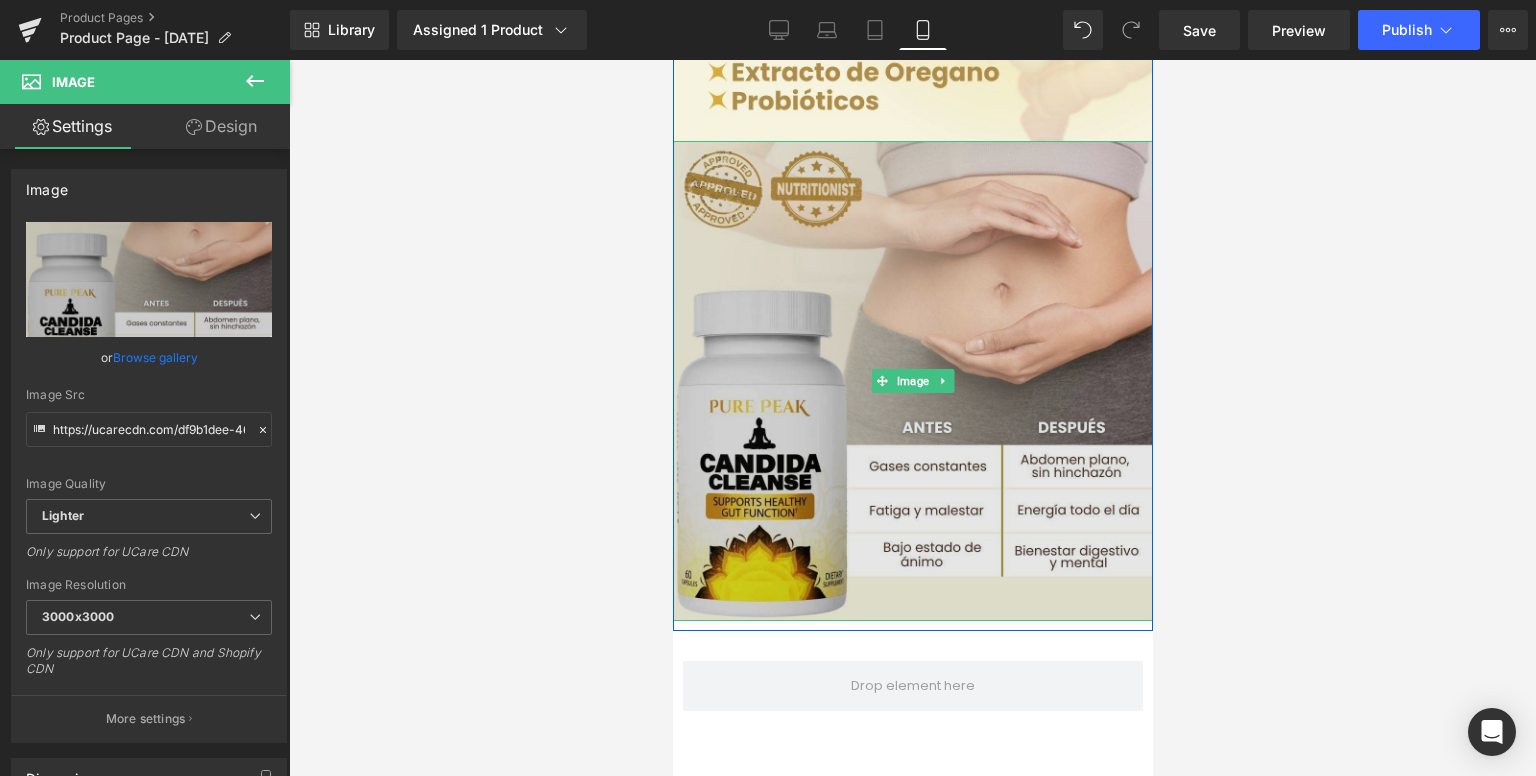 click at bounding box center [912, 381] 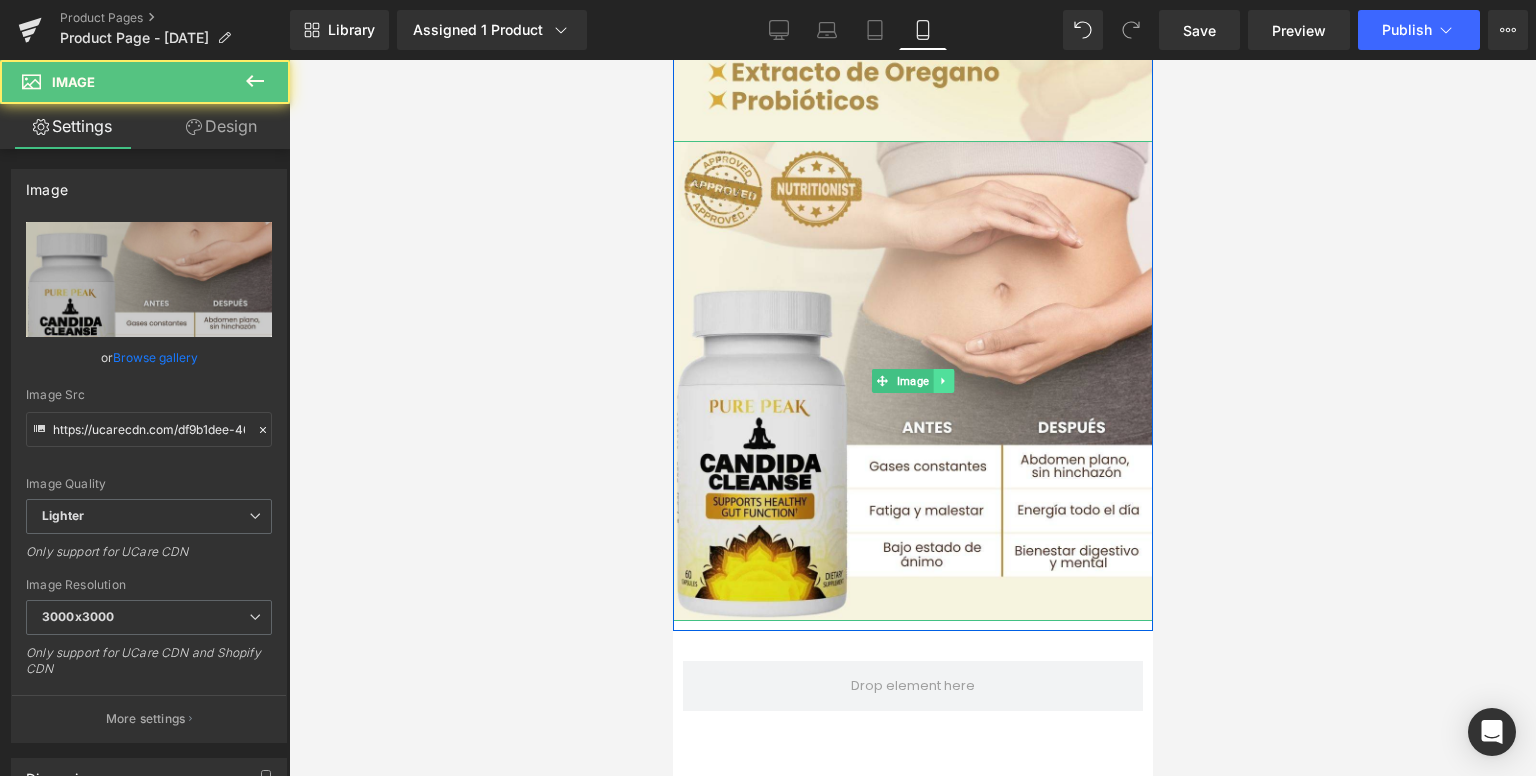 click 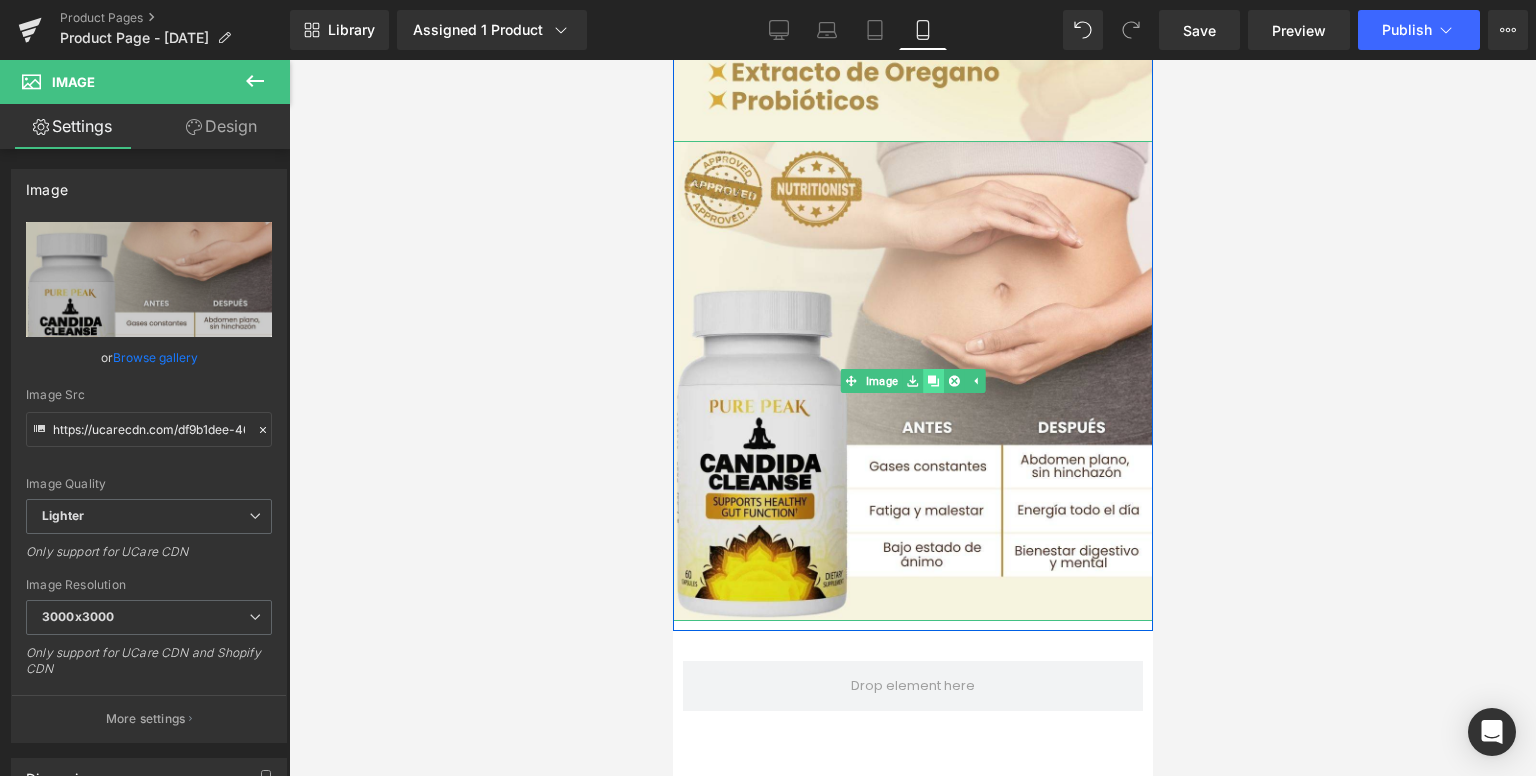 click 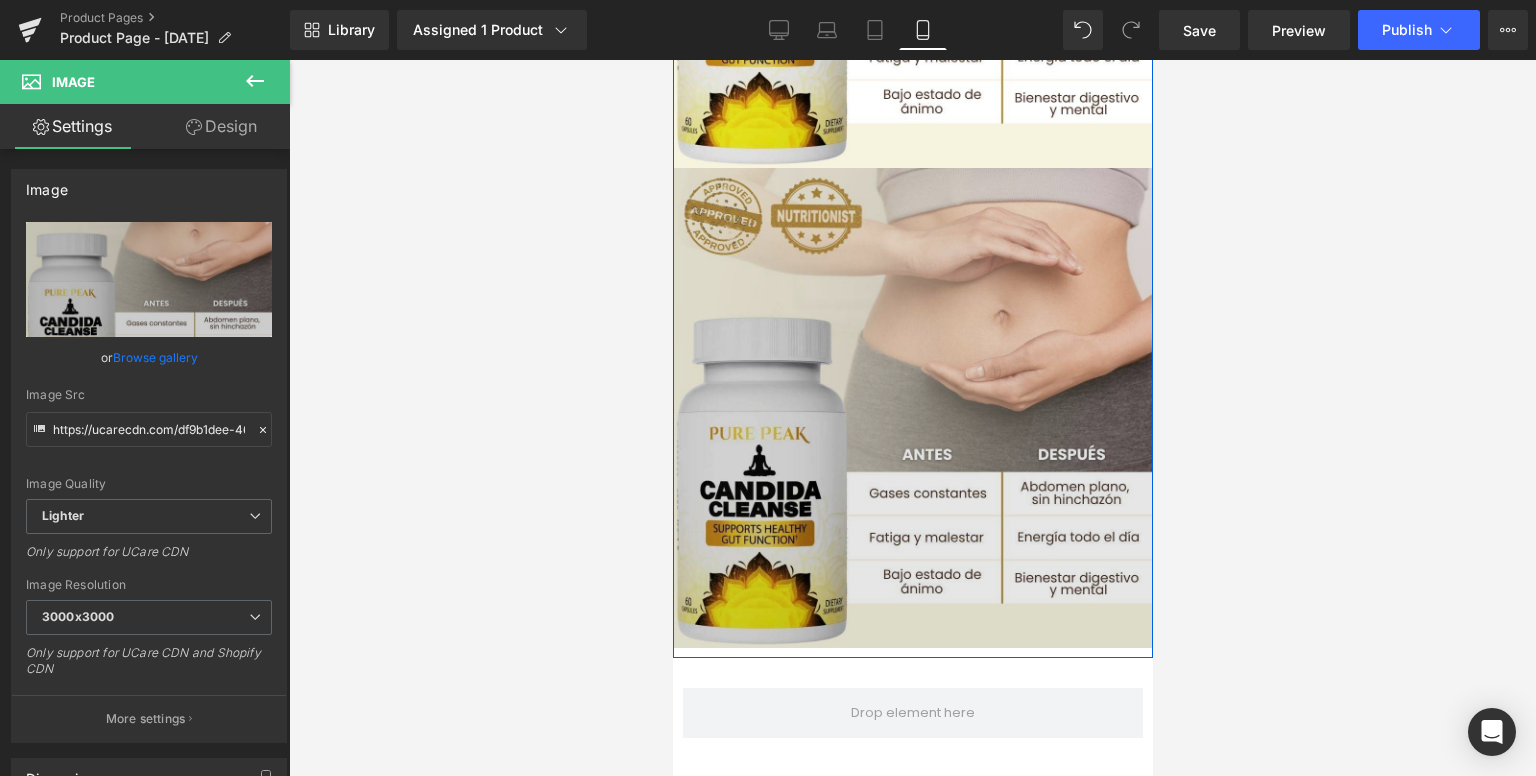 click at bounding box center [912, 408] 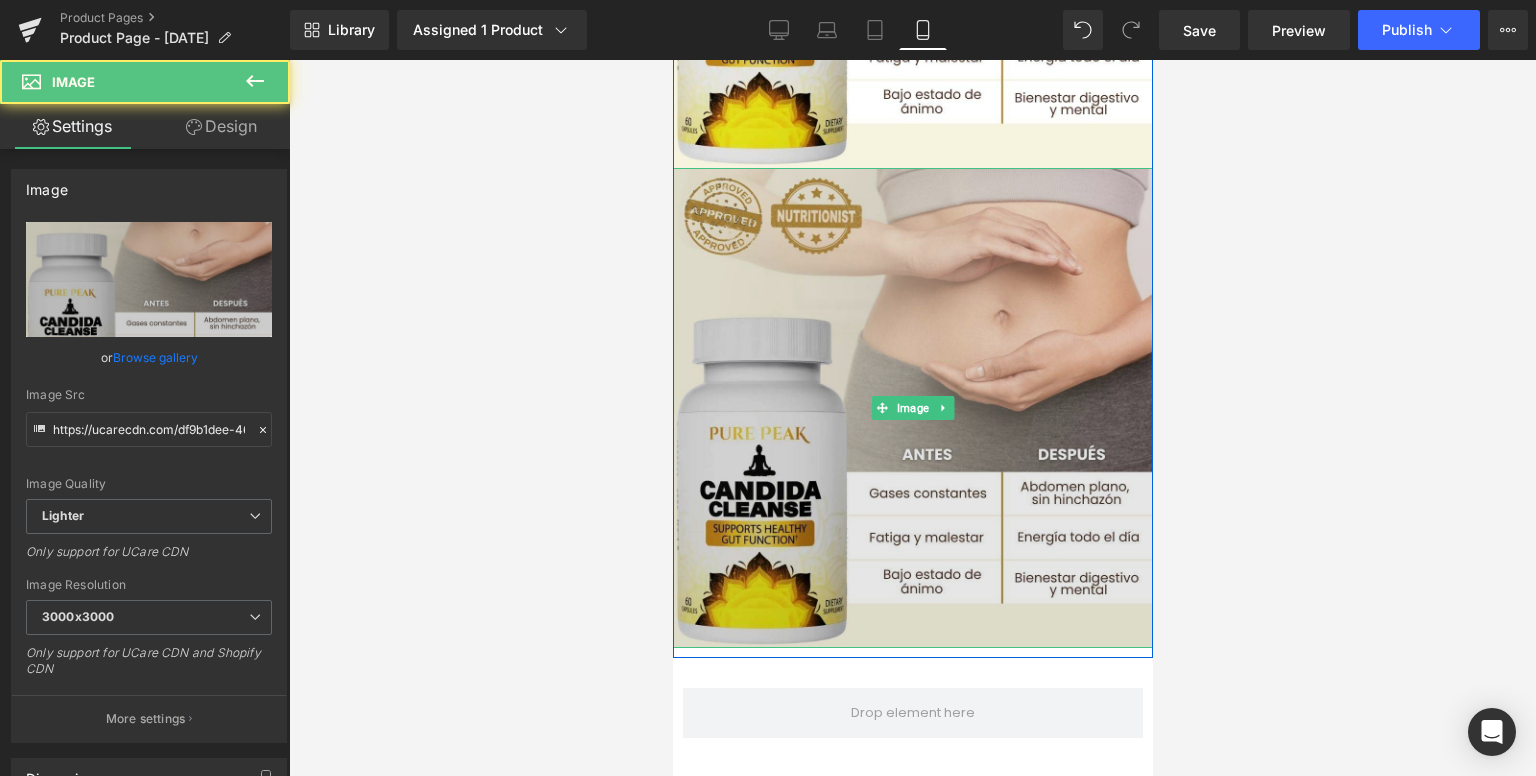 scroll, scrollTop: 1728, scrollLeft: 0, axis: vertical 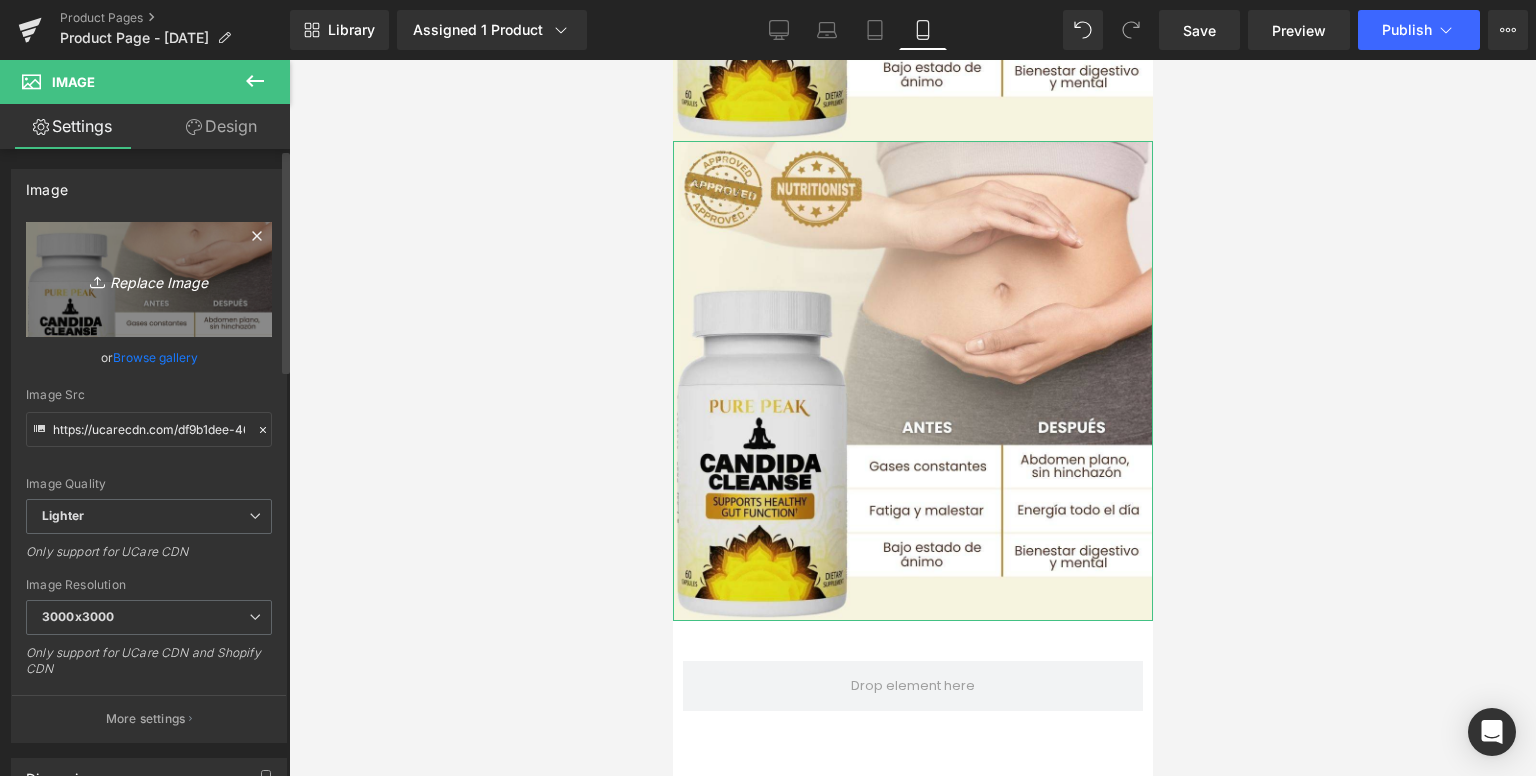 click on "Replace Image" at bounding box center (149, 279) 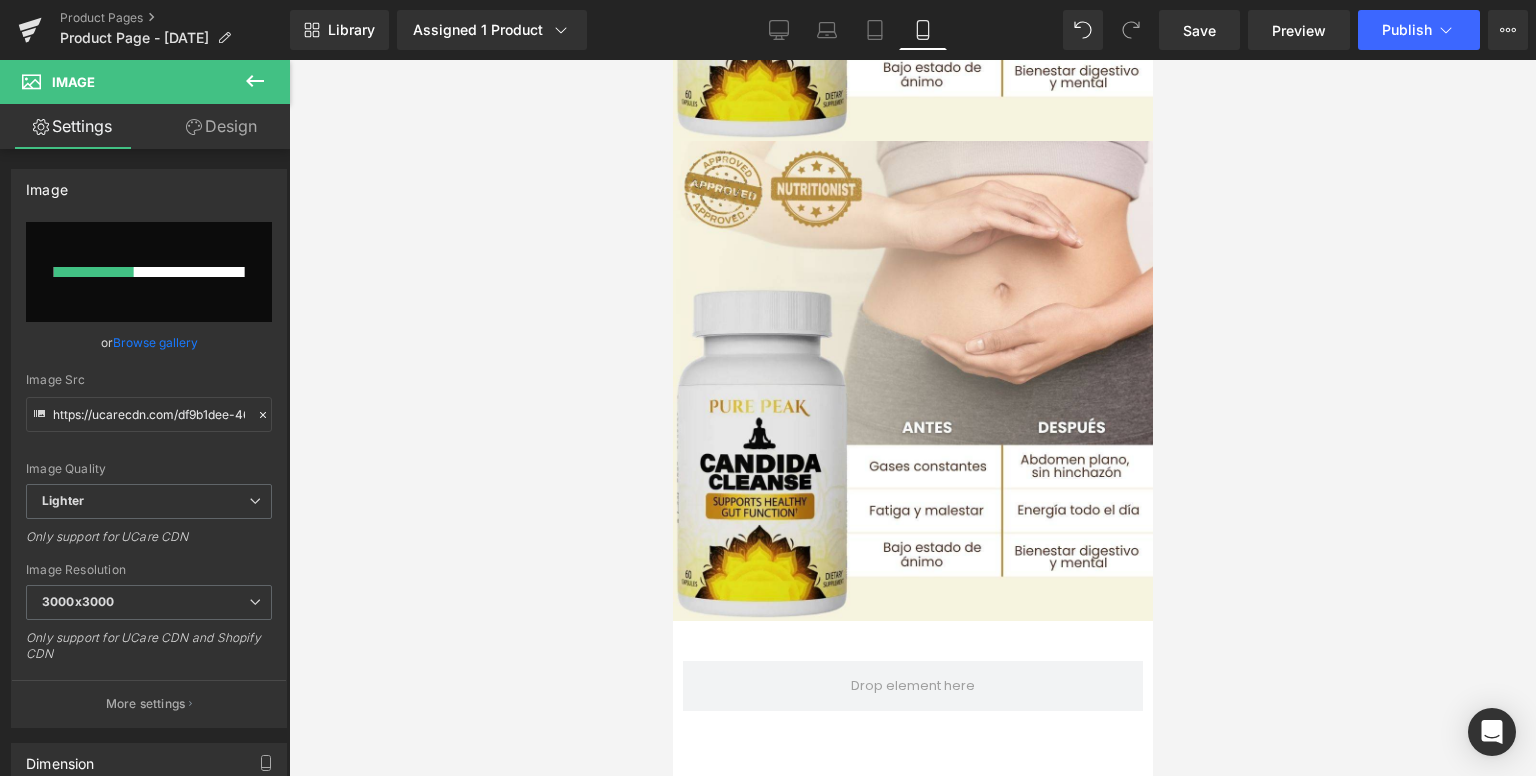 type 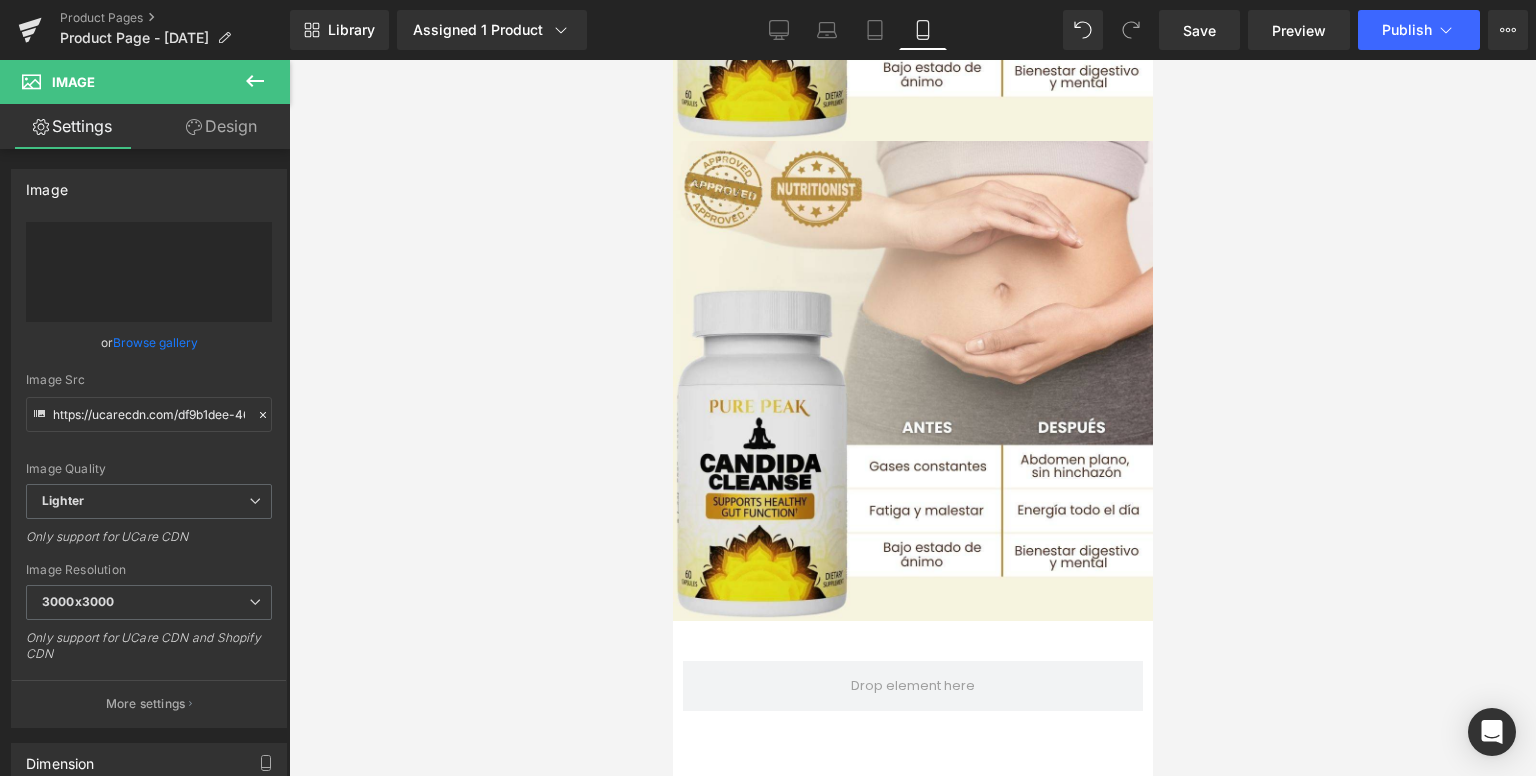 type on "https://ucarecdn.com/6dc202e7-aa9e-4d54-9250-bd463e6c6f0b/-/format/auto/-/preview/3000x3000/-/quality/lighter/candida-cleanse-6.jpg" 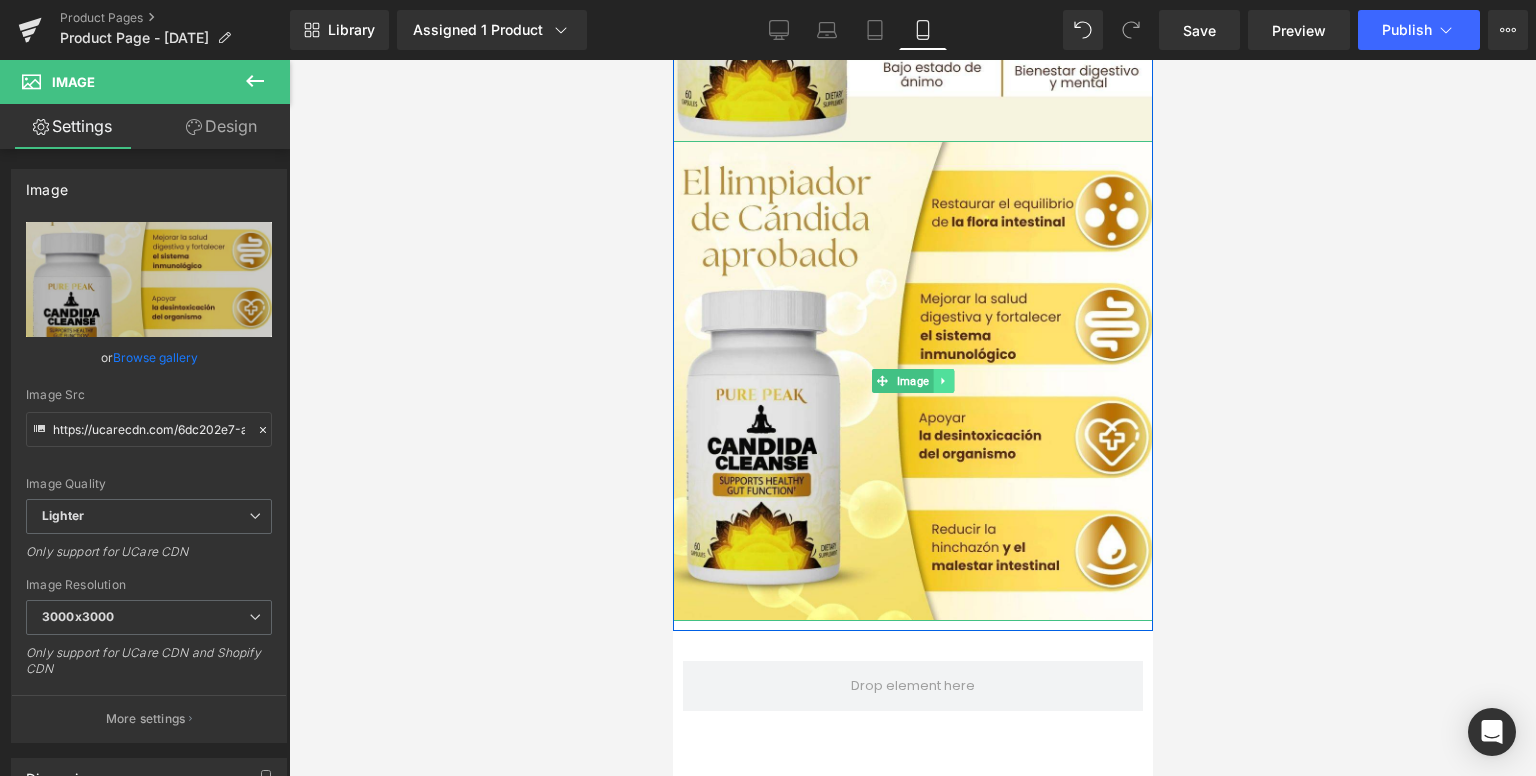 click 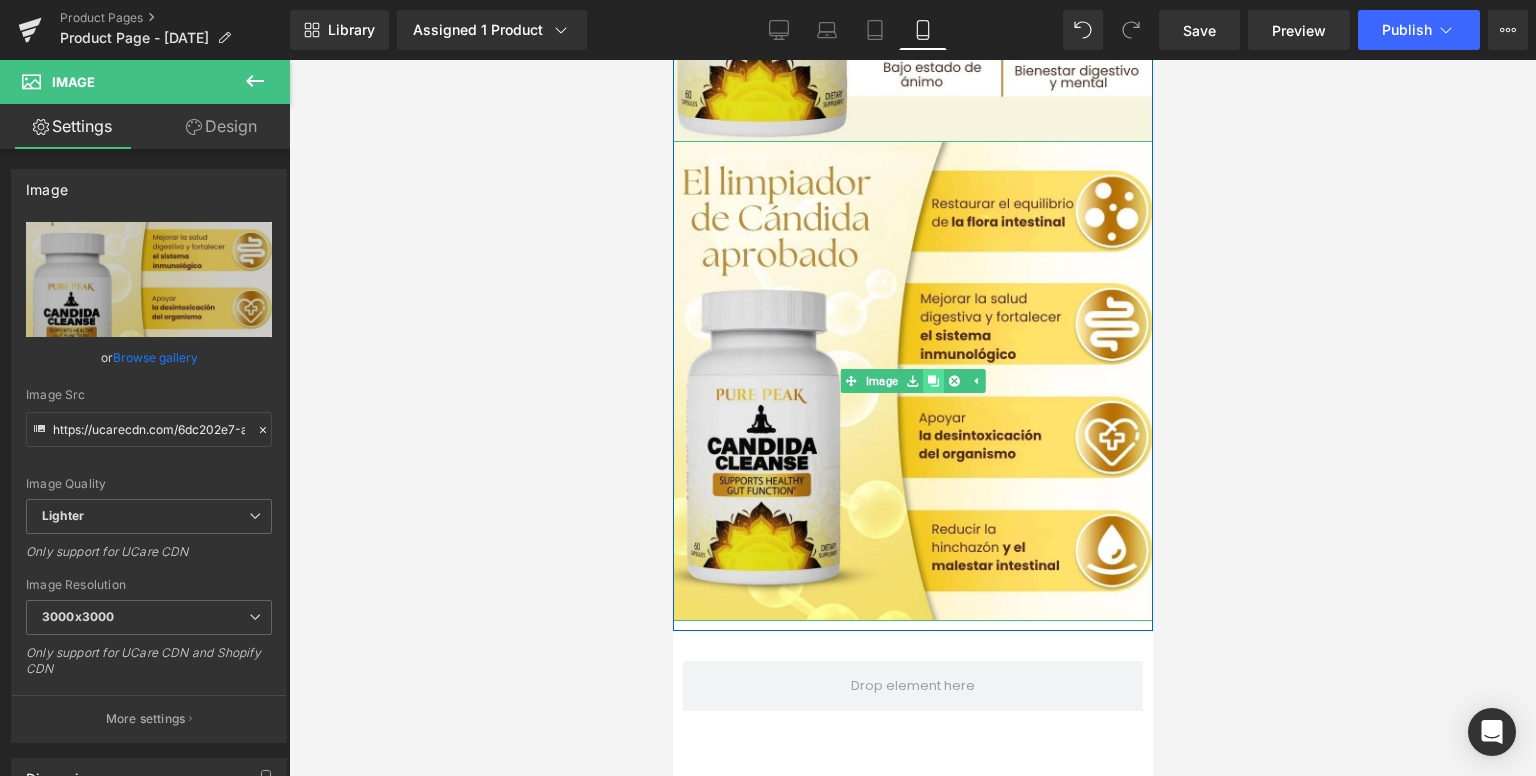 click 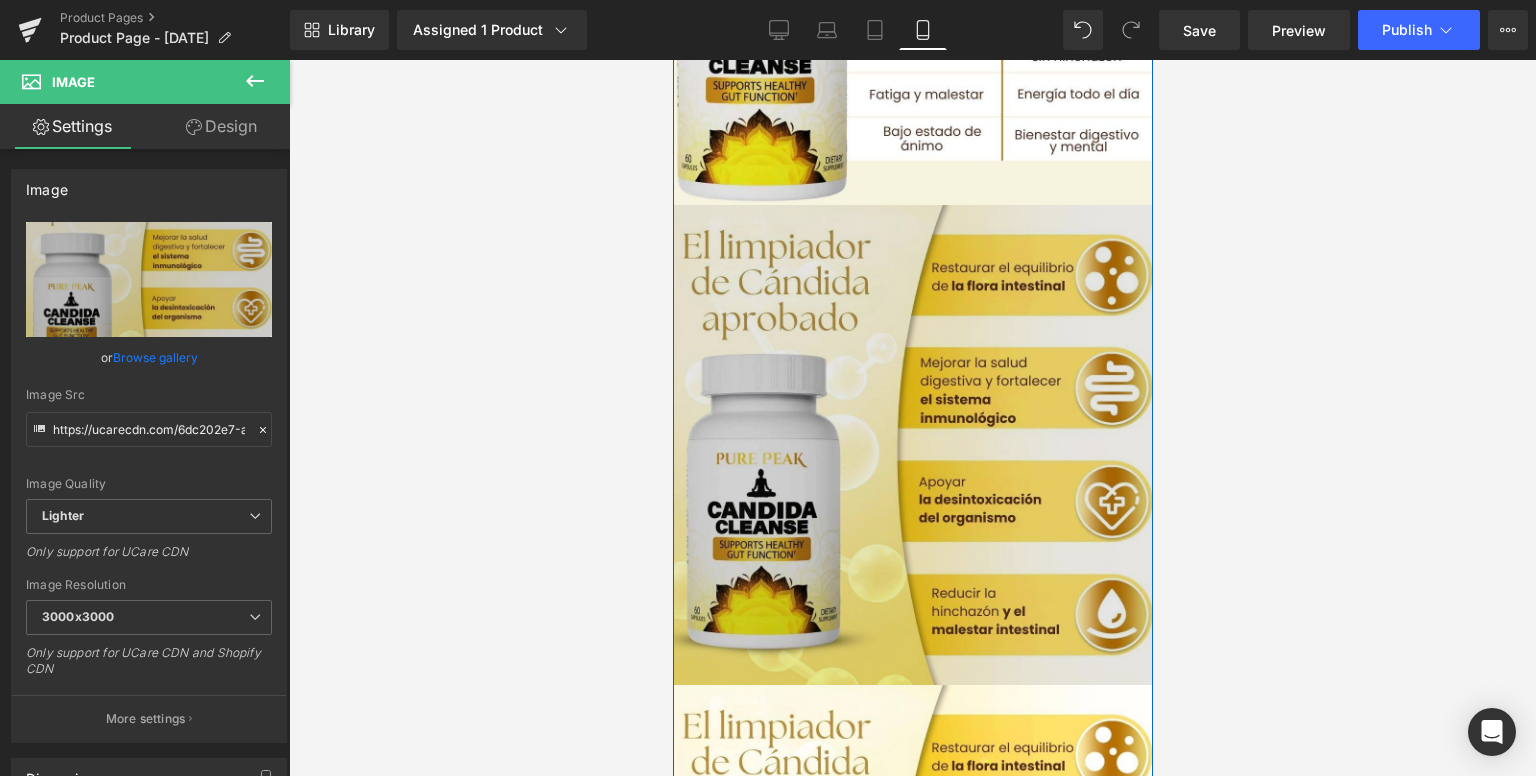 scroll, scrollTop: 1864, scrollLeft: 0, axis: vertical 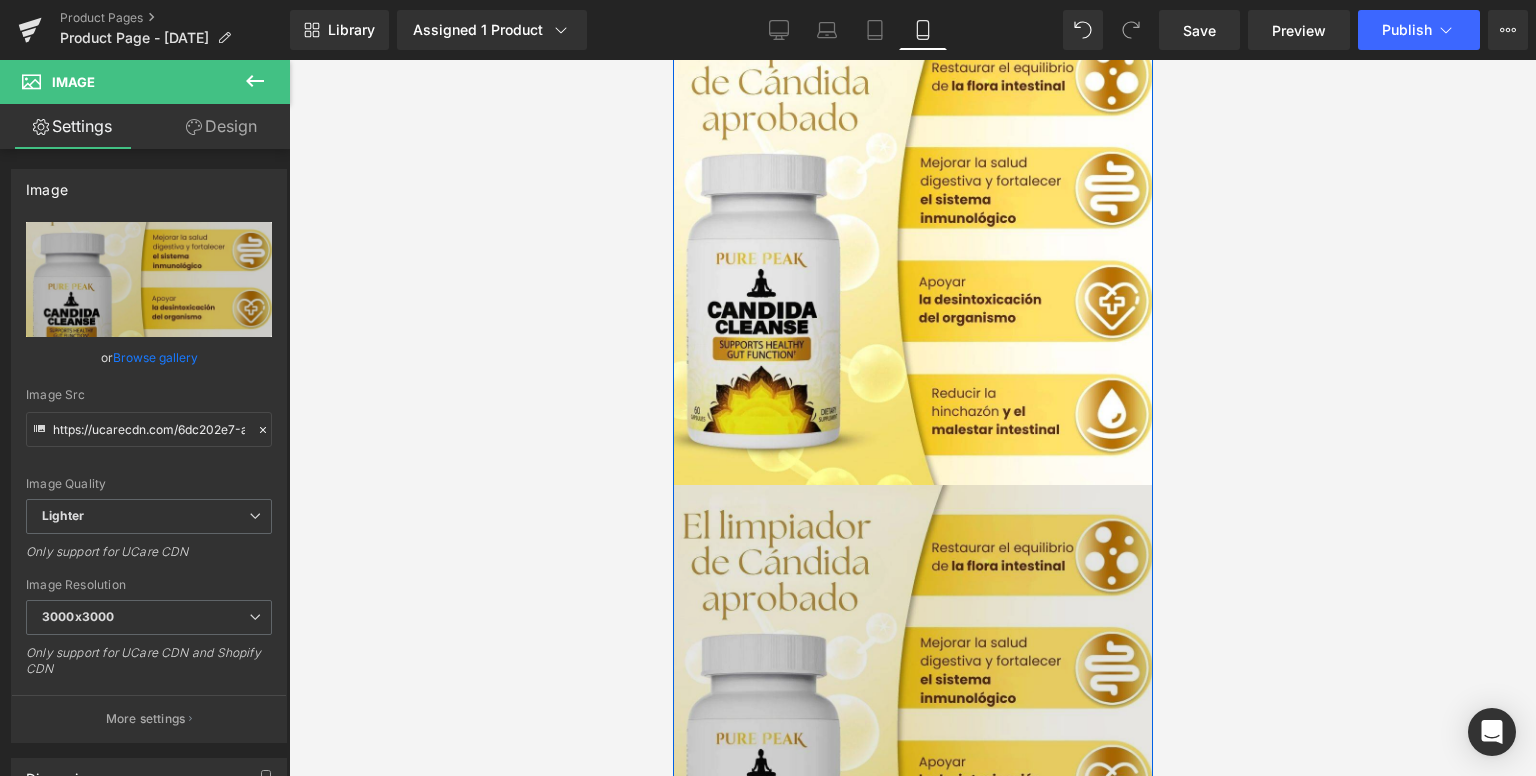 click at bounding box center (912, 725) 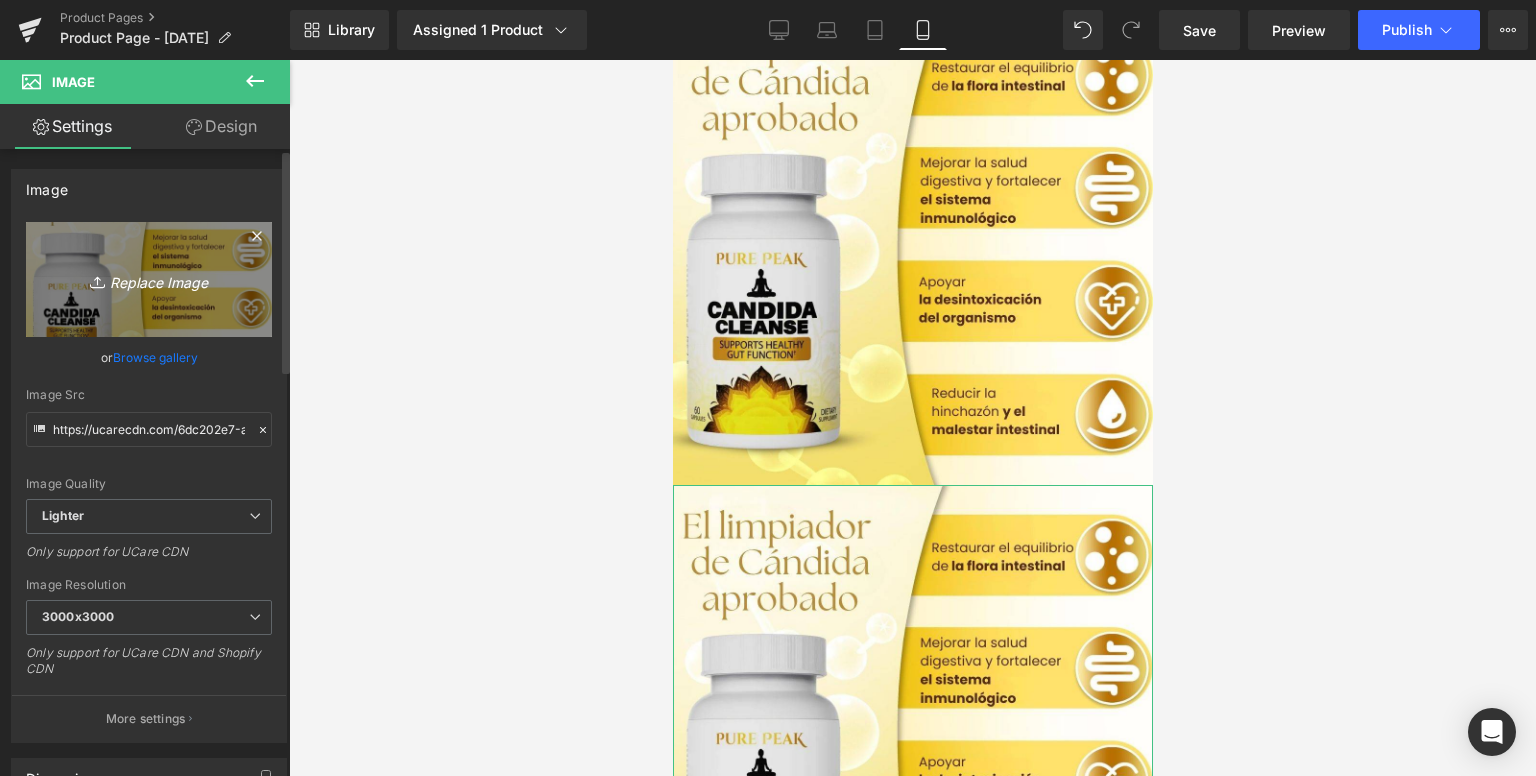 click on "Replace Image" at bounding box center [149, 279] 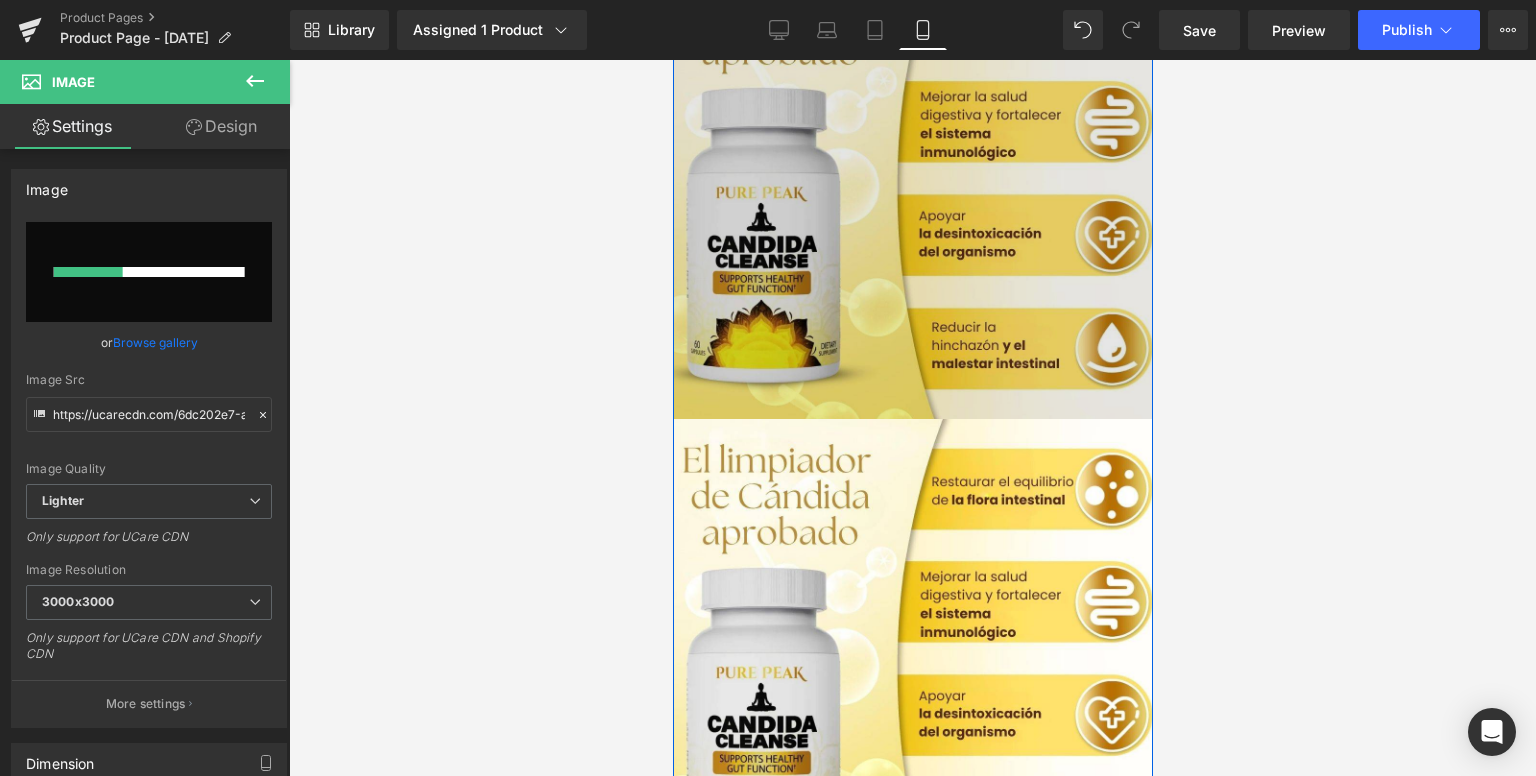 scroll, scrollTop: 1964, scrollLeft: 0, axis: vertical 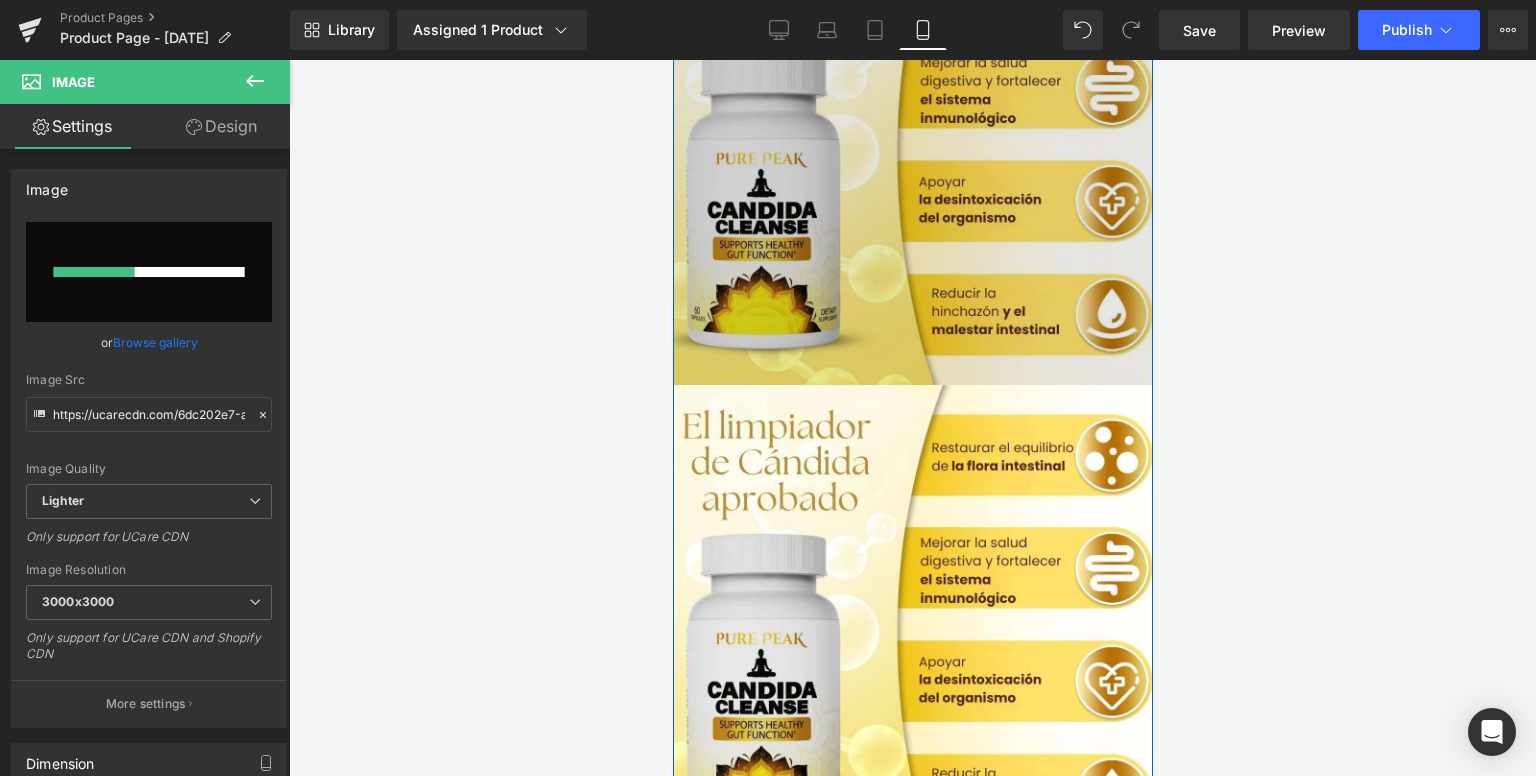 type 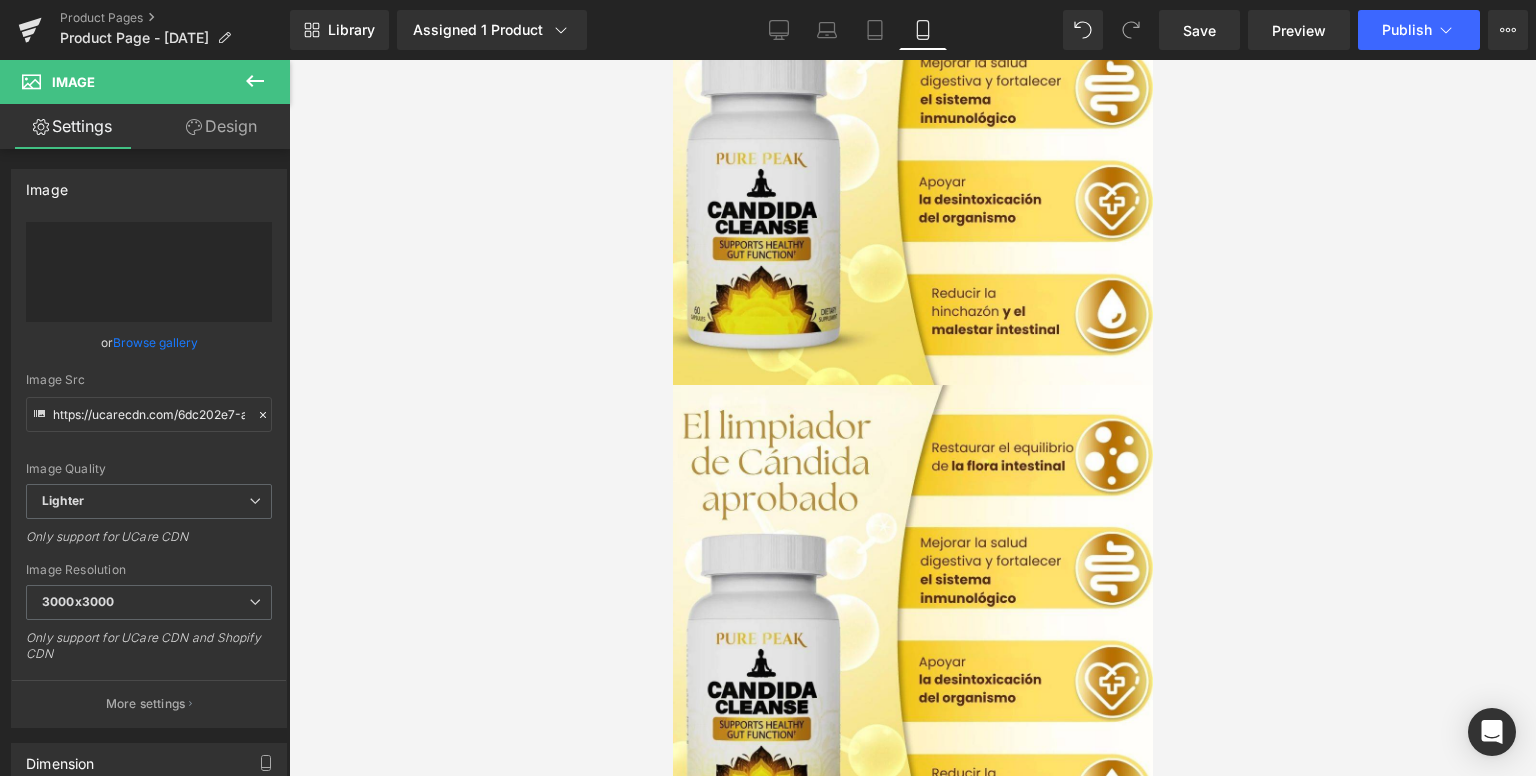 type on "https://ucarecdn.com/7b5d7ee7-c29e-457a-ae96-9d4b509208a1/-/format/auto/-/preview/3000x3000/-/quality/lighter/candida-cleanse-5.jpg" 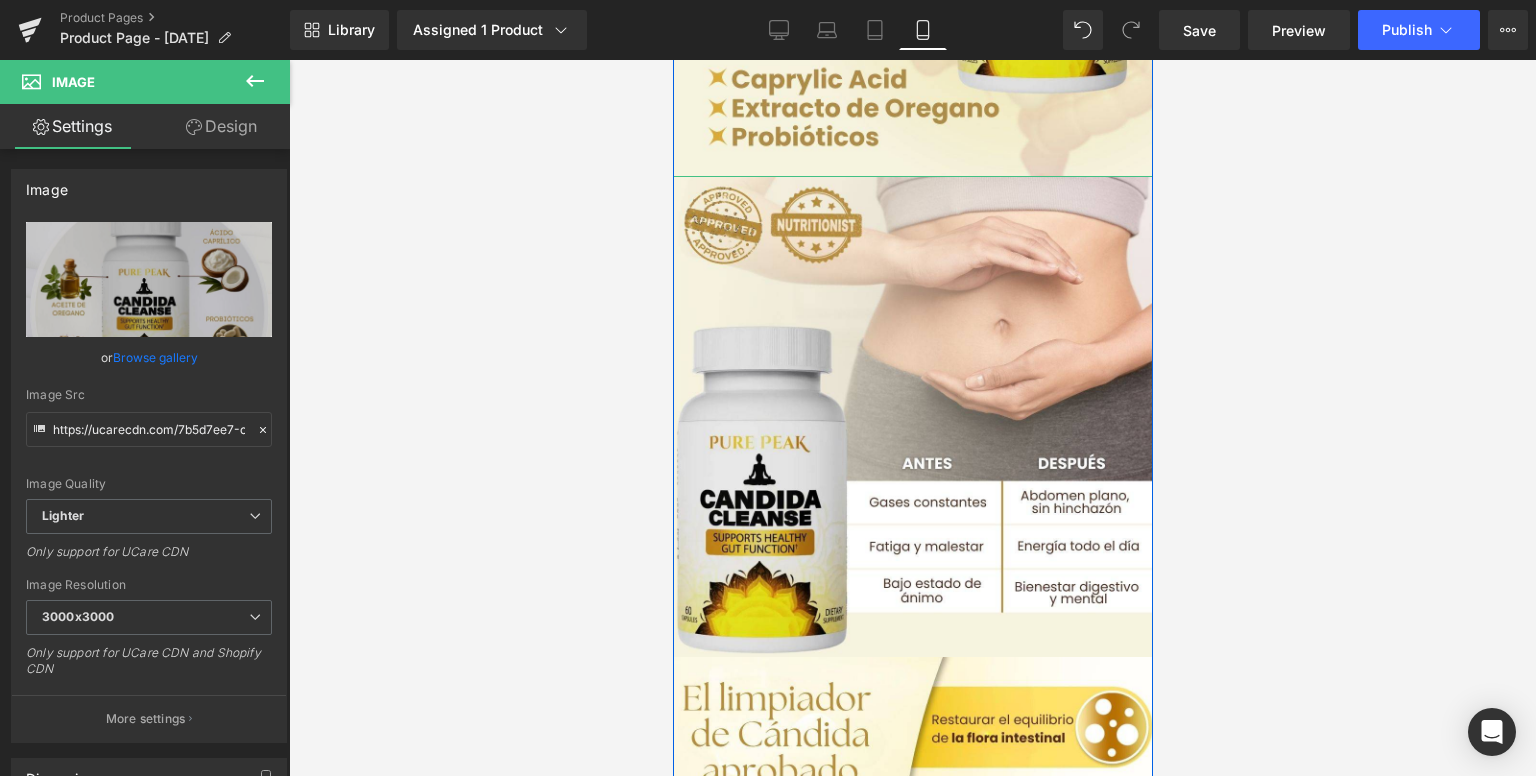 scroll, scrollTop: 1400, scrollLeft: 0, axis: vertical 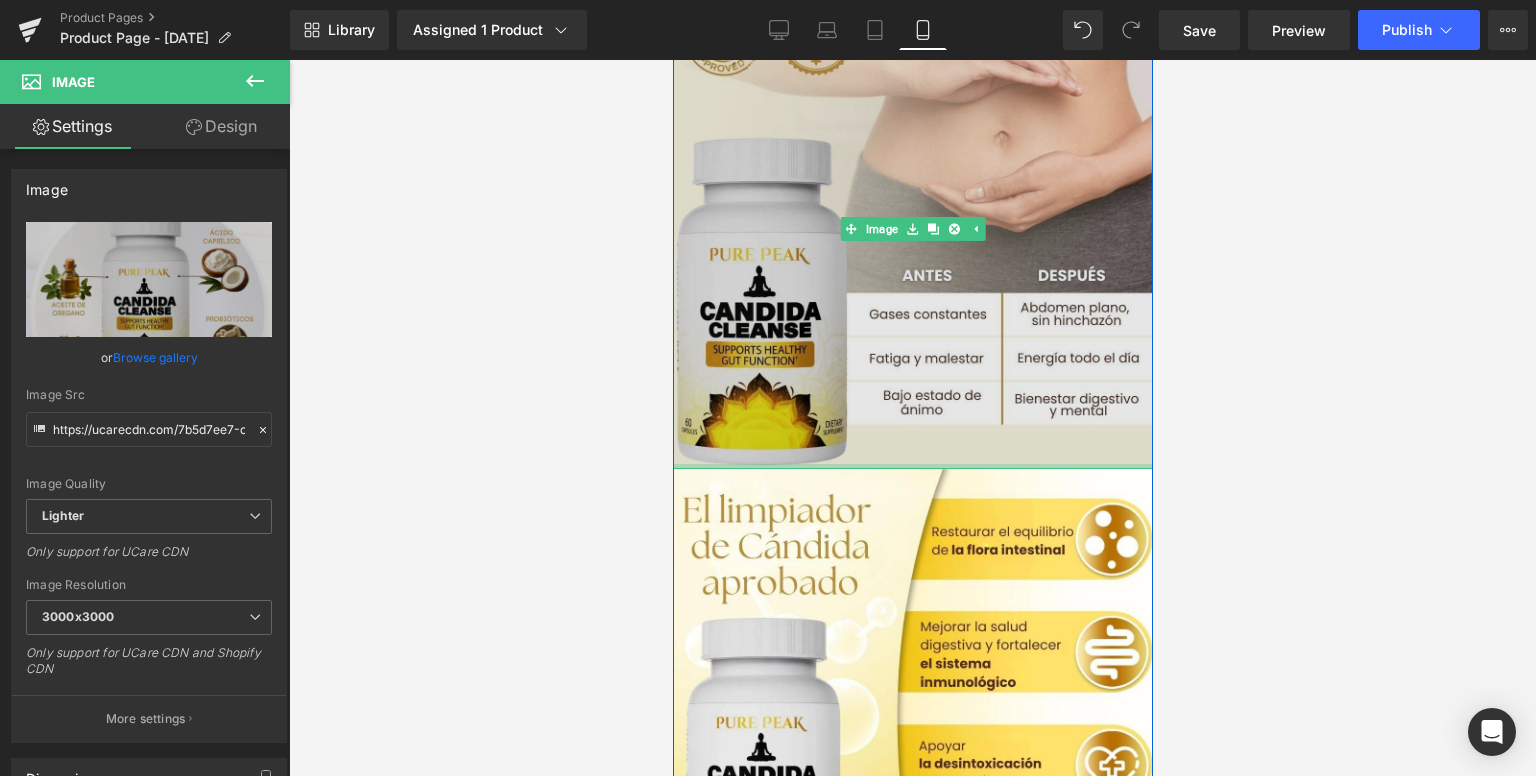 click at bounding box center [912, 229] 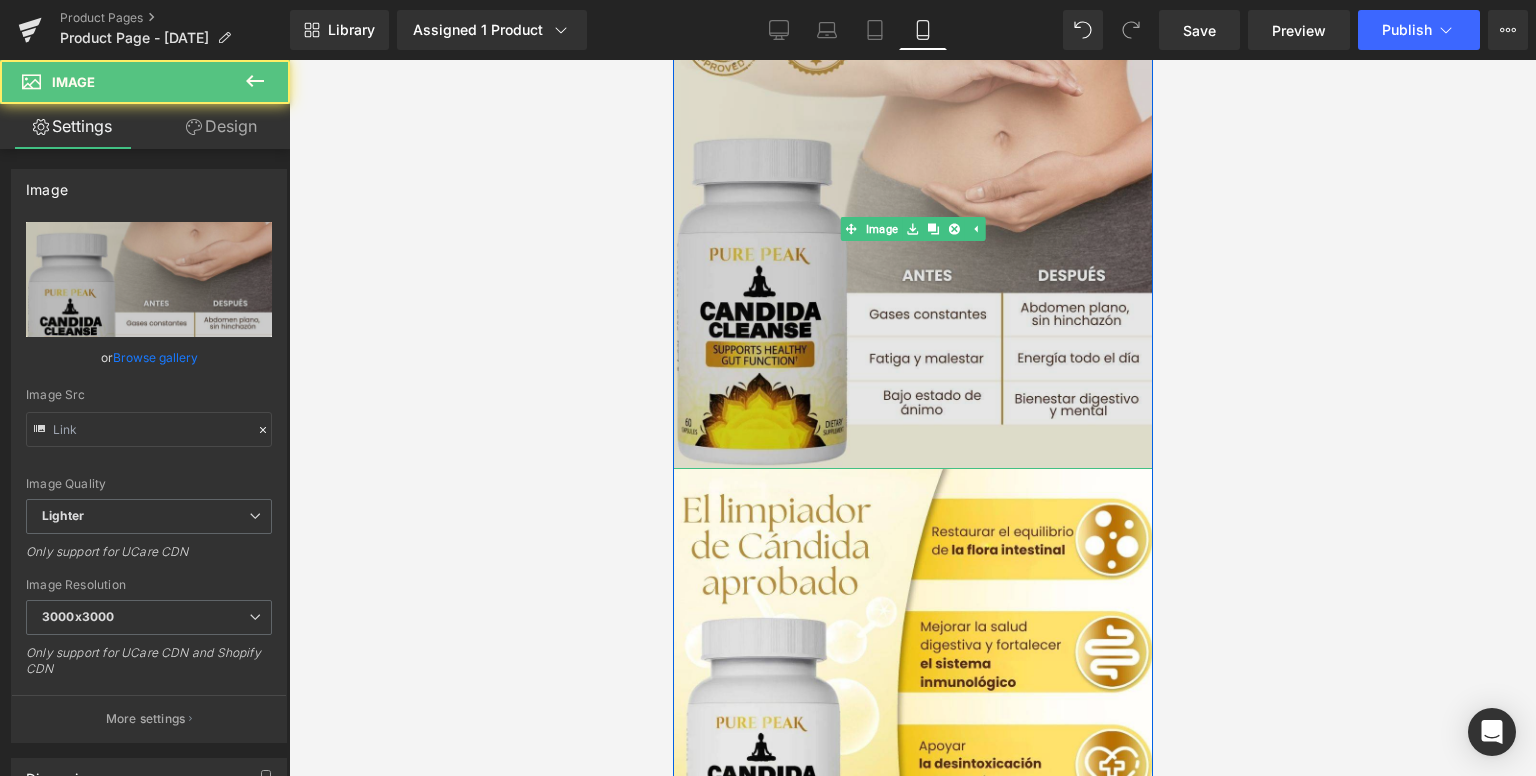 type on "https://ucarecdn.com/df9b1dee-46d6-4b9c-b8f6-d1ea81e4e5eb/-/format/auto/-/preview/3000x3000/-/quality/lighter/candida-cleanse-7.jpg" 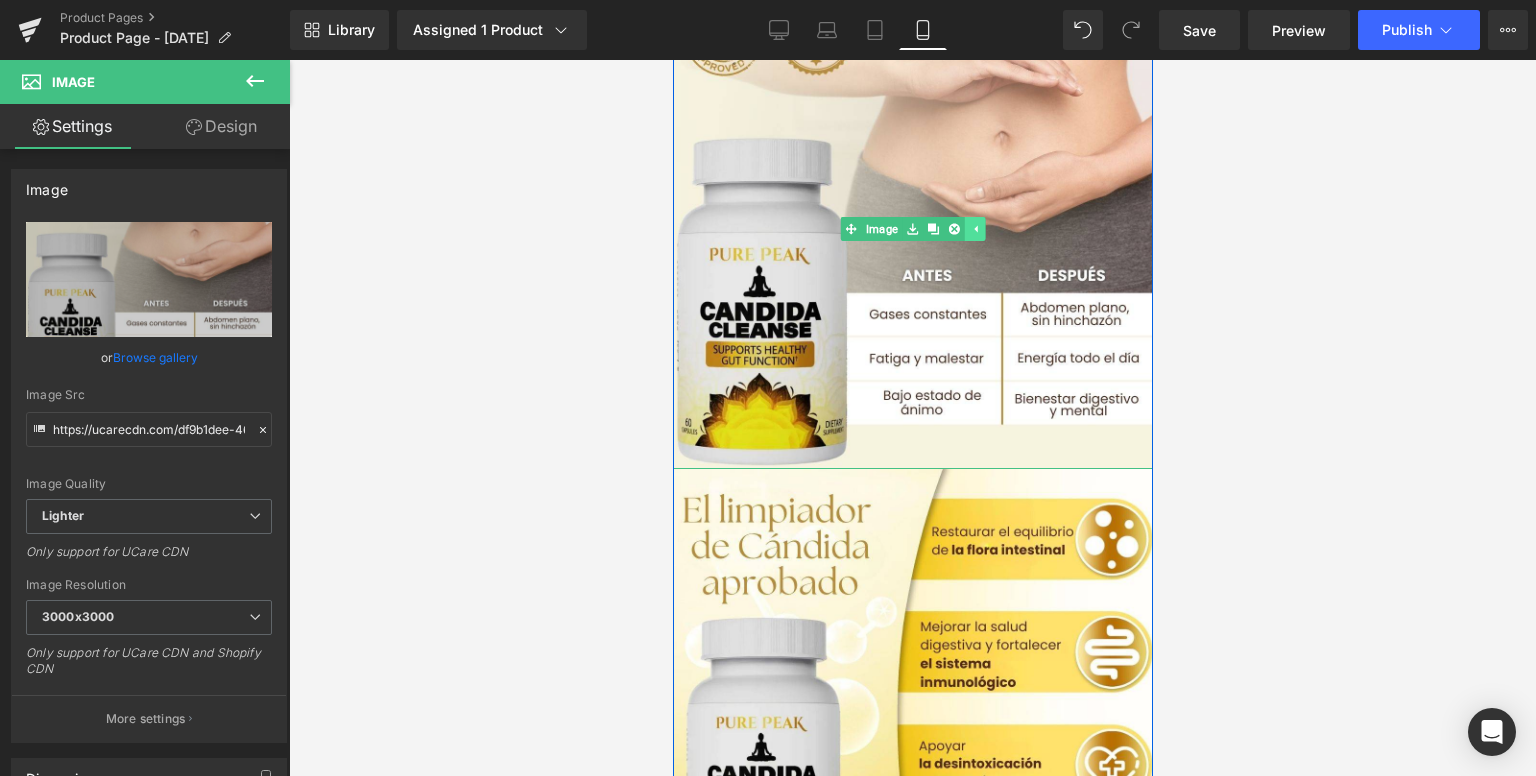 click 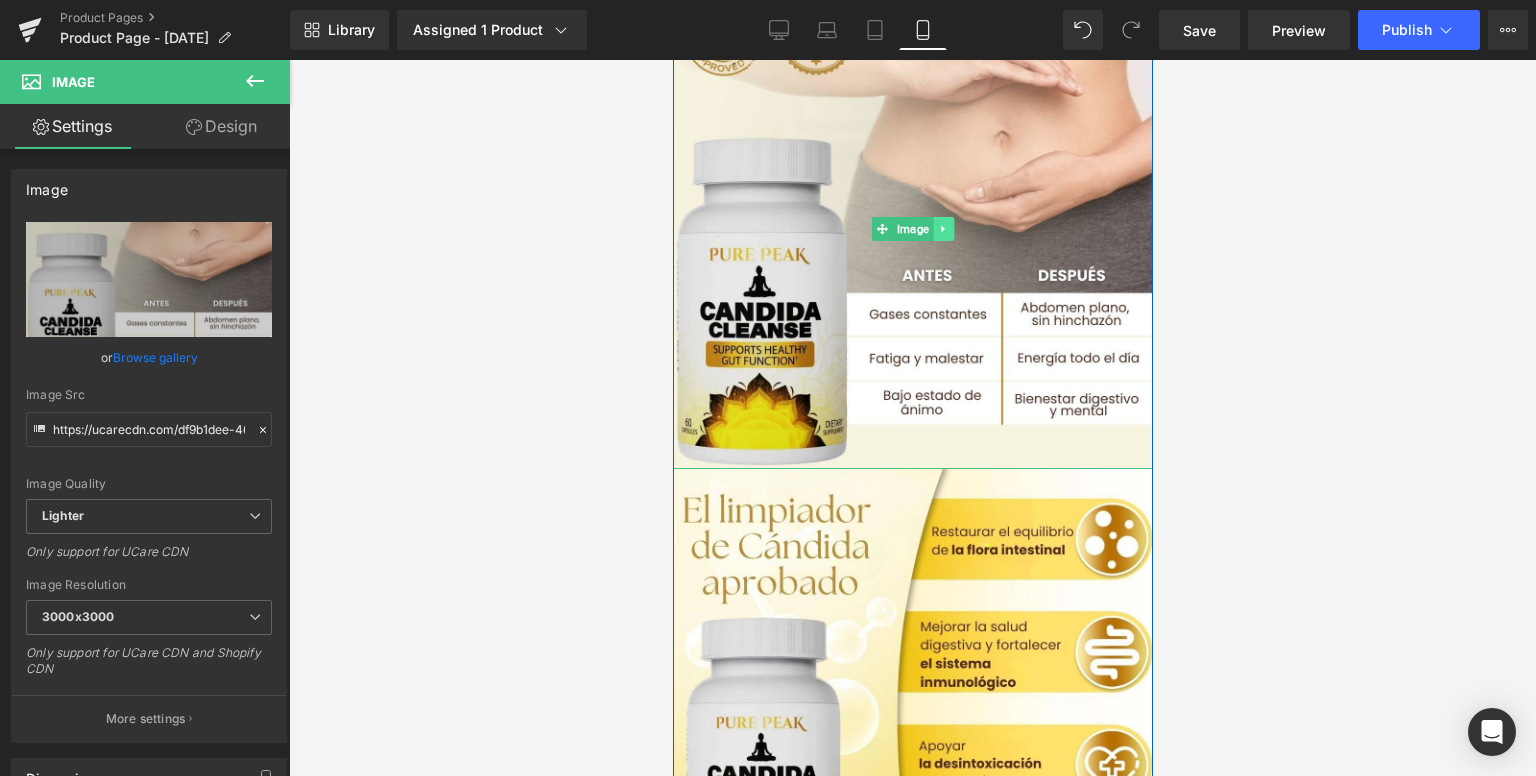 click 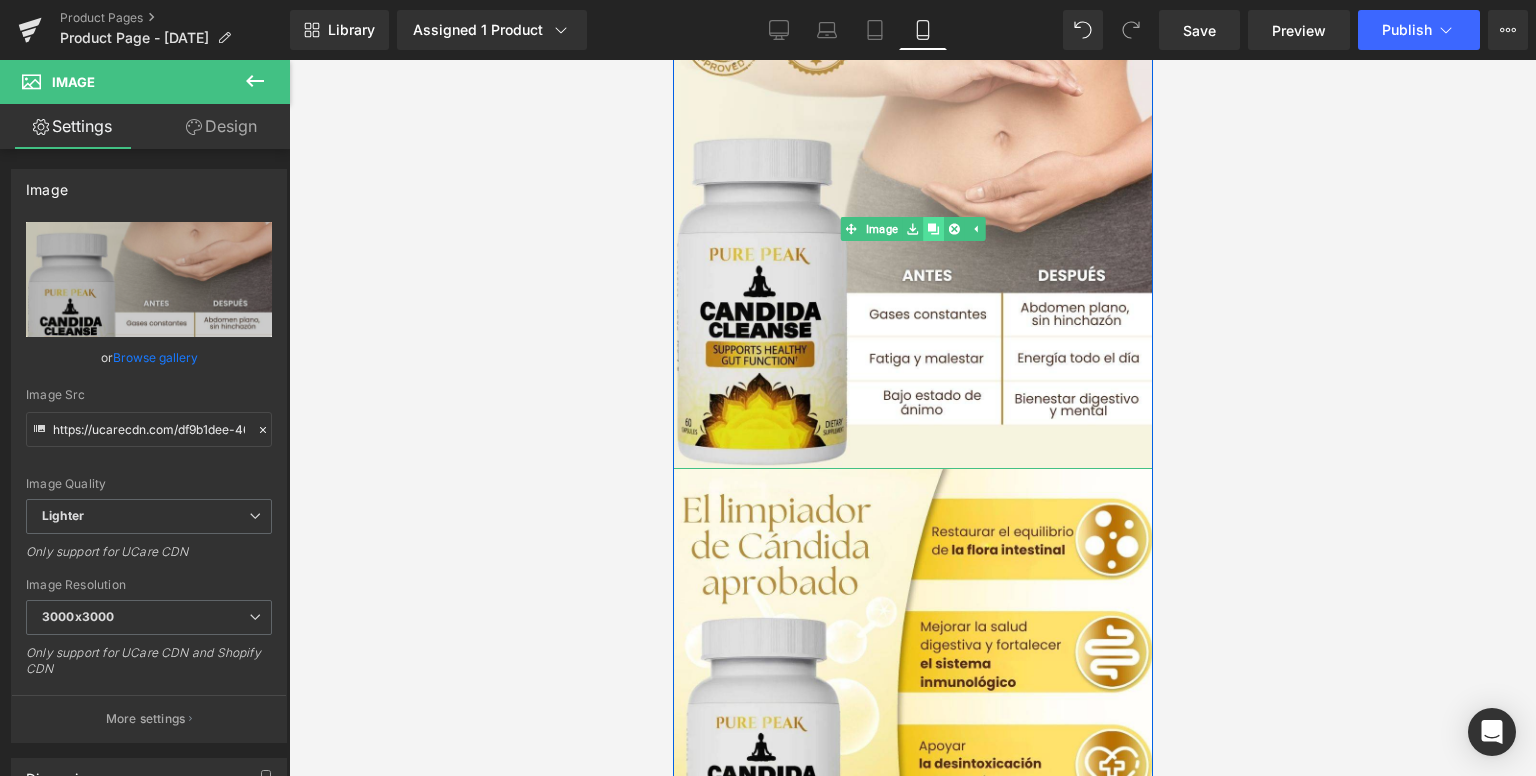 click 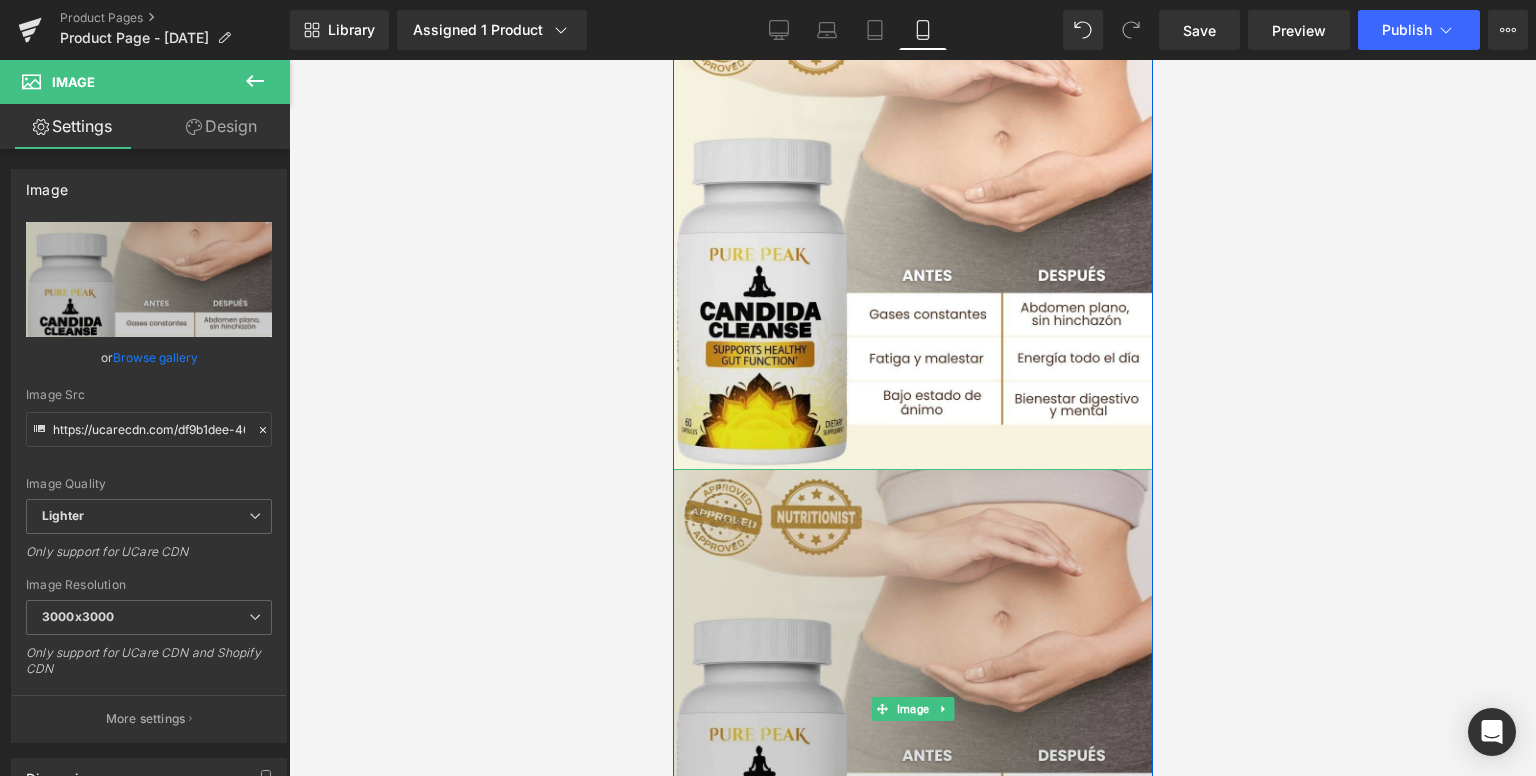 click at bounding box center (912, 709) 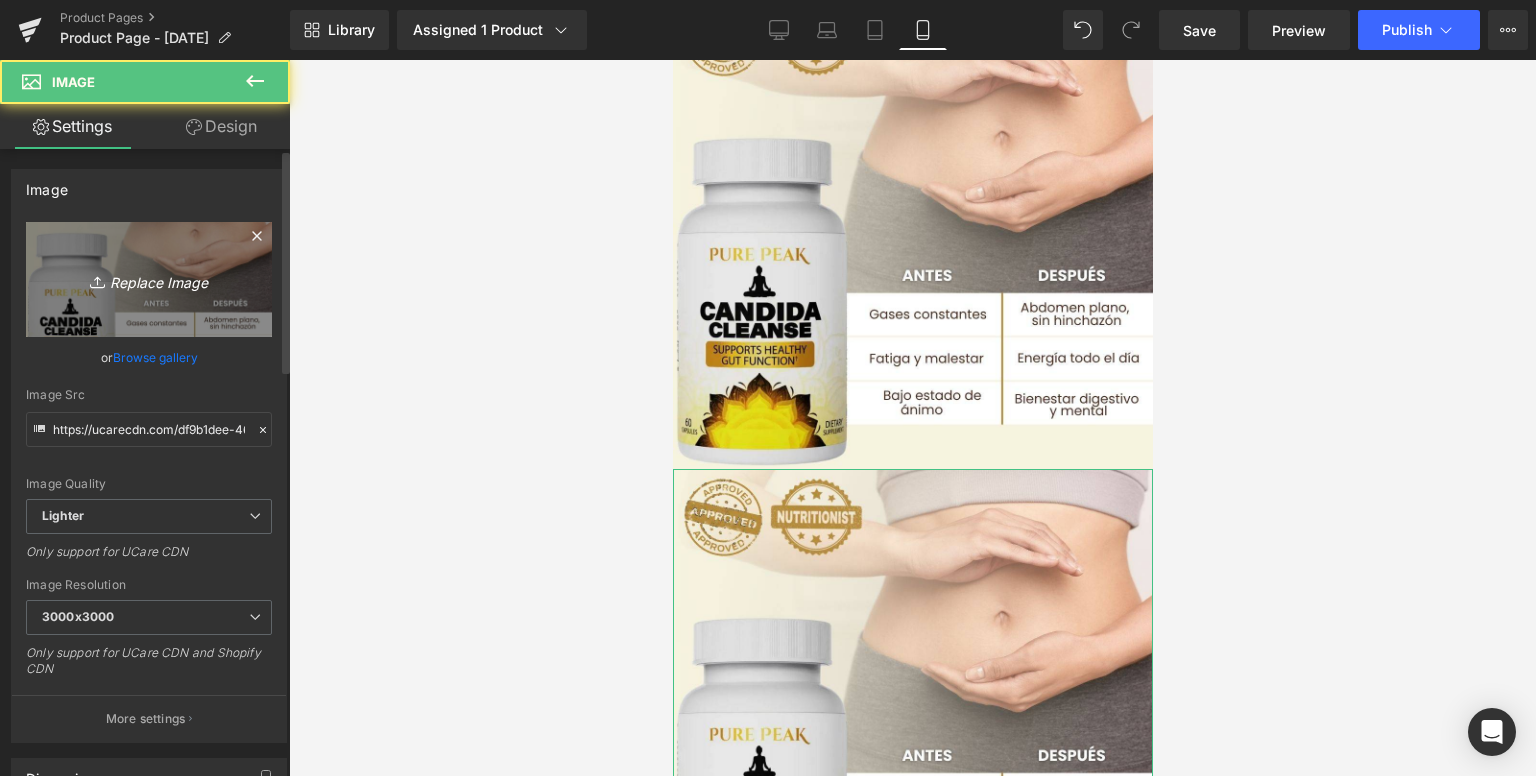 click on "Replace Image" at bounding box center (149, 279) 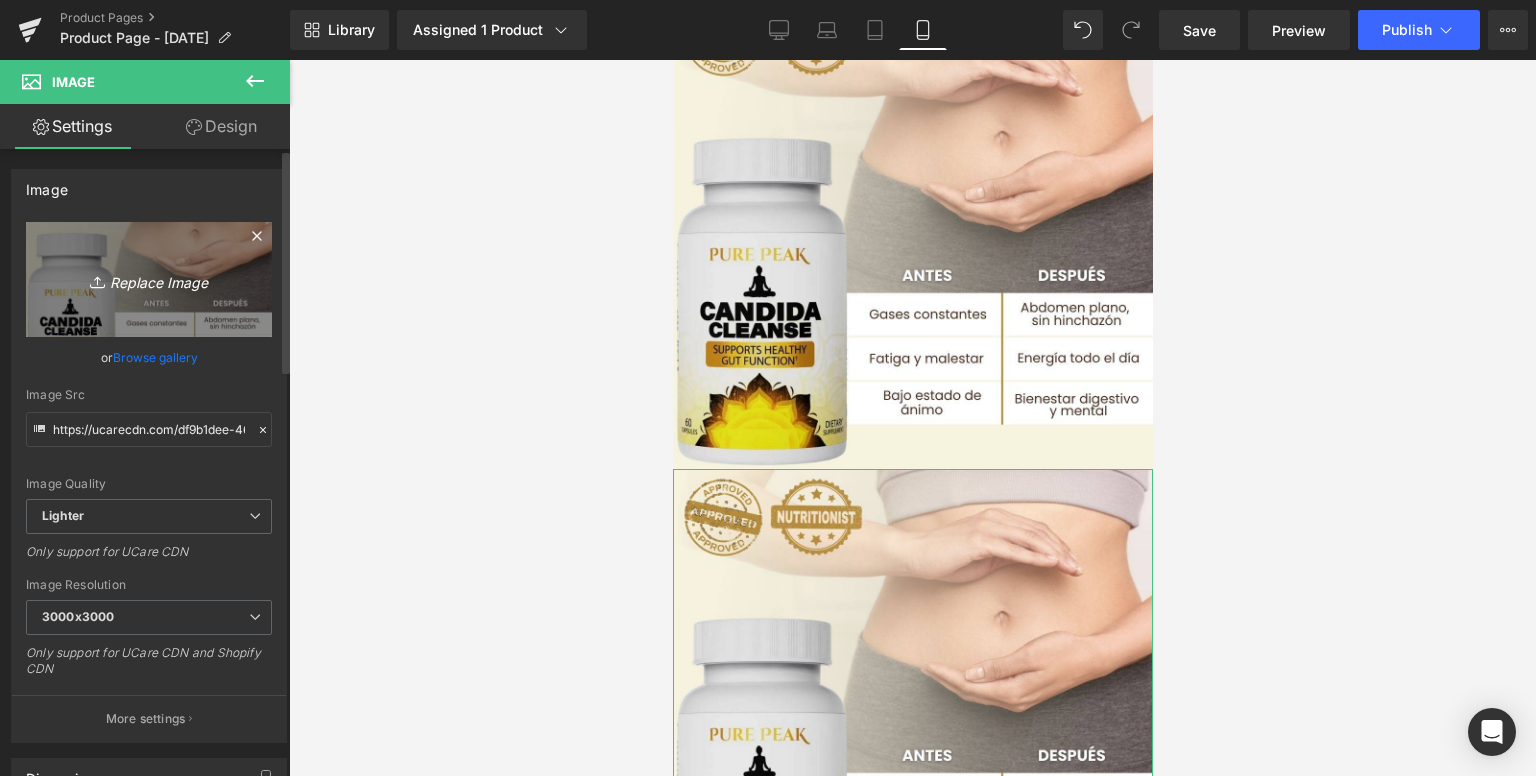 type on "C:\fakepath\Iconos-landing.png" 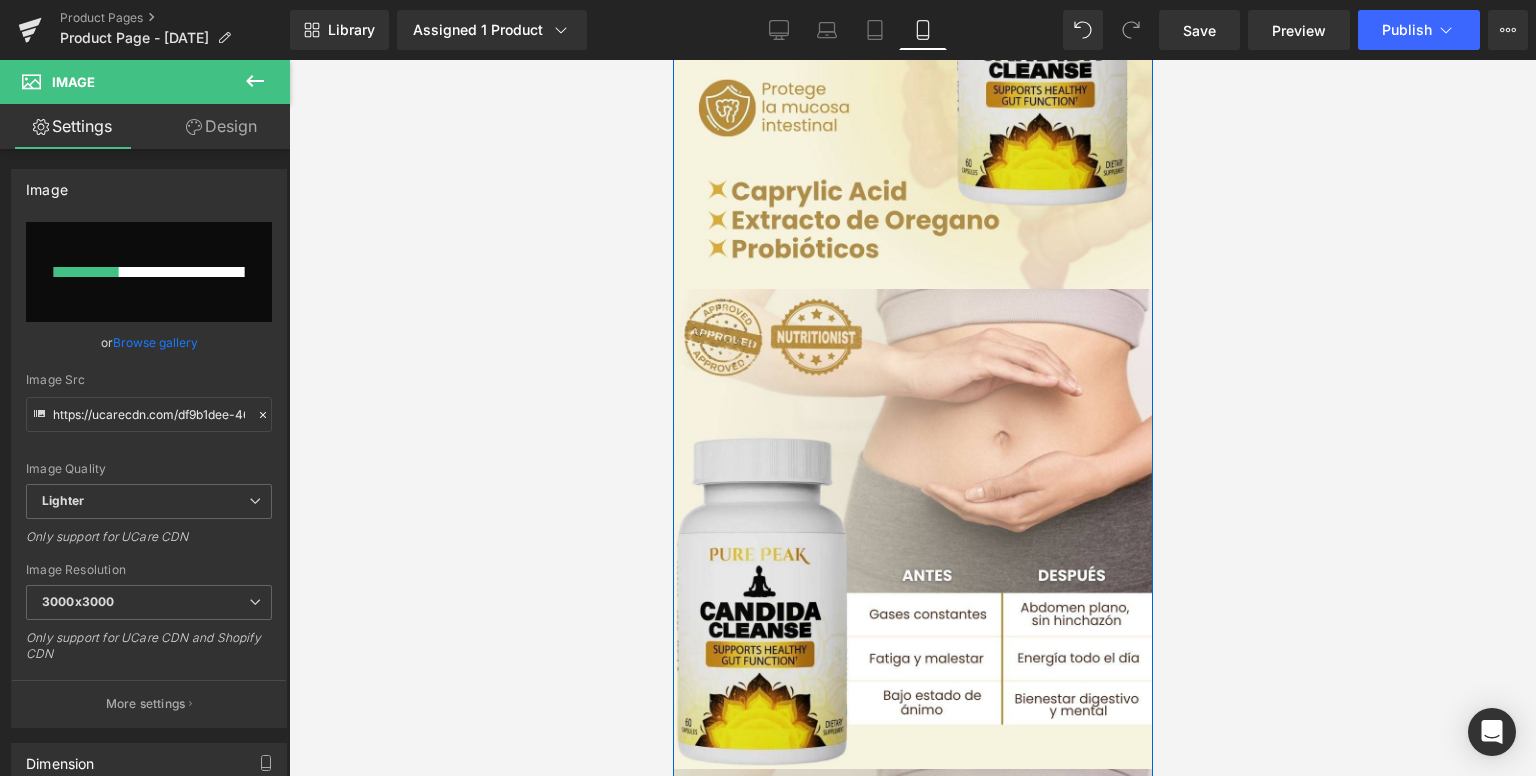 type 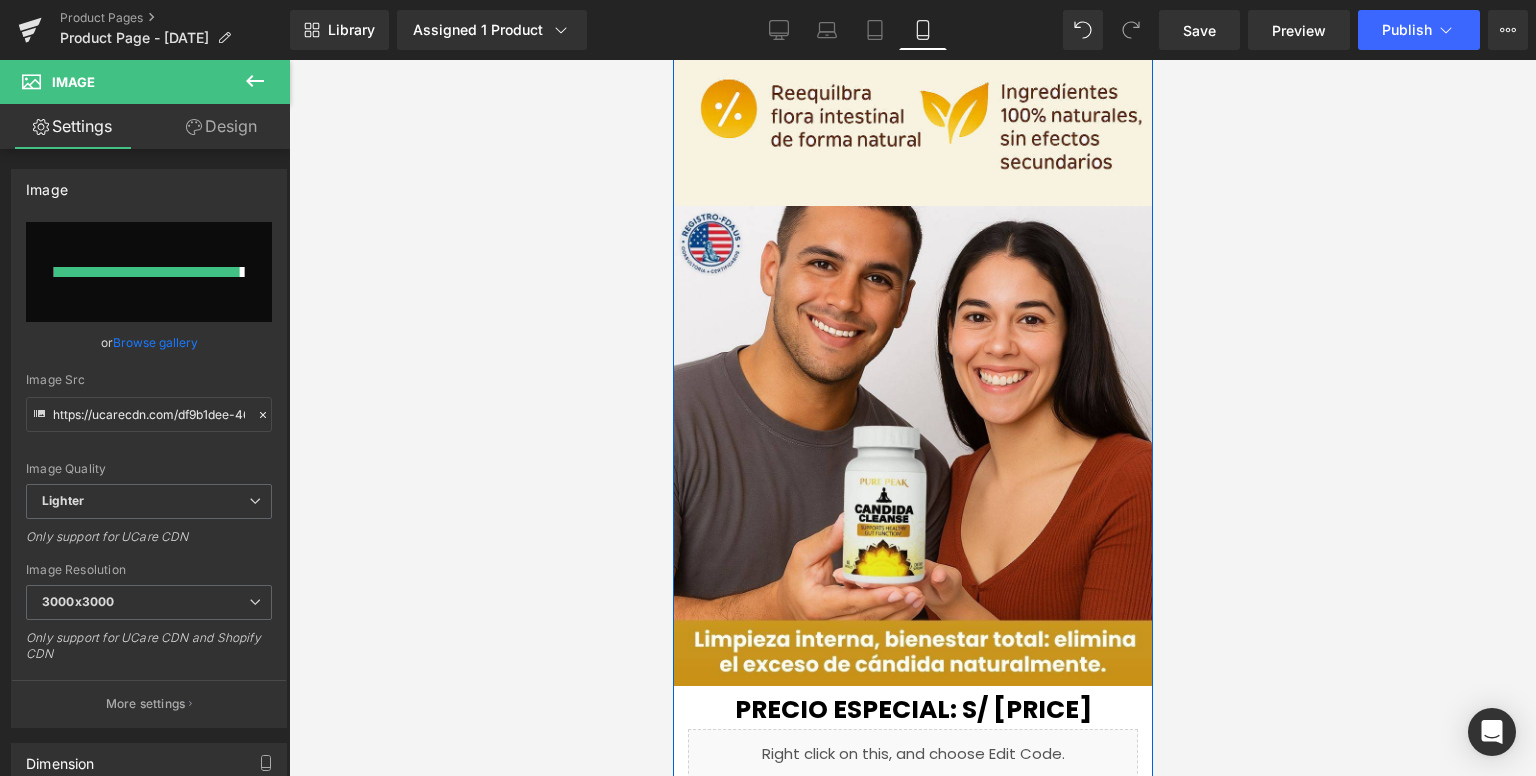 scroll, scrollTop: 0, scrollLeft: 0, axis: both 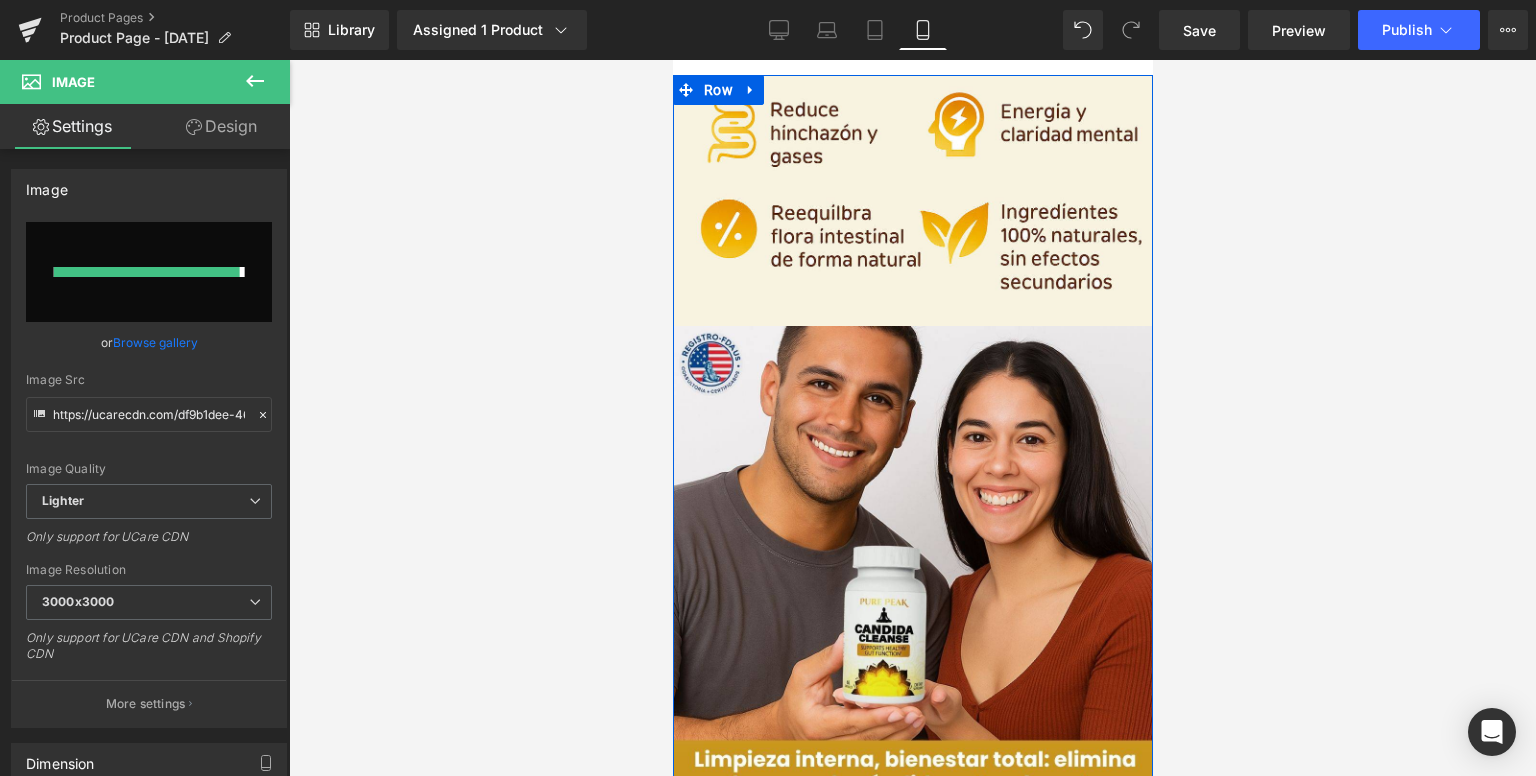 type on "https://ucarecdn.com/8f969f1e-35c8-472e-8f6f-c8f8a3ec539e/-/format/auto/-/preview/3000x3000/-/quality/lighter/Iconos-landing.png" 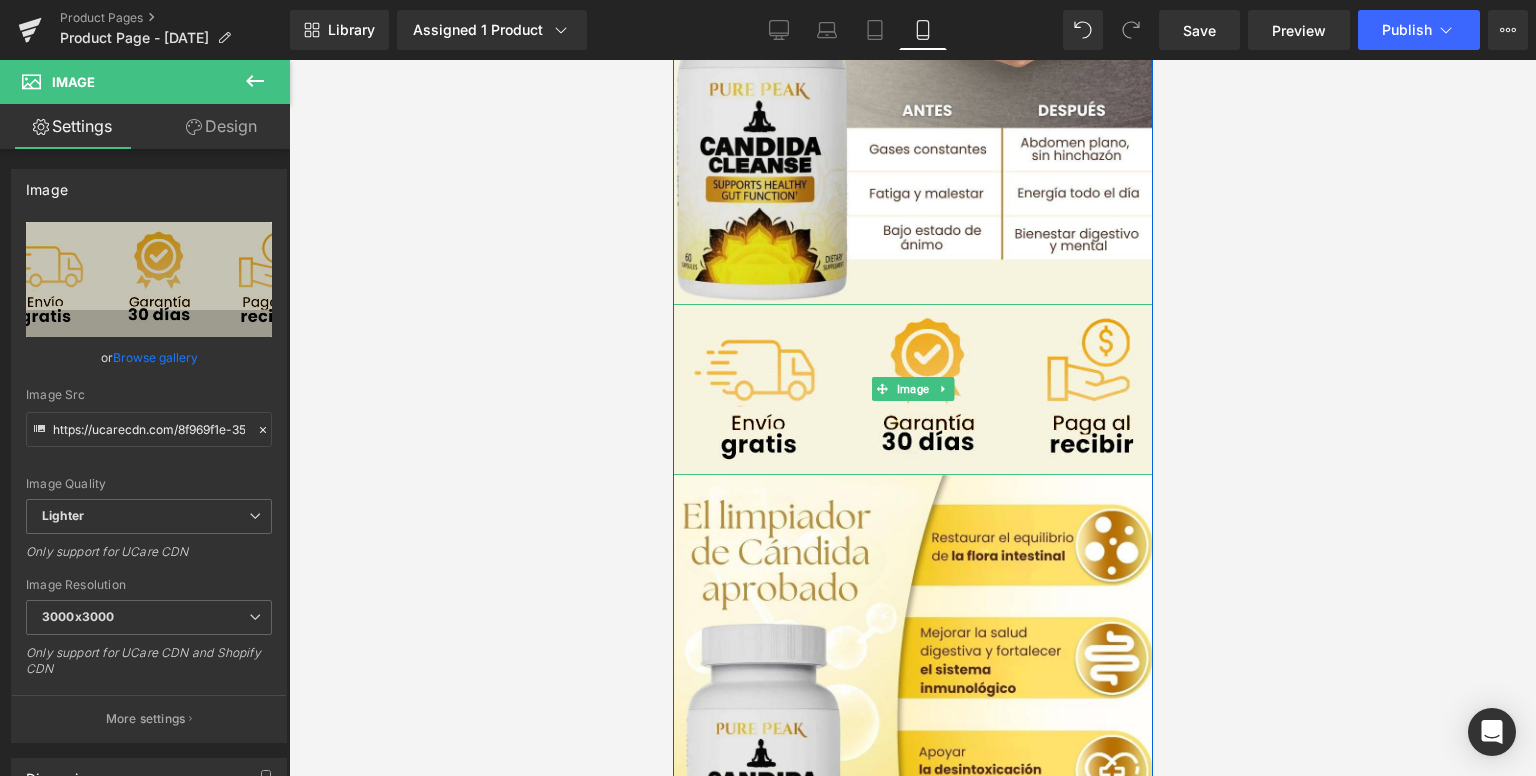 scroll, scrollTop: 1600, scrollLeft: 0, axis: vertical 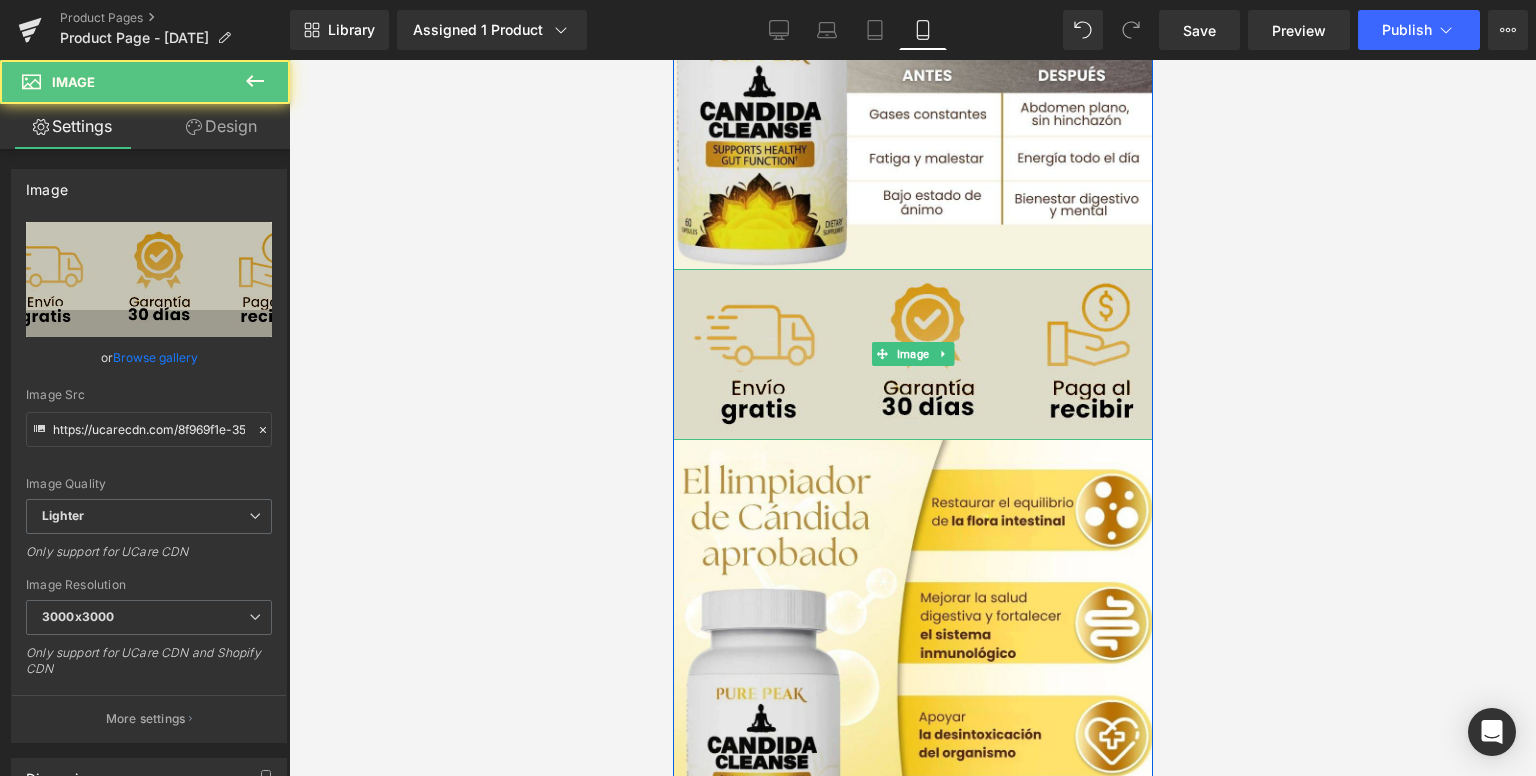 click at bounding box center (912, 355) 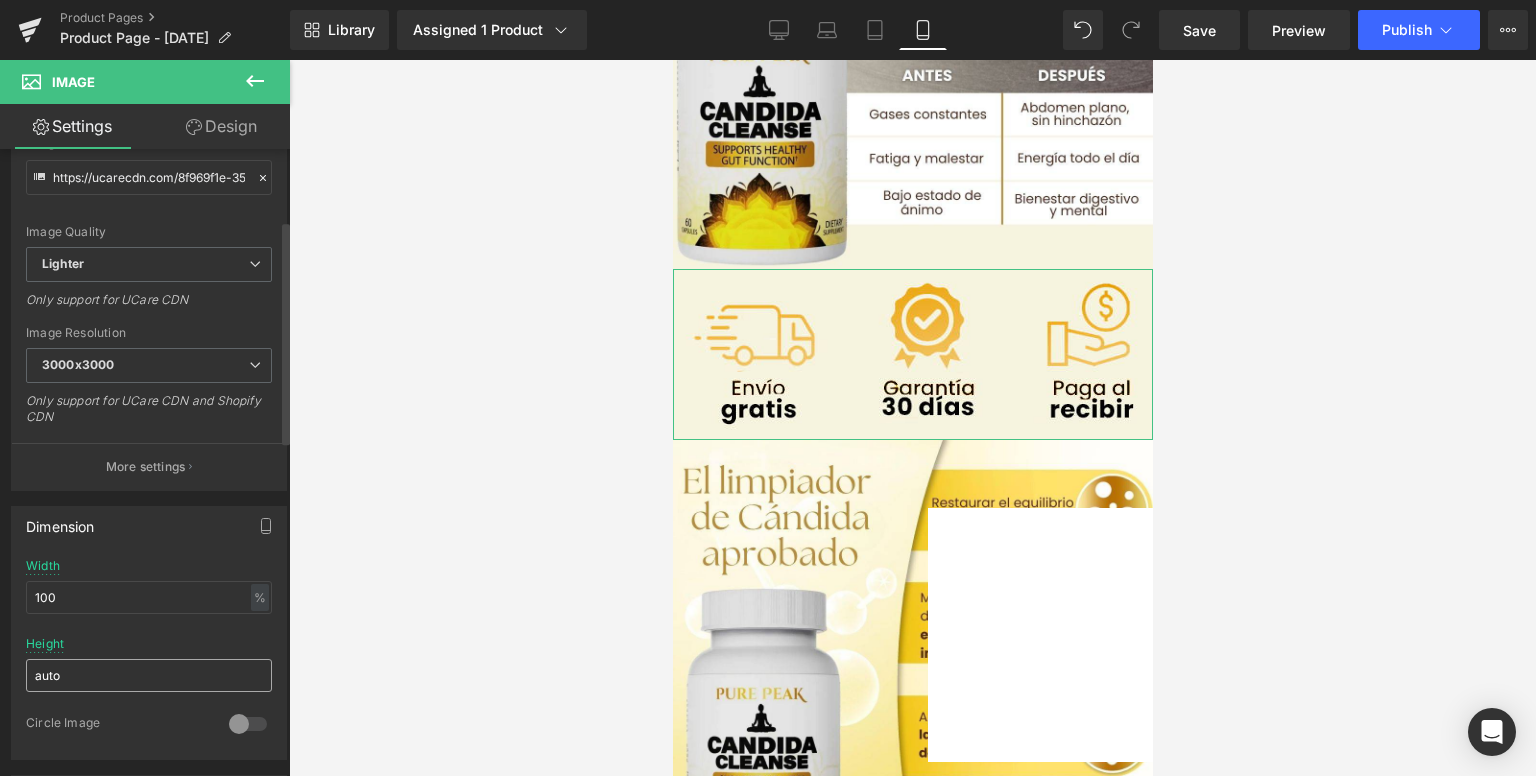 scroll, scrollTop: 300, scrollLeft: 0, axis: vertical 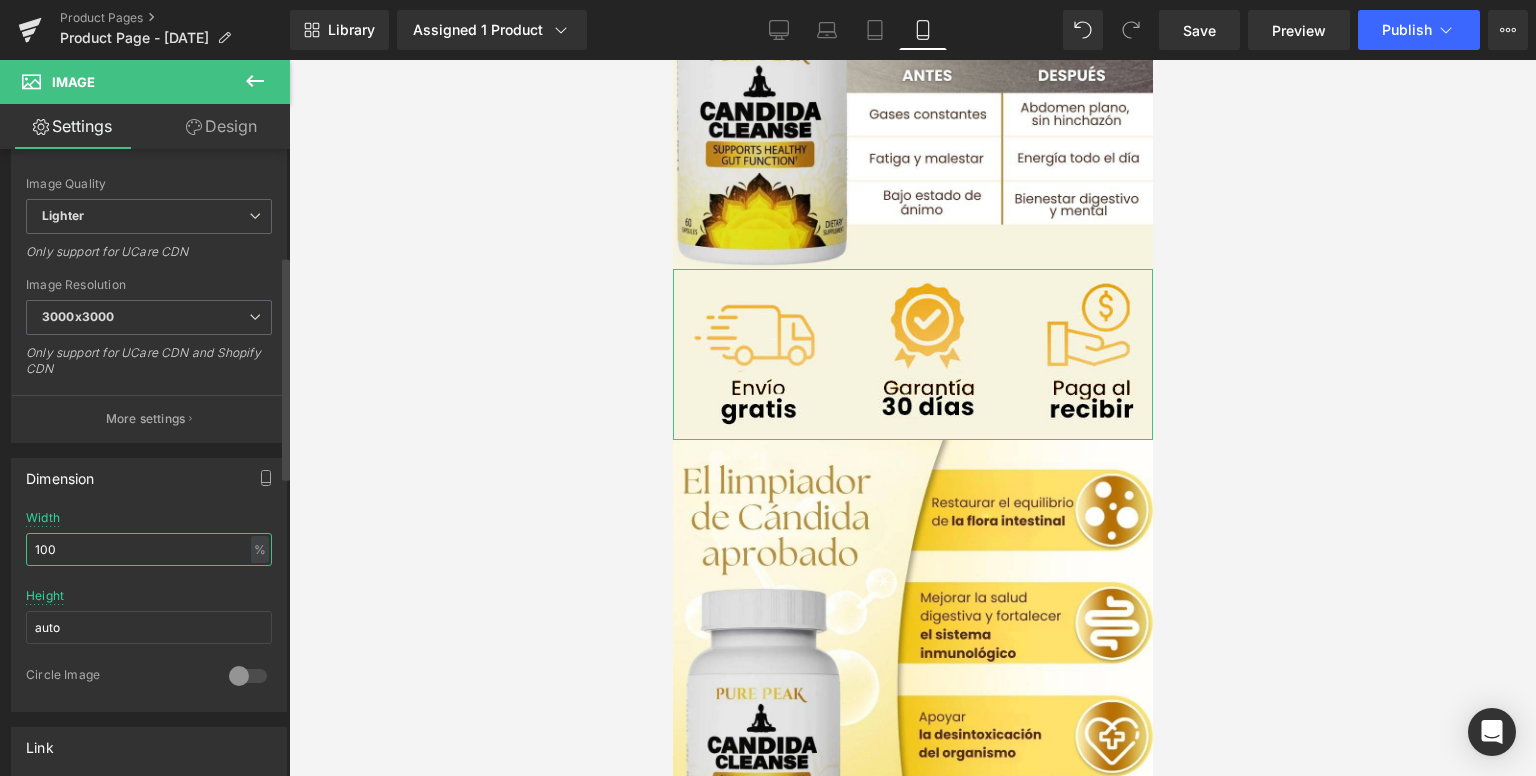 drag, startPoint x: 99, startPoint y: 541, endPoint x: 6, endPoint y: 541, distance: 93 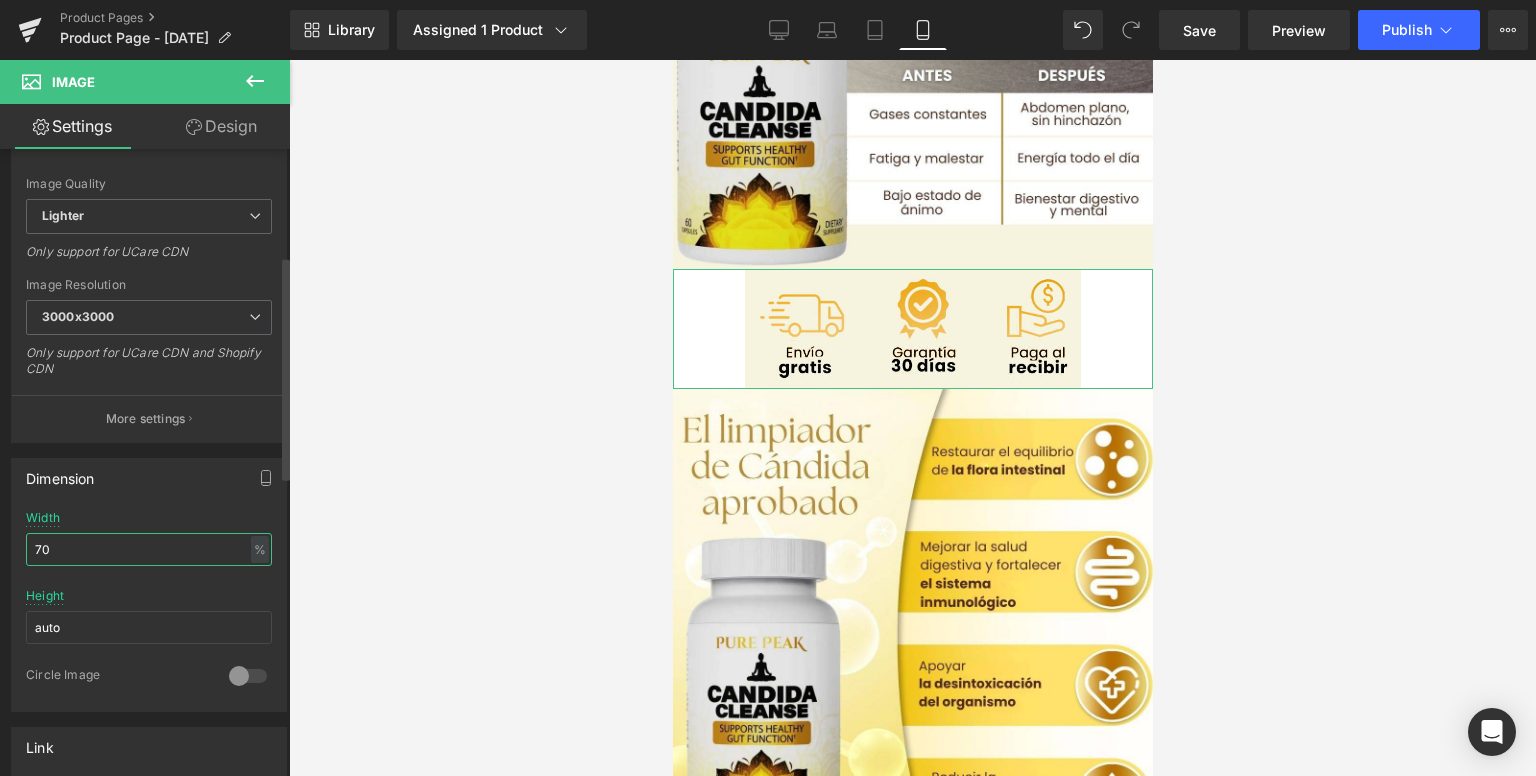 type on "7" 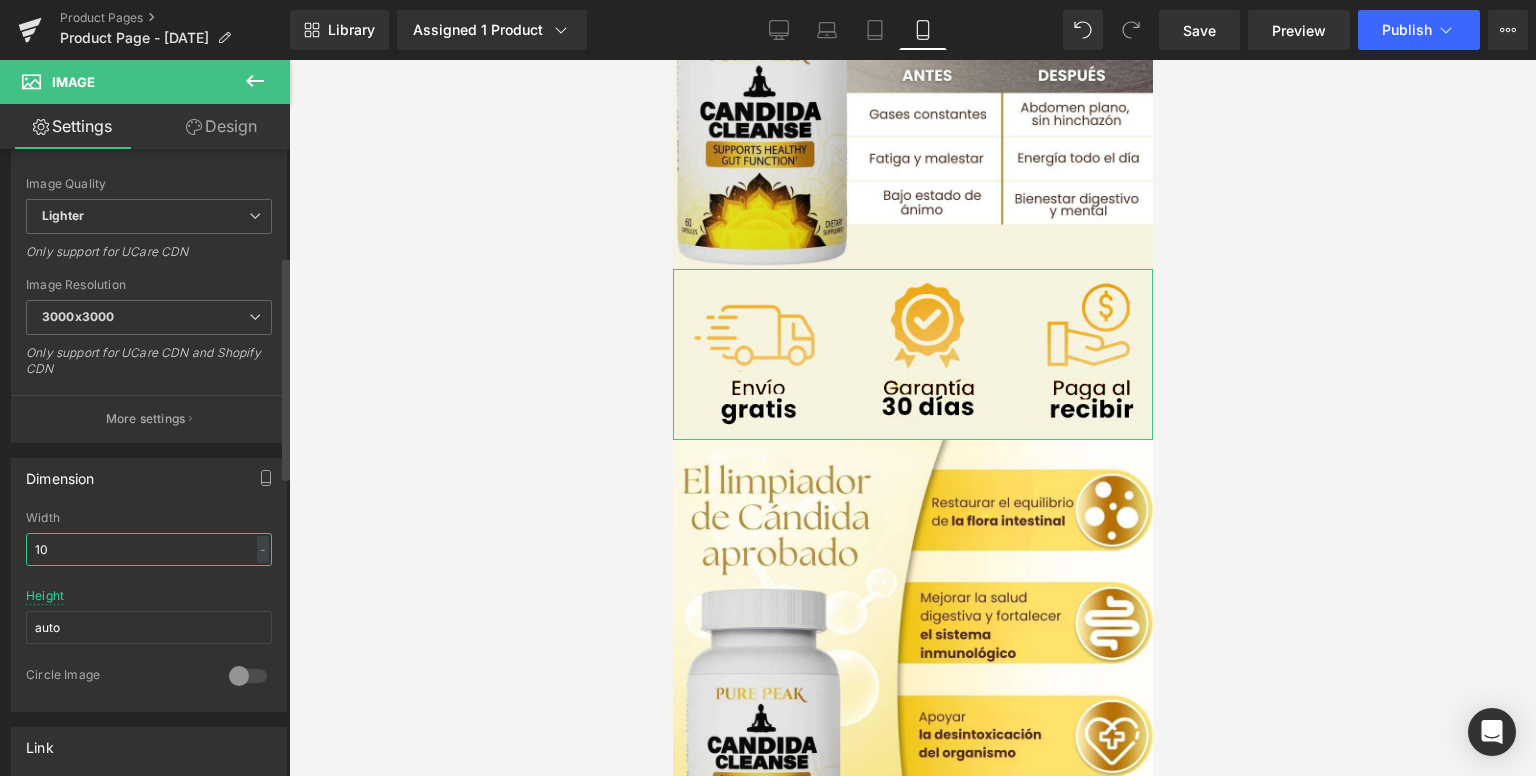 type on "100" 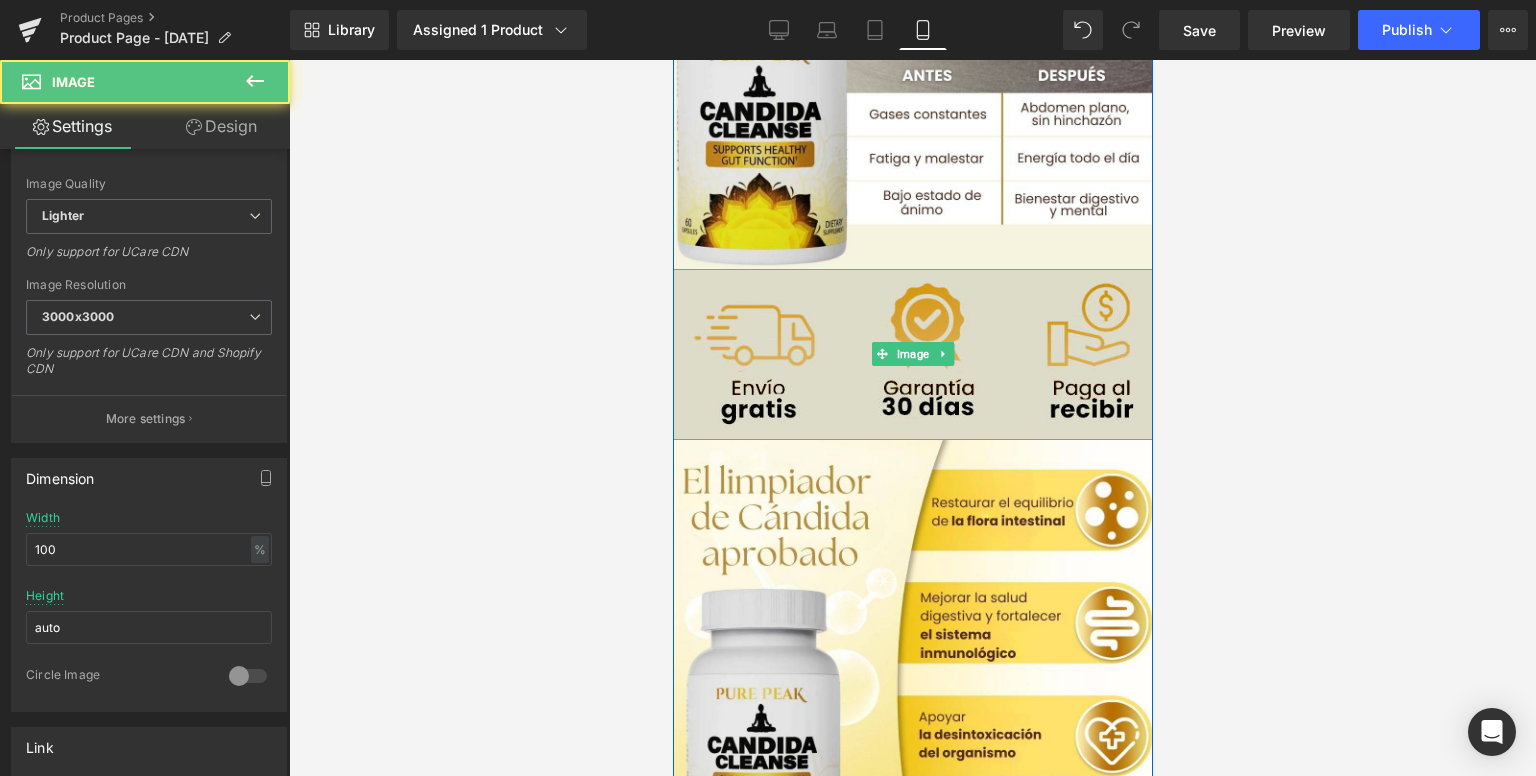 click at bounding box center [912, 355] 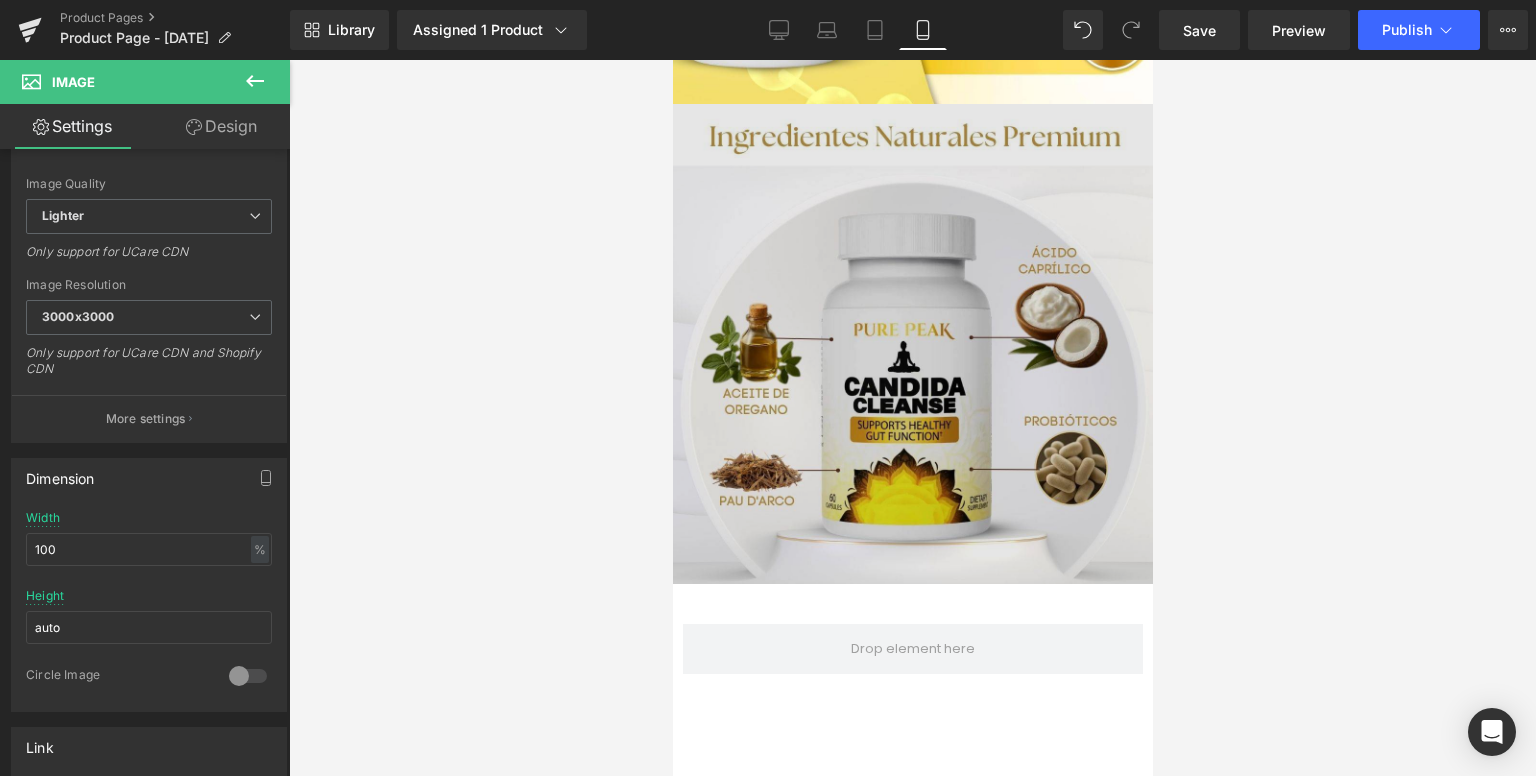 scroll, scrollTop: 2300, scrollLeft: 0, axis: vertical 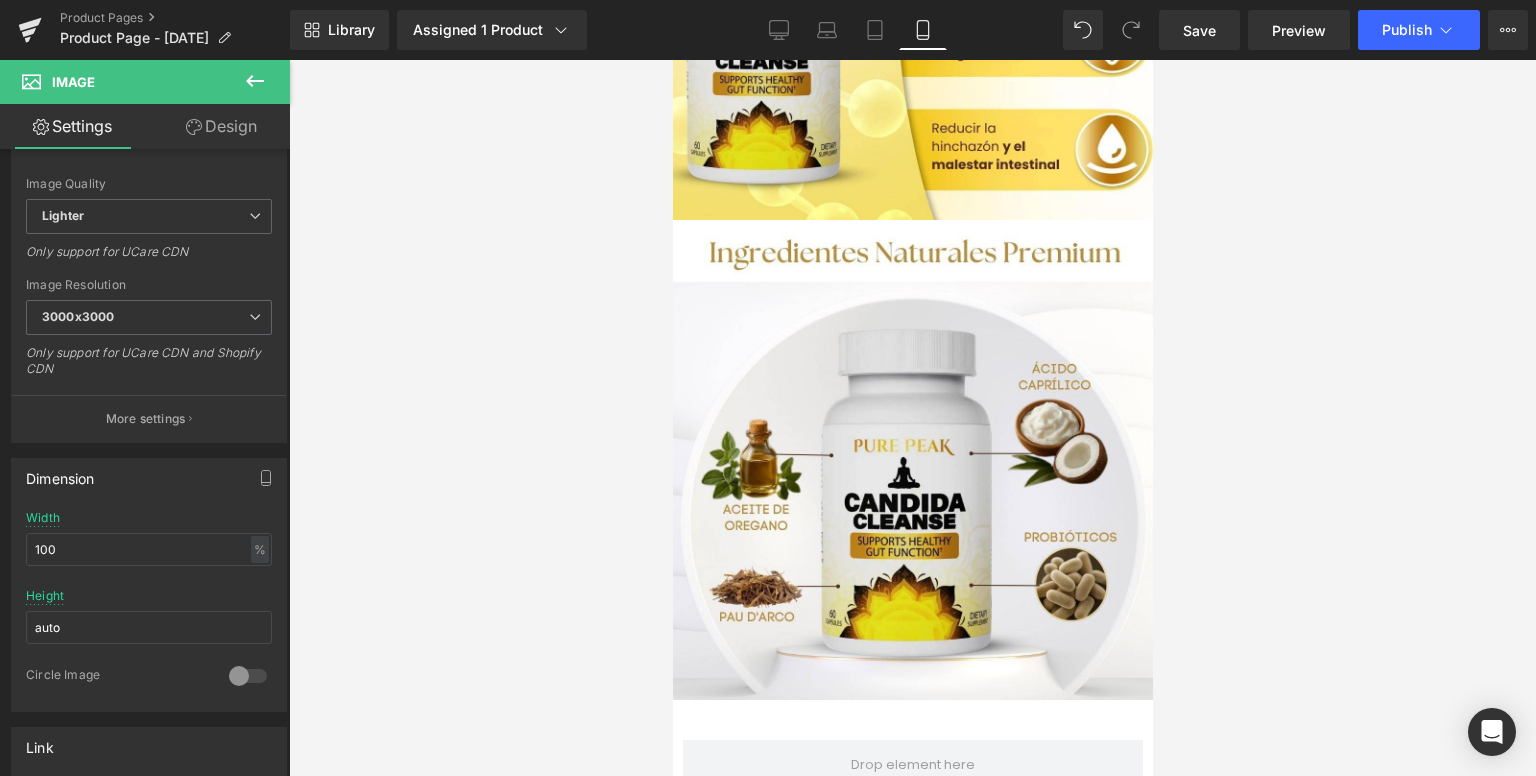 click at bounding box center [912, 460] 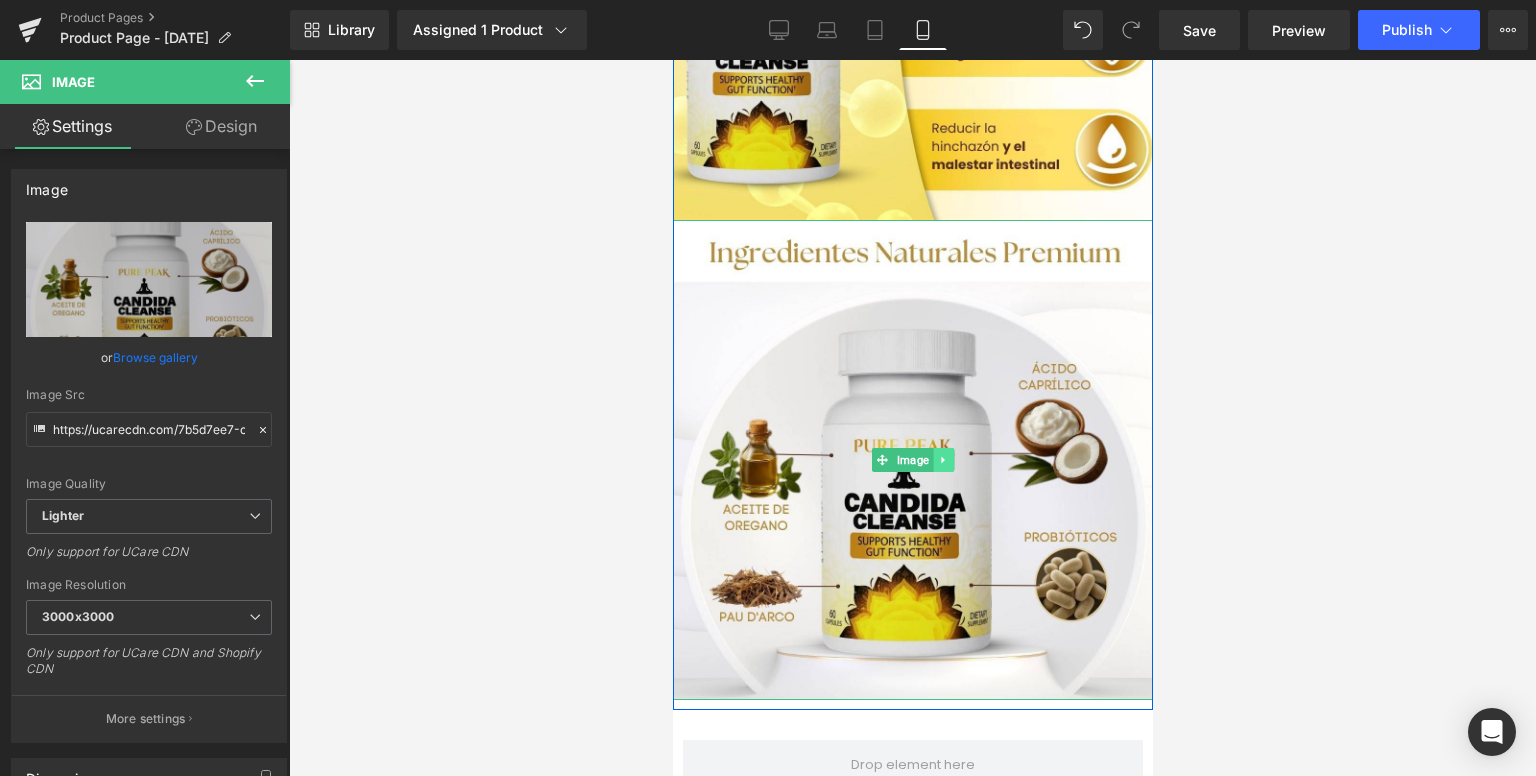 click at bounding box center [942, 460] 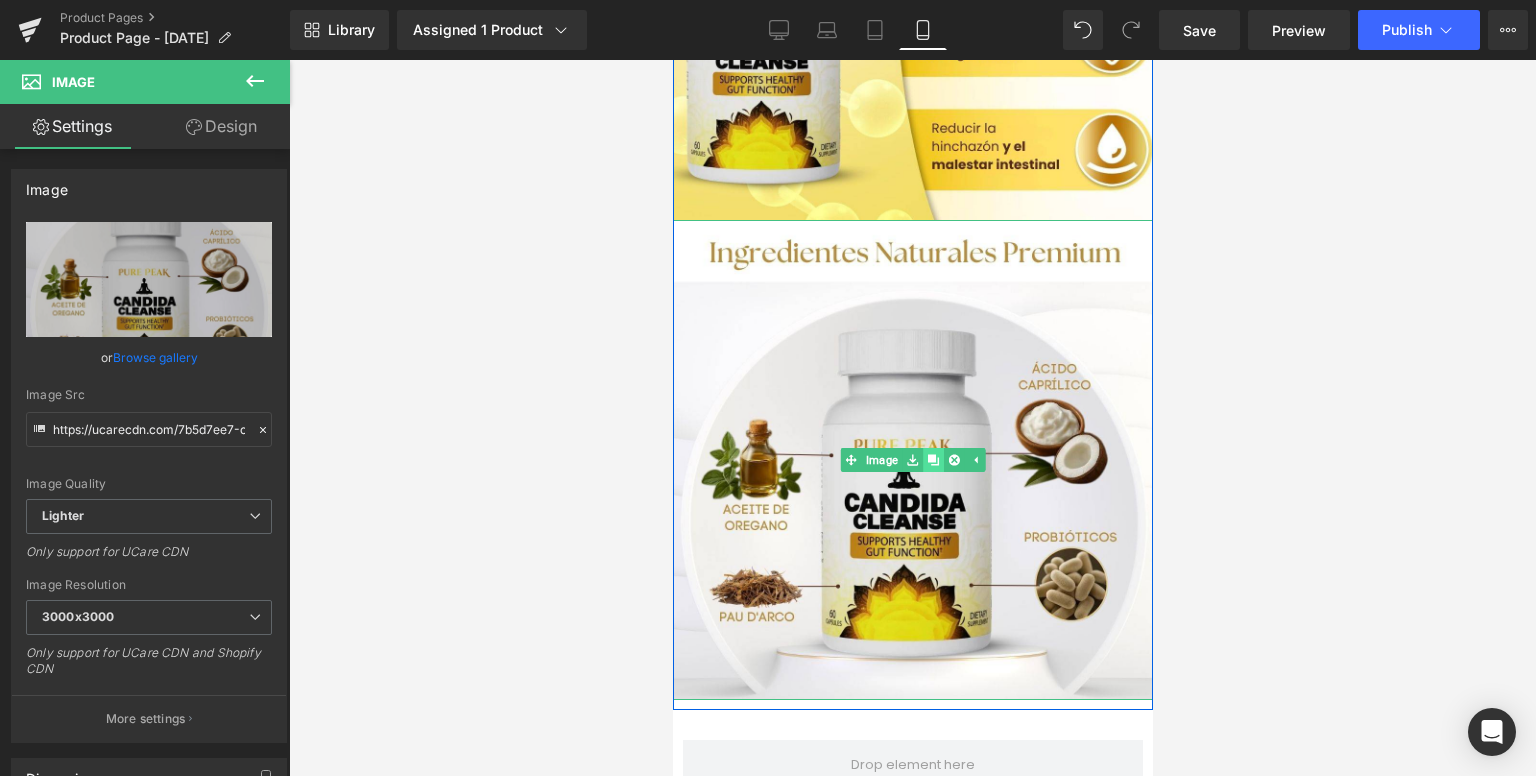 click 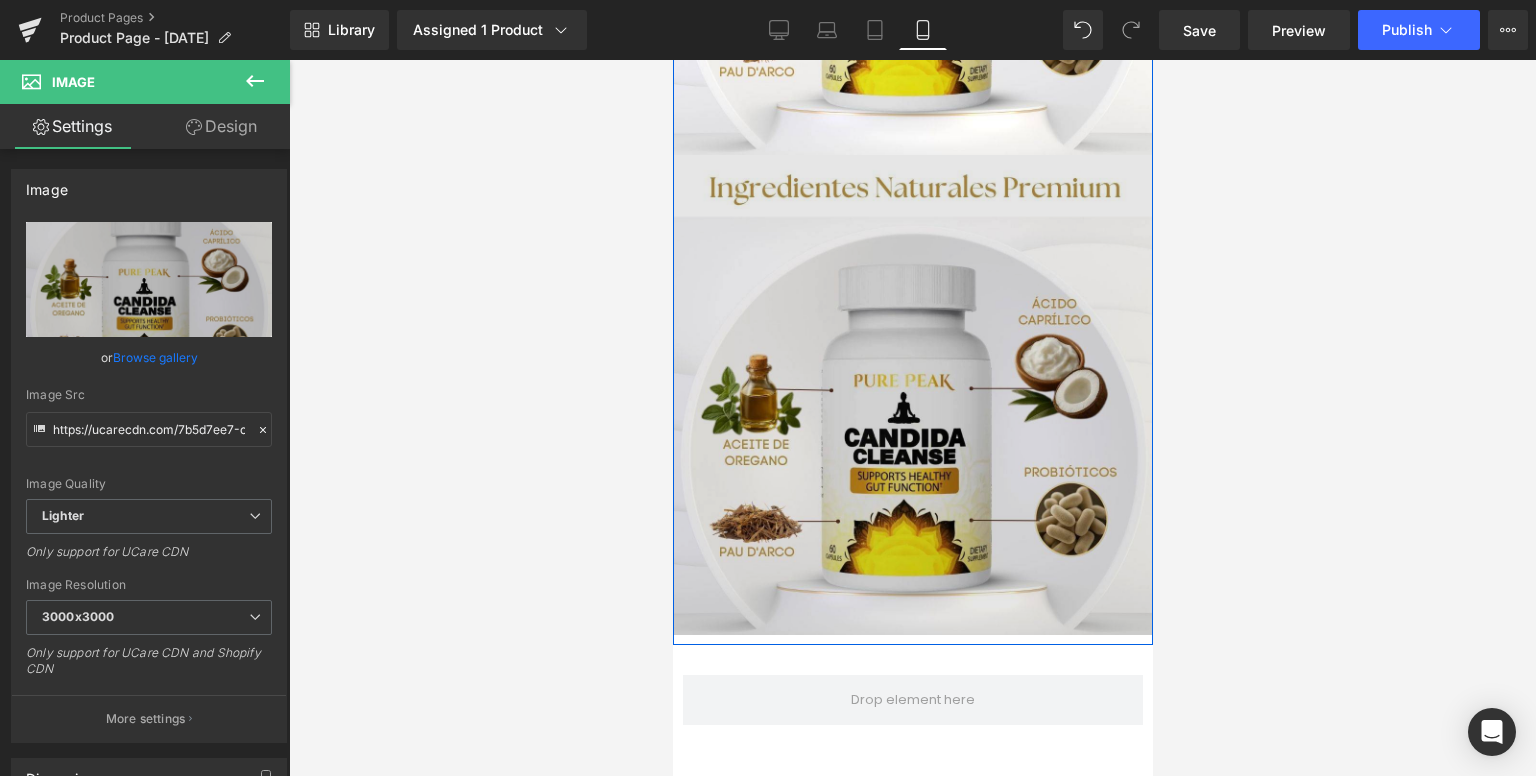 click at bounding box center [912, 395] 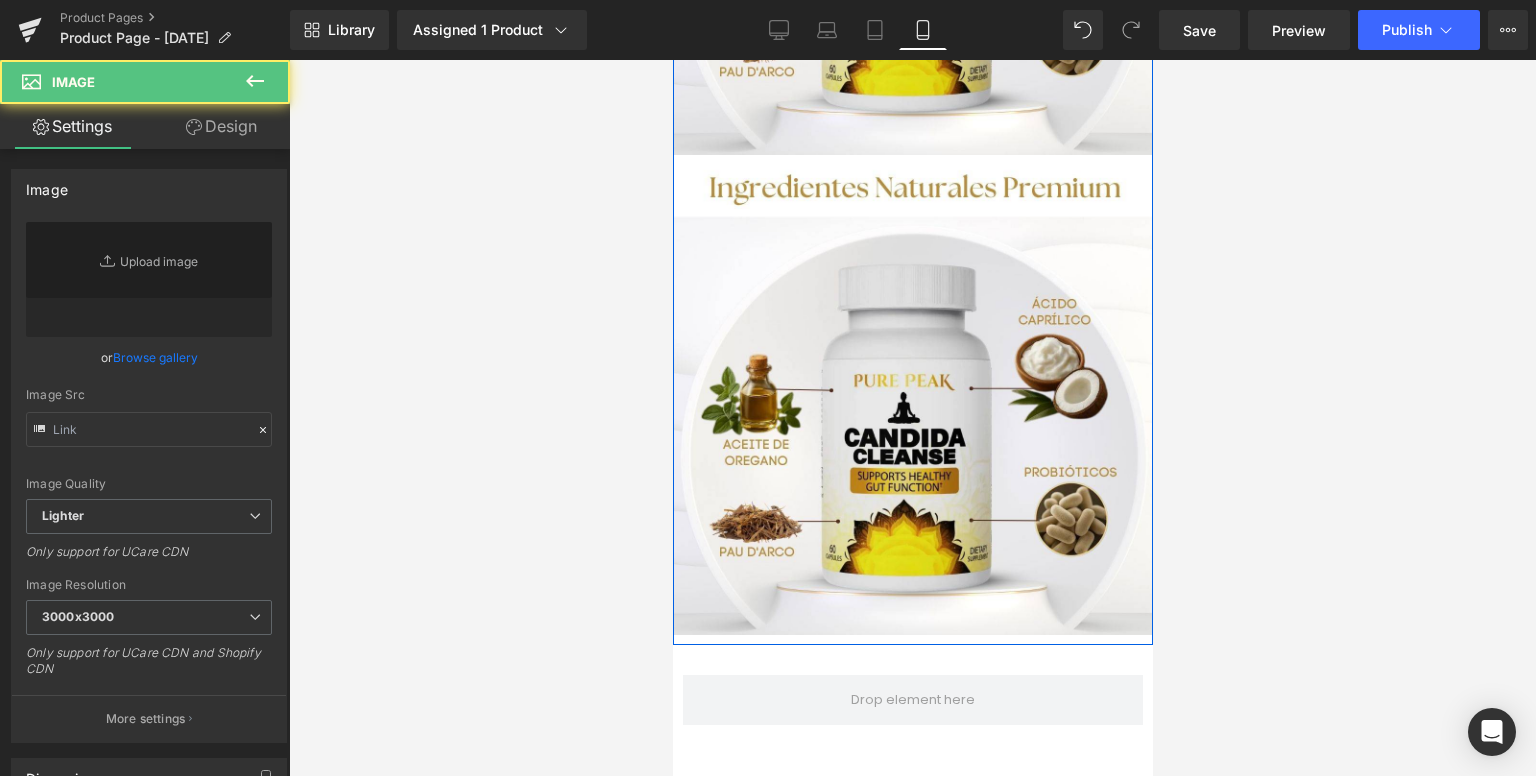 scroll, scrollTop: 2860, scrollLeft: 0, axis: vertical 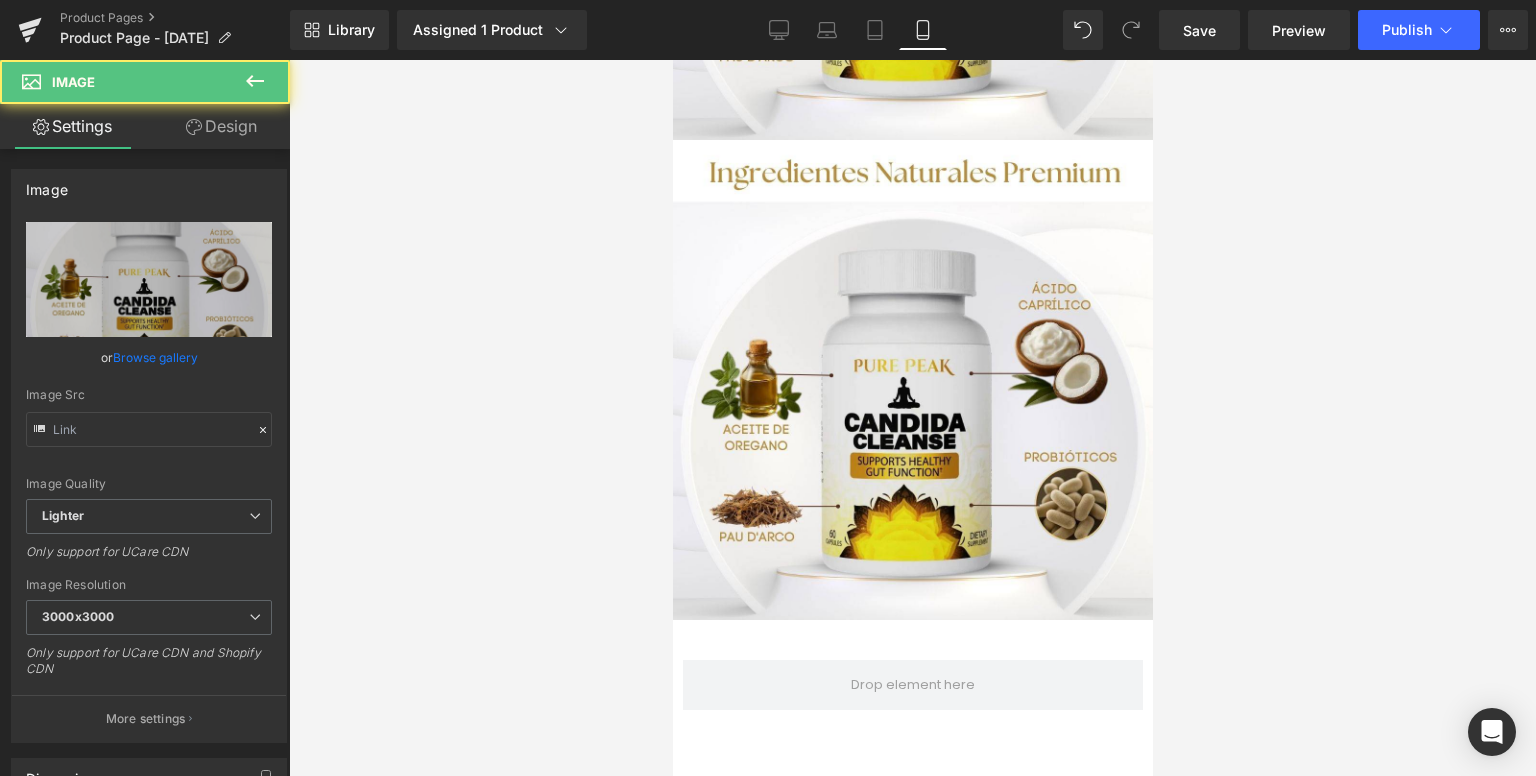 type on "https://ucarecdn.com/7b5d7ee7-c29e-457a-ae96-9d4b509208a1/-/format/auto/-/preview/3000x3000/-/quality/lighter/candida-cleanse-5.jpg" 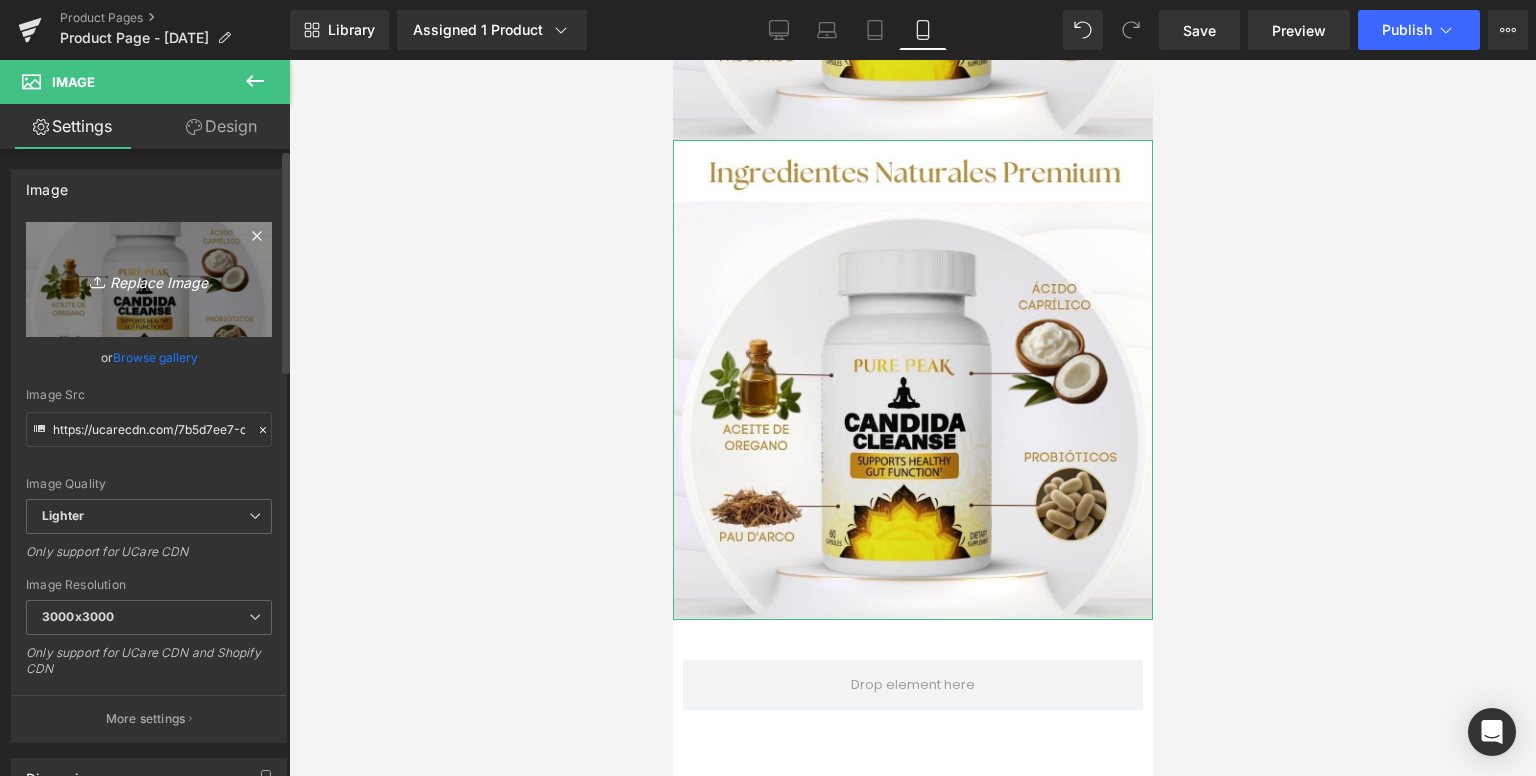 click on "Replace Image" at bounding box center [149, 279] 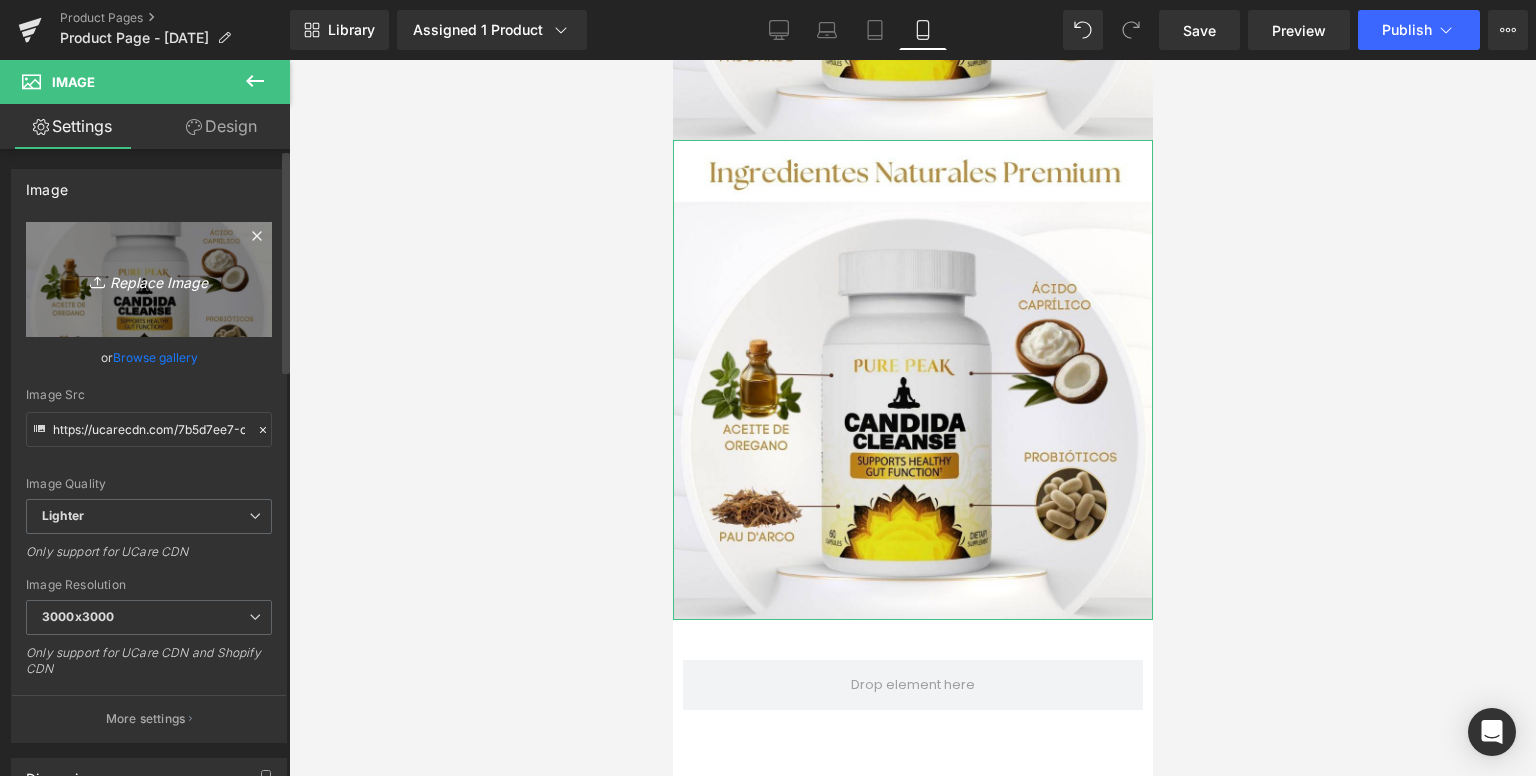 type on "C:\fakepath\dfgdfgh.jpg" 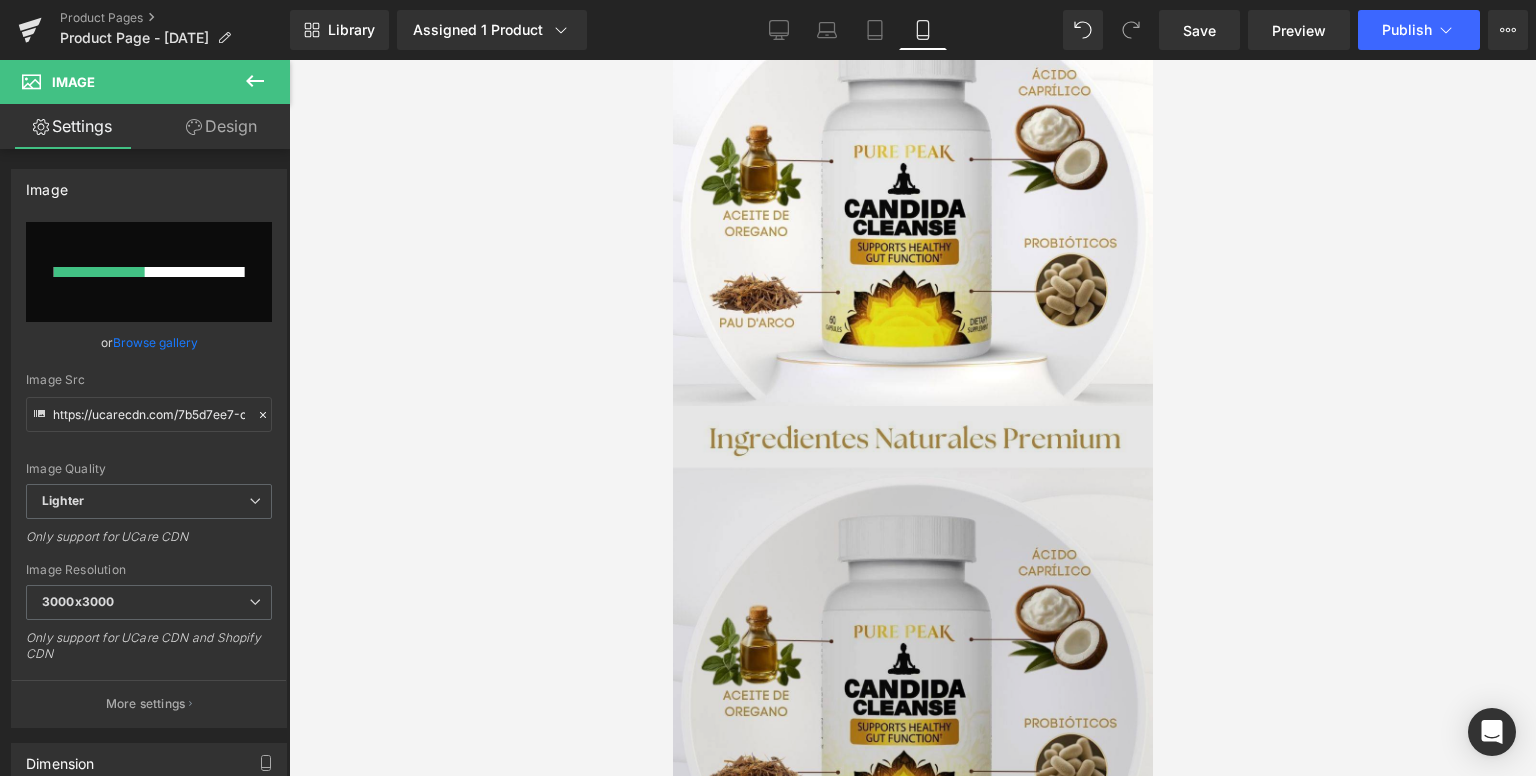 type 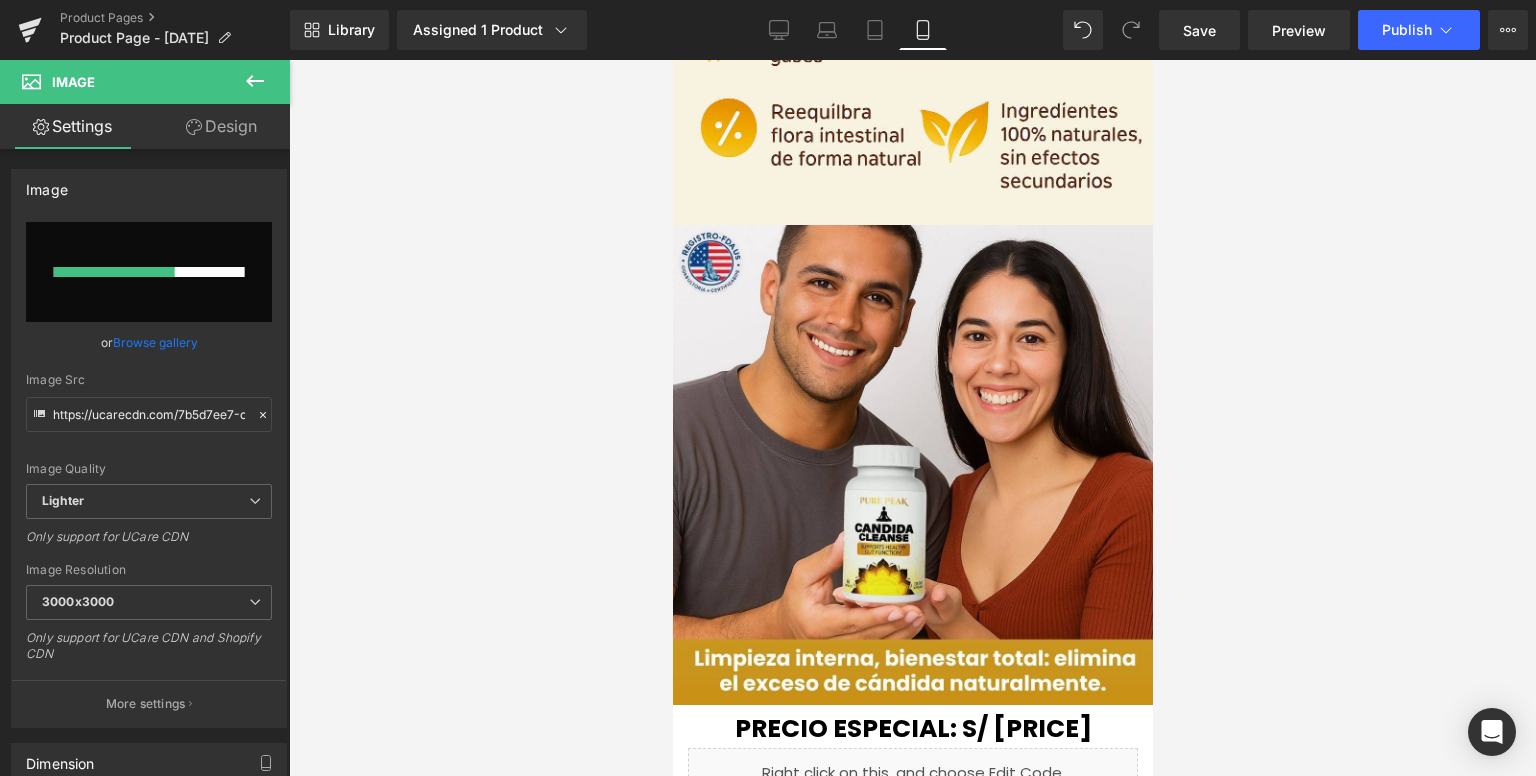 scroll, scrollTop: 0, scrollLeft: 0, axis: both 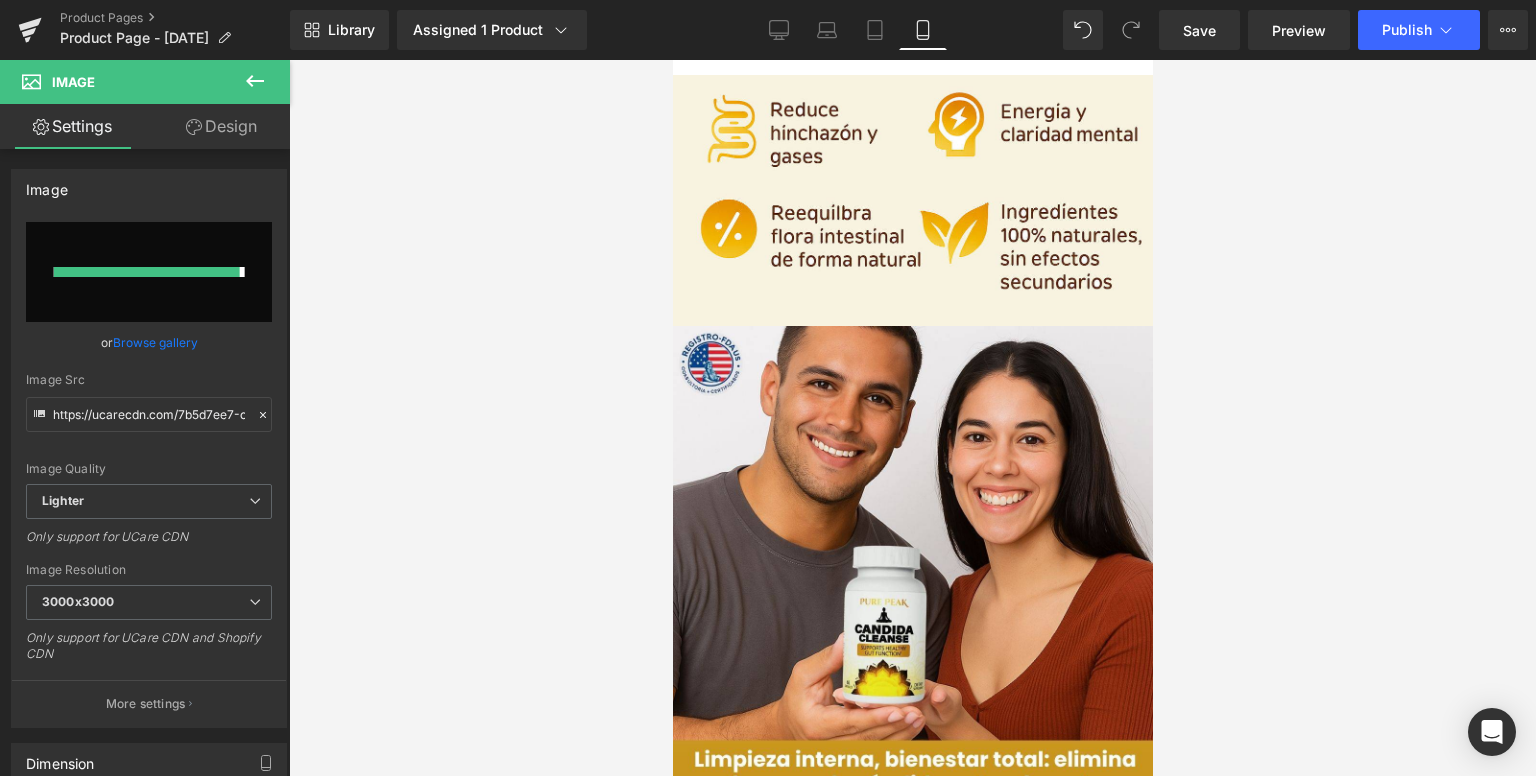 type on "https://ucarecdn.com/7ce18fc6-517e-4fdd-a405-221bf36c50c2/-/format/auto/-/preview/3000x3000/-/quality/lighter/dfgdfgh.jpg" 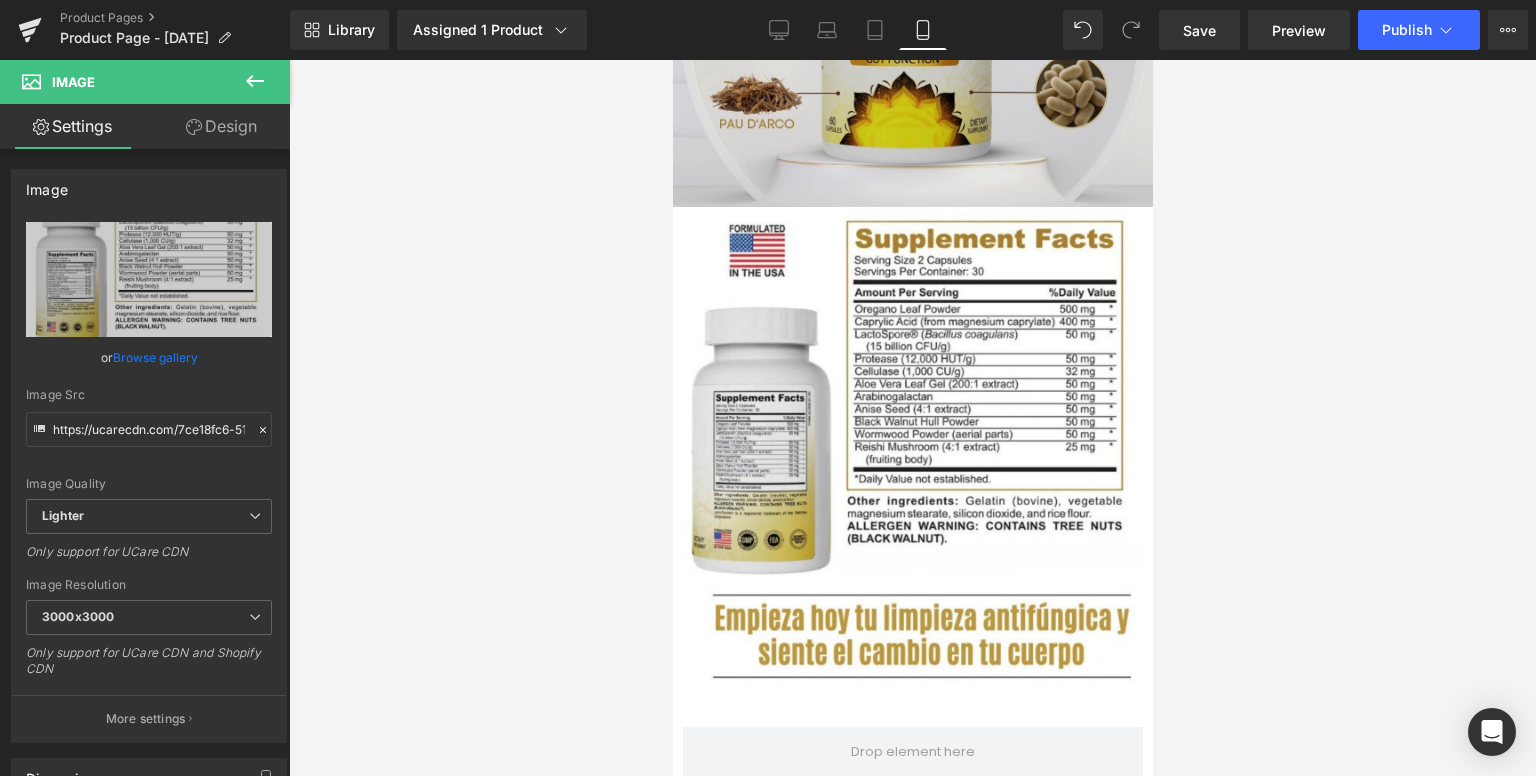 scroll, scrollTop: 2900, scrollLeft: 0, axis: vertical 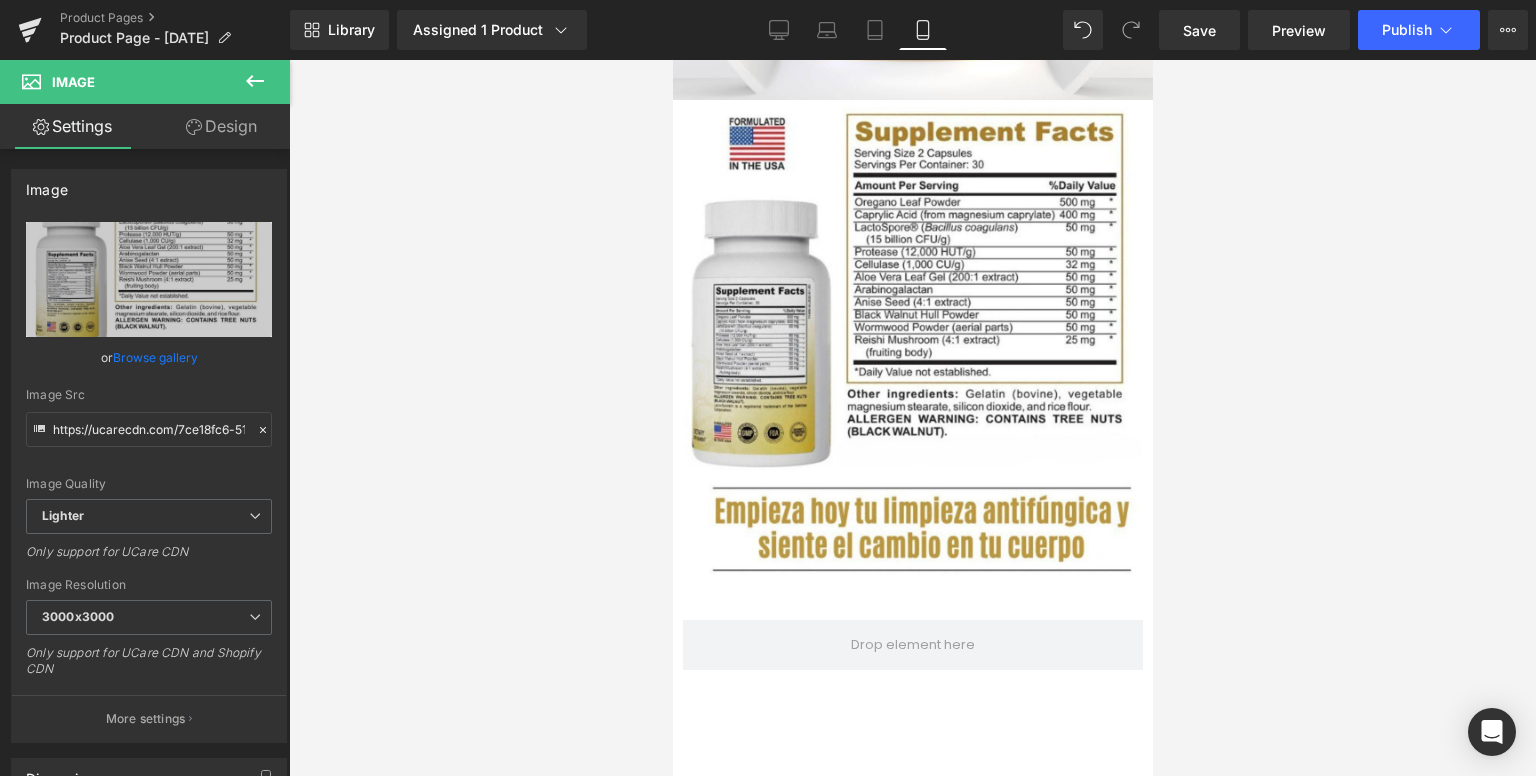 click 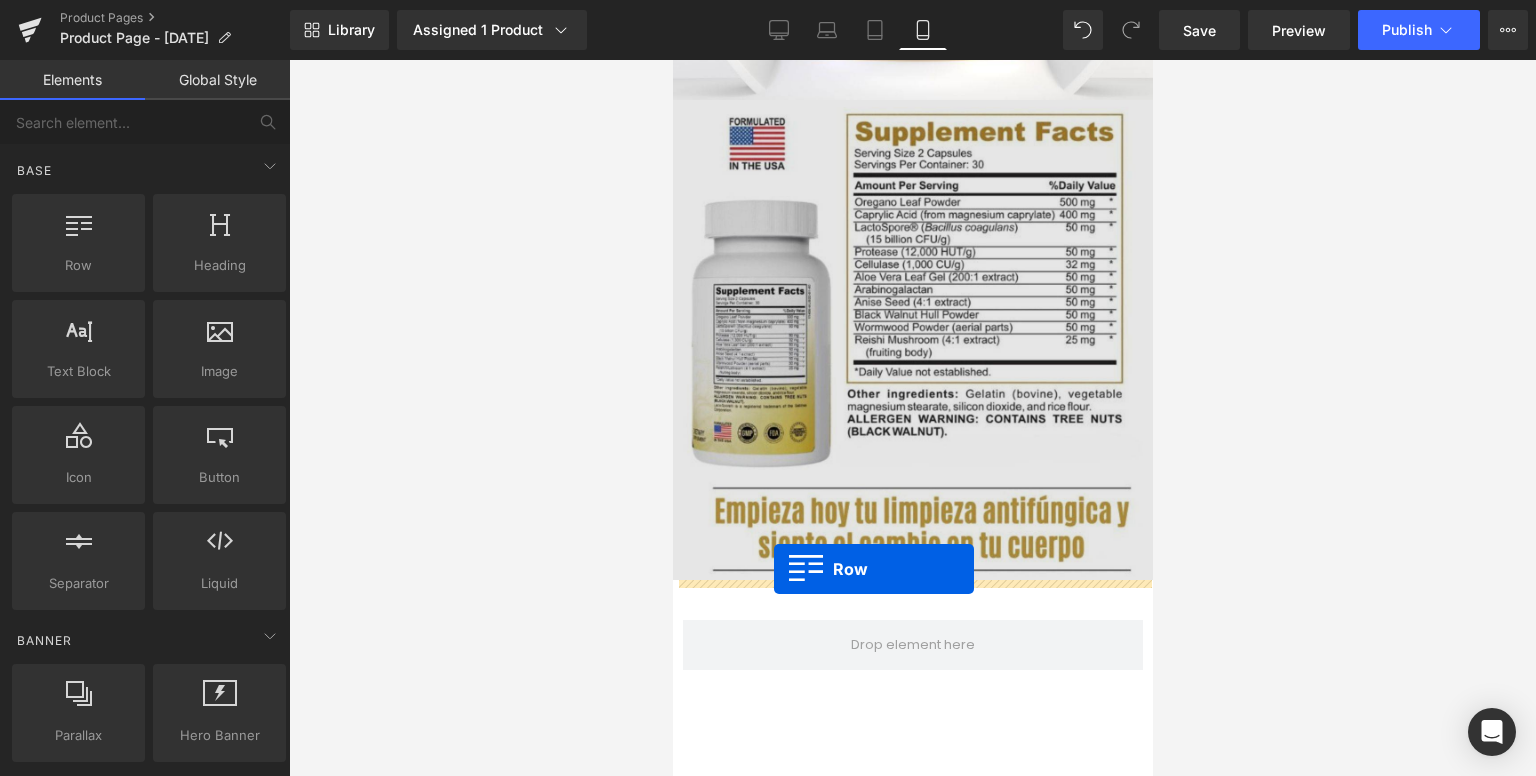 drag, startPoint x: 744, startPoint y: 301, endPoint x: 773, endPoint y: 569, distance: 269.56445 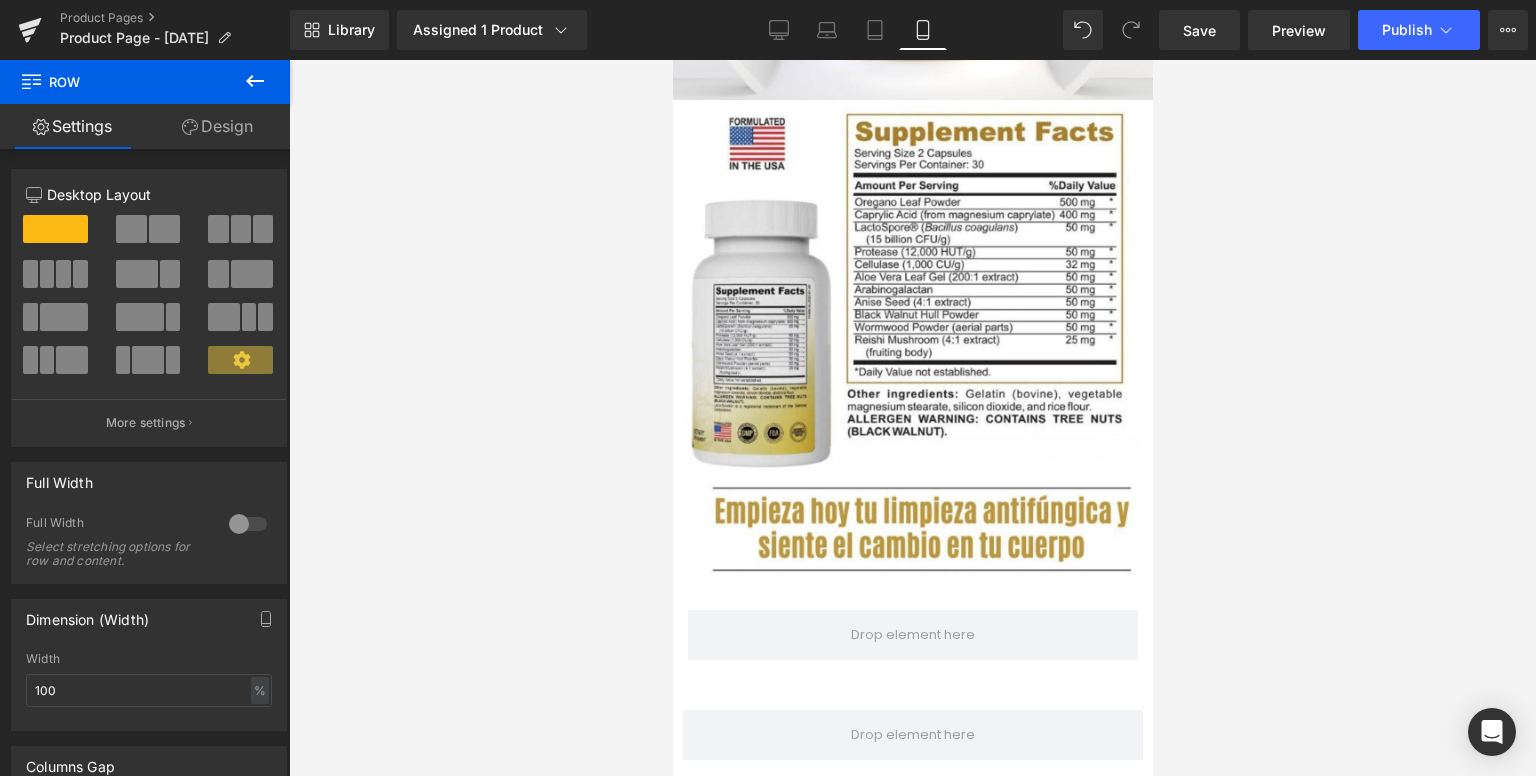 click 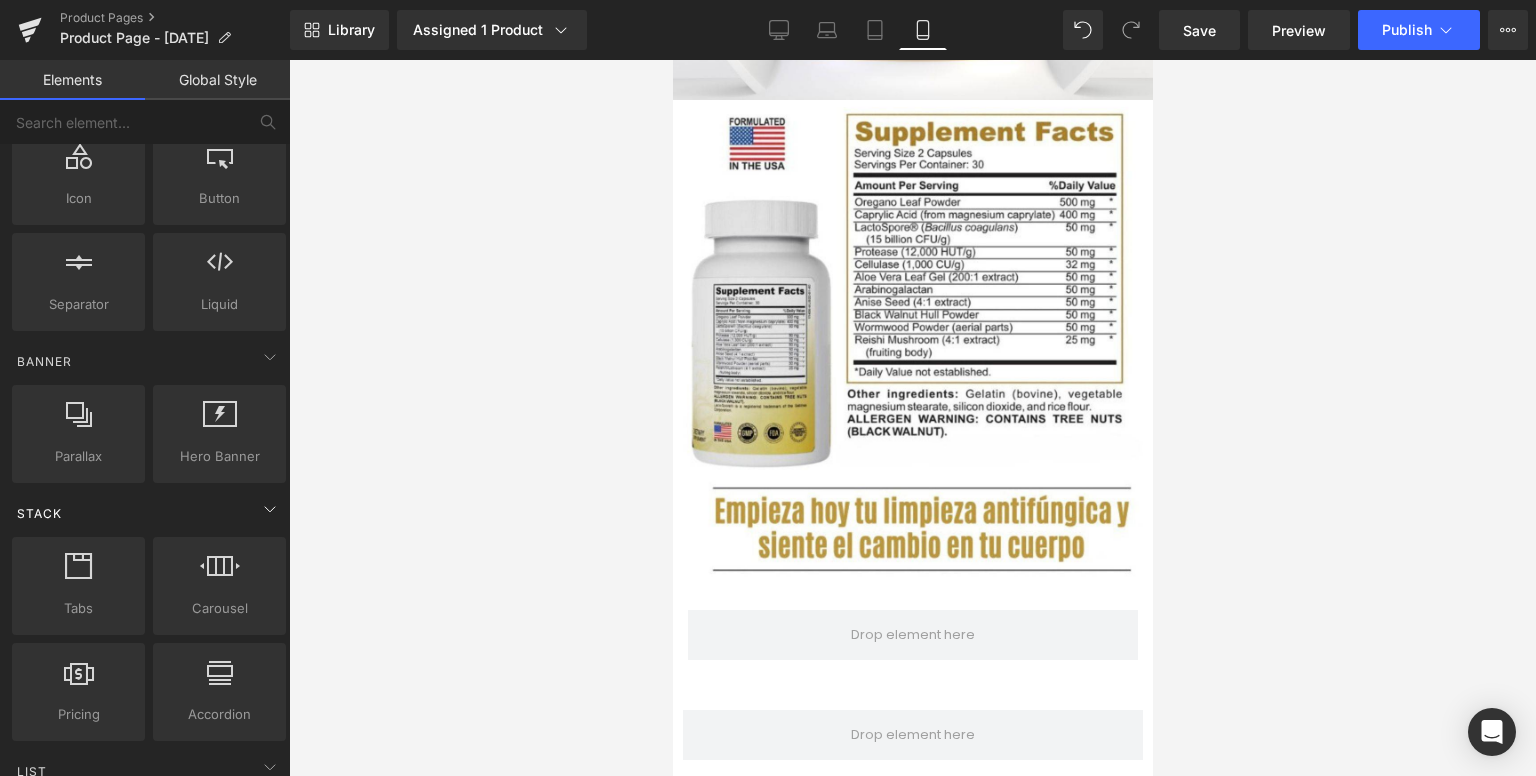 scroll, scrollTop: 400, scrollLeft: 0, axis: vertical 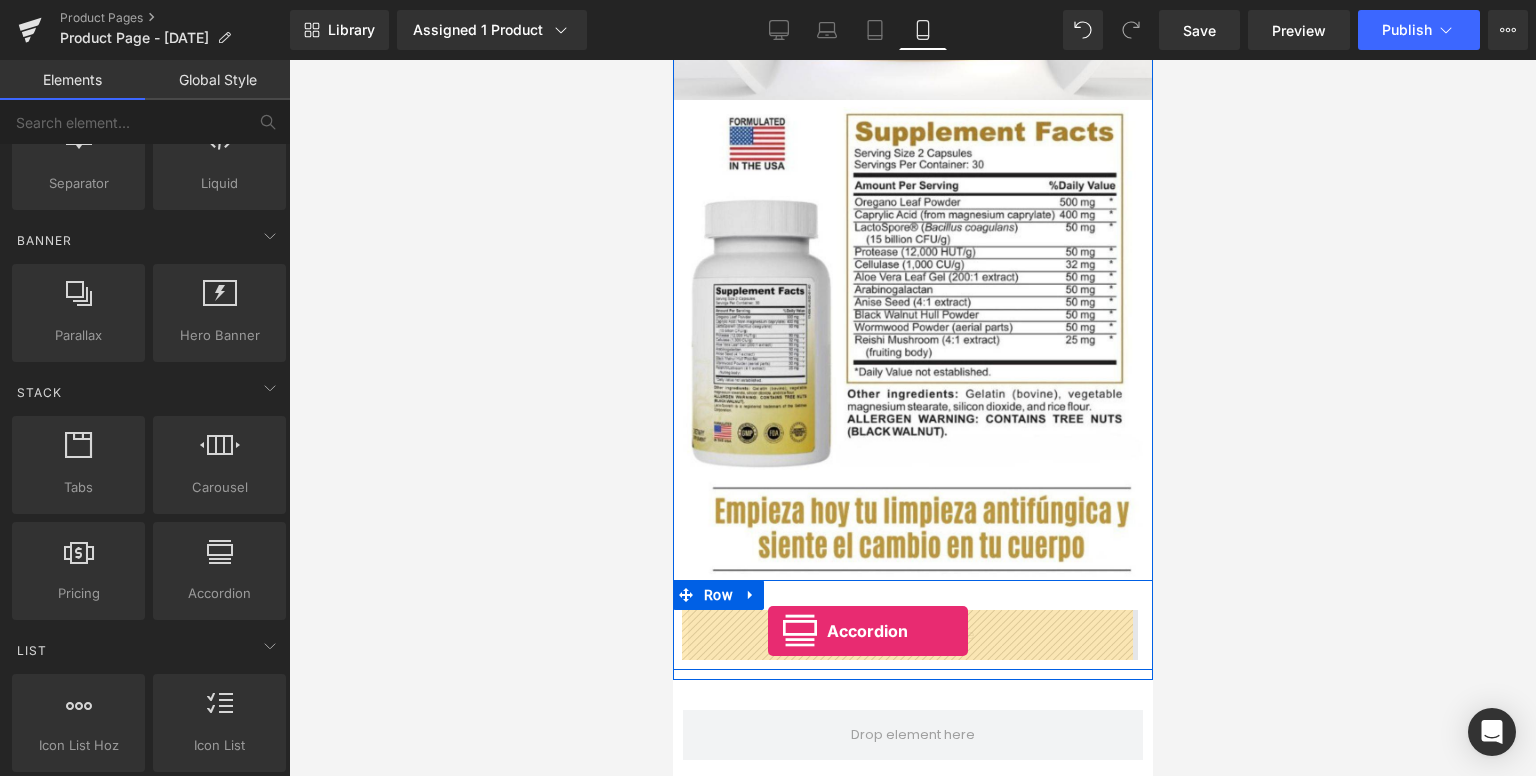 drag, startPoint x: 1234, startPoint y: 645, endPoint x: 767, endPoint y: 631, distance: 467.2098 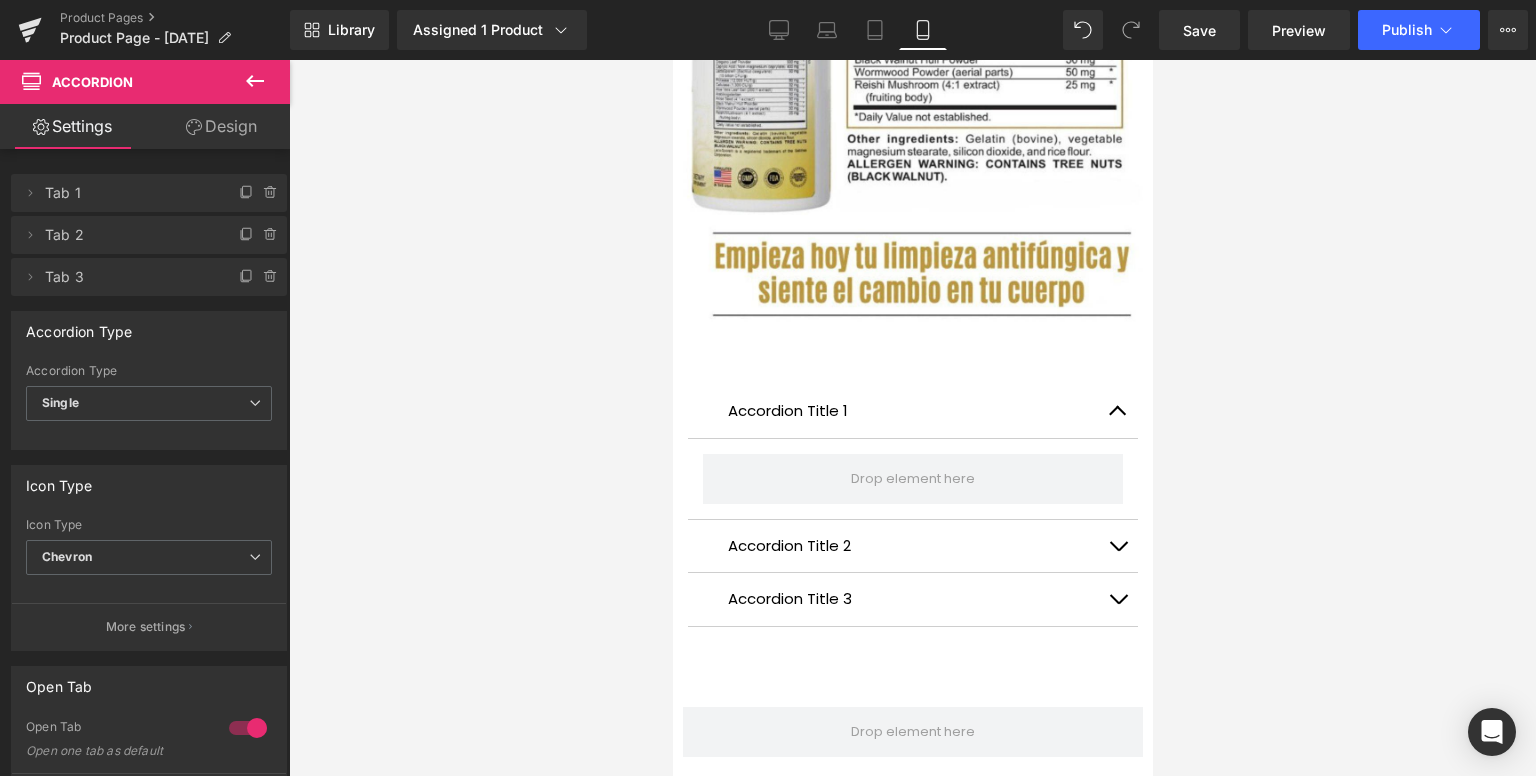 scroll, scrollTop: 3200, scrollLeft: 0, axis: vertical 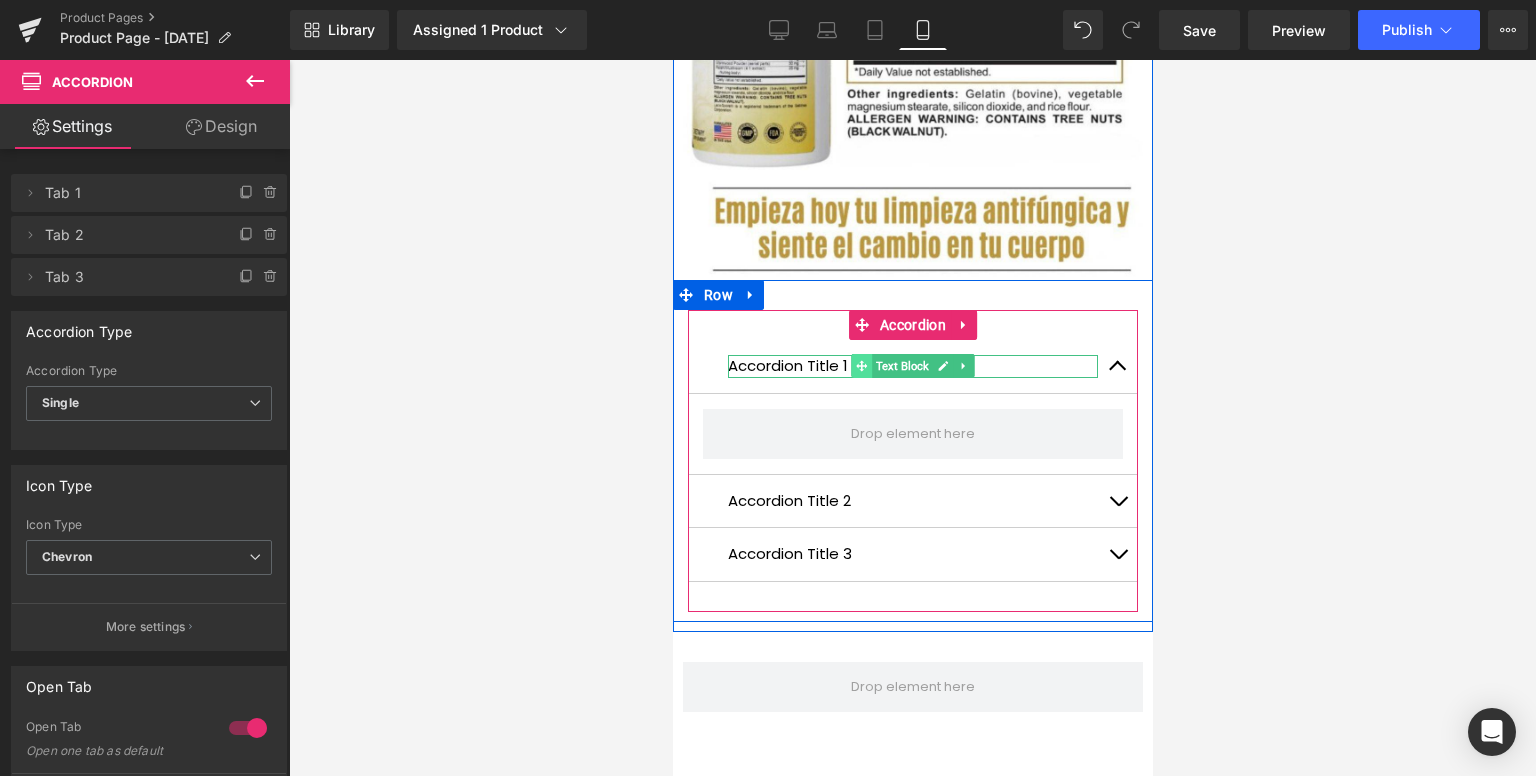 click 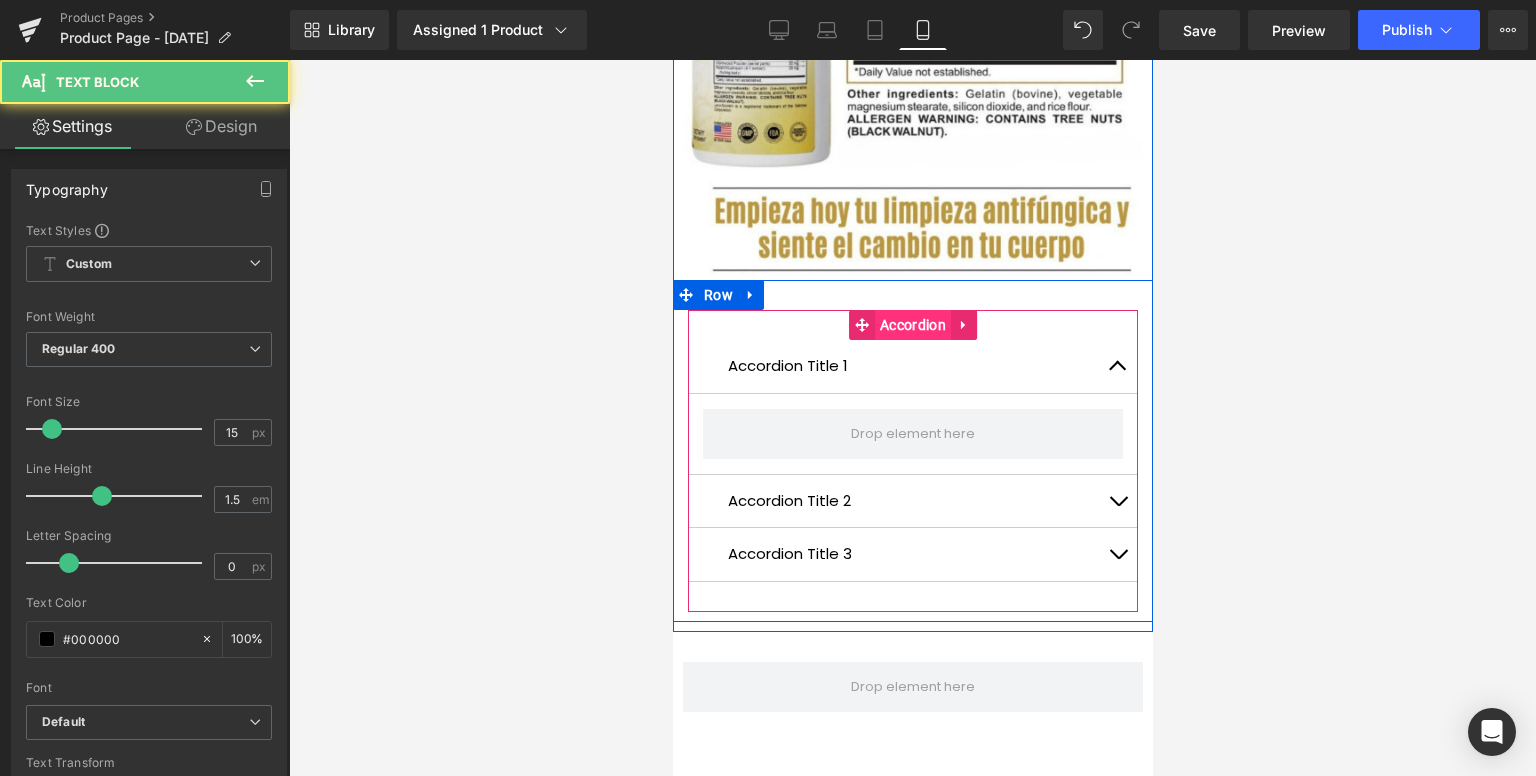 click on "Accordion" at bounding box center [912, 325] 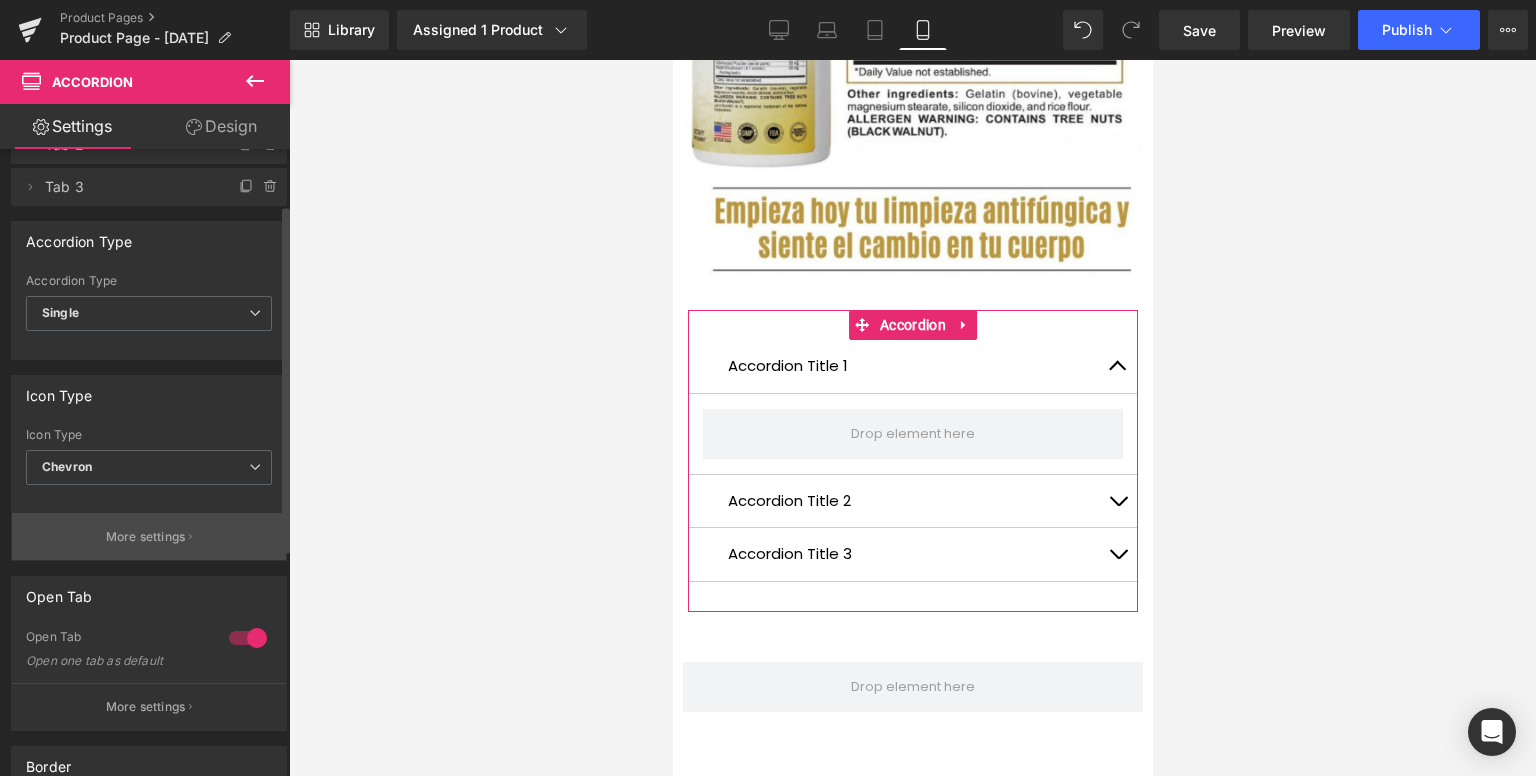 scroll, scrollTop: 100, scrollLeft: 0, axis: vertical 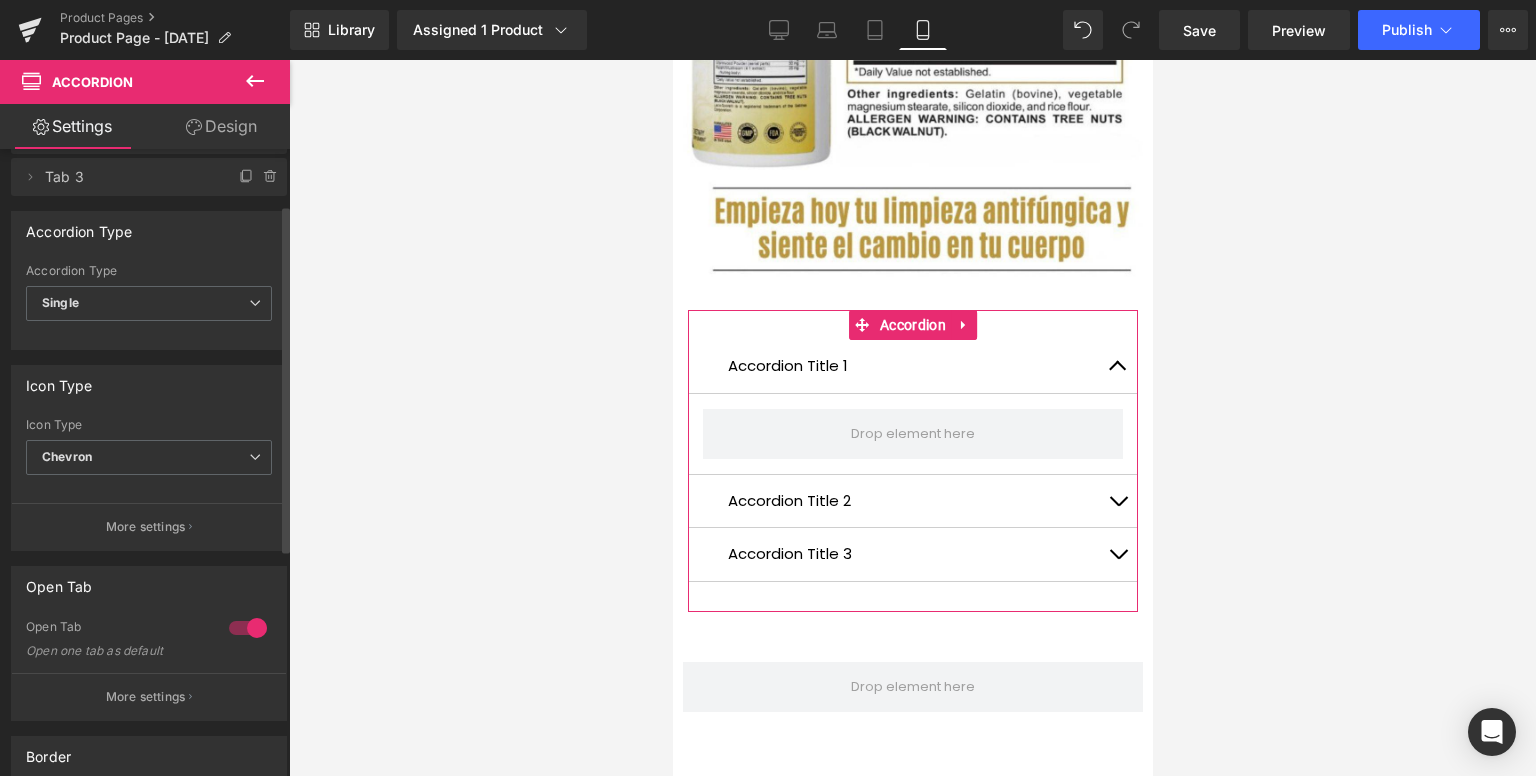 click at bounding box center (248, 628) 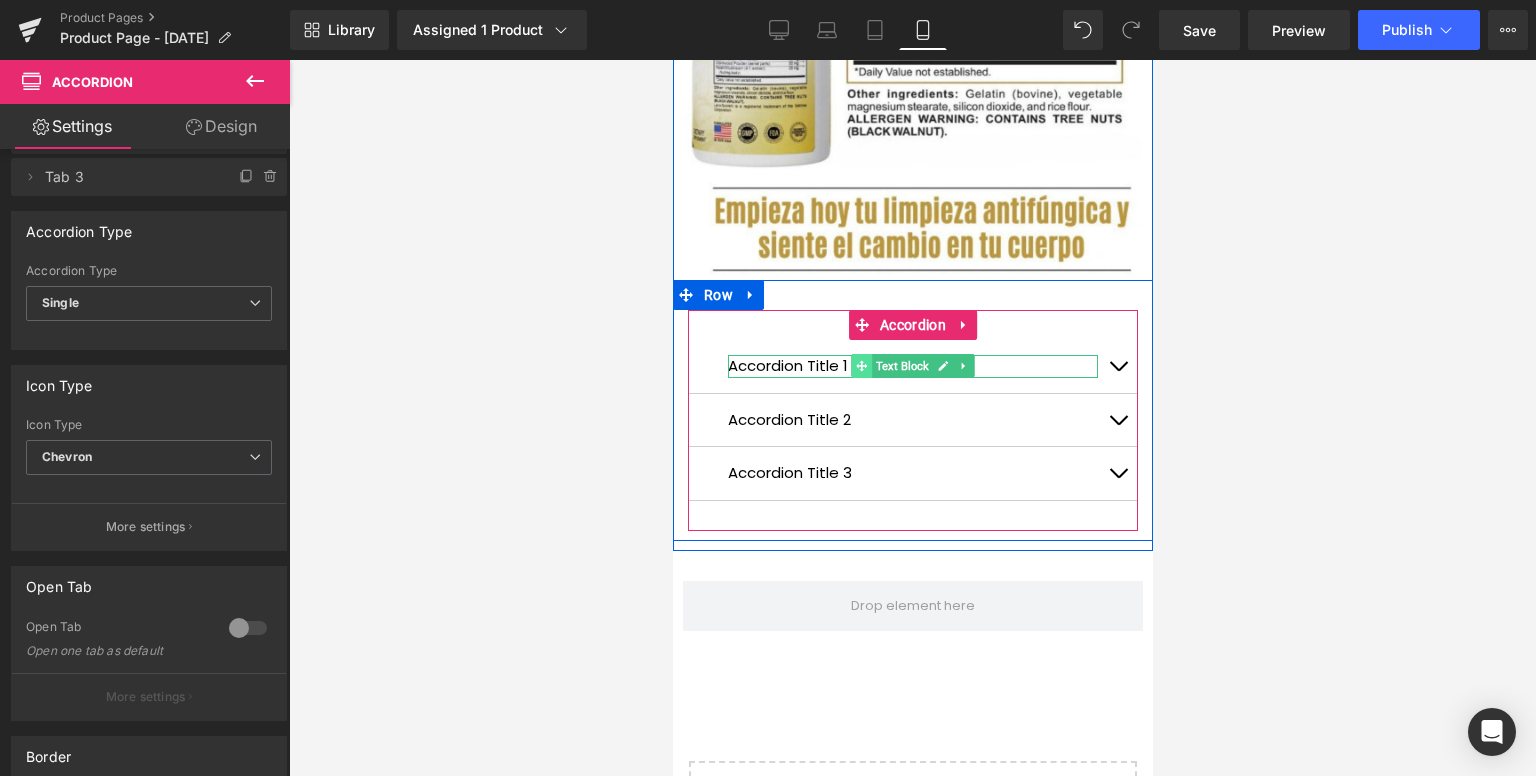 click 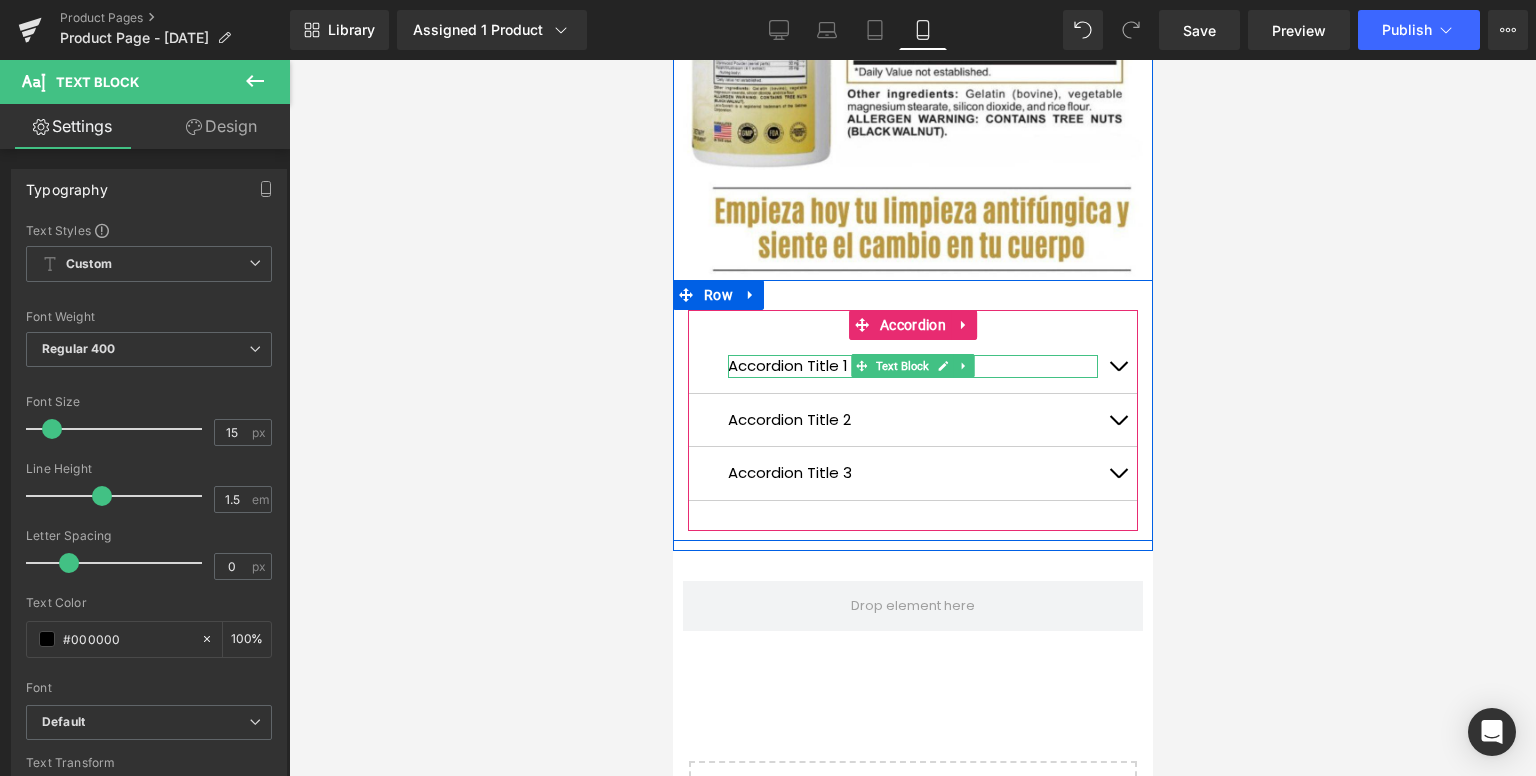click on "Accordion Title 1" at bounding box center (912, 366) 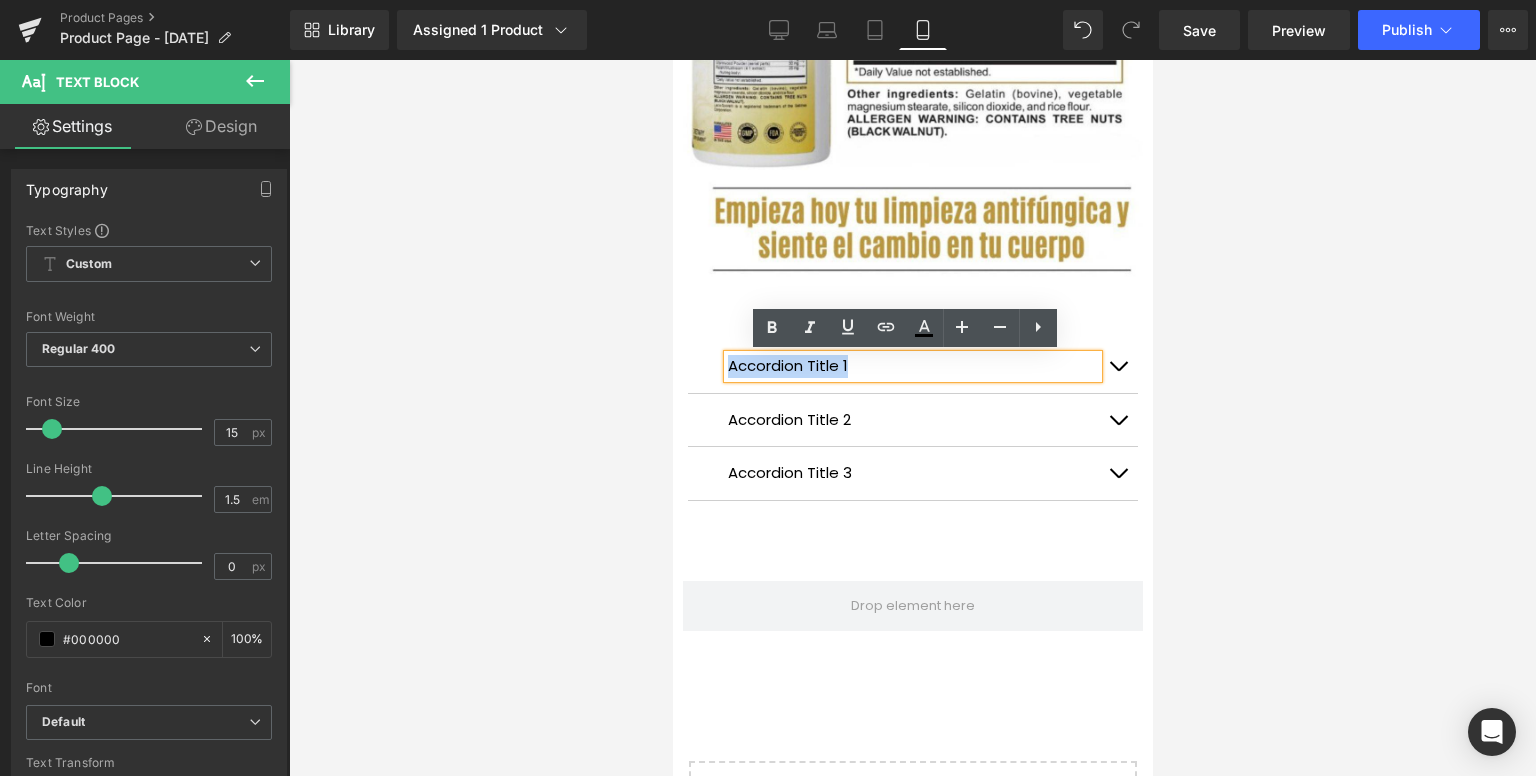 drag, startPoint x: 844, startPoint y: 367, endPoint x: 699, endPoint y: 364, distance: 145.03104 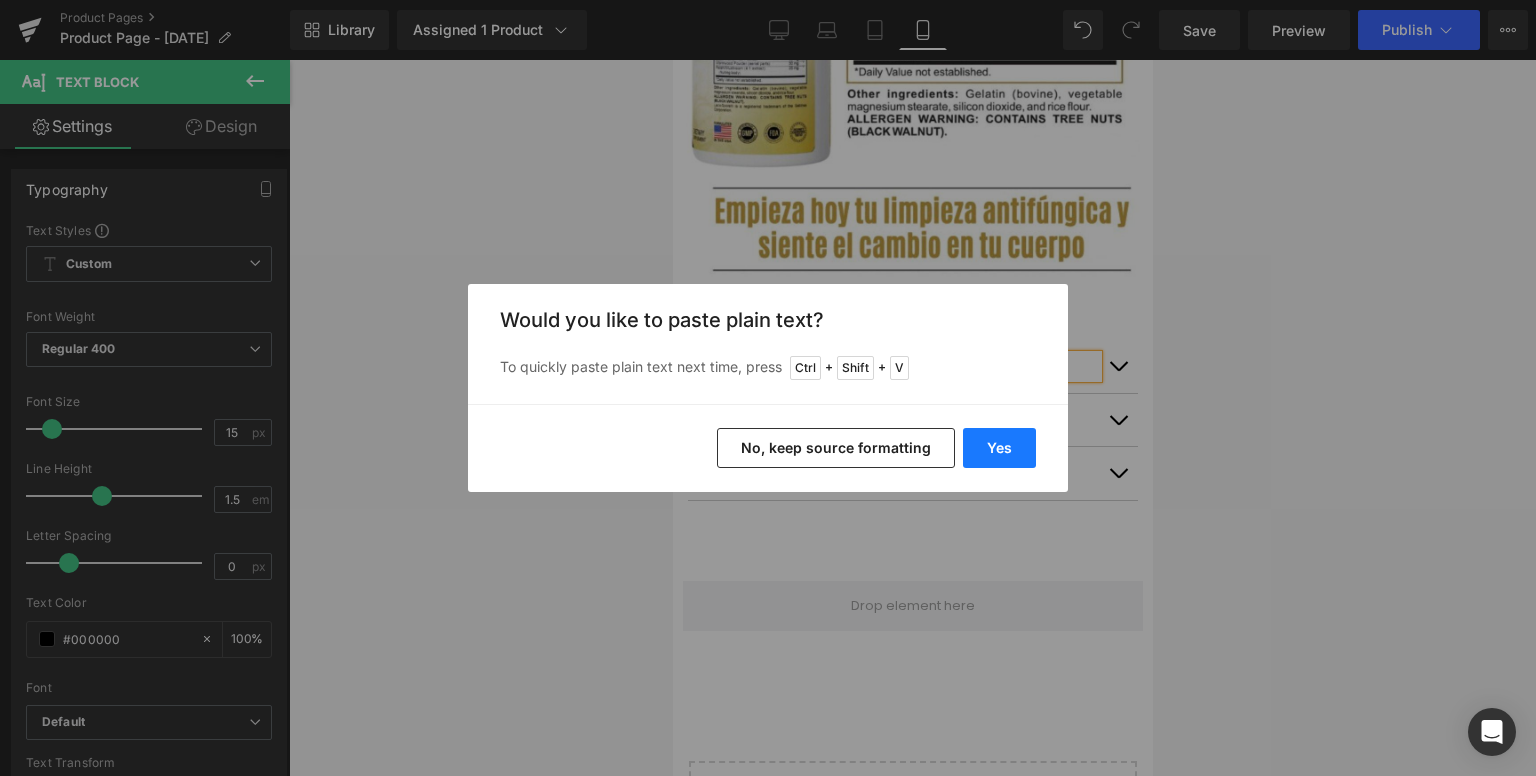 click on "Yes" at bounding box center (999, 448) 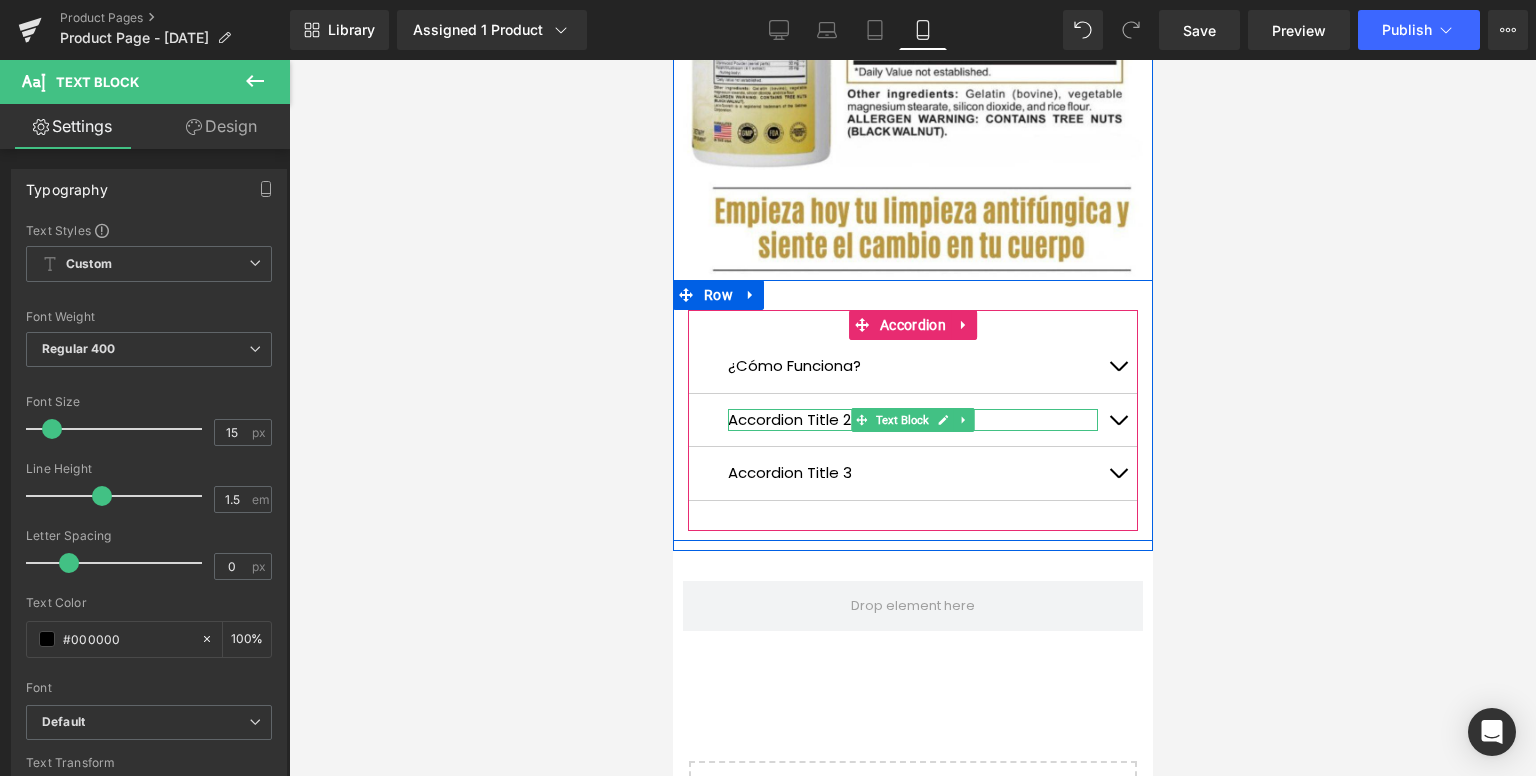 click on "Accordion Title 2" at bounding box center (912, 420) 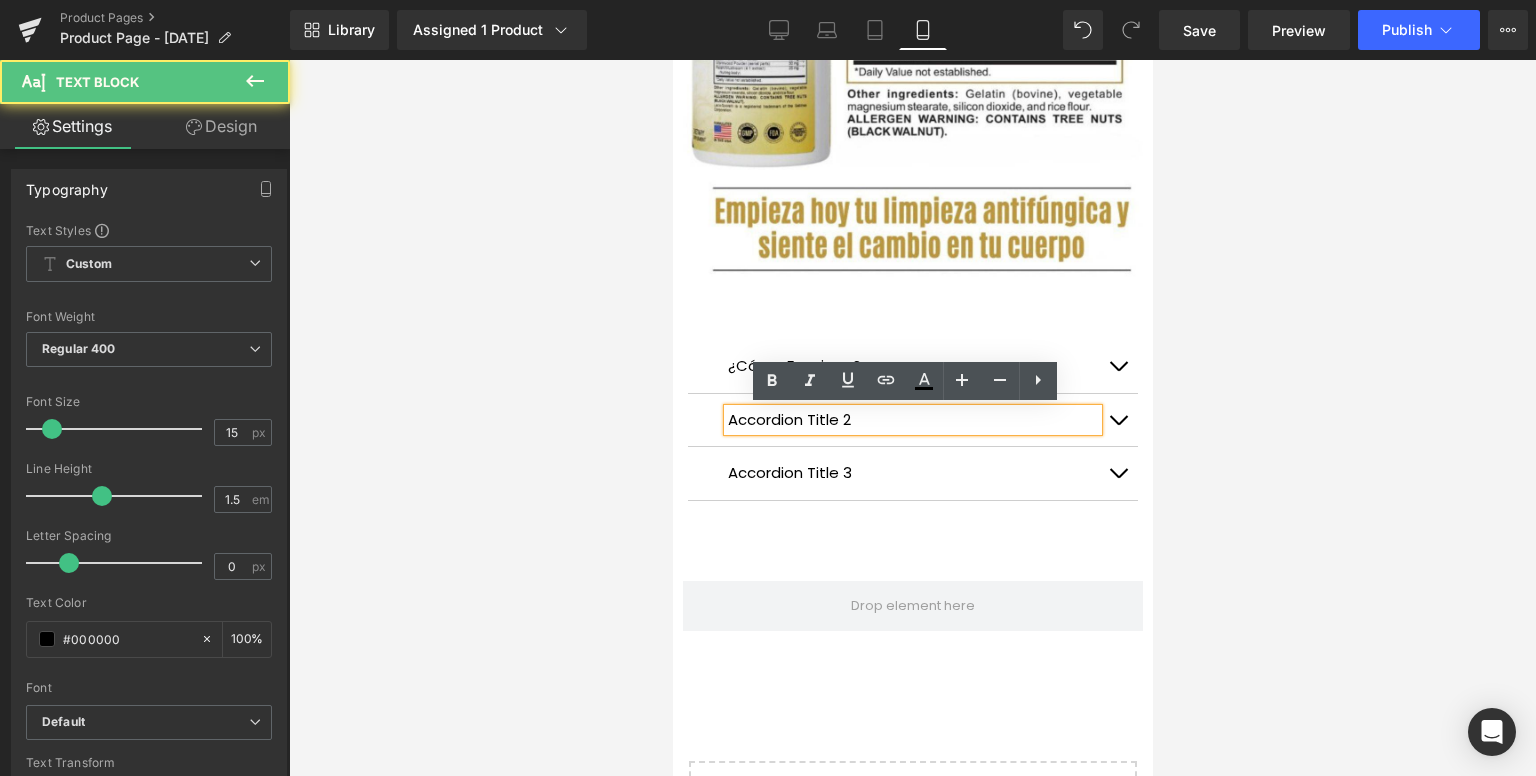 click on "Accordion Title 2" at bounding box center [912, 420] 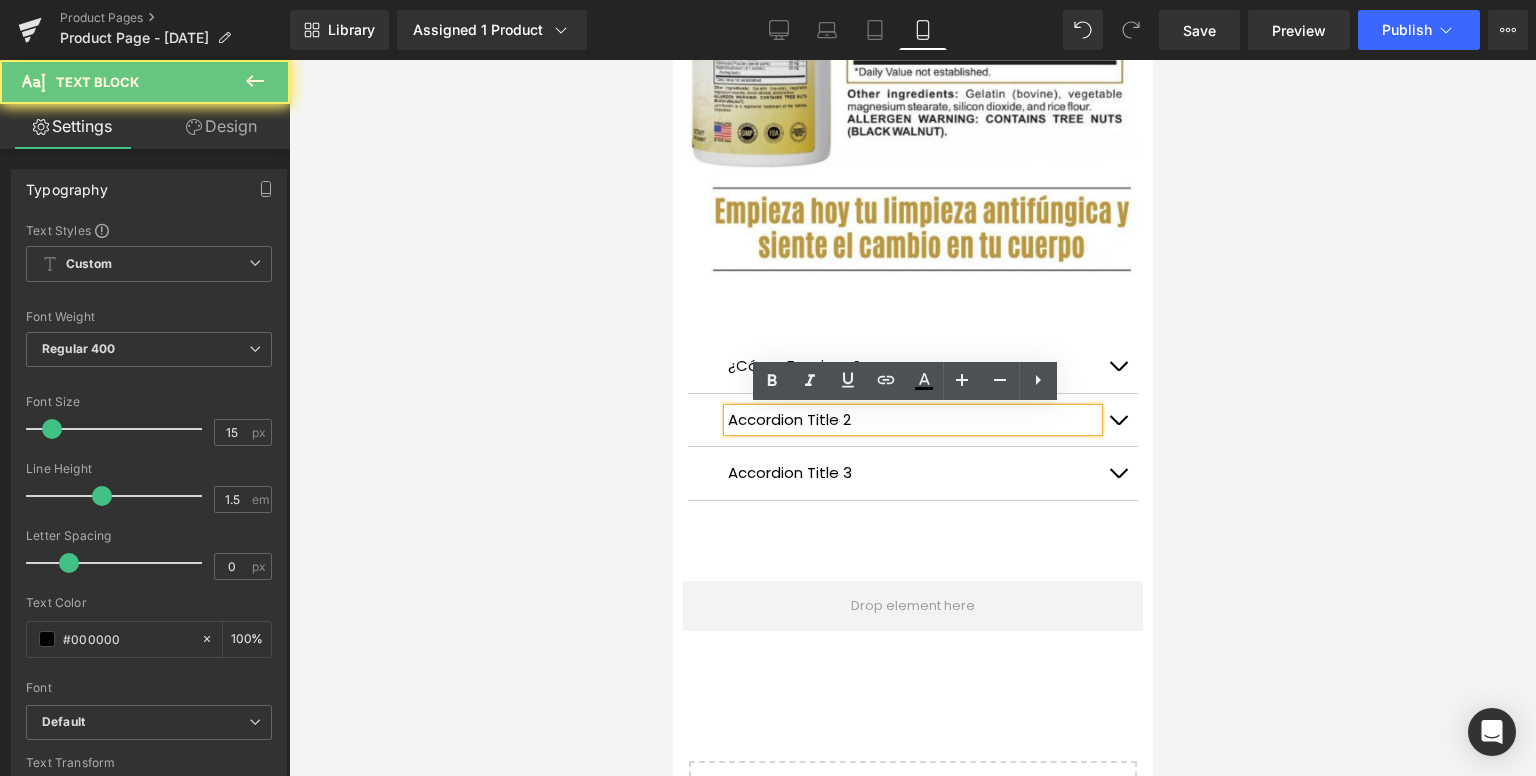 drag, startPoint x: 852, startPoint y: 421, endPoint x: 714, endPoint y: 428, distance: 138.17743 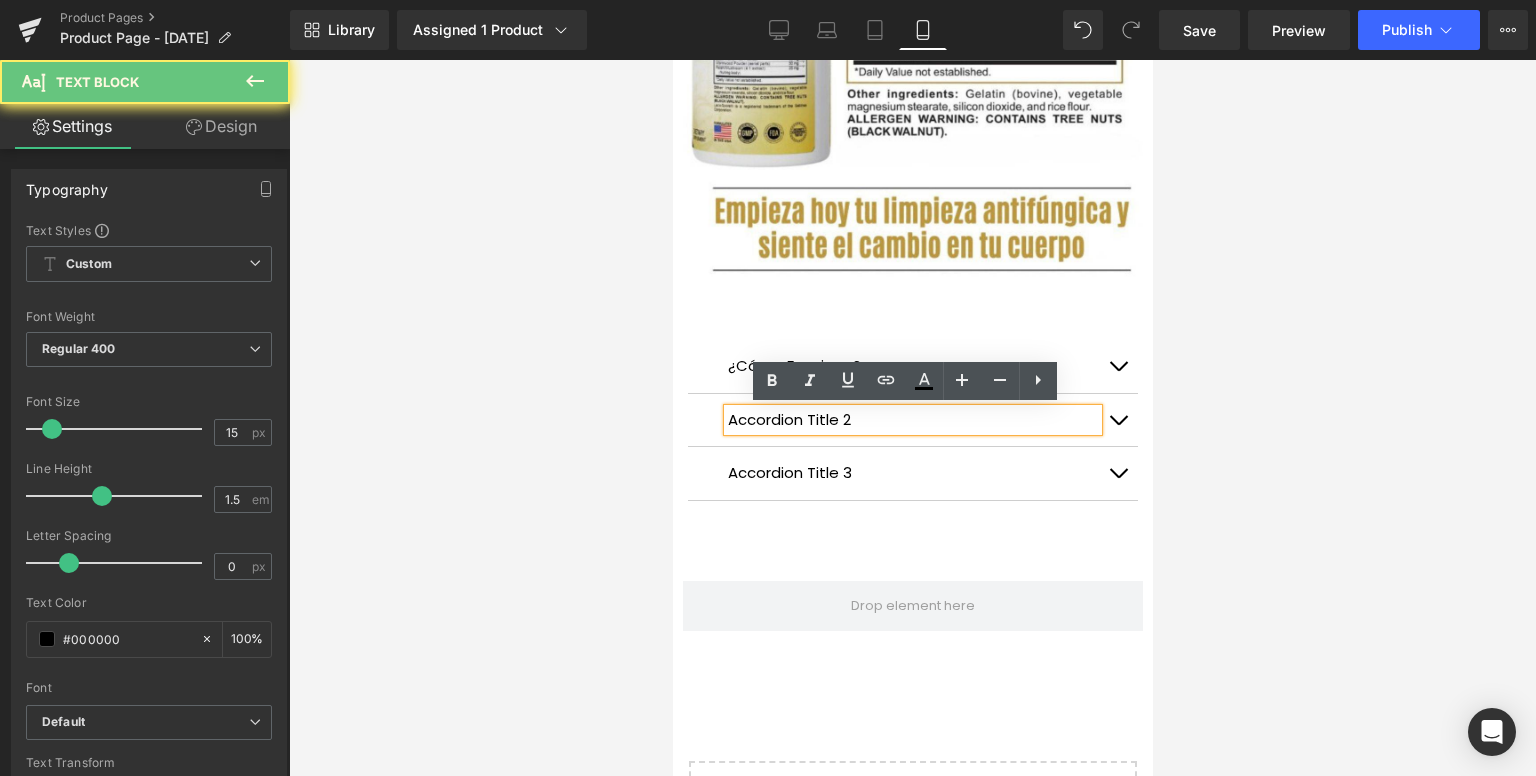 click on "Accordion Title 2" at bounding box center (912, 420) 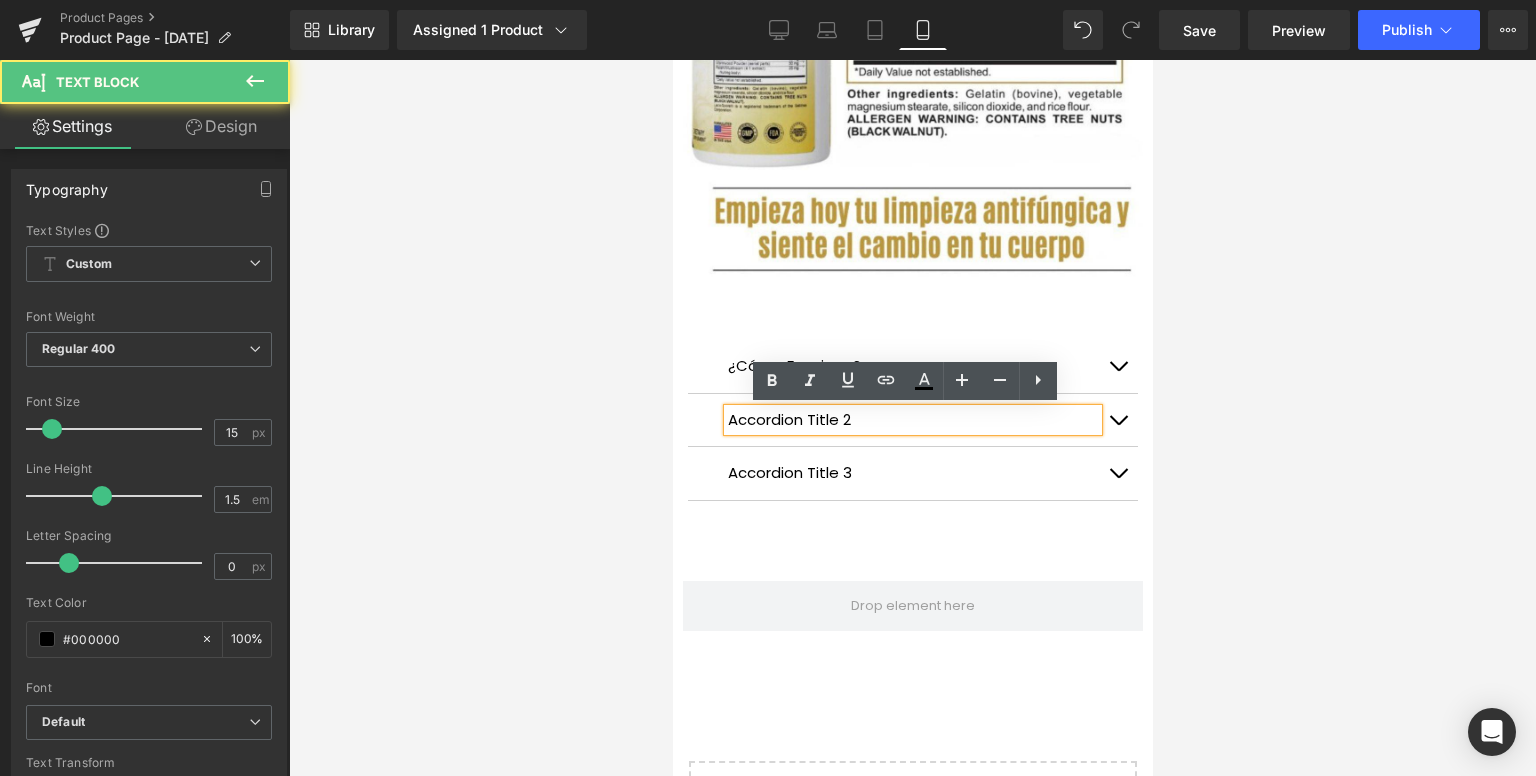 click on "Accordion Title 2" at bounding box center (912, 420) 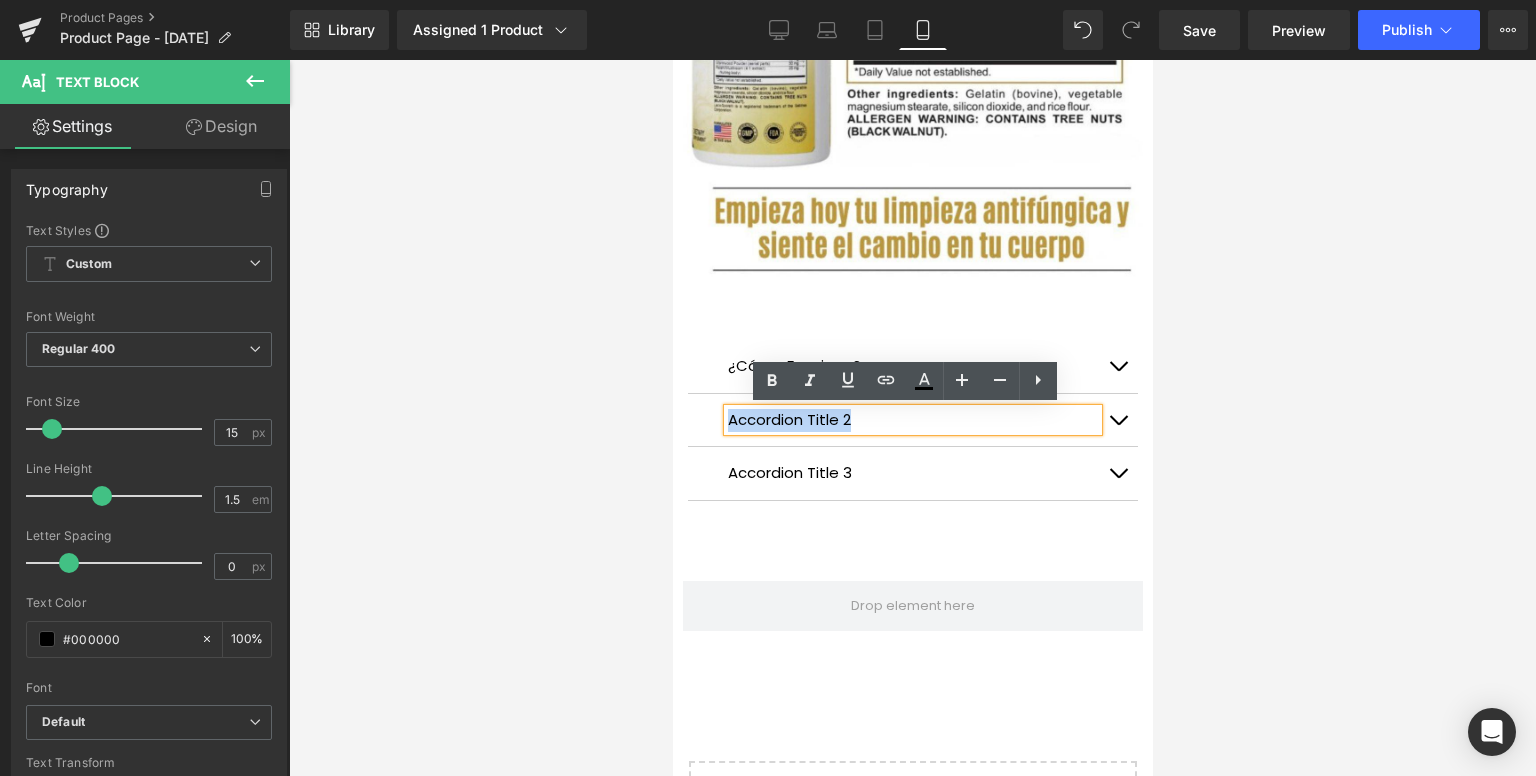 drag, startPoint x: 849, startPoint y: 418, endPoint x: 721, endPoint y: 429, distance: 128.47179 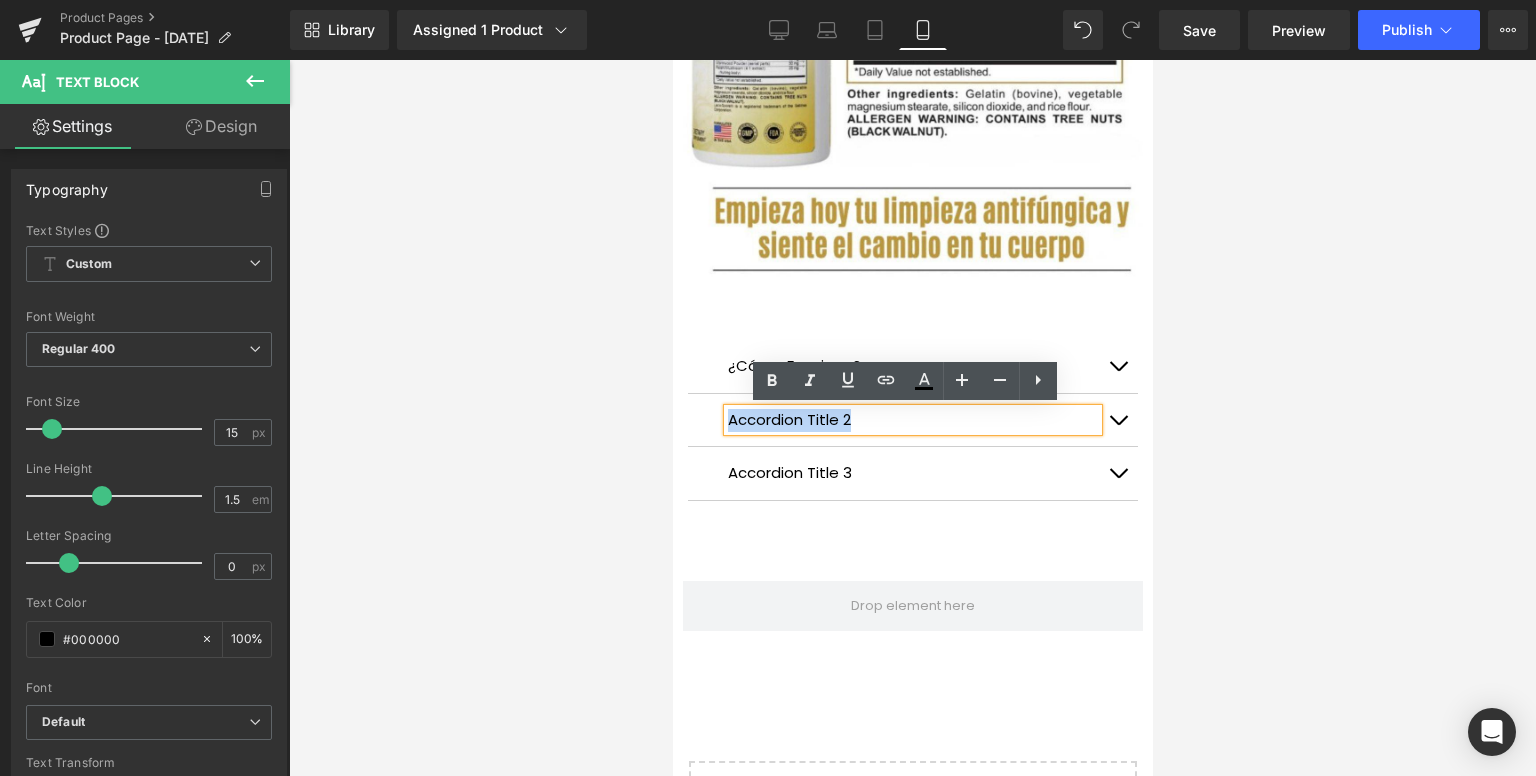 click on "Accordion Title 2" at bounding box center (912, 420) 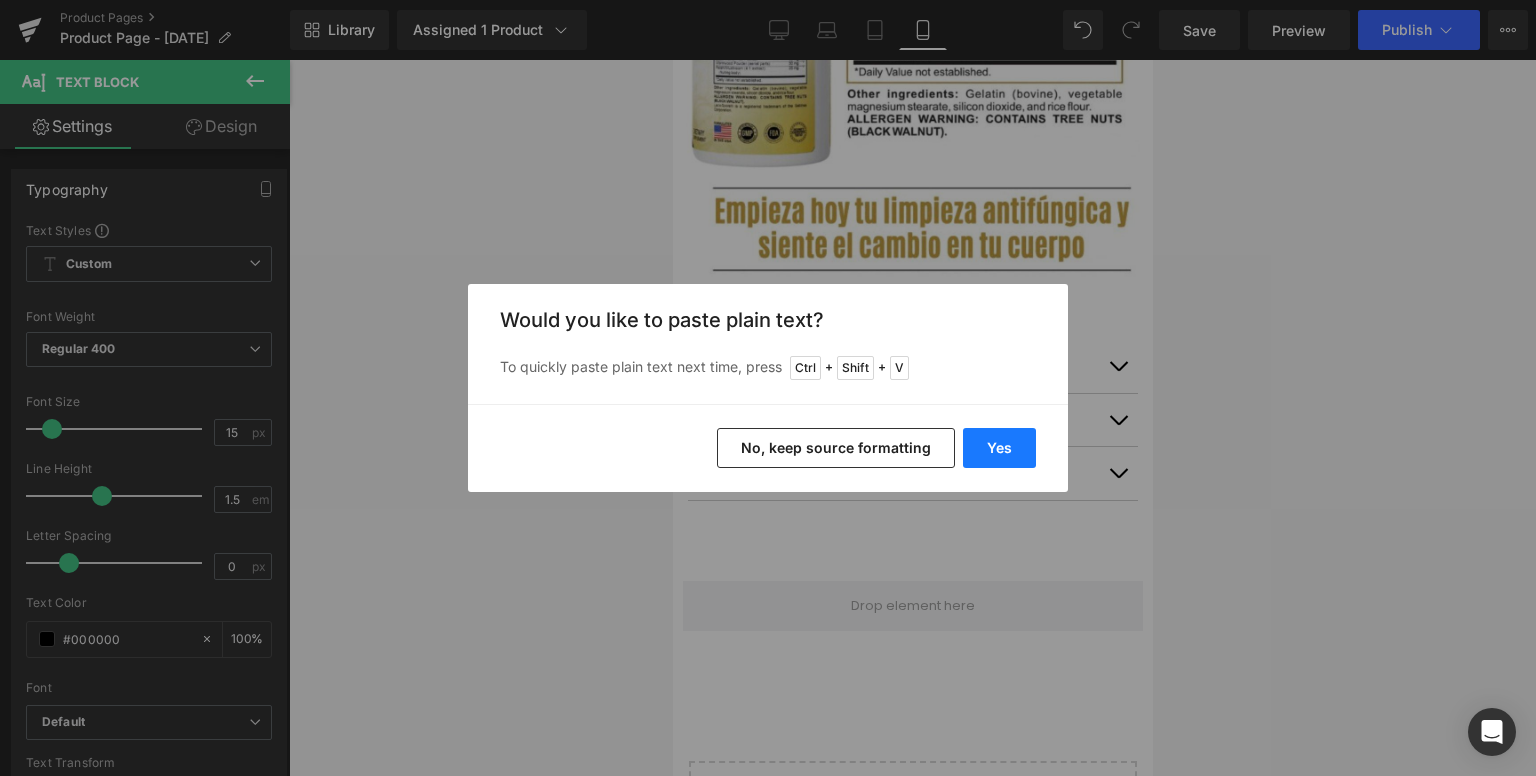 click on "Yes" at bounding box center [999, 448] 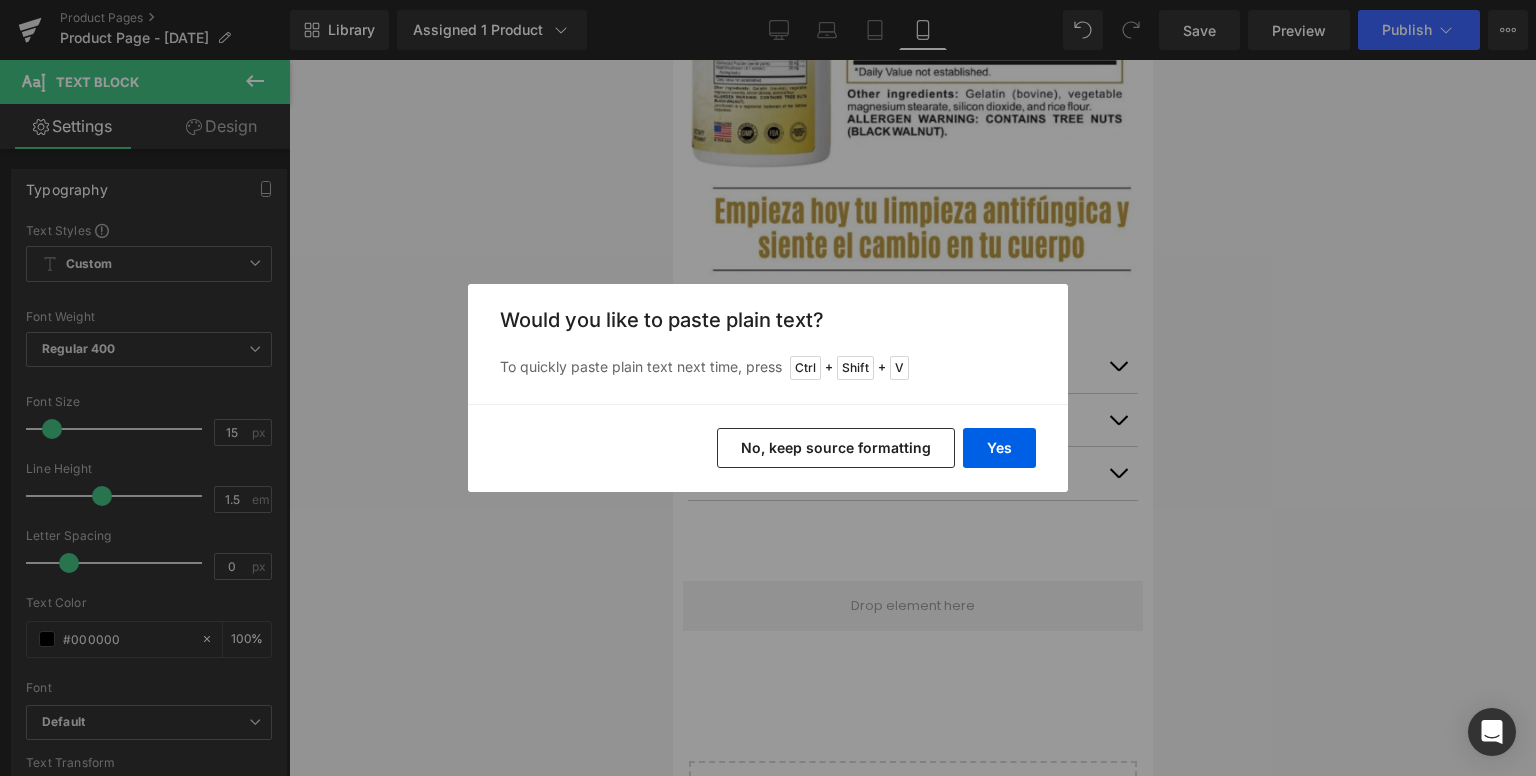type 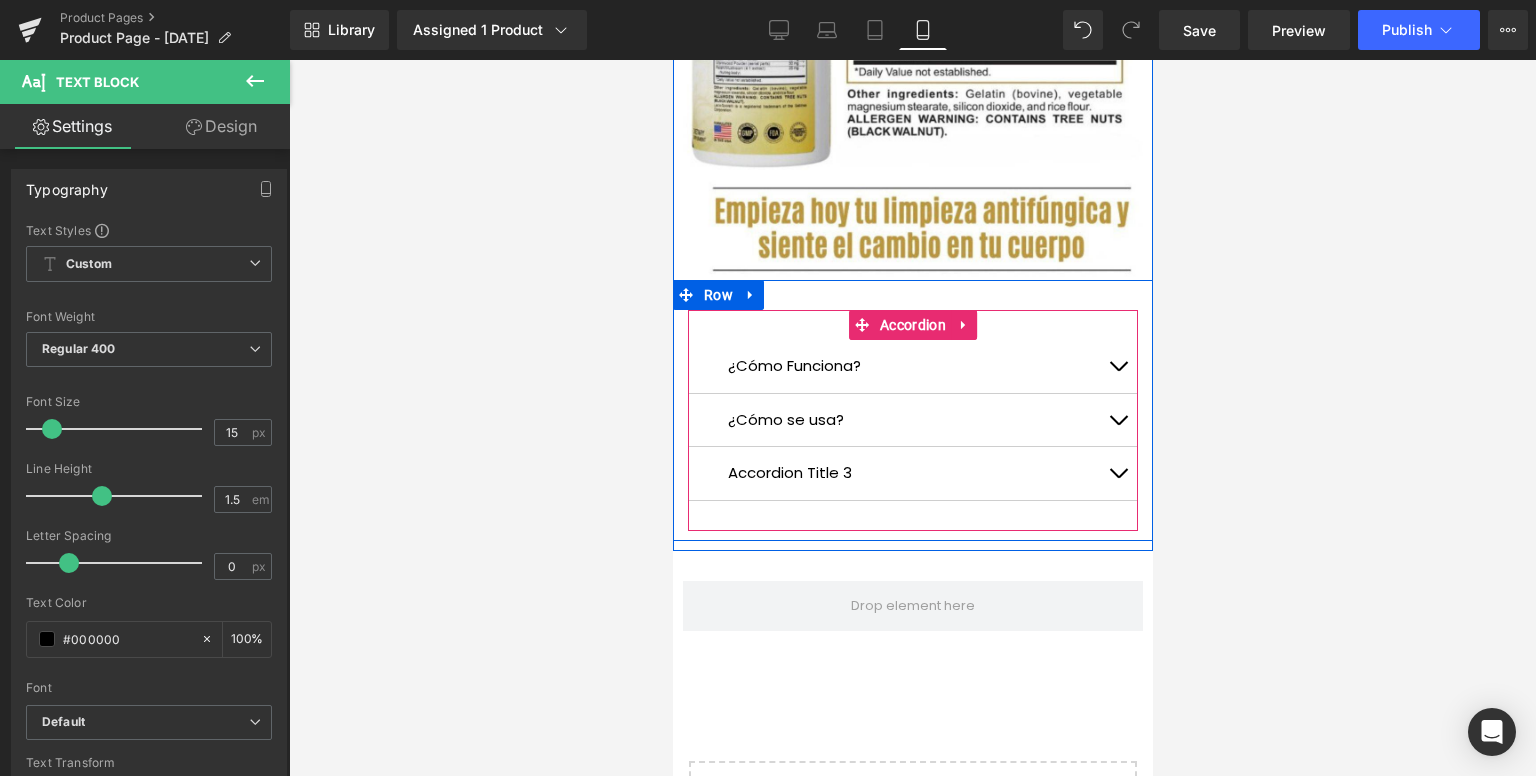 click on "Accordion Title 3
Text Block" at bounding box center (912, 474) 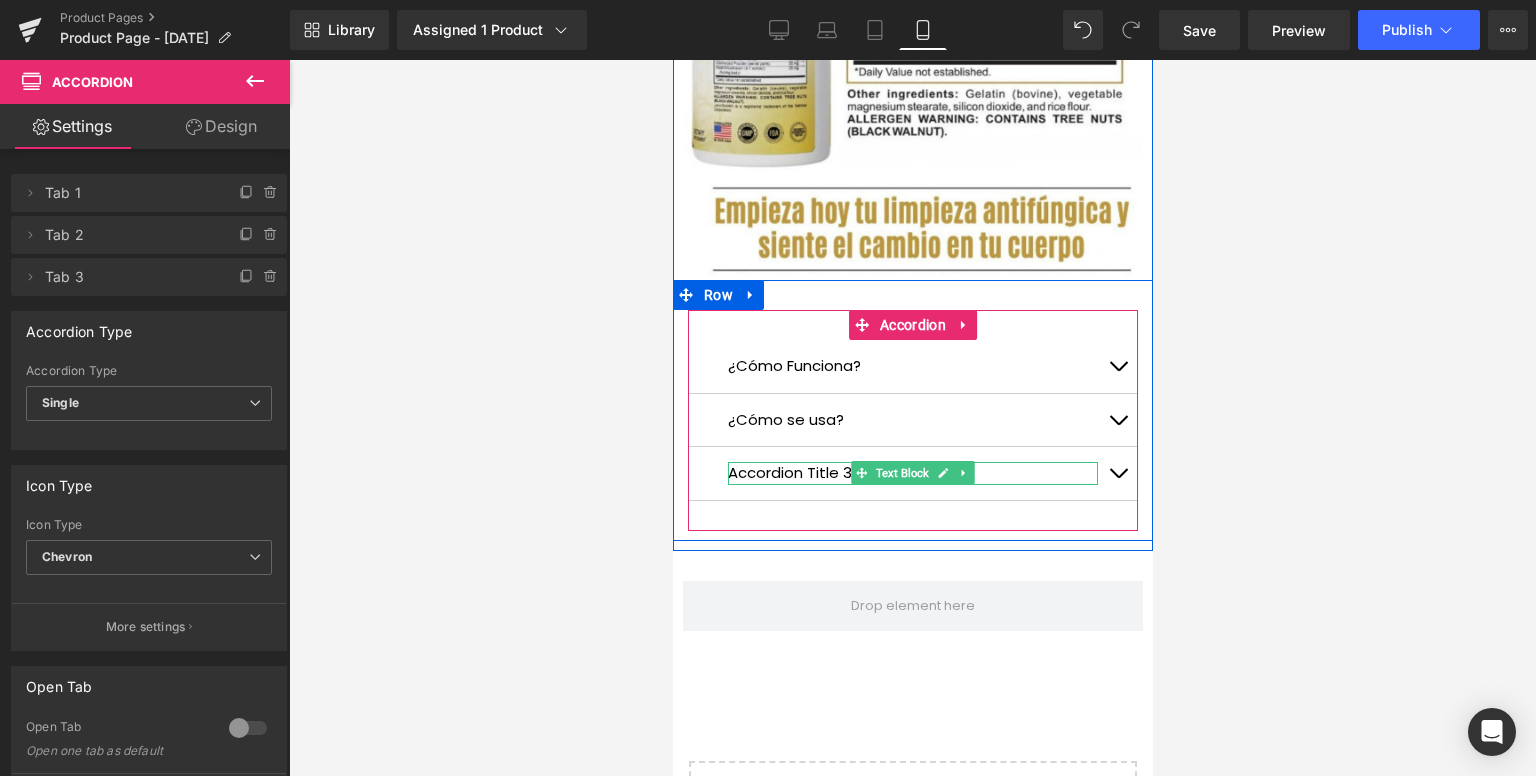 click on "Accordion Title 3" at bounding box center [912, 473] 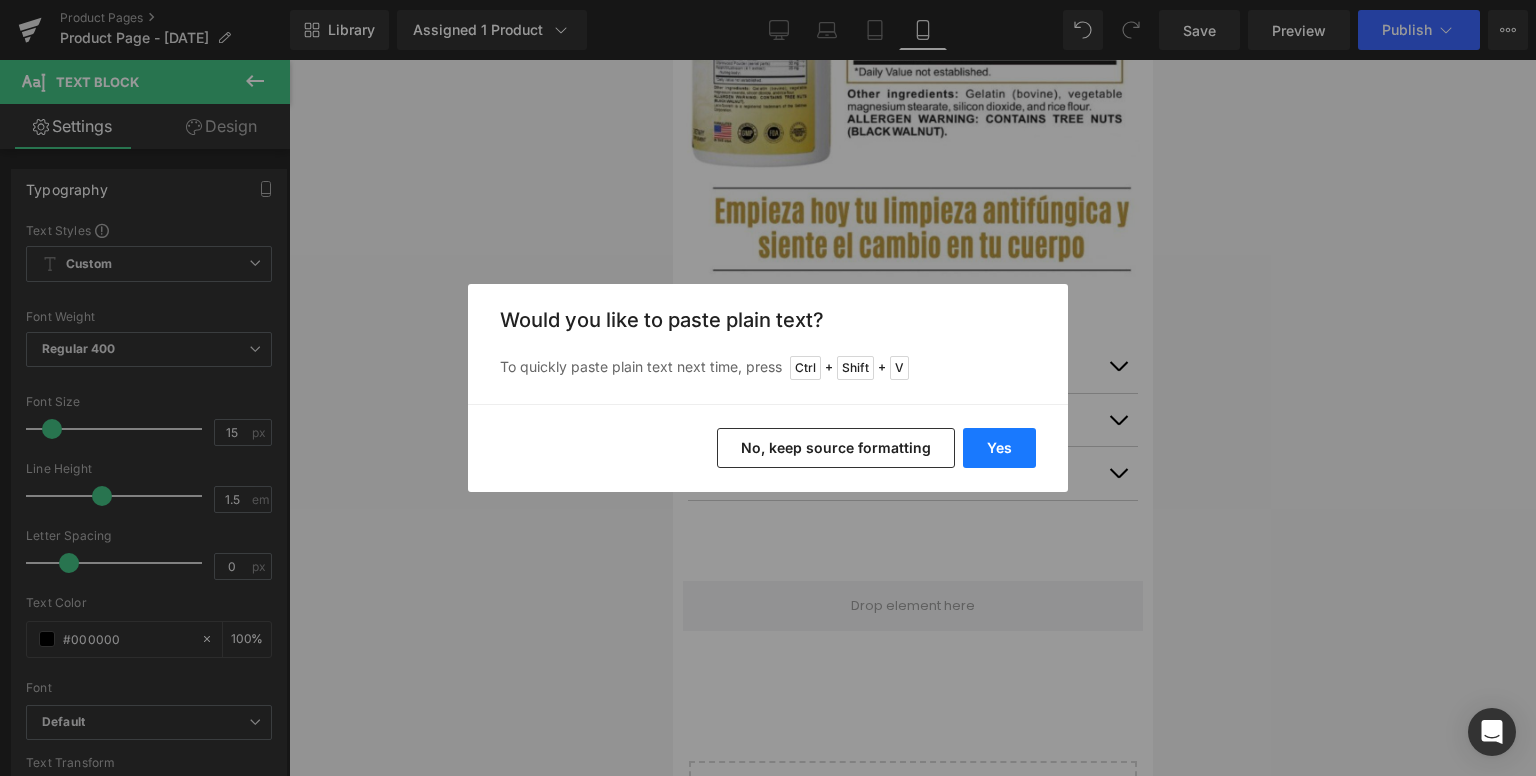 click on "Yes" at bounding box center (999, 448) 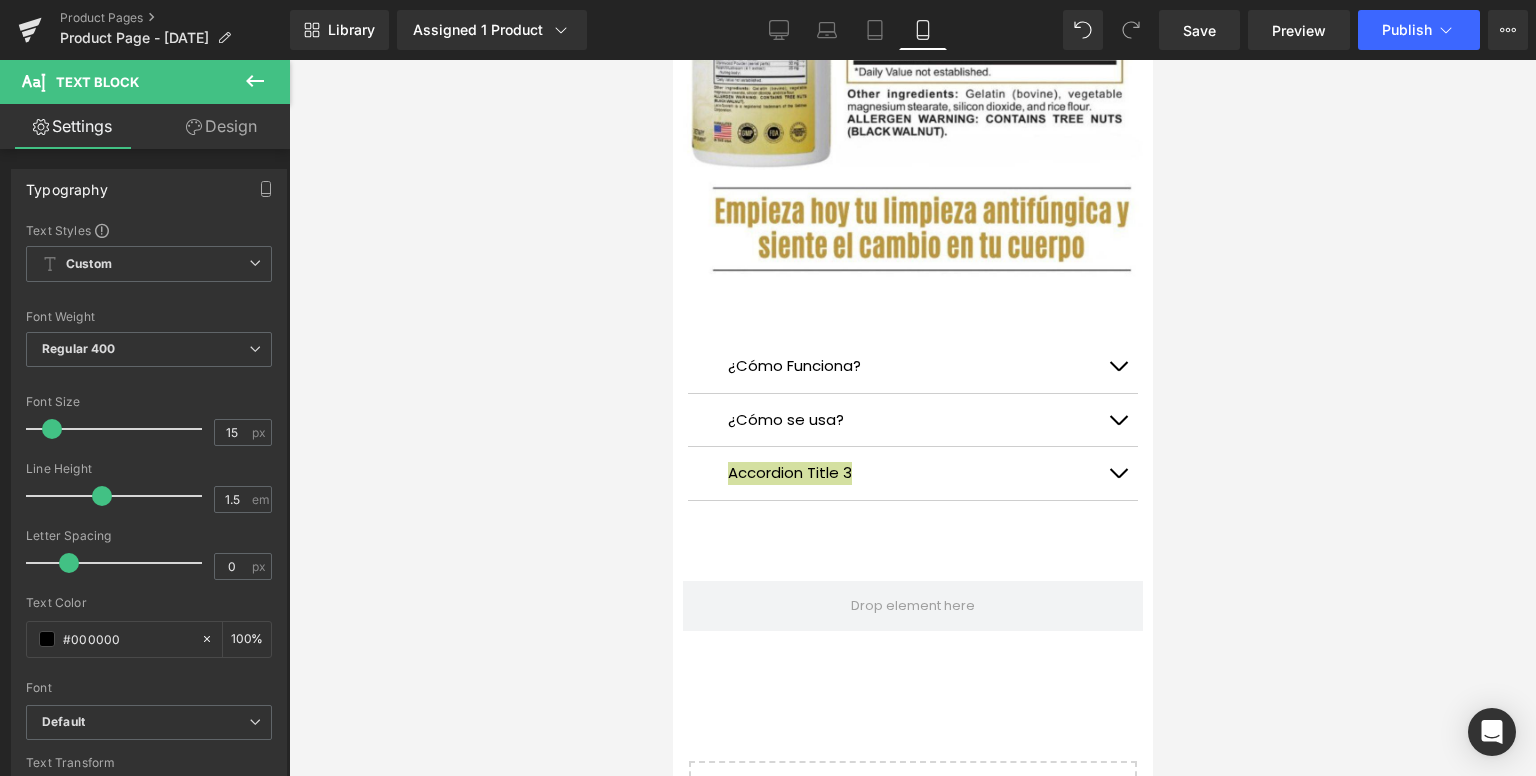 type 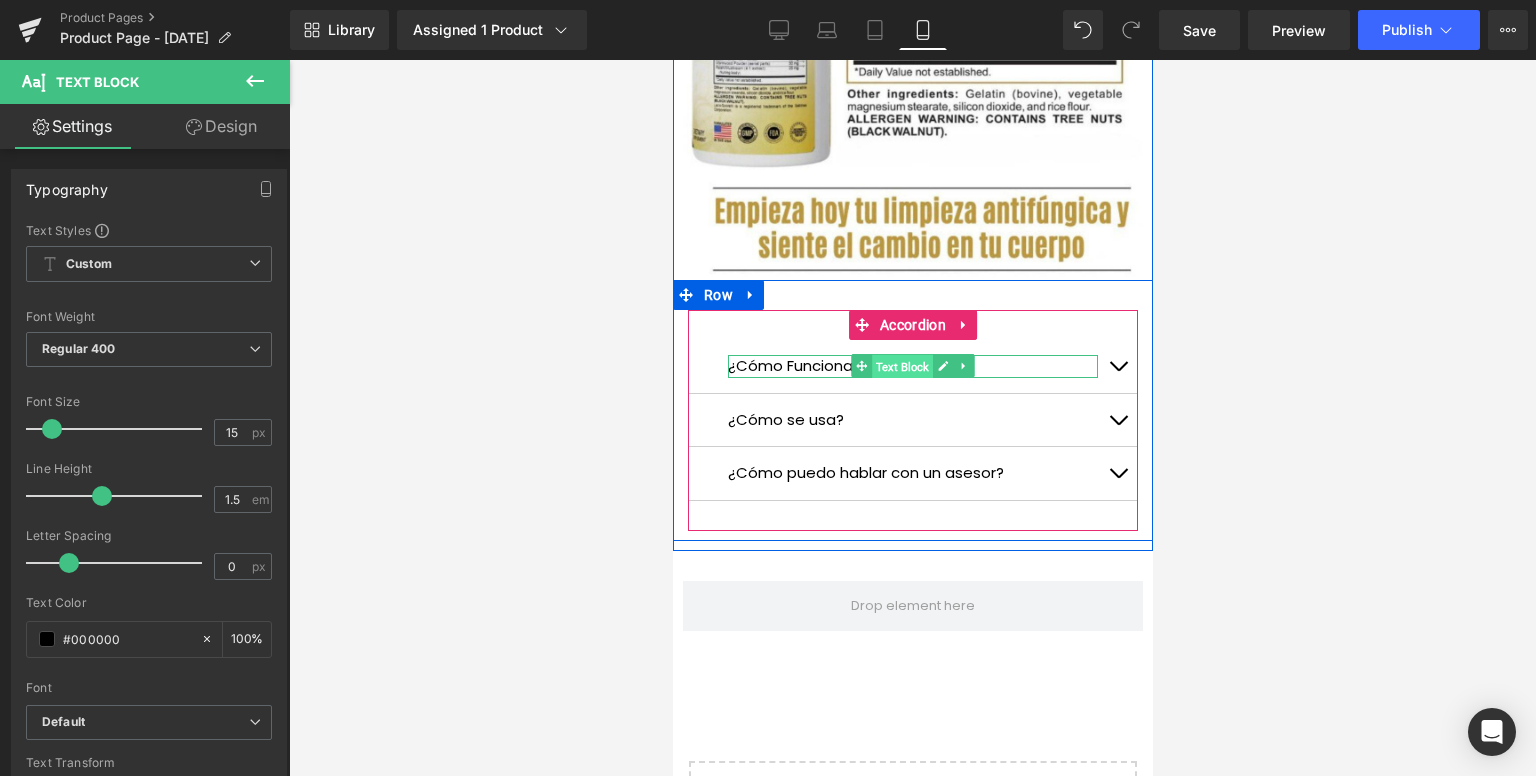 click on "Text Block" at bounding box center (901, 367) 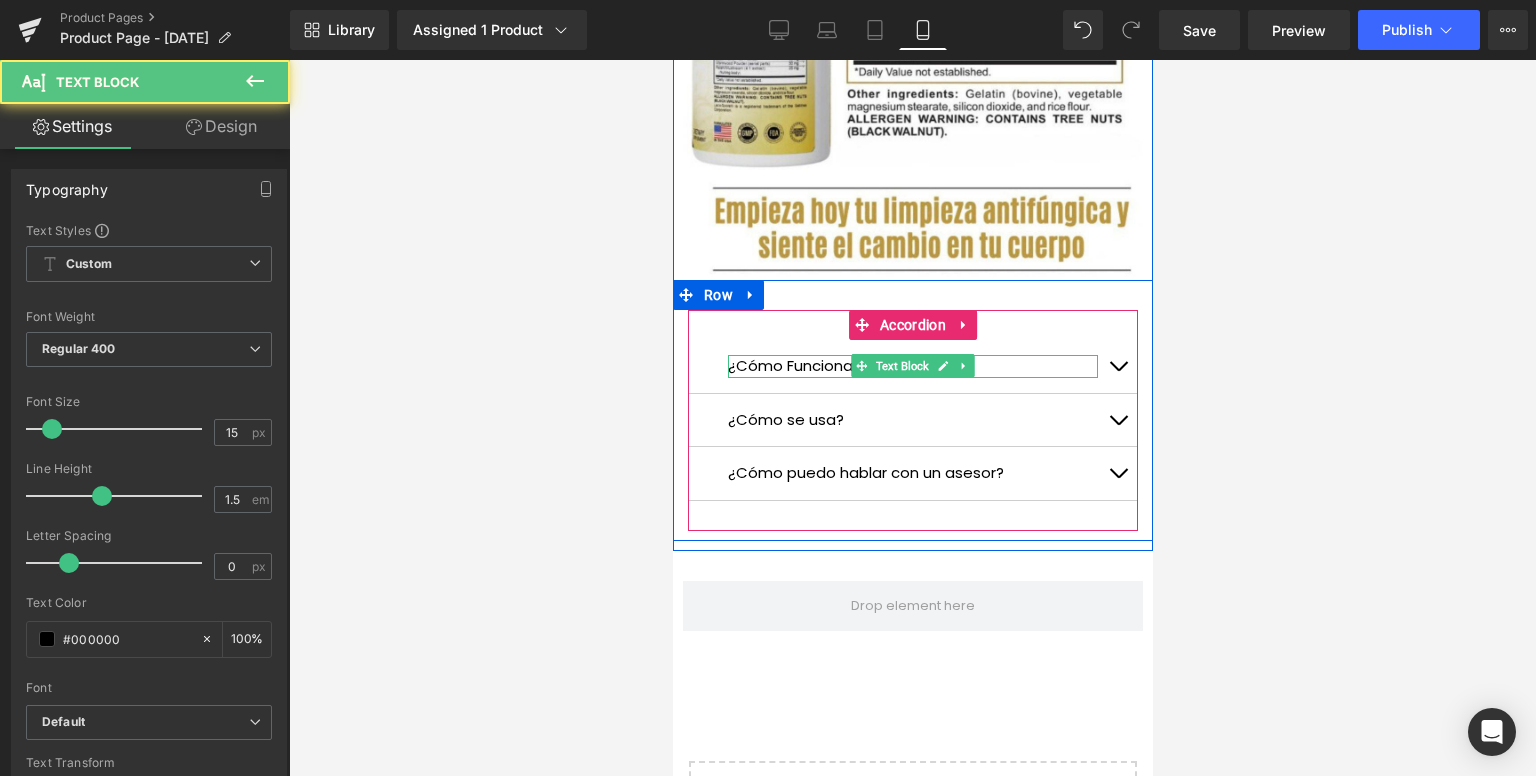 click on "¿Cómo Funciona?" at bounding box center [912, 366] 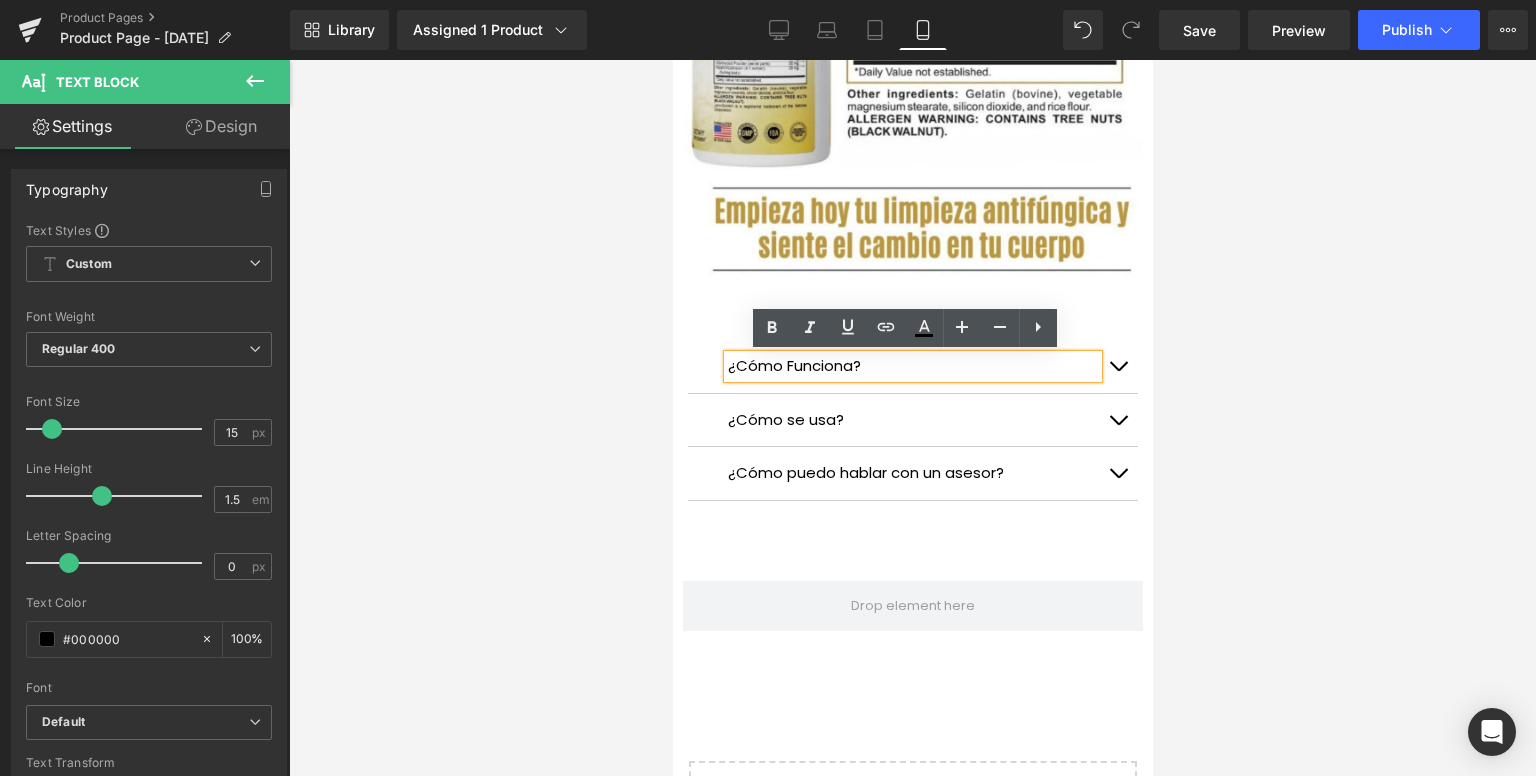 click at bounding box center [1117, 366] 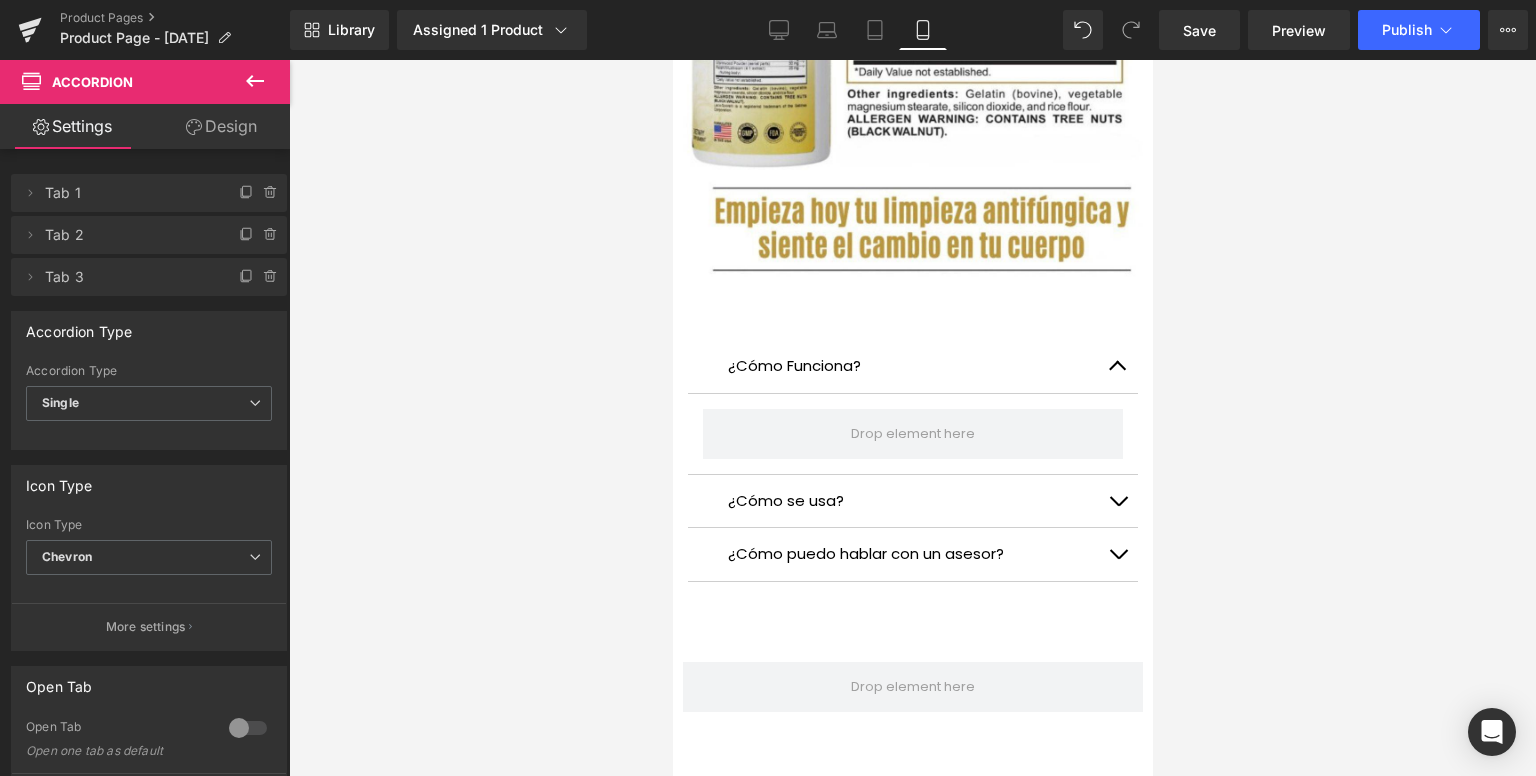 click at bounding box center (255, 82) 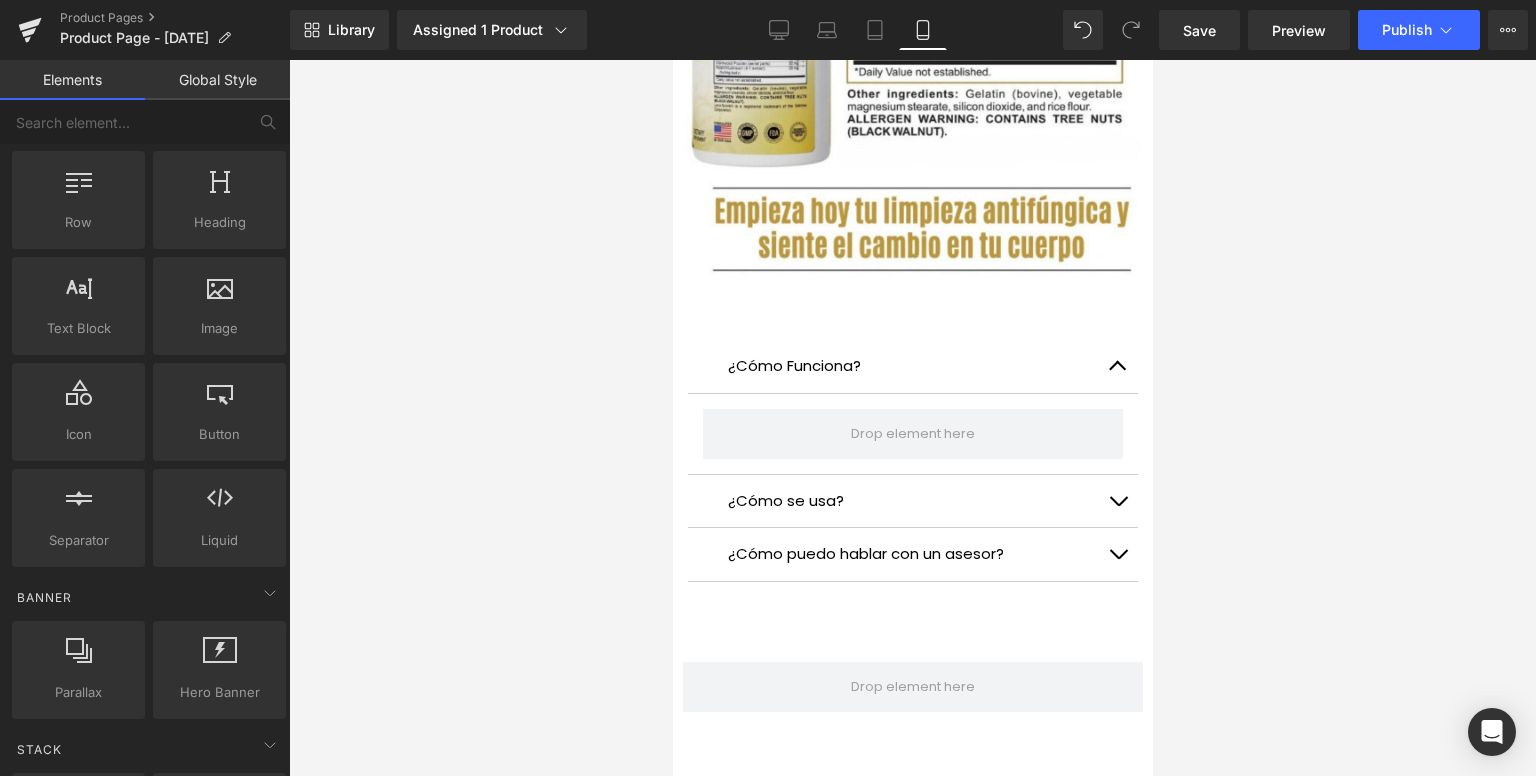 scroll, scrollTop: 0, scrollLeft: 0, axis: both 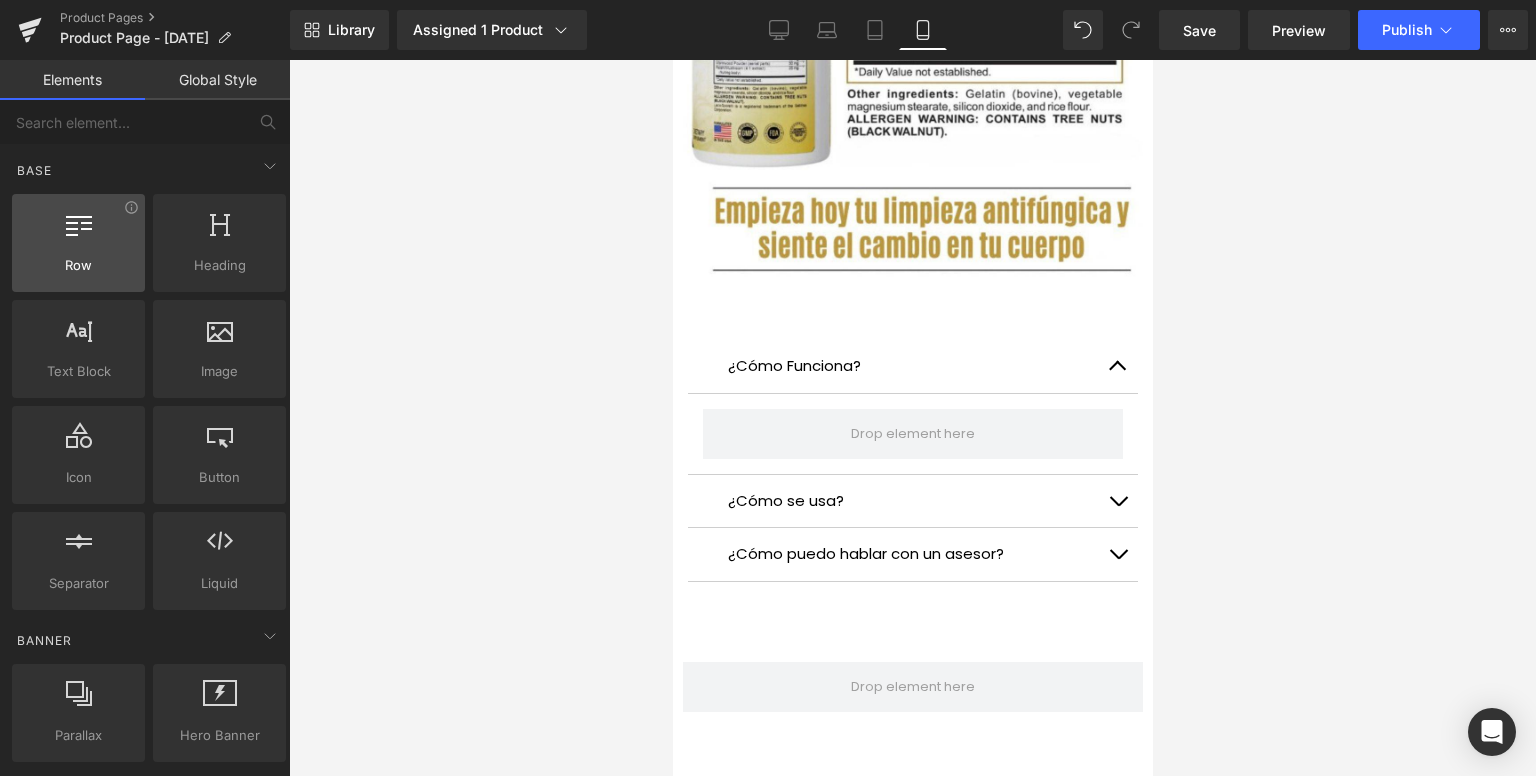 click on "Row" at bounding box center (78, 265) 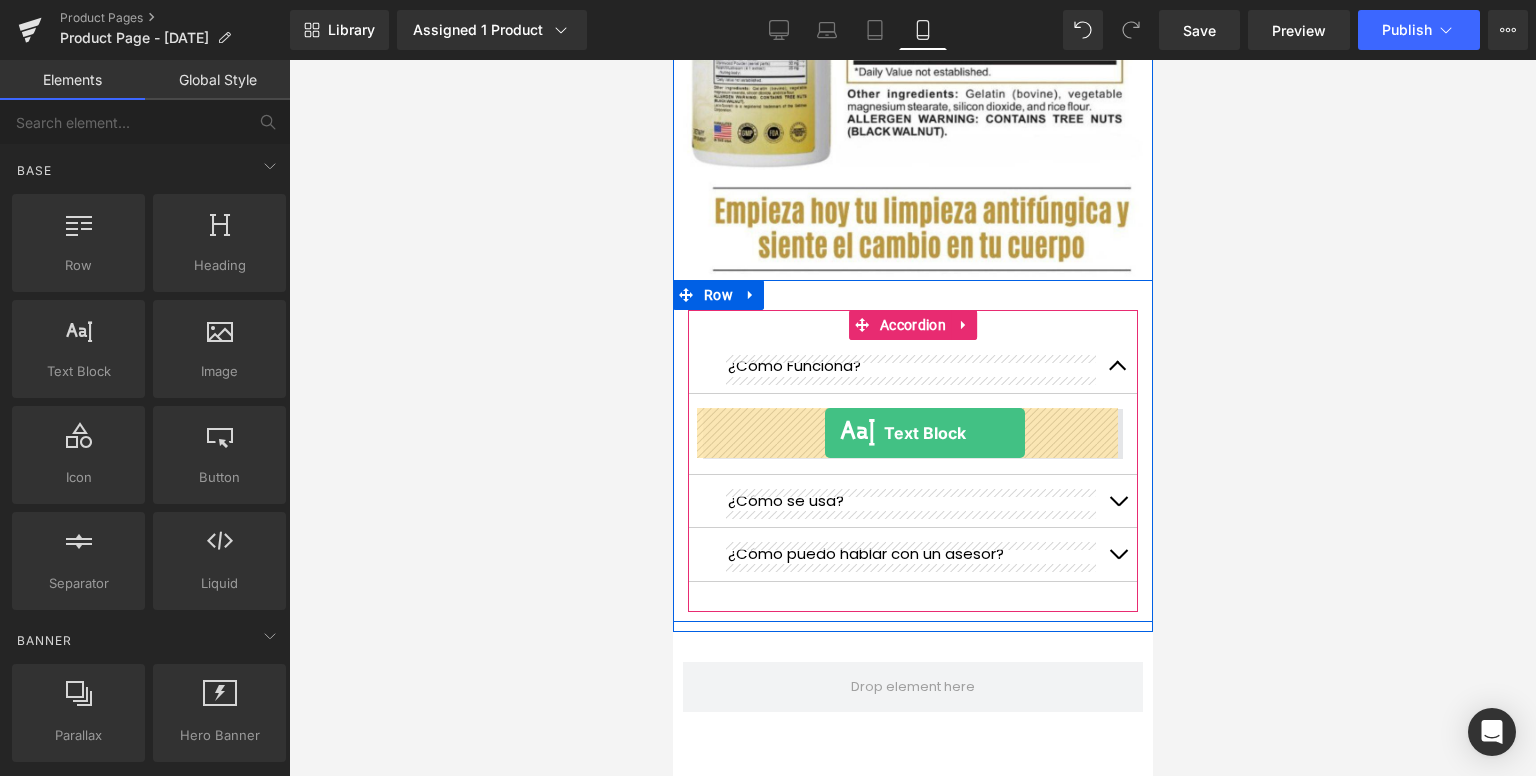 drag, startPoint x: 1127, startPoint y: 497, endPoint x: 821, endPoint y: 433, distance: 312.6212 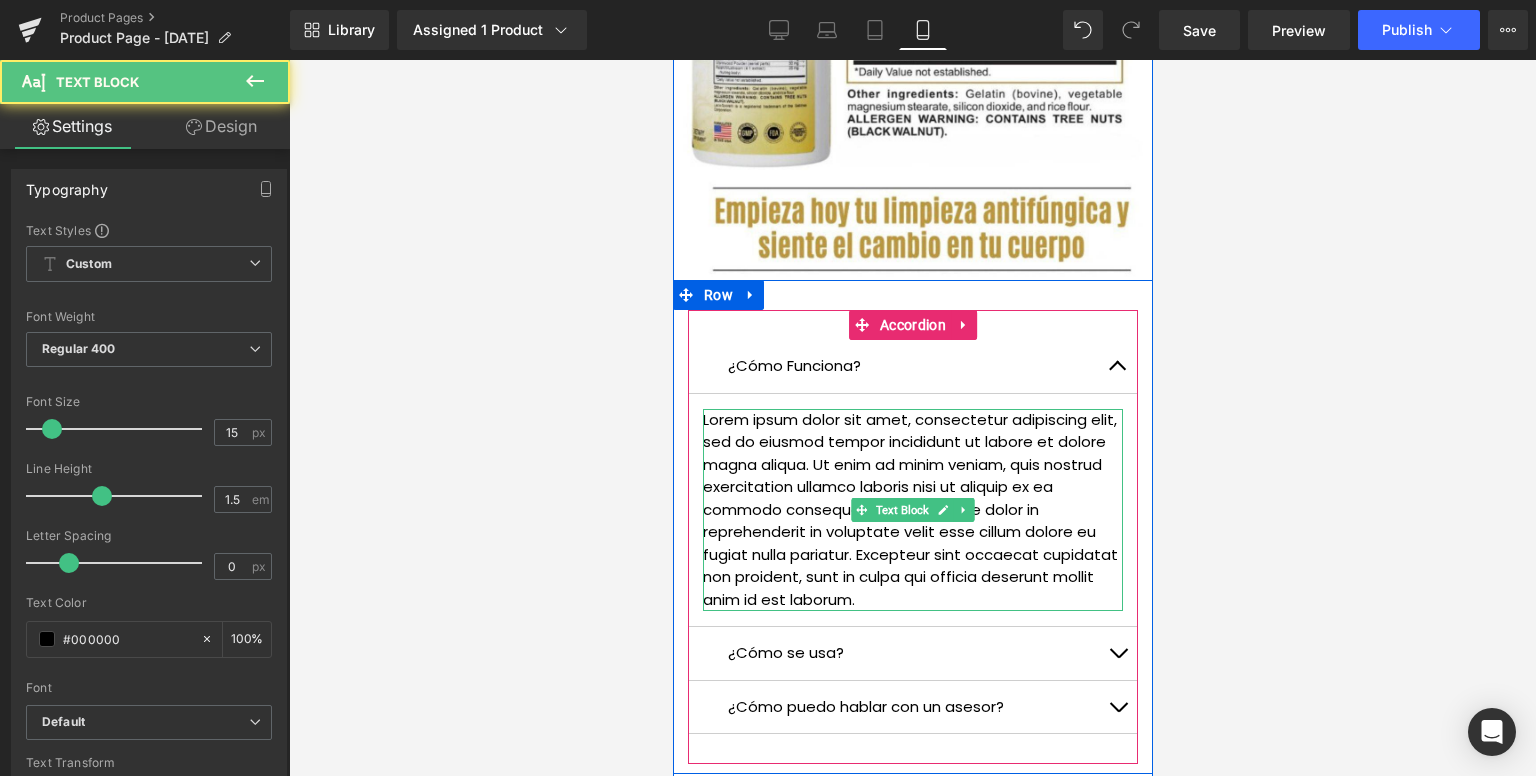 click on "Lorem ipsum dolor sit amet, consectetur adipiscing elit, sed do eiusmod tempor incididunt ut labore et dolore magna aliqua. Ut enim ad minim veniam, quis nostrud exercitation ullamco laboris nisi ut aliquip ex ea commodo consequat. Duis aute irure dolor in reprehenderit in voluptate velit esse cillum dolore eu fugiat nulla pariatur. Excepteur sint occaecat cupidatat non proident, sunt in culpa qui officia deserunt mollit anim id est laborum." at bounding box center [912, 510] 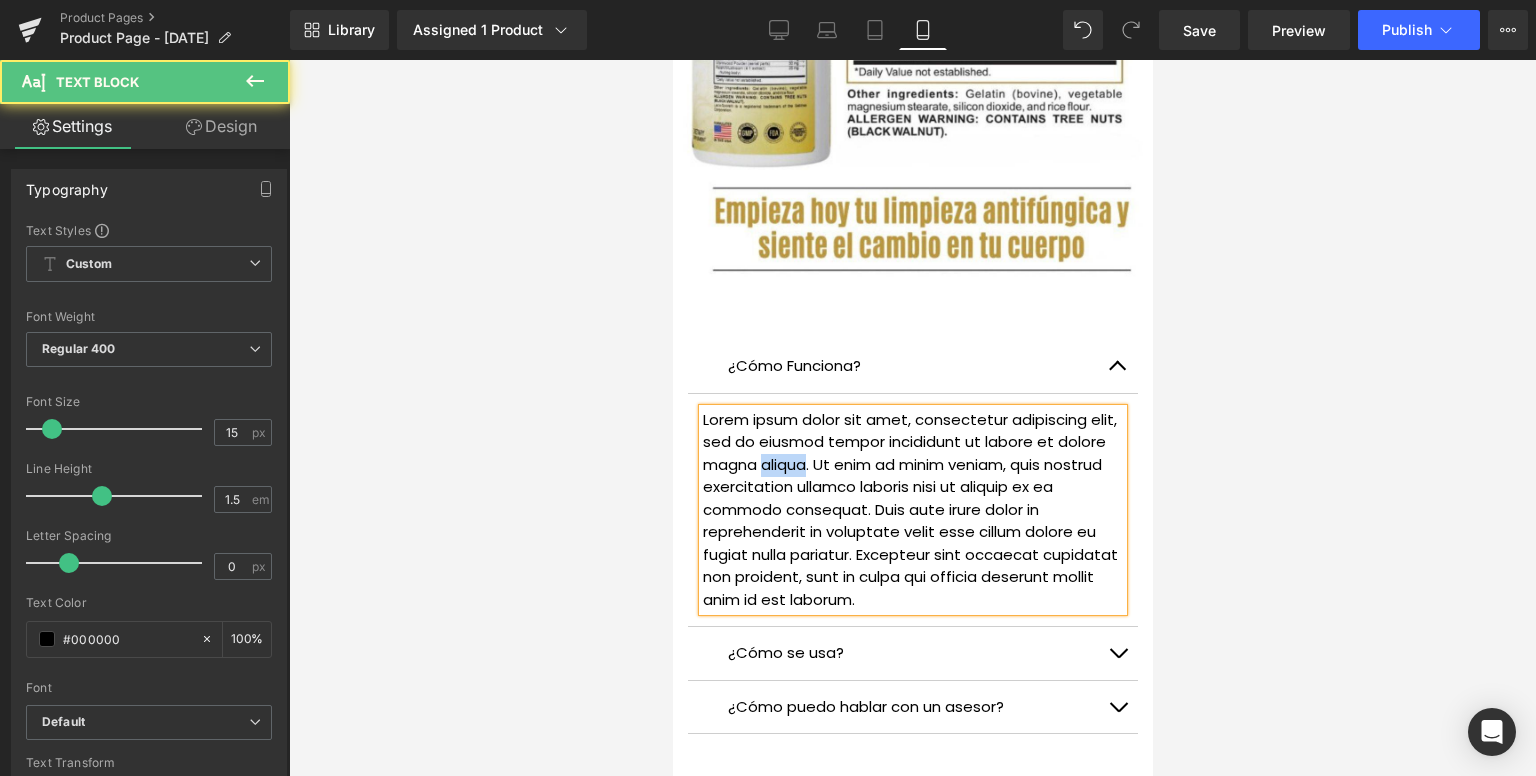 click on "Lorem ipsum dolor sit amet, consectetur adipiscing elit, sed do eiusmod tempor incididunt ut labore et dolore magna aliqua. Ut enim ad minim veniam, quis nostrud exercitation ullamco laboris nisi ut aliquip ex ea commodo consequat. Duis aute irure dolor in reprehenderit in voluptate velit esse cillum dolore eu fugiat nulla pariatur. Excepteur sint occaecat cupidatat non proident, sunt in culpa qui officia deserunt mollit anim id est laborum." at bounding box center [912, 510] 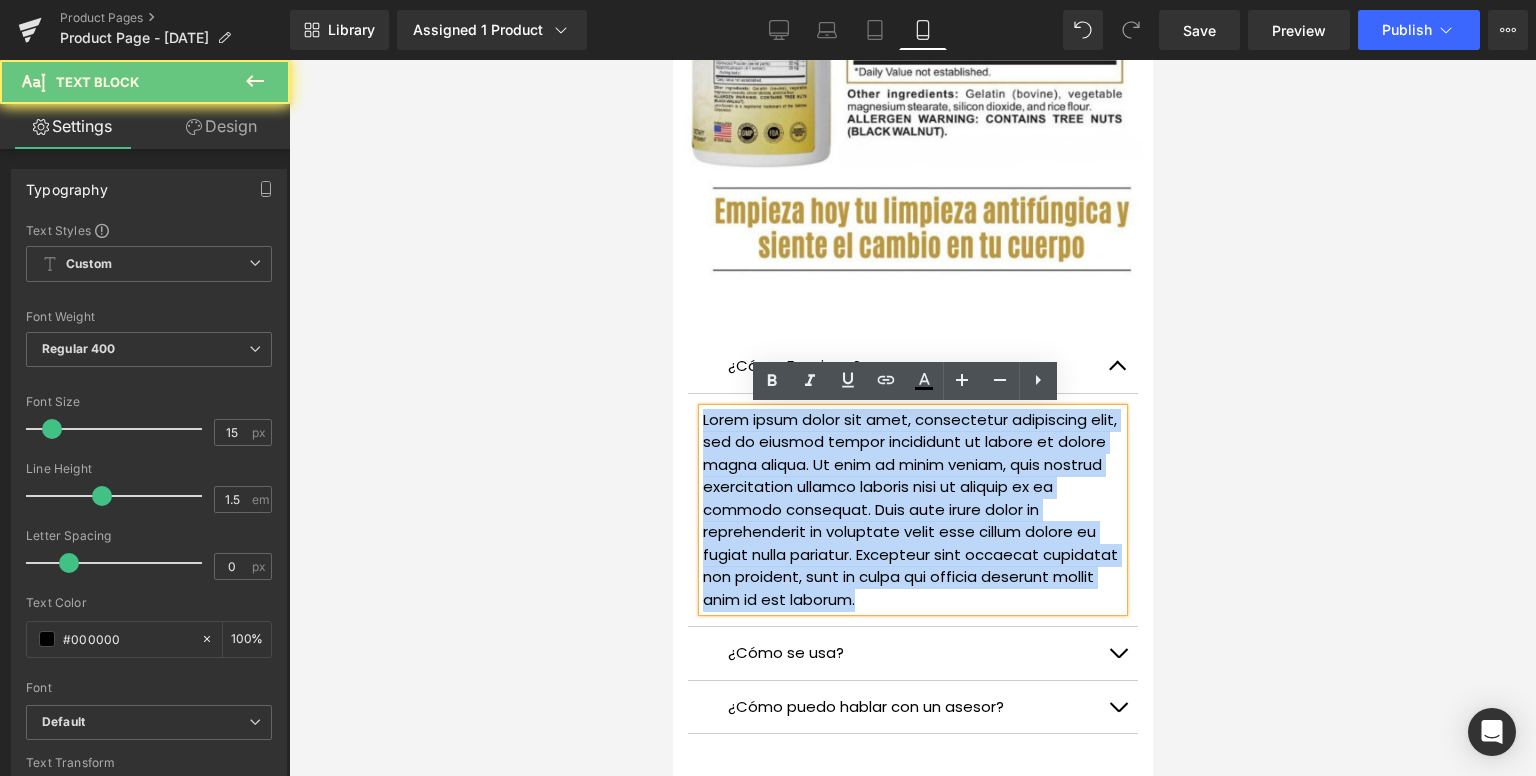 click on "Lorem ipsum dolor sit amet, consectetur adipiscing elit, sed do eiusmod tempor incididunt ut labore et dolore magna aliqua. Ut enim ad minim veniam, quis nostrud exercitation ullamco laboris nisi ut aliquip ex ea commodo consequat. Duis aute irure dolor in reprehenderit in voluptate velit esse cillum dolore eu fugiat nulla pariatur. Excepteur sint occaecat cupidatat non proident, sunt in culpa qui officia deserunt mollit anim id est laborum." at bounding box center (912, 510) 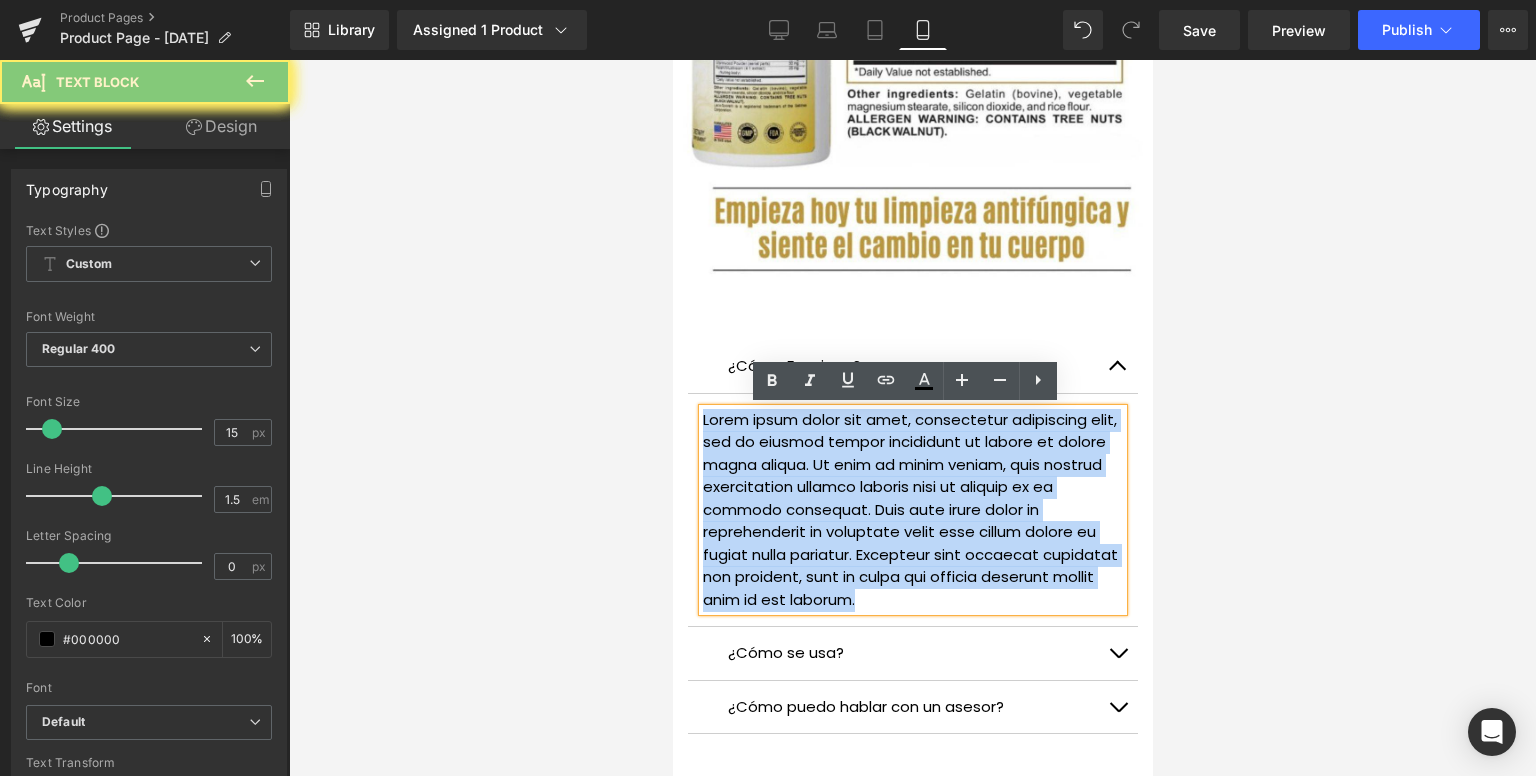 click on "Lorem ipsum dolor sit amet, consectetur adipiscing elit, sed do eiusmod tempor incididunt ut labore et dolore magna aliqua. Ut enim ad minim veniam, quis nostrud exercitation ullamco laboris nisi ut aliquip ex ea commodo consequat. Duis aute irure dolor in reprehenderit in voluptate velit esse cillum dolore eu fugiat nulla pariatur. Excepteur sint occaecat cupidatat non proident, sunt in culpa qui officia deserunt mollit anim id est laborum." at bounding box center [912, 510] 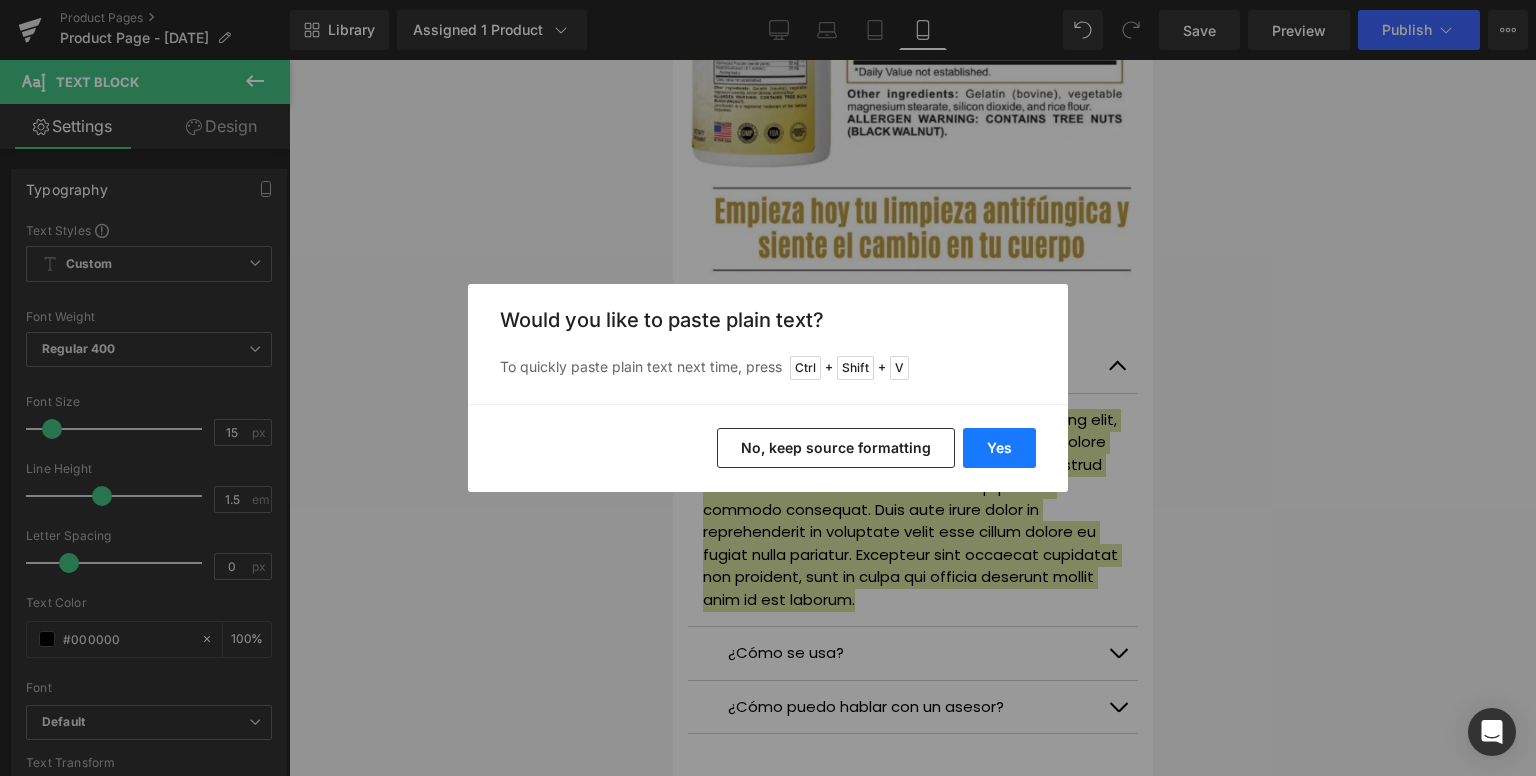 click on "Yes" at bounding box center (999, 448) 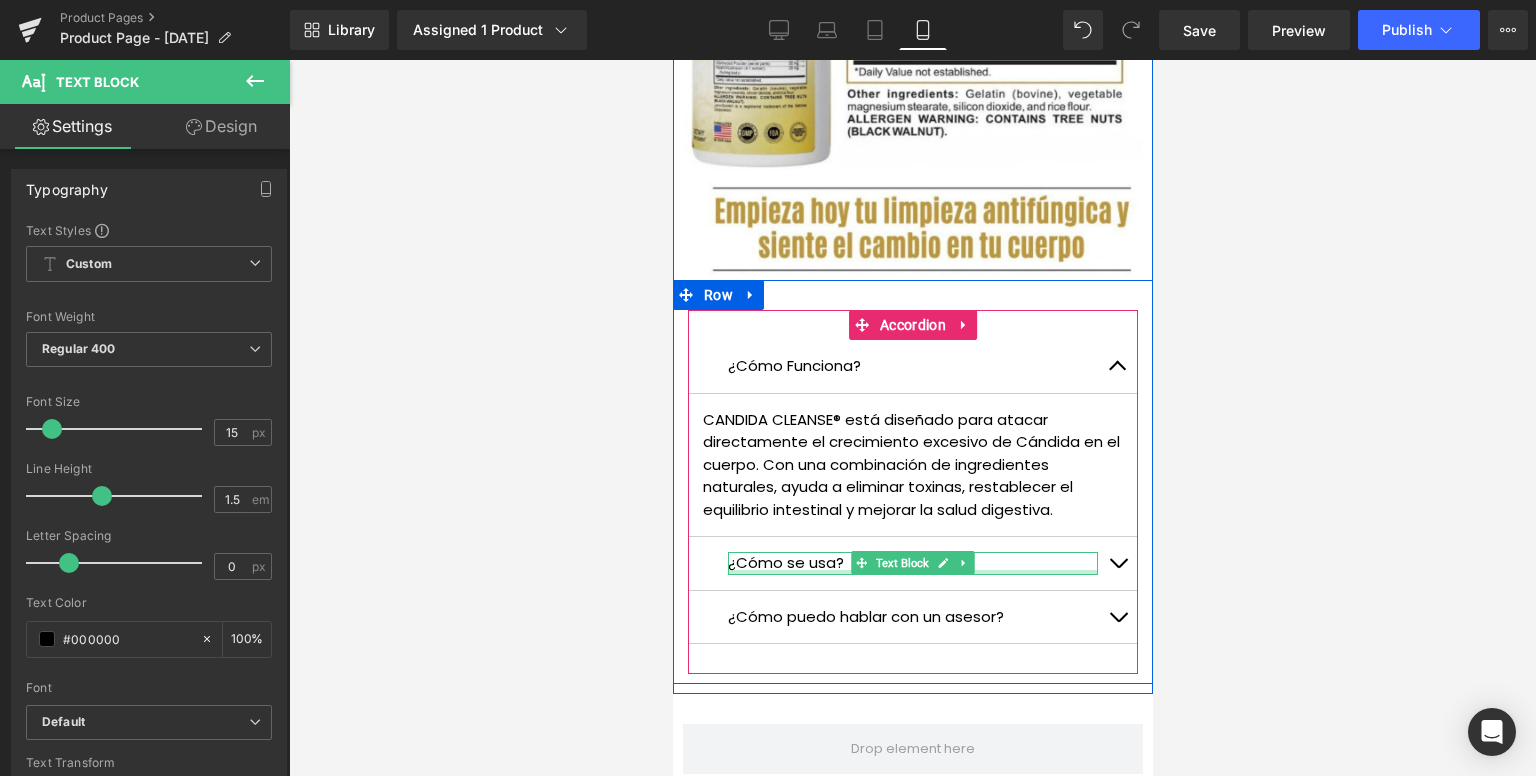 click at bounding box center [912, 572] 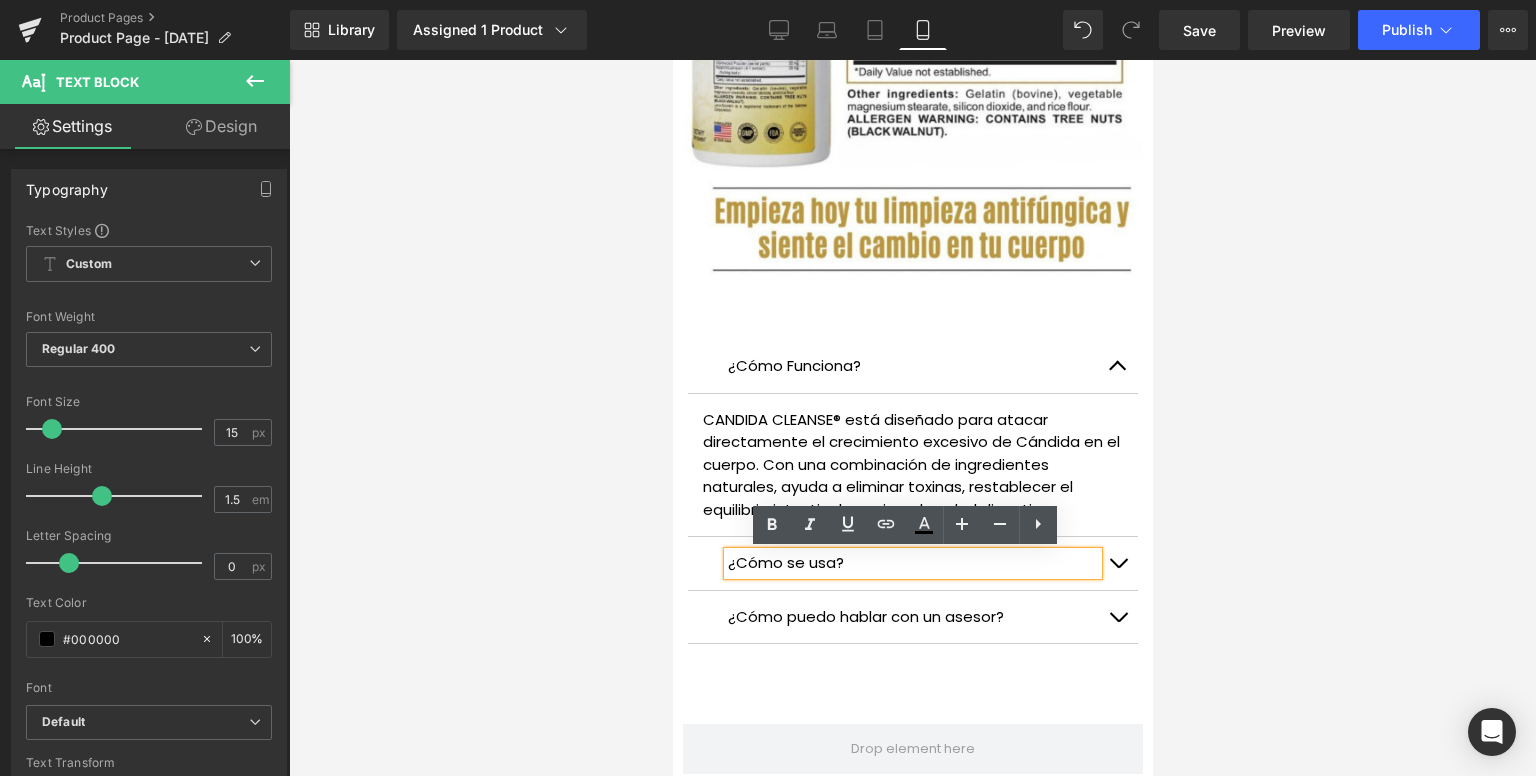 click at bounding box center [1117, 563] 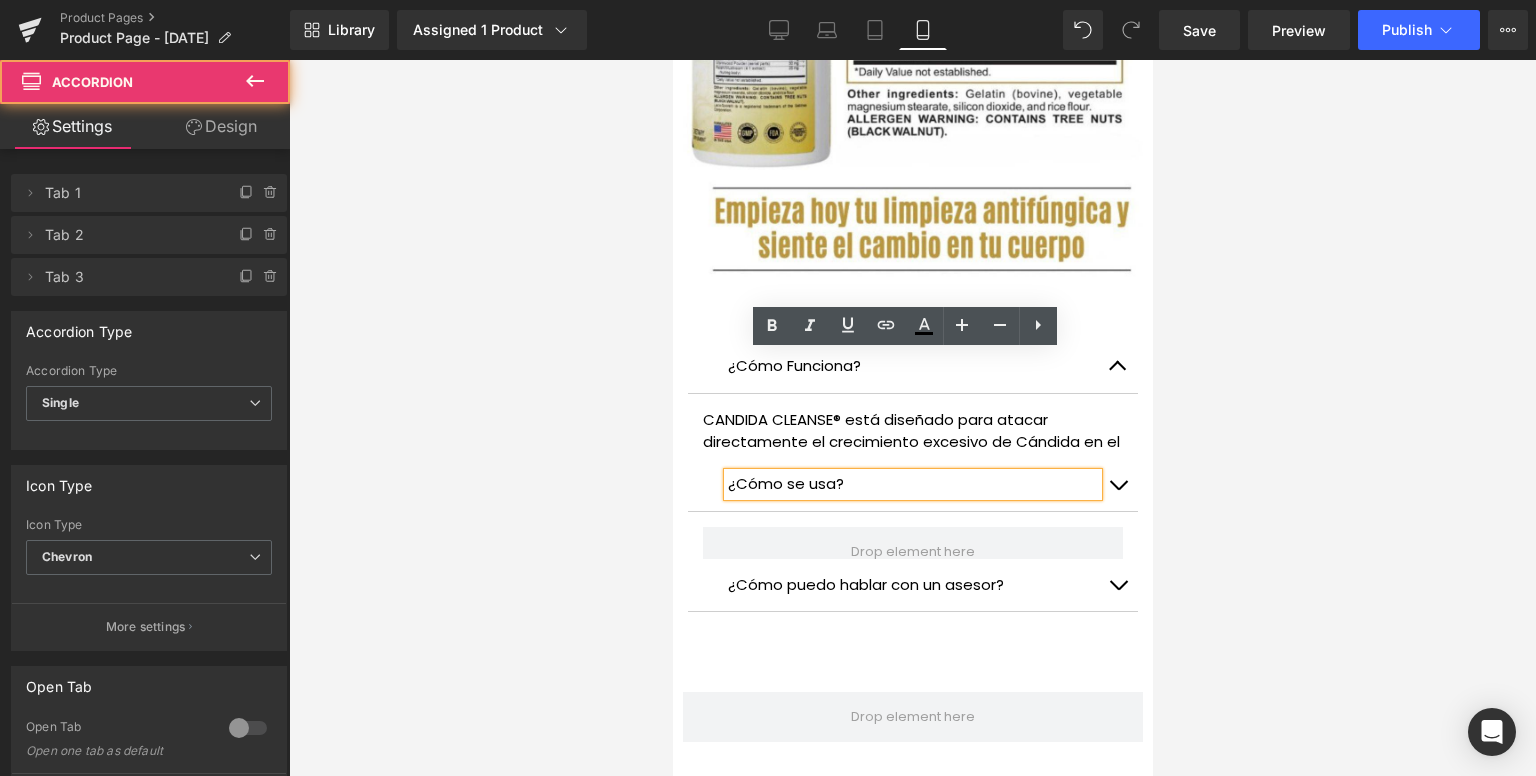 scroll, scrollTop: 3400, scrollLeft: 0, axis: vertical 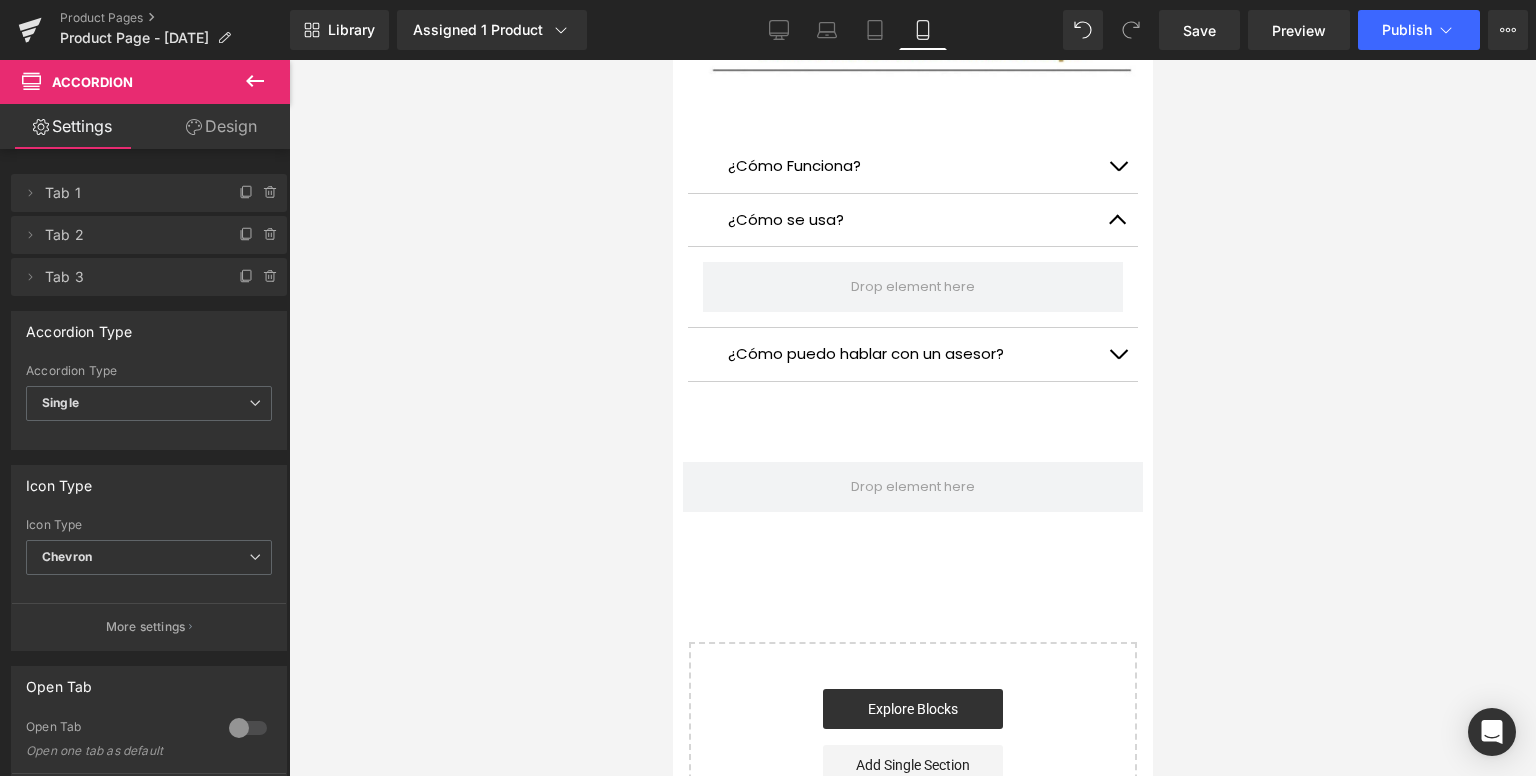click 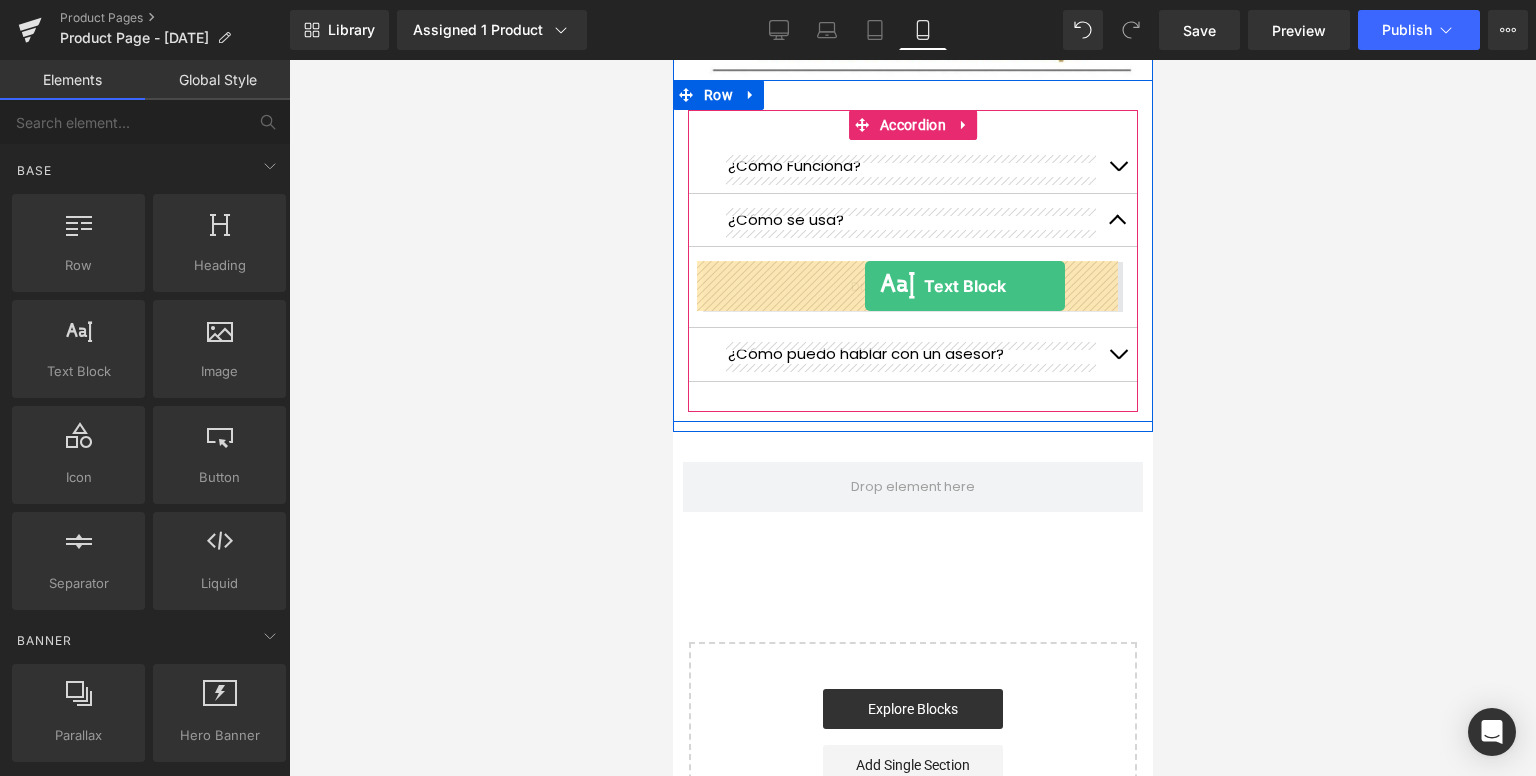 drag, startPoint x: 764, startPoint y: 410, endPoint x: 864, endPoint y: 286, distance: 159.29846 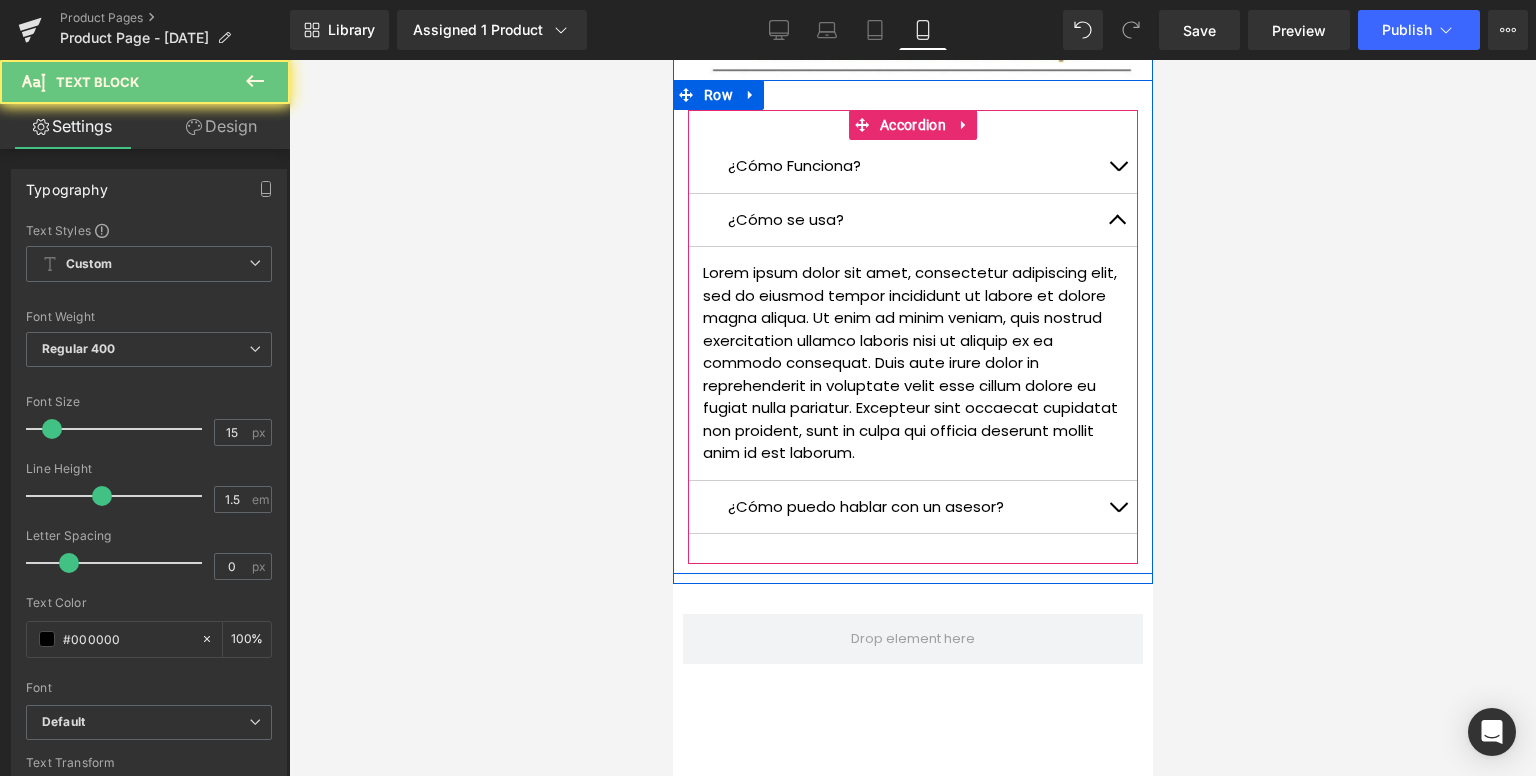 click on "Lorem ipsum dolor sit amet, consectetur adipiscing elit, sed do eiusmod tempor incididunt ut labore et dolore magna aliqua. Ut enim ad minim veniam, quis nostrud exercitation ullamco laboris nisi ut aliquip ex ea commodo consequat. Duis aute irure dolor in reprehenderit in voluptate velit esse cillum dolore eu fugiat nulla pariatur. Excepteur sint occaecat cupidatat non proident, sunt in culpa qui officia deserunt mollit anim id est laborum." at bounding box center [912, 363] 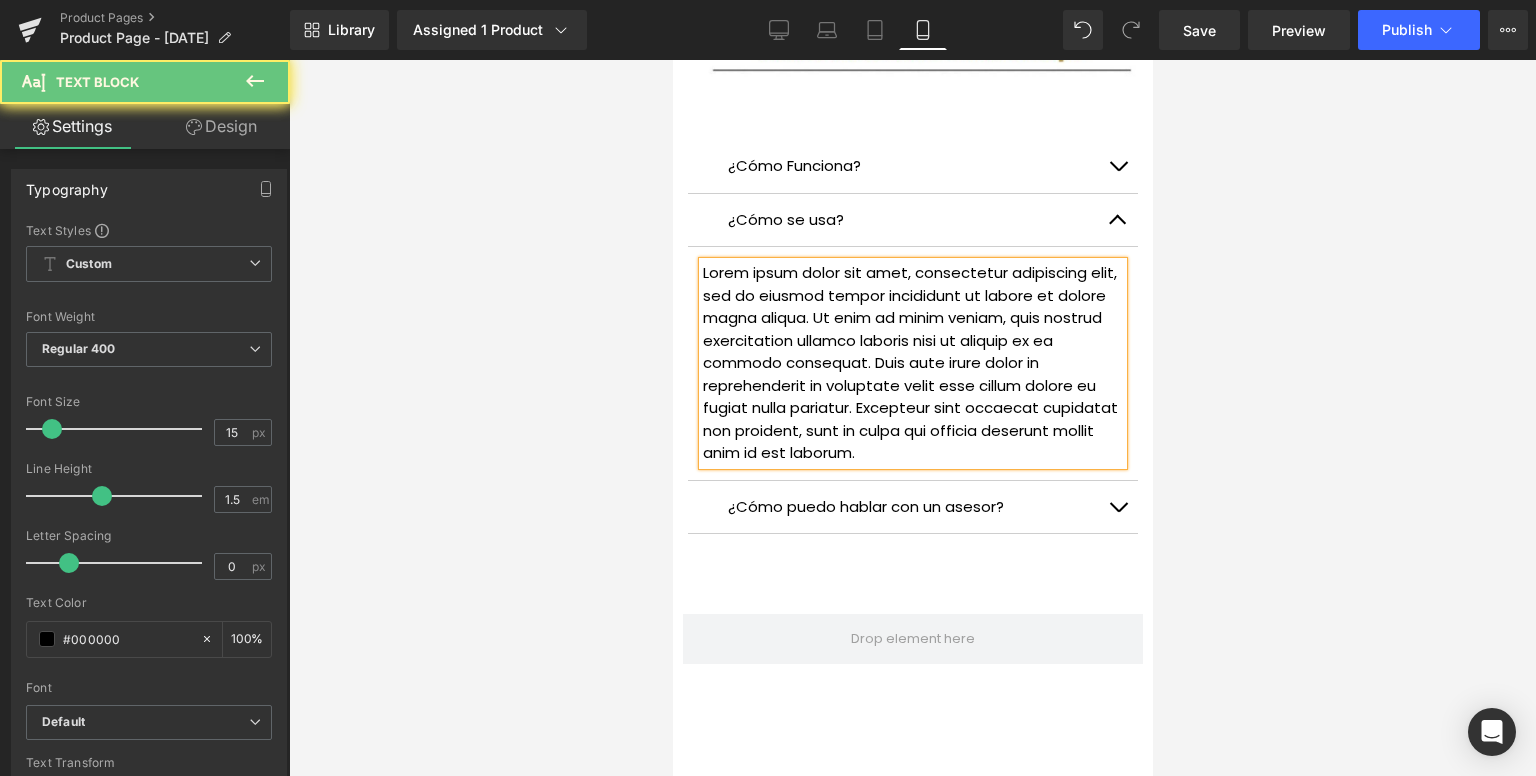 click on "Lorem ipsum dolor sit amet, consectetur adipiscing elit, sed do eiusmod tempor incididunt ut labore et dolore magna aliqua. Ut enim ad minim veniam, quis nostrud exercitation ullamco laboris nisi ut aliquip ex ea commodo consequat. Duis aute irure dolor in reprehenderit in voluptate velit esse cillum dolore eu fugiat nulla pariatur. Excepteur sint occaecat cupidatat non proident, sunt in culpa qui officia deserunt mollit anim id est laborum." at bounding box center [912, 363] 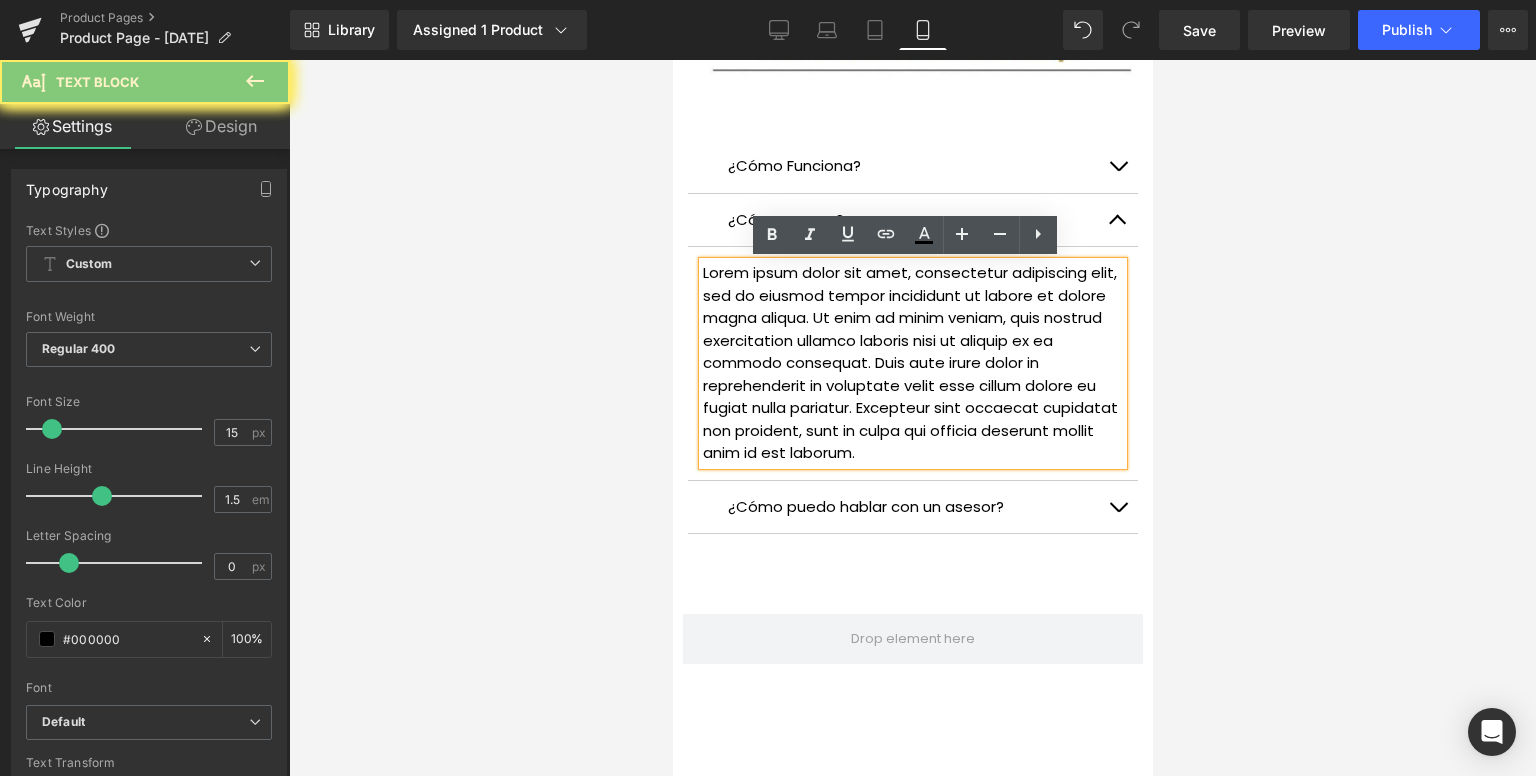 click on "Lorem ipsum dolor sit amet, consectetur adipiscing elit, sed do eiusmod tempor incididunt ut labore et dolore magna aliqua. Ut enim ad minim veniam, quis nostrud exercitation ullamco laboris nisi ut aliquip ex ea commodo consequat. Duis aute irure dolor in reprehenderit in voluptate velit esse cillum dolore eu fugiat nulla pariatur. Excepteur sint occaecat cupidatat non proident, sunt in culpa qui officia deserunt mollit anim id est laborum." at bounding box center [912, 363] 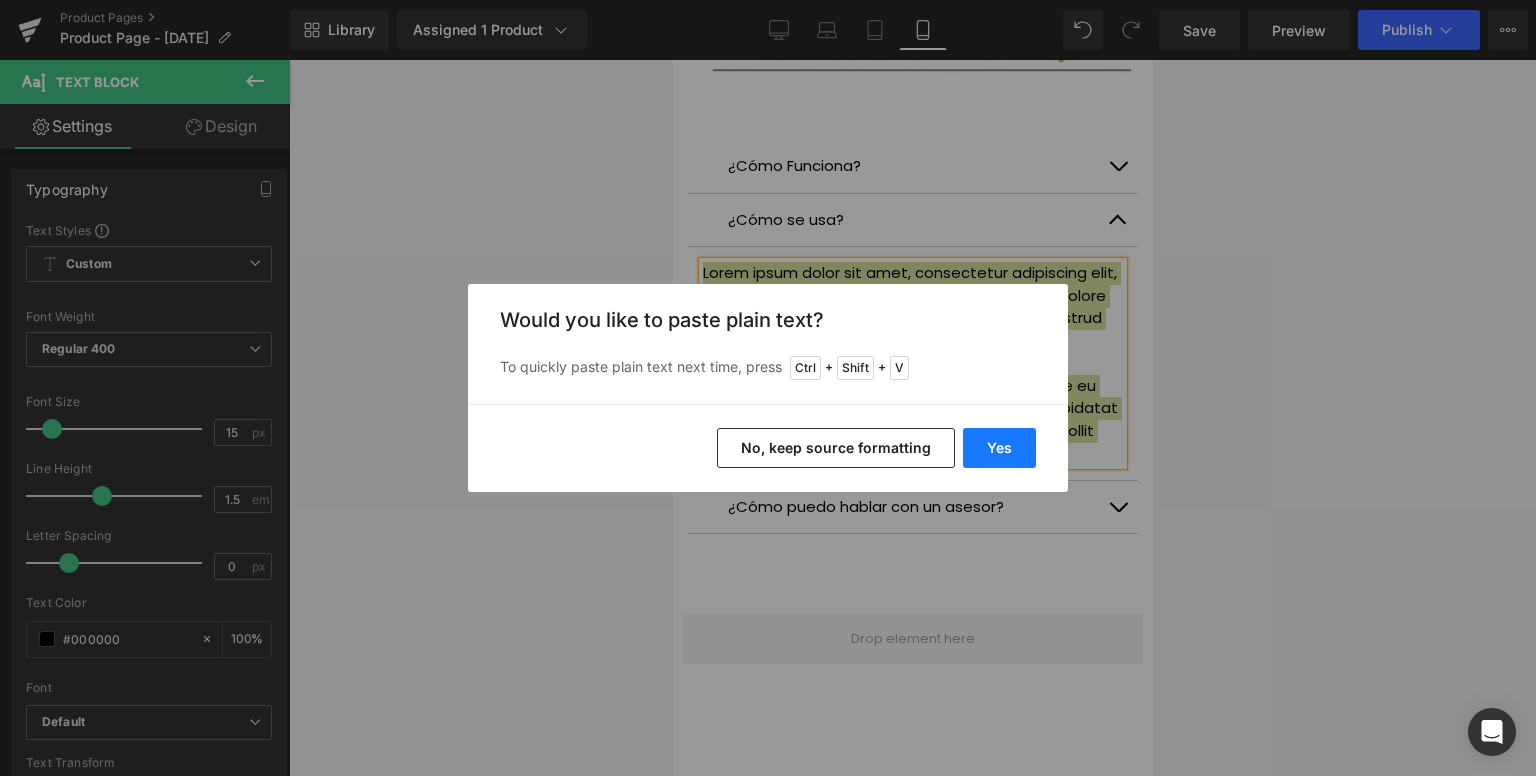click on "Yes" at bounding box center (999, 448) 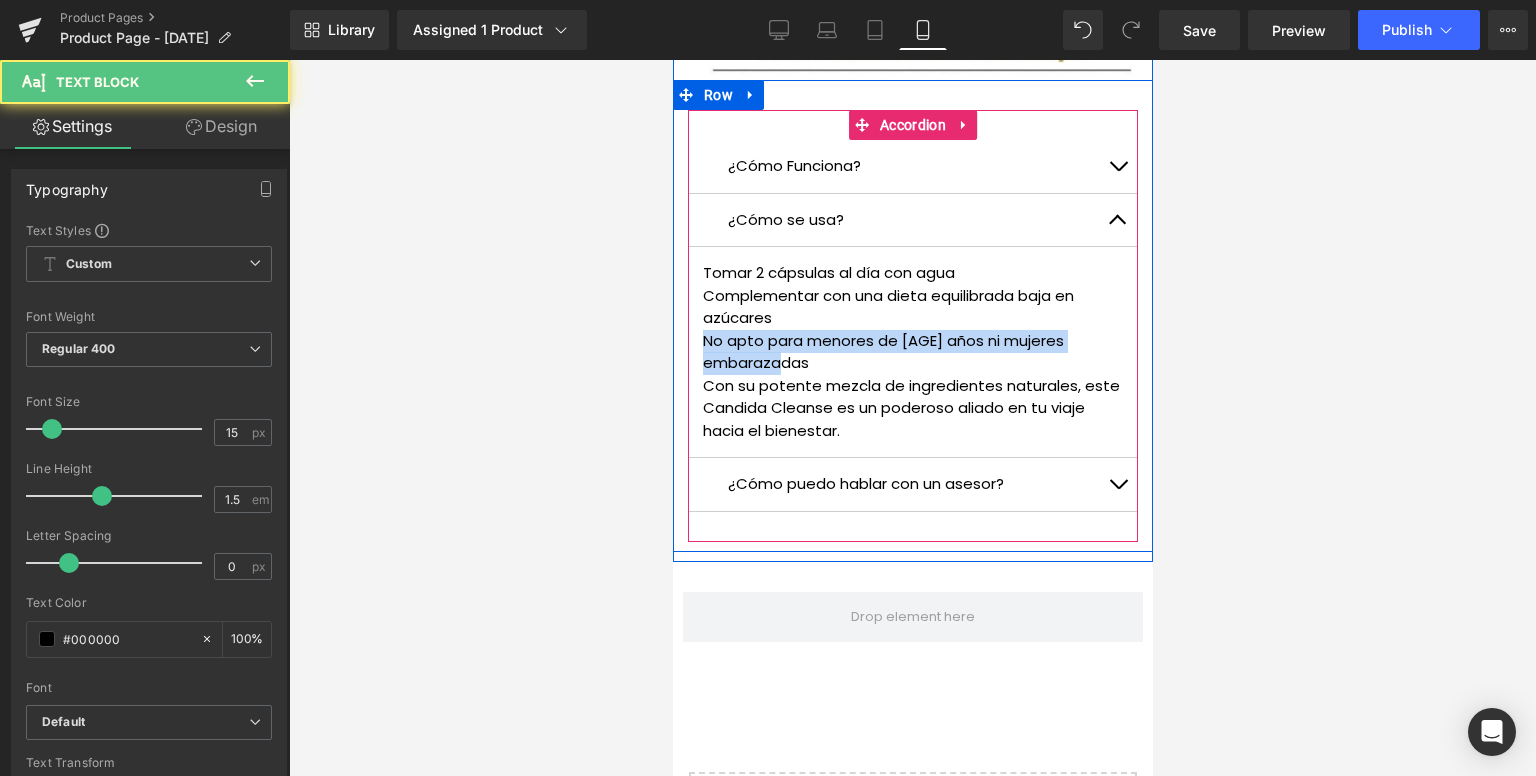 drag, startPoint x: 815, startPoint y: 362, endPoint x: 689, endPoint y: 348, distance: 126.77539 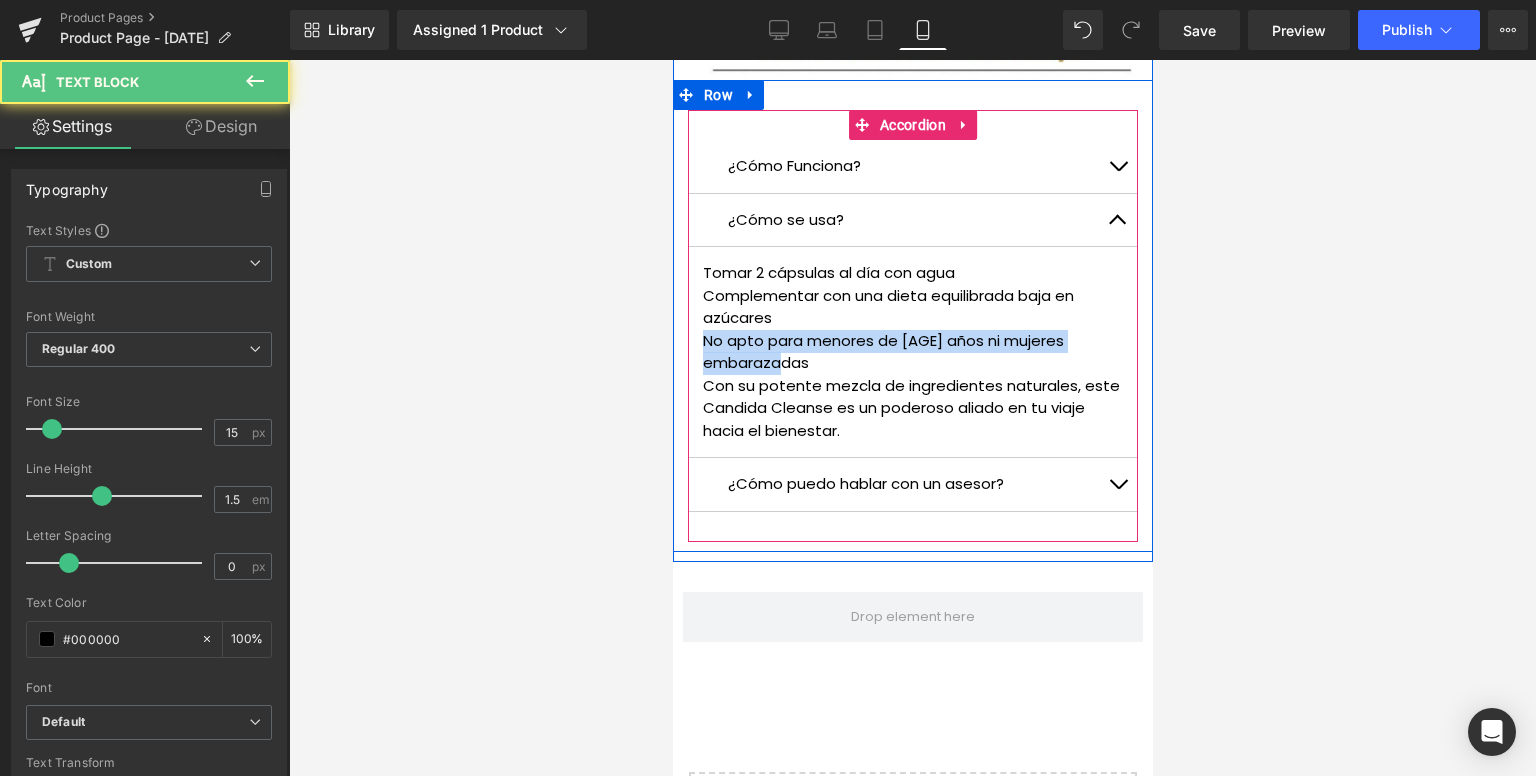 click on "Tomar 2 cápsulas al día con agua Complementar con una dieta equilibrada baja en azúcares No apto para menores de [AGE] años ni mujeres embarazadas Con su potente mezcla de ingredientes naturales, este Candida Cleanse es un poderoso aliado en tu viaje hacia el bienestar.
Text Block" at bounding box center [912, 352] 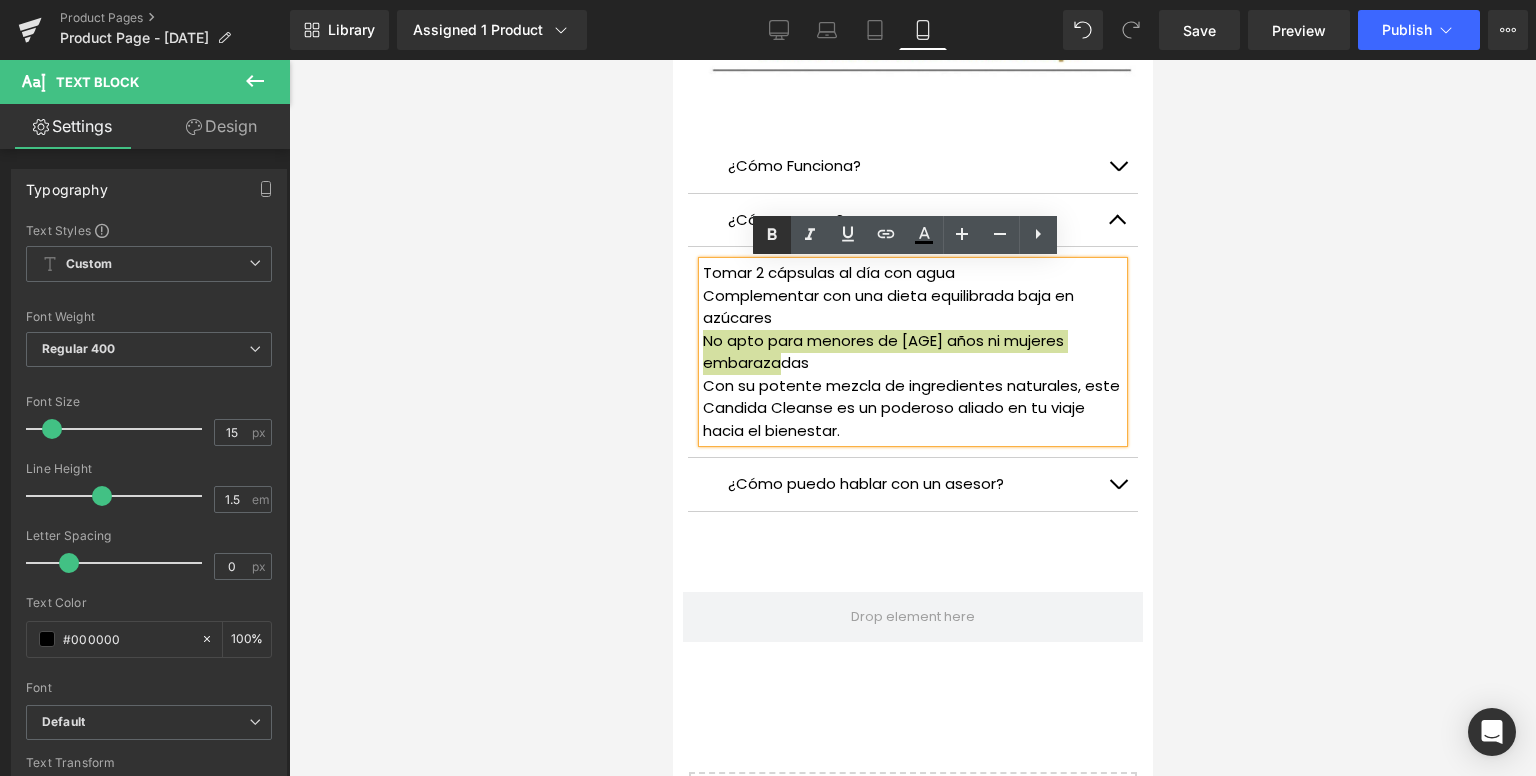 click 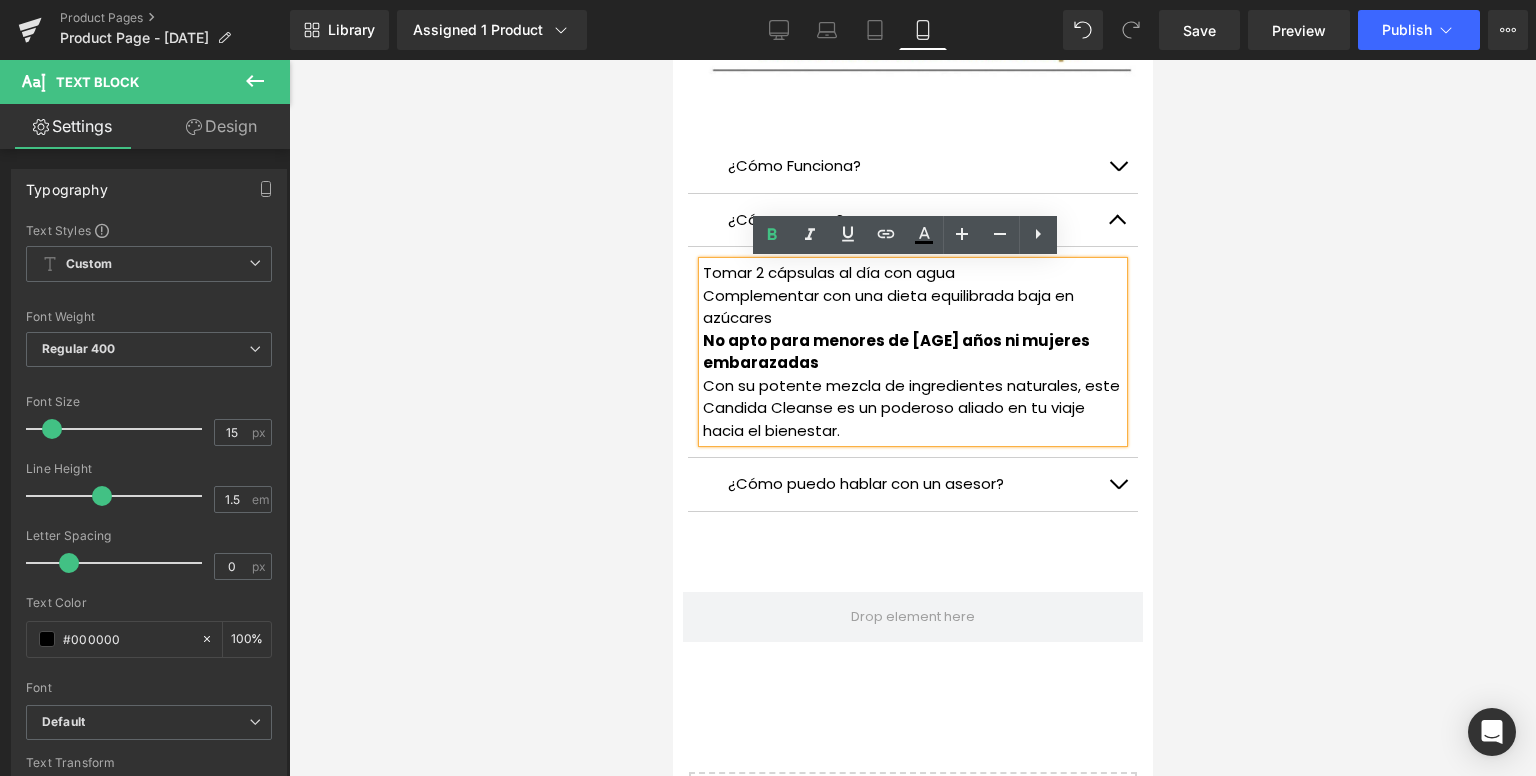 click on "Con su potente mezcla de ingredientes naturales, este Candida Cleanse es un poderoso aliado en tu viaje hacia el bienestar." at bounding box center [912, 409] 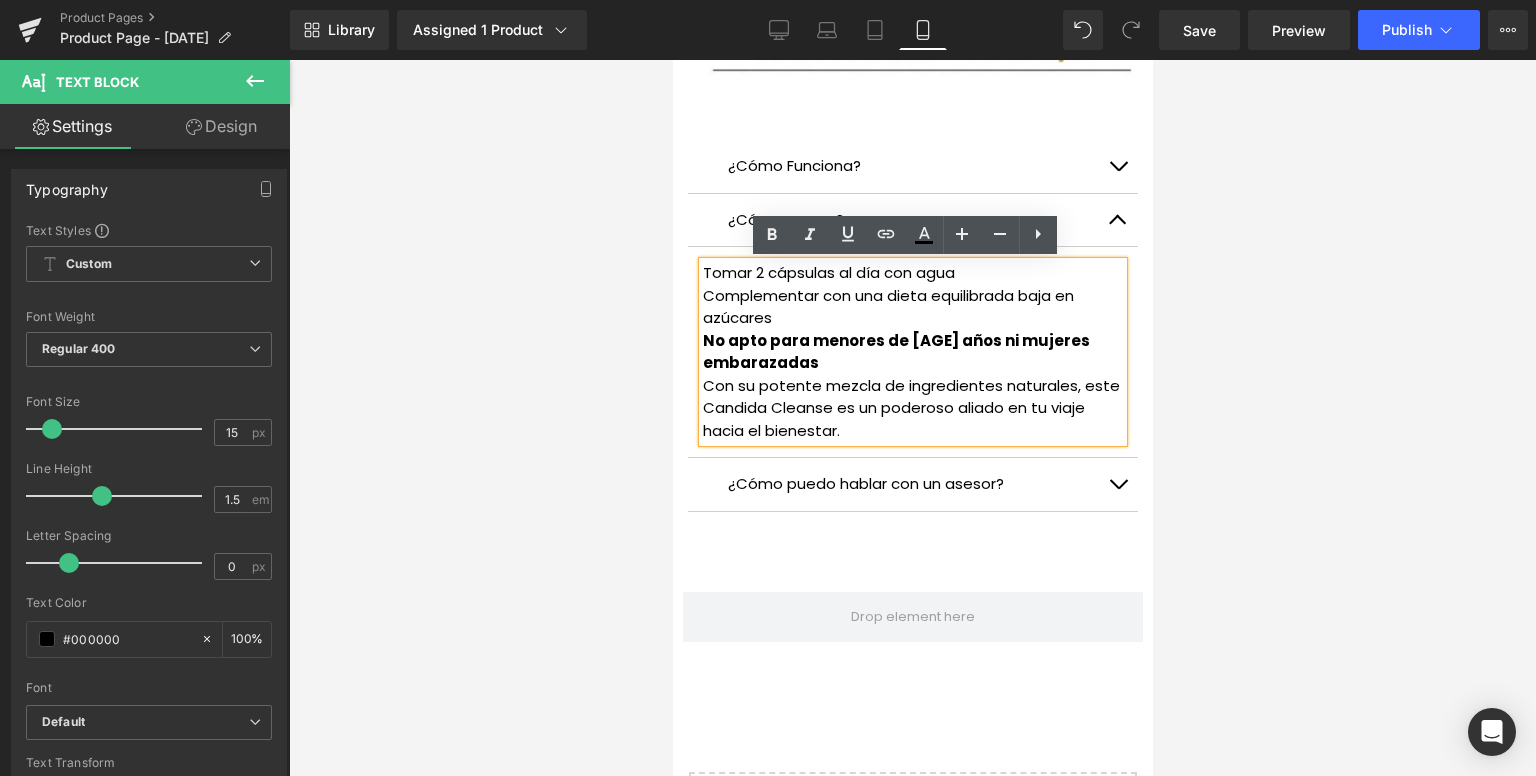 click on "Cómo puedo hablar con un asesor?
Text Block" at bounding box center [912, 485] 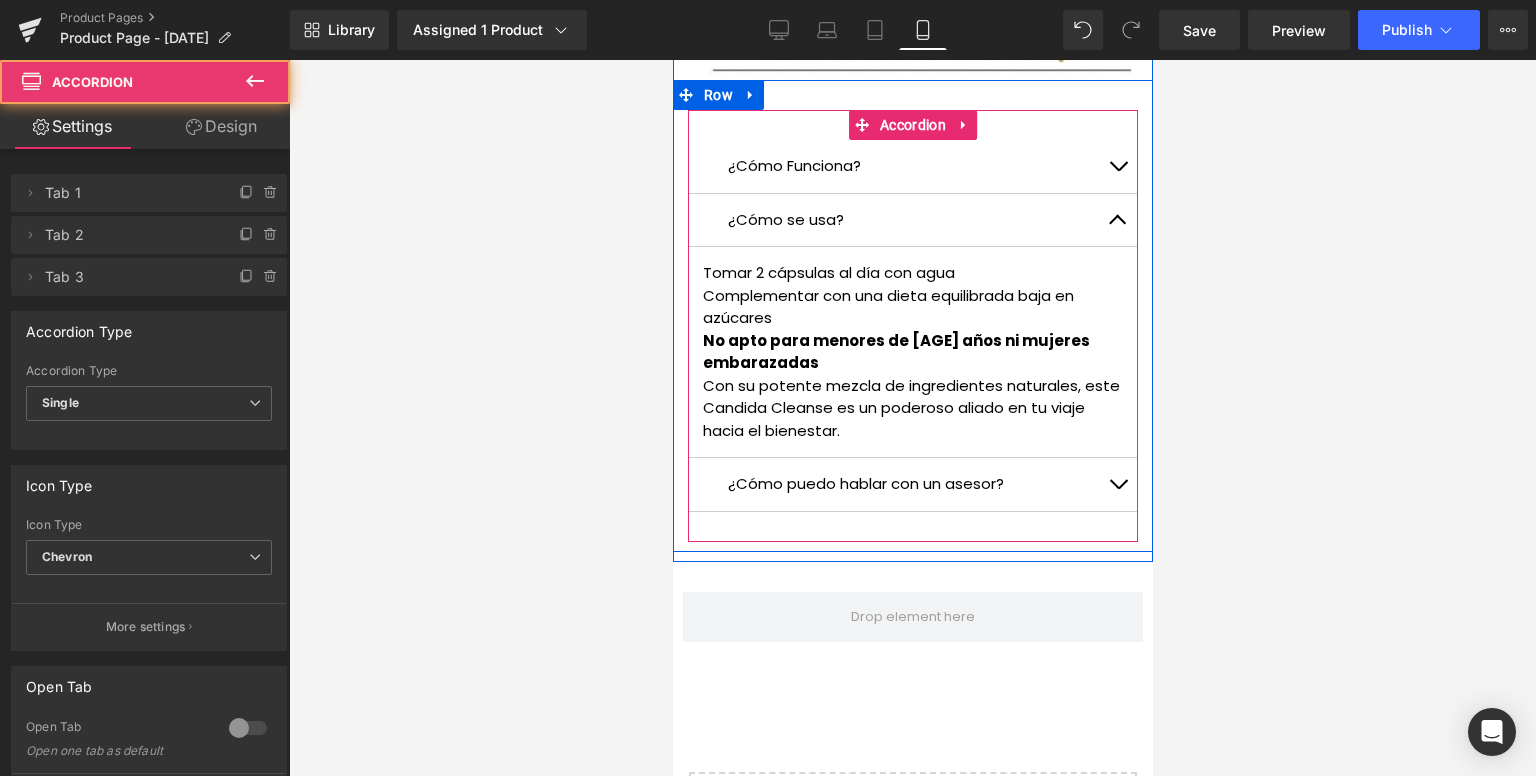click at bounding box center [1117, 484] 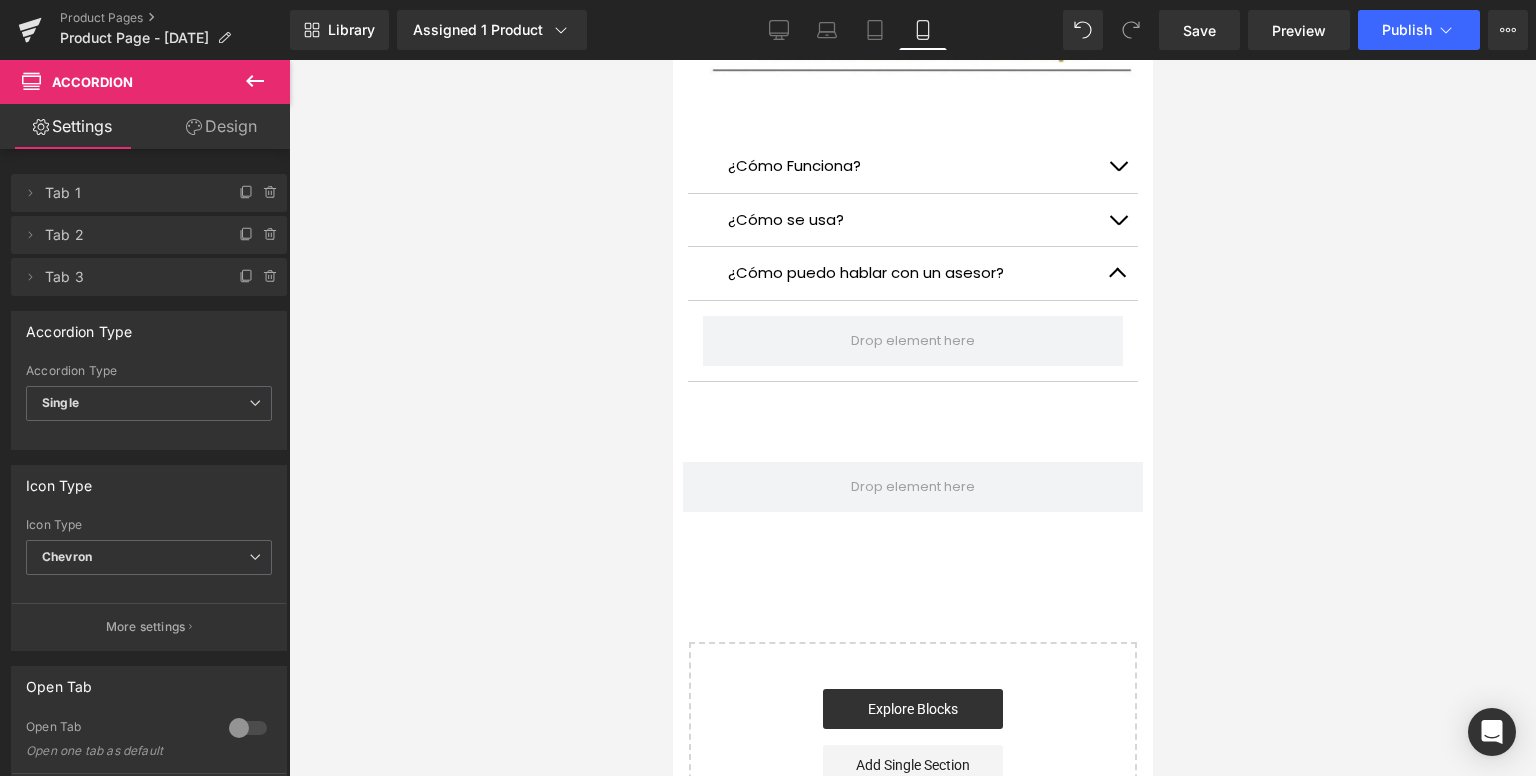click 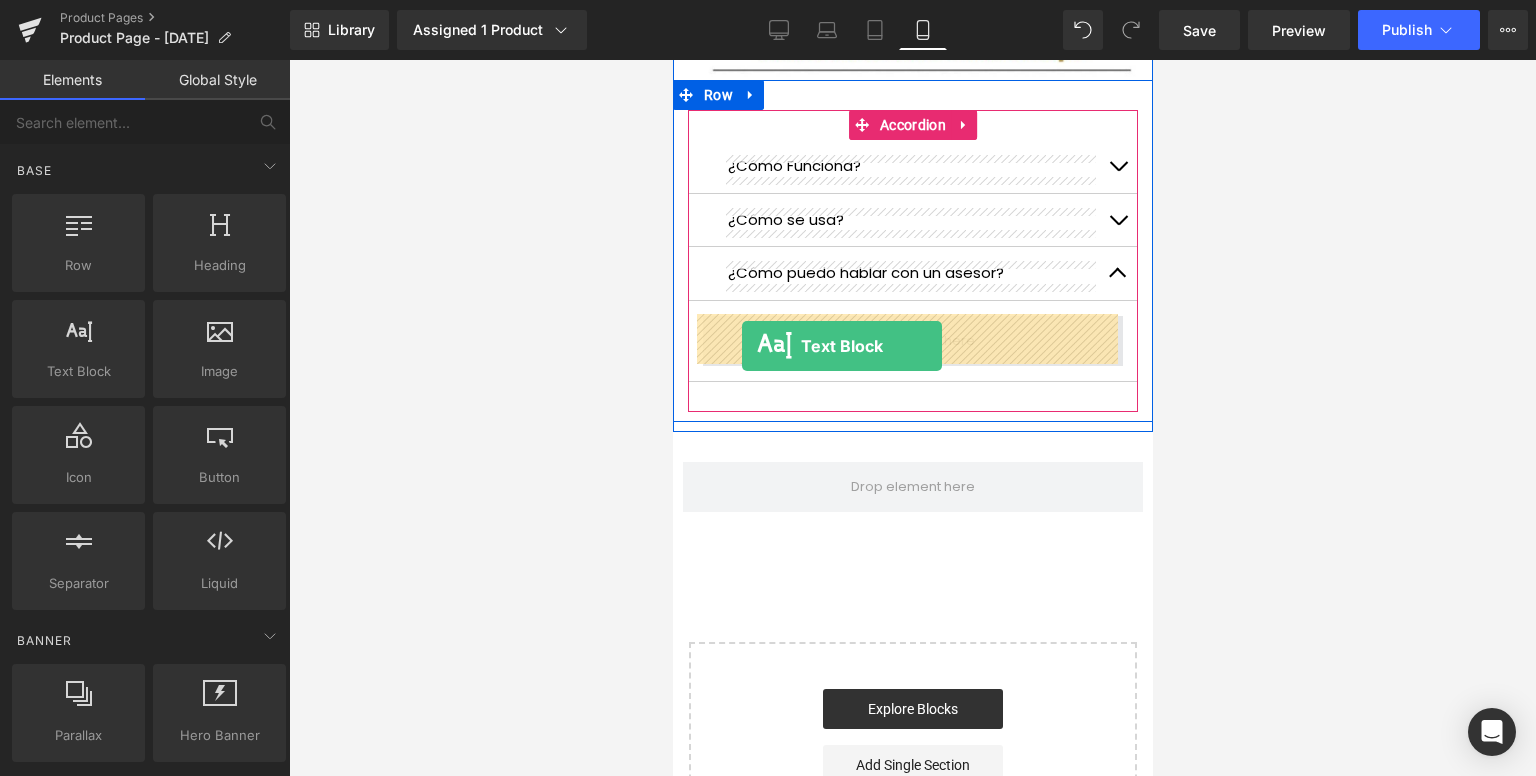 drag, startPoint x: 771, startPoint y: 401, endPoint x: 741, endPoint y: 346, distance: 62.649822 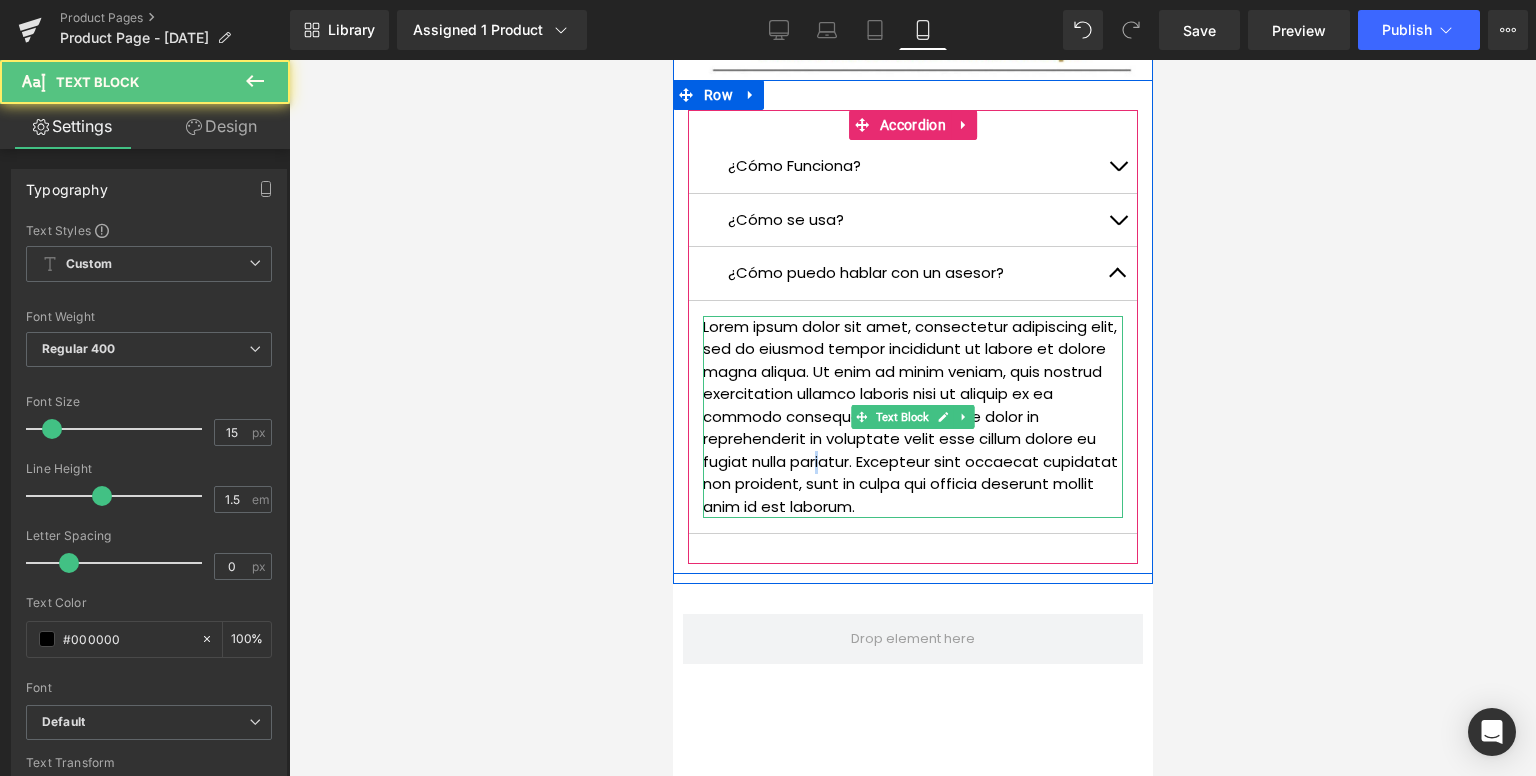 drag, startPoint x: 813, startPoint y: 461, endPoint x: 803, endPoint y: 440, distance: 23.259407 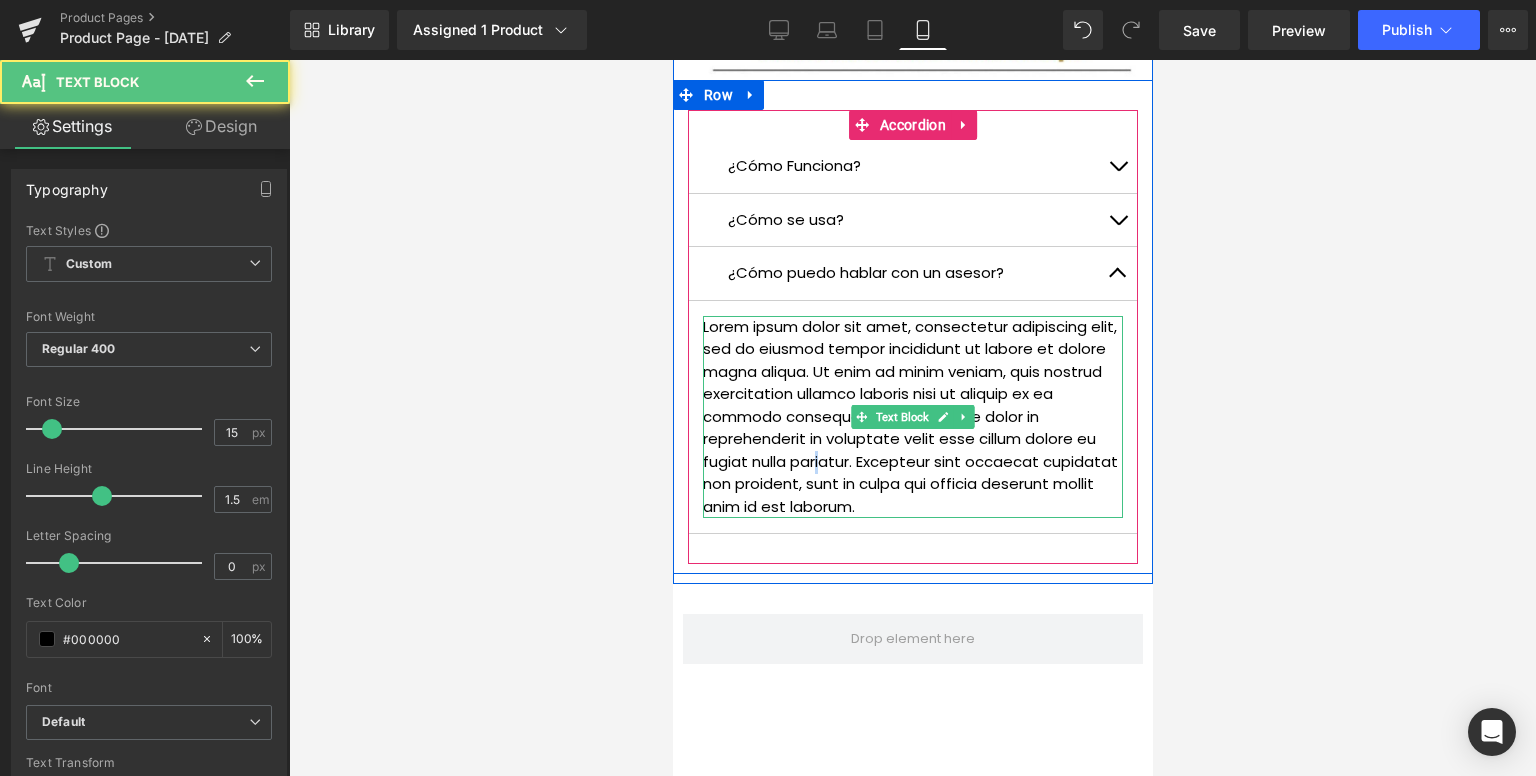 click on "Lorem ipsum dolor sit amet, consectetur adipiscing elit, sed do eiusmod tempor incididunt ut labore et dolore magna aliqua. Ut enim ad minim veniam, quis nostrud exercitation ullamco laboris nisi ut aliquip ex ea commodo consequat. Duis aute irure dolor in reprehenderit in voluptate velit esse cillum dolore eu fugiat nulla pariatur. Excepteur sint occaecat cupidatat non proident, sunt in culpa qui officia deserunt mollit anim id est laborum." at bounding box center (912, 417) 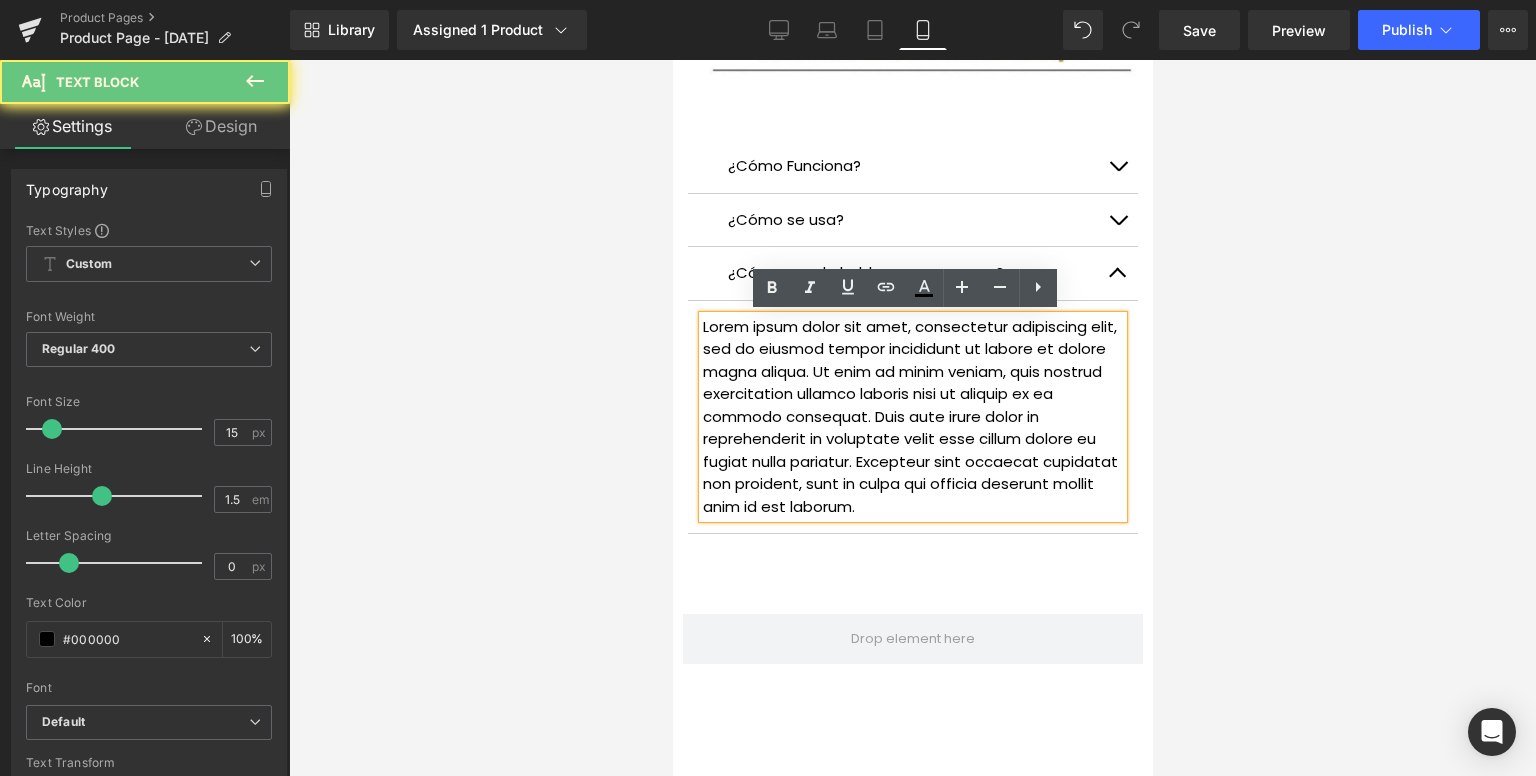 click on "Lorem ipsum dolor sit amet, consectetur adipiscing elit, sed do eiusmod tempor incididunt ut labore et dolore magna aliqua. Ut enim ad minim veniam, quis nostrud exercitation ullamco laboris nisi ut aliquip ex ea commodo consequat. Duis aute irure dolor in reprehenderit in voluptate velit esse cillum dolore eu fugiat nulla pariatur. Excepteur sint occaecat cupidatat non proident, sunt in culpa qui officia deserunt mollit anim id est laborum." at bounding box center [912, 417] 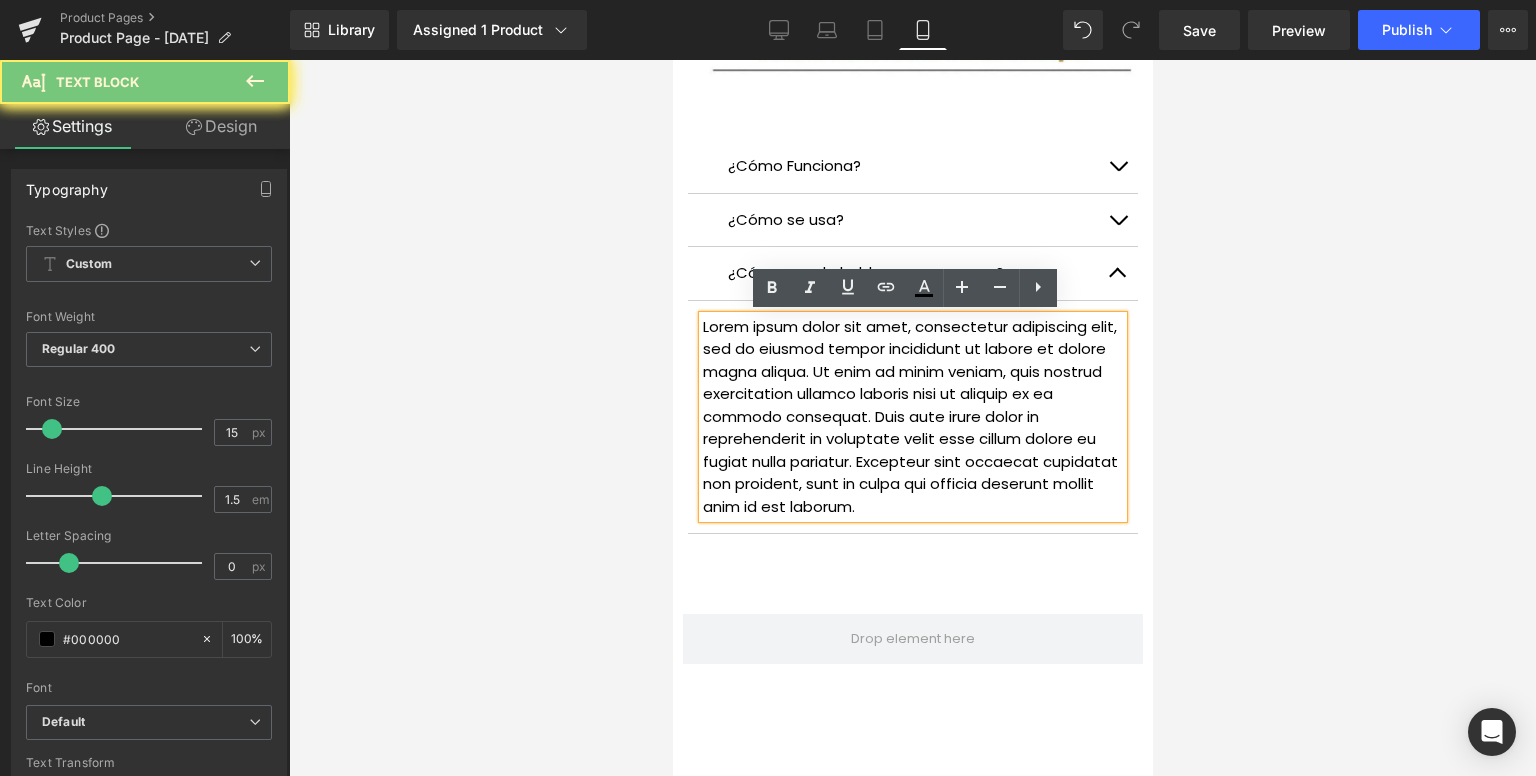click on "Lorem ipsum dolor sit amet, consectetur adipiscing elit, sed do eiusmod tempor incididunt ut labore et dolore magna aliqua. Ut enim ad minim veniam, quis nostrud exercitation ullamco laboris nisi ut aliquip ex ea commodo consequat. Duis aute irure dolor in reprehenderit in voluptate velit esse cillum dolore eu fugiat nulla pariatur. Excepteur sint occaecat cupidatat non proident, sunt in culpa qui officia deserunt mollit anim id est laborum." at bounding box center (912, 417) 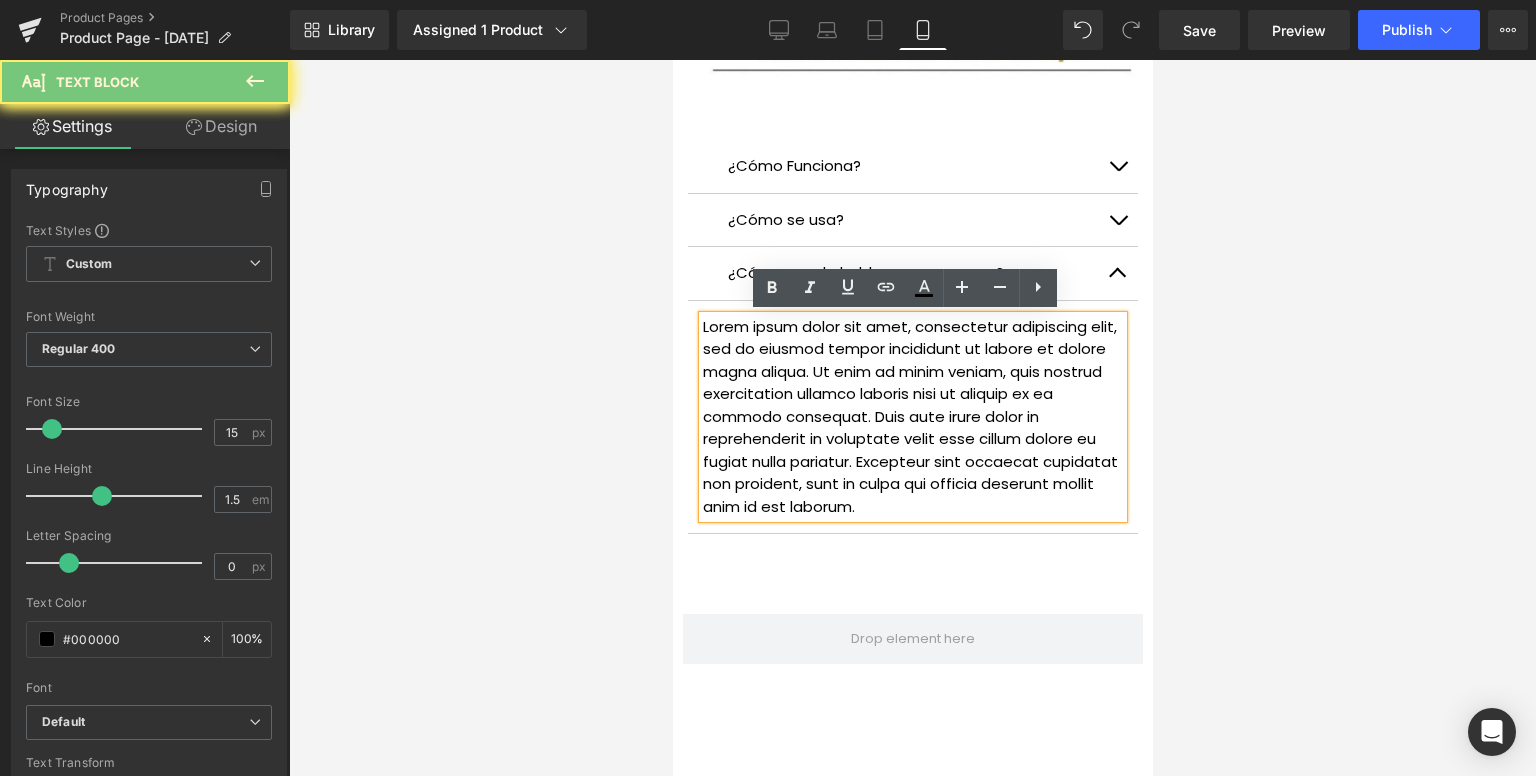 click on "Lorem ipsum dolor sit amet, consectetur adipiscing elit, sed do eiusmod tempor incididunt ut labore et dolore magna aliqua. Ut enim ad minim veniam, quis nostrud exercitation ullamco laboris nisi ut aliquip ex ea commodo consequat. Duis aute irure dolor in reprehenderit in voluptate velit esse cillum dolore eu fugiat nulla pariatur. Excepteur sint occaecat cupidatat non proident, sunt in culpa qui officia deserunt mollit anim id est laborum." at bounding box center [912, 417] 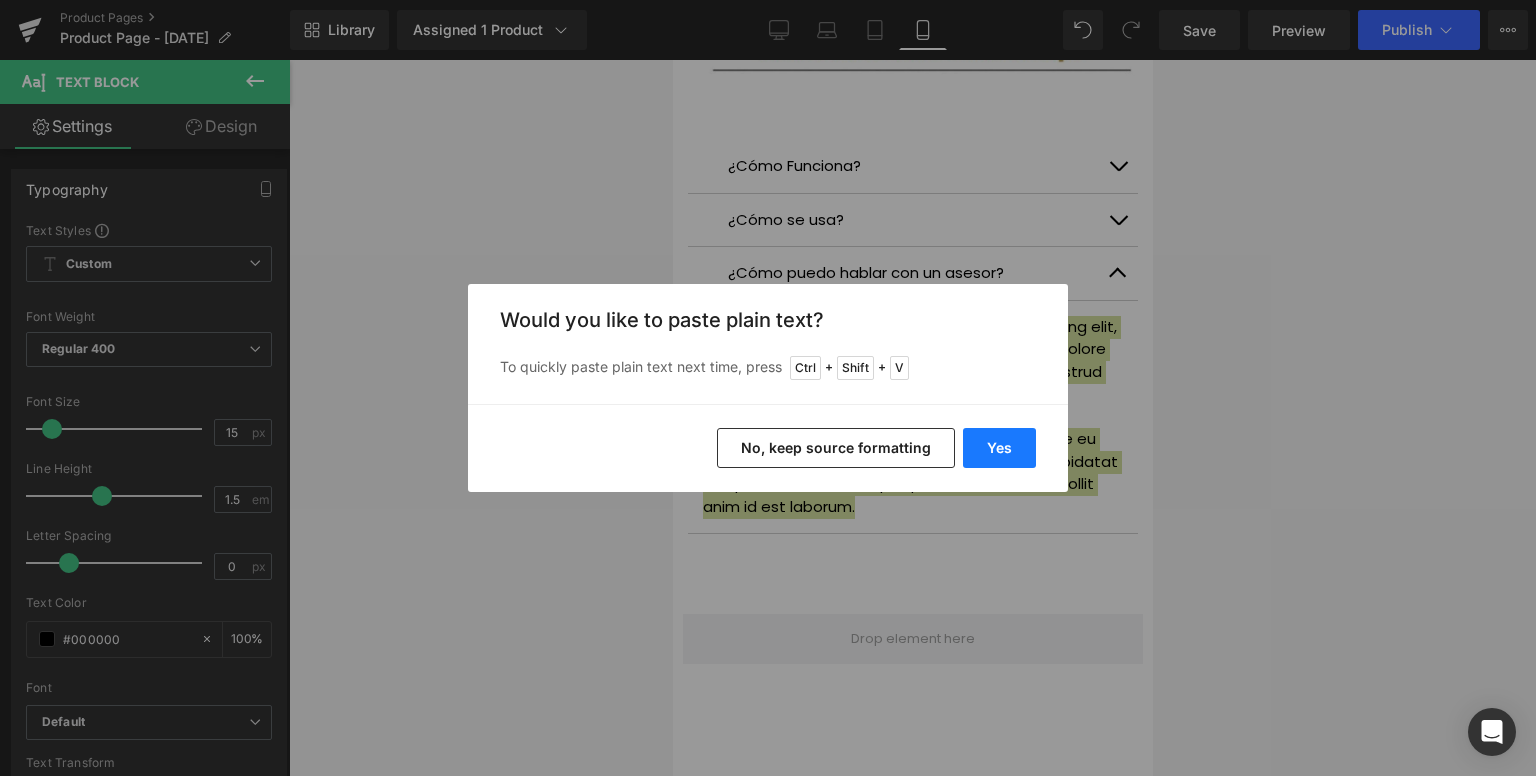 click on "Yes" at bounding box center [999, 448] 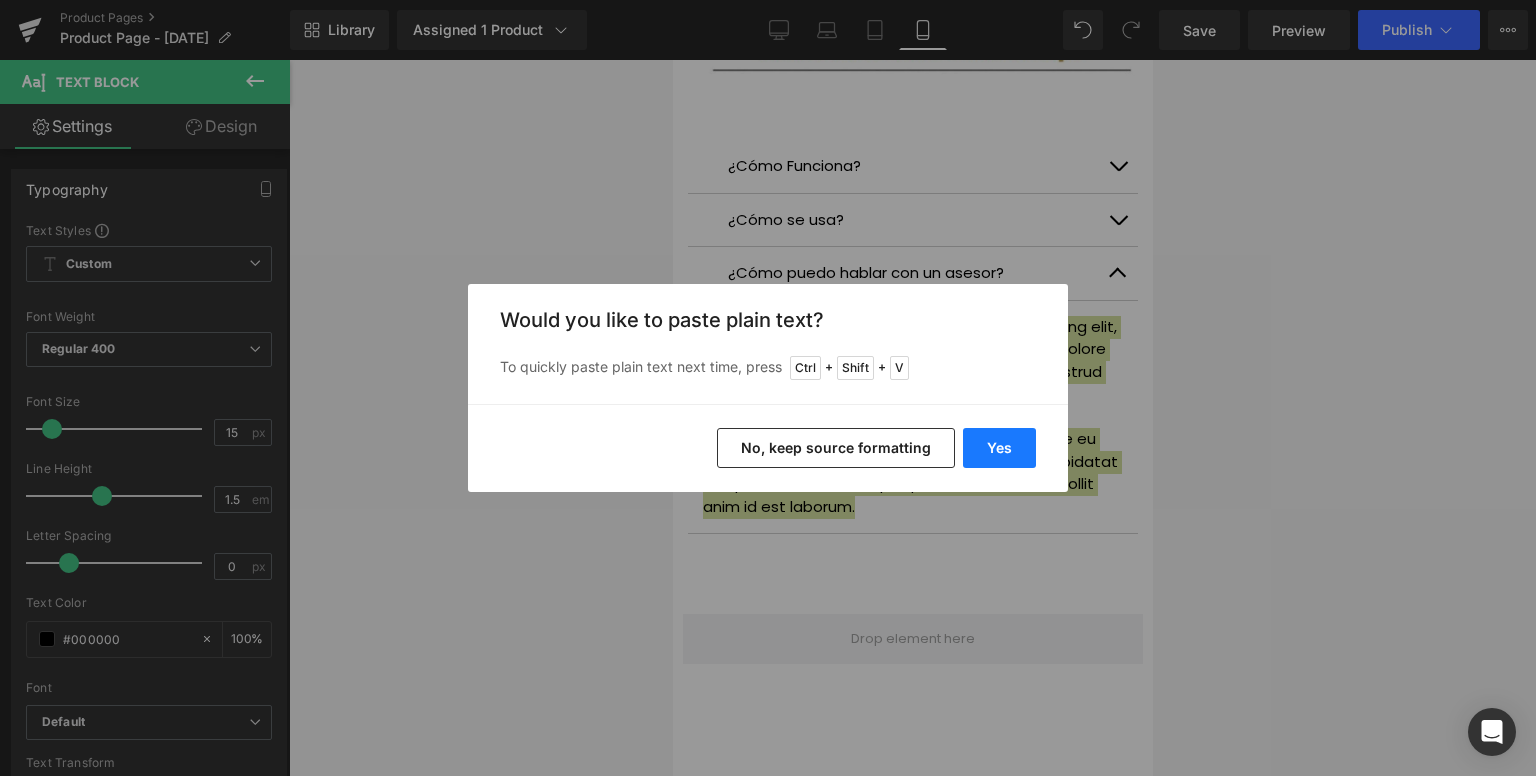 type 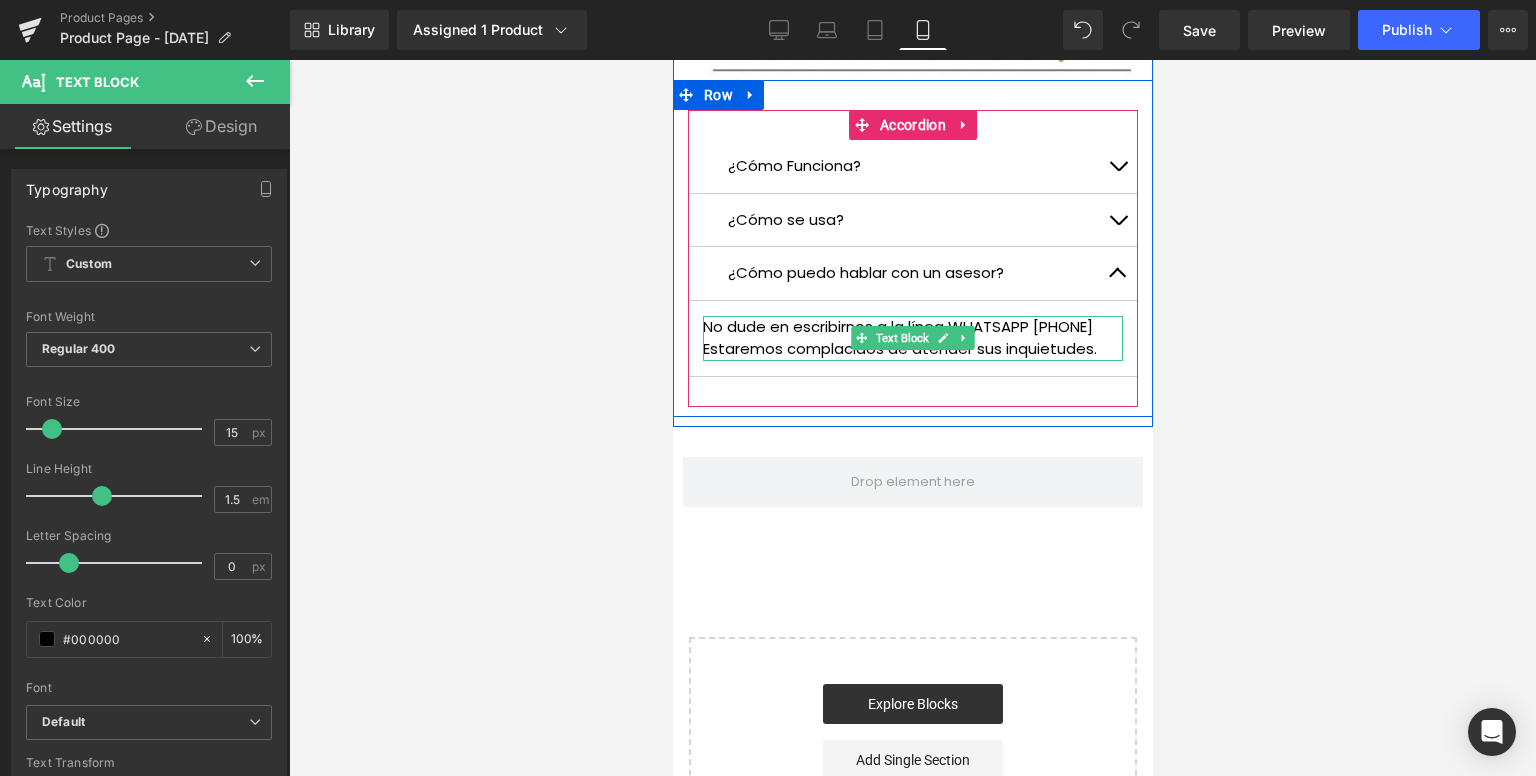 click on "No dude en escribirnos a la línea WHATSAPP [PHONE] Estaremos complacidos de atender sus inquietudes." at bounding box center (912, 338) 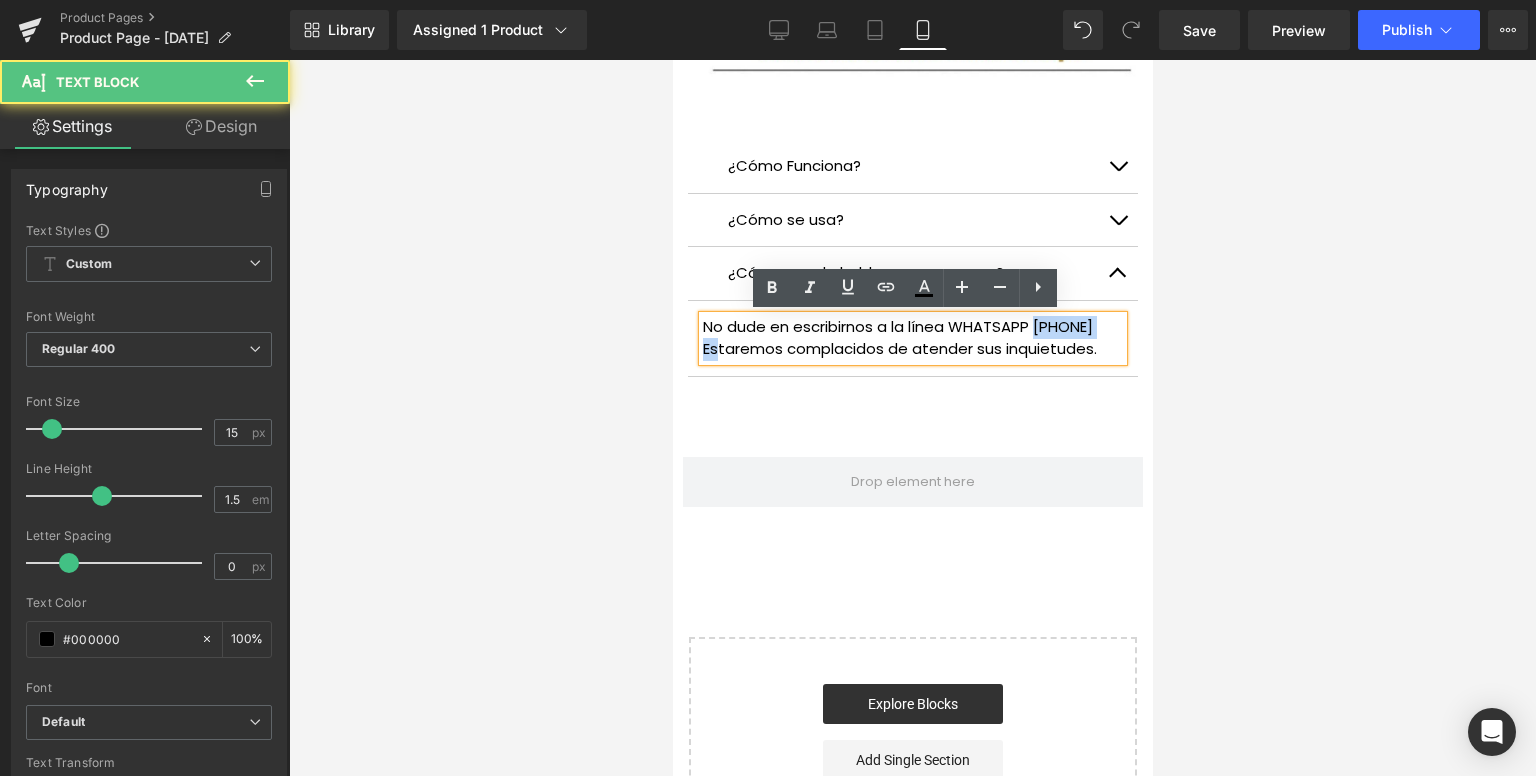 drag, startPoint x: 1029, startPoint y: 320, endPoint x: 1109, endPoint y: 323, distance: 80.05623 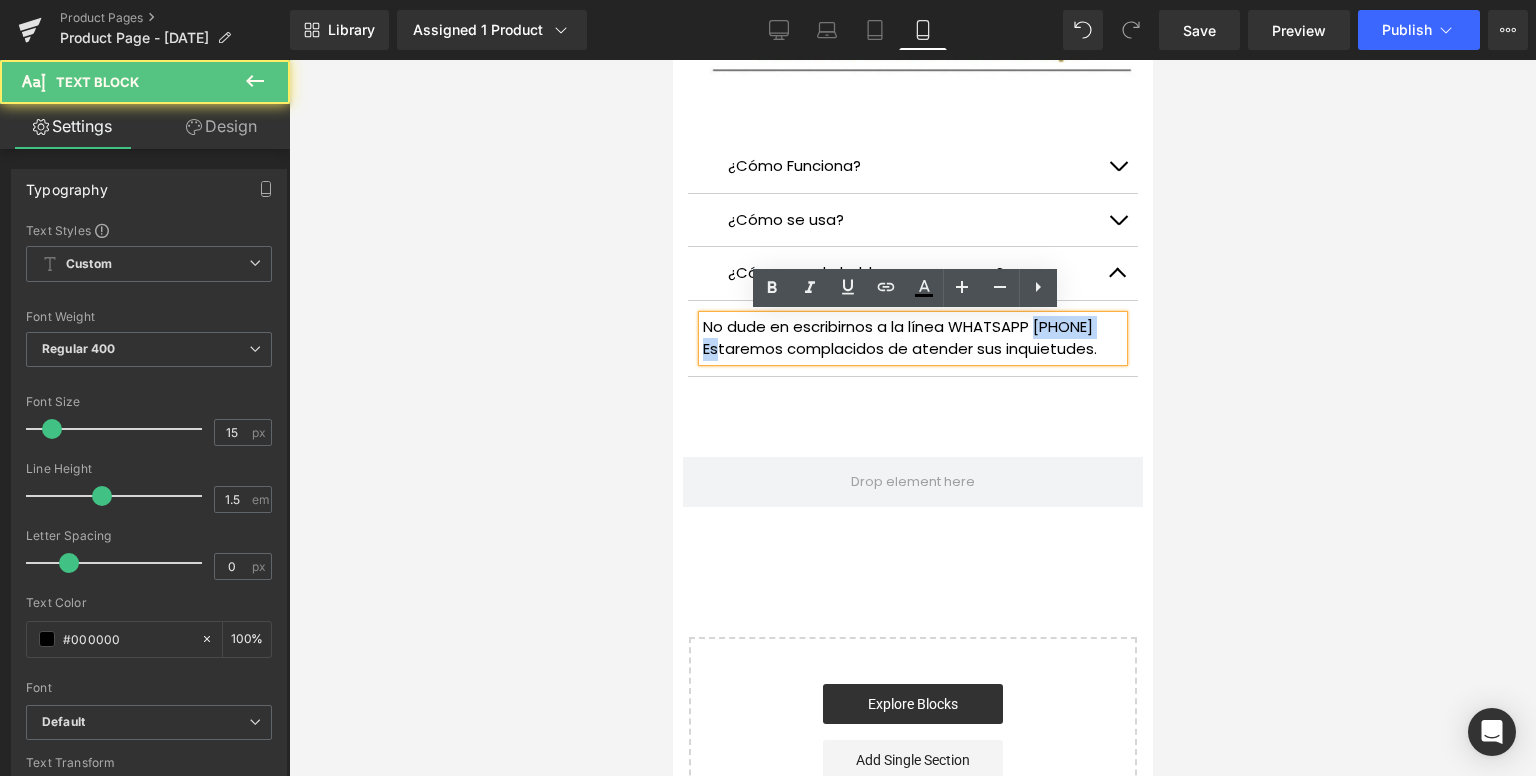 click on "No dude en escribirnos a la línea WHATSAPP [PHONE] Estaremos complacidos de atender sus inquietudes." at bounding box center [912, 338] 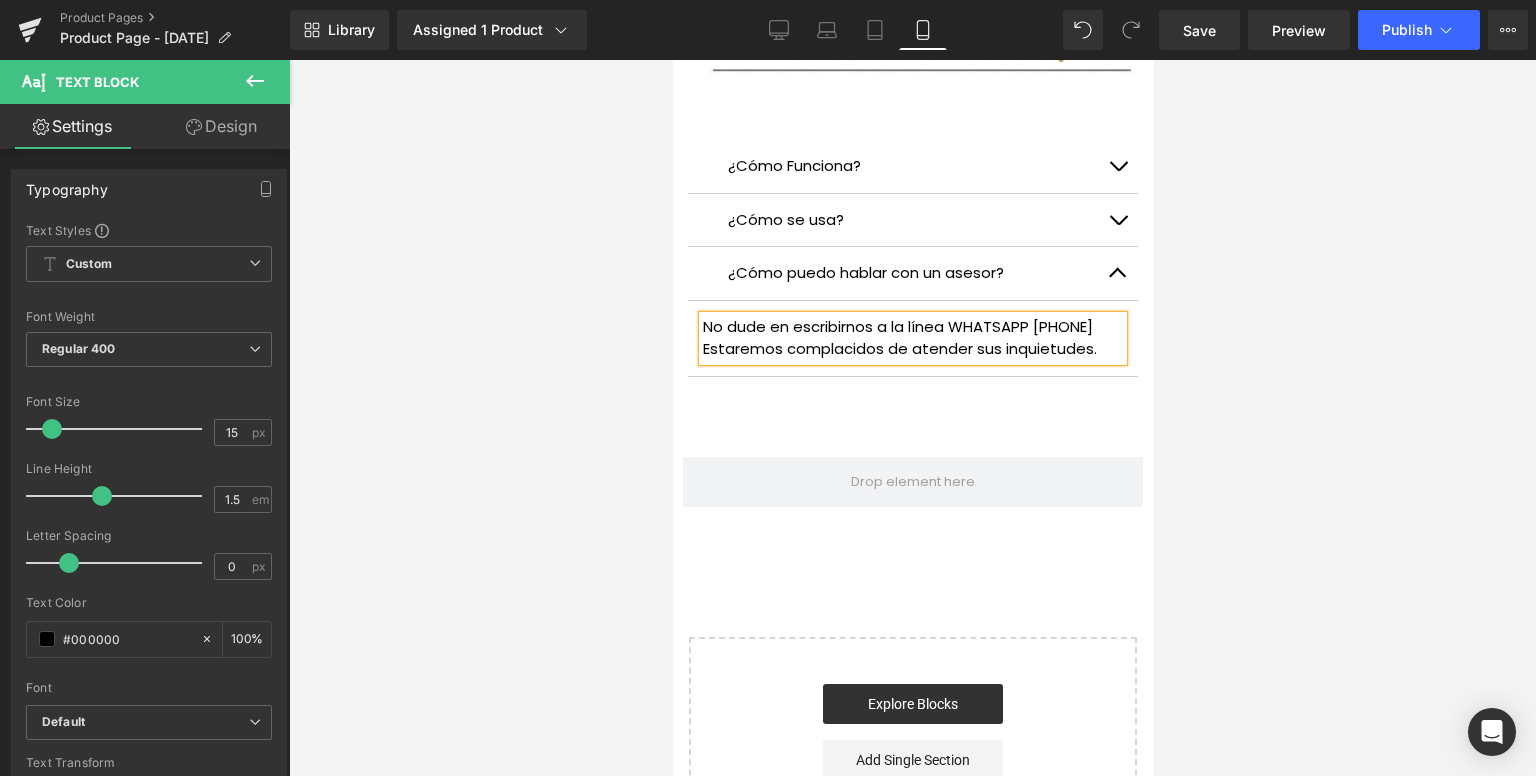 click on "Cómo Funciona?
Text Block
CANDIDA CLEANSE® está diseñado para atacar directamente el crecimiento excesivo de Cándida en el cuerpo. Con una combinación de ingredientes naturales, ayuda a eliminar toxinas, restablecer el equilibrio intestinal y mejorar la salud digestiva.
Text Block
Cómo se usa?
Text Block
Tomar 2 cápsulas al día con agua Complementar con una dieta equilibrada baja en azúcares No apto para menores de [AGE] años ni mujeres embarazadas
Con su potente mezcla de ingredientes naturales, este Candida Cleanse es un poderoso aliado en tu viaje hacia el bienestar.
Text Block
Cómo puedo hablar con un asesor?" at bounding box center (912, 248) 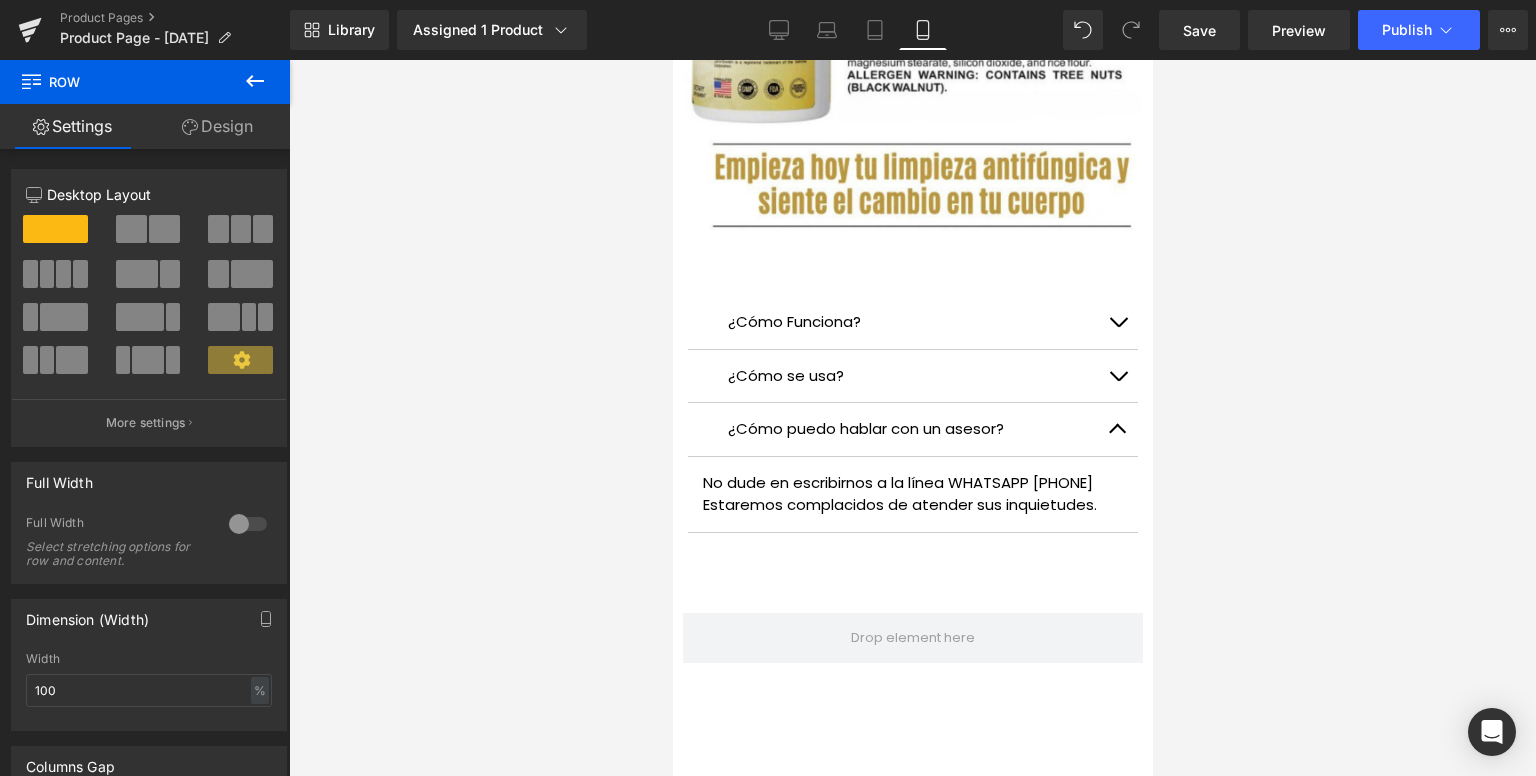 scroll, scrollTop: 3200, scrollLeft: 0, axis: vertical 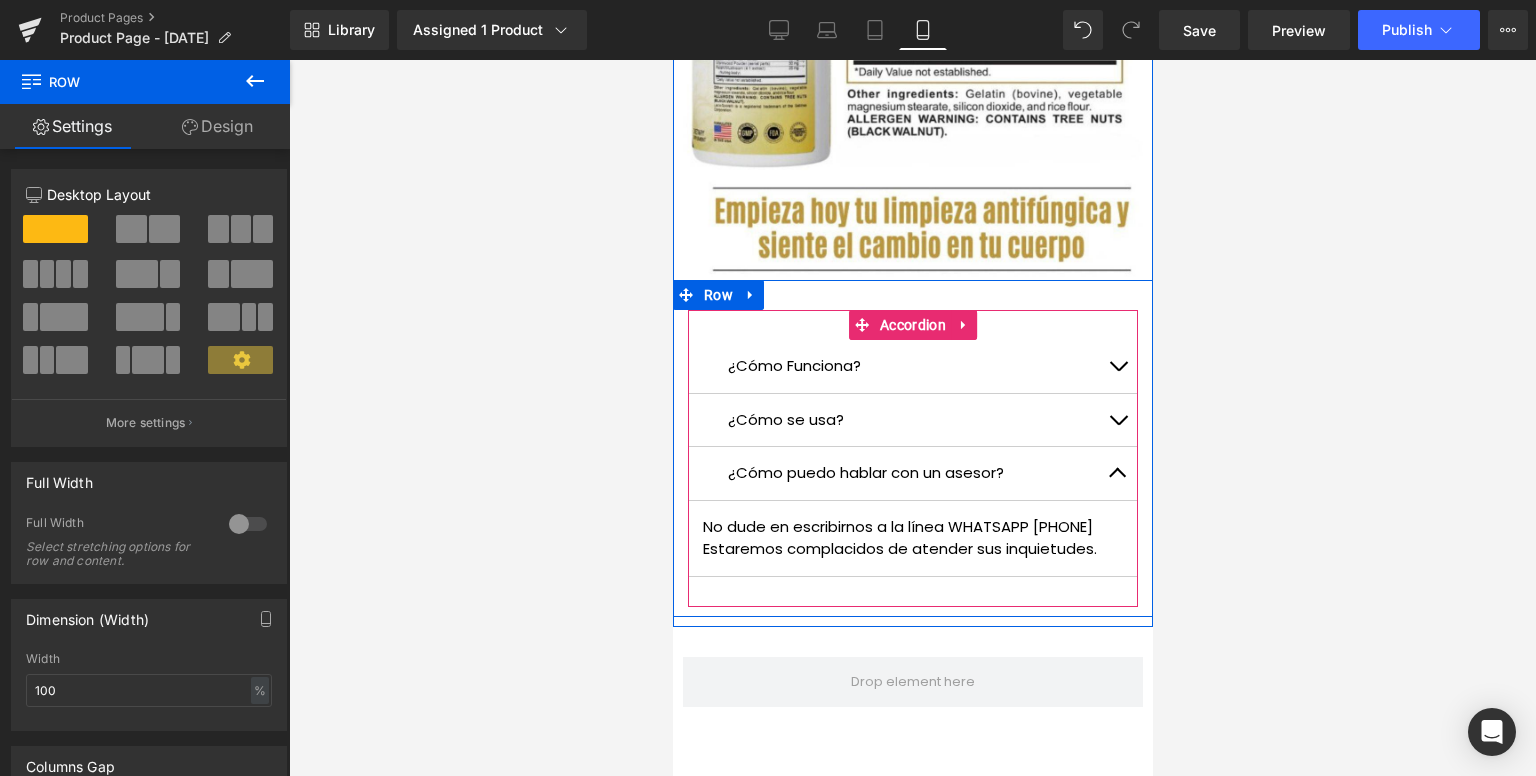 click at bounding box center (672, 60) 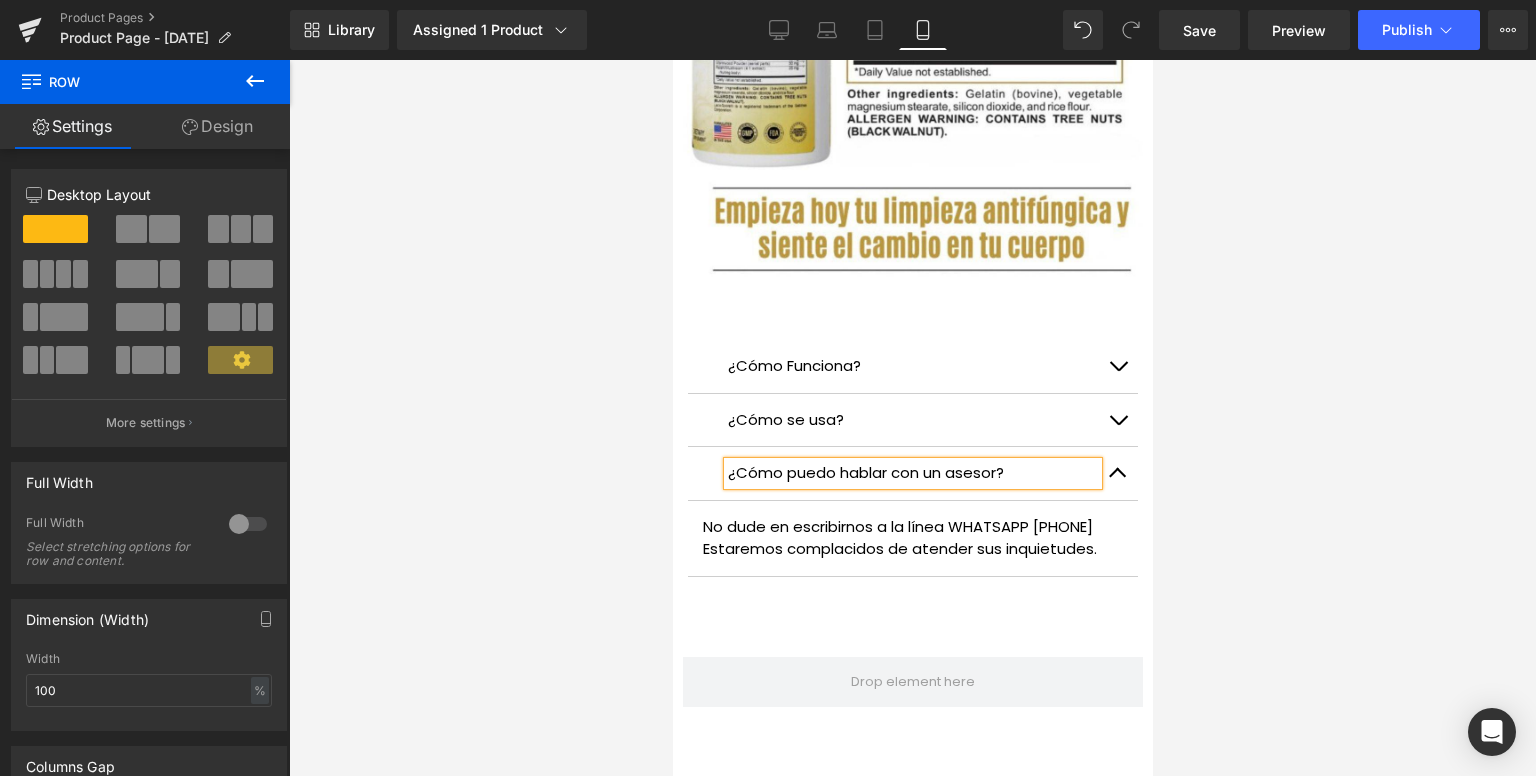 click at bounding box center [1117, 478] 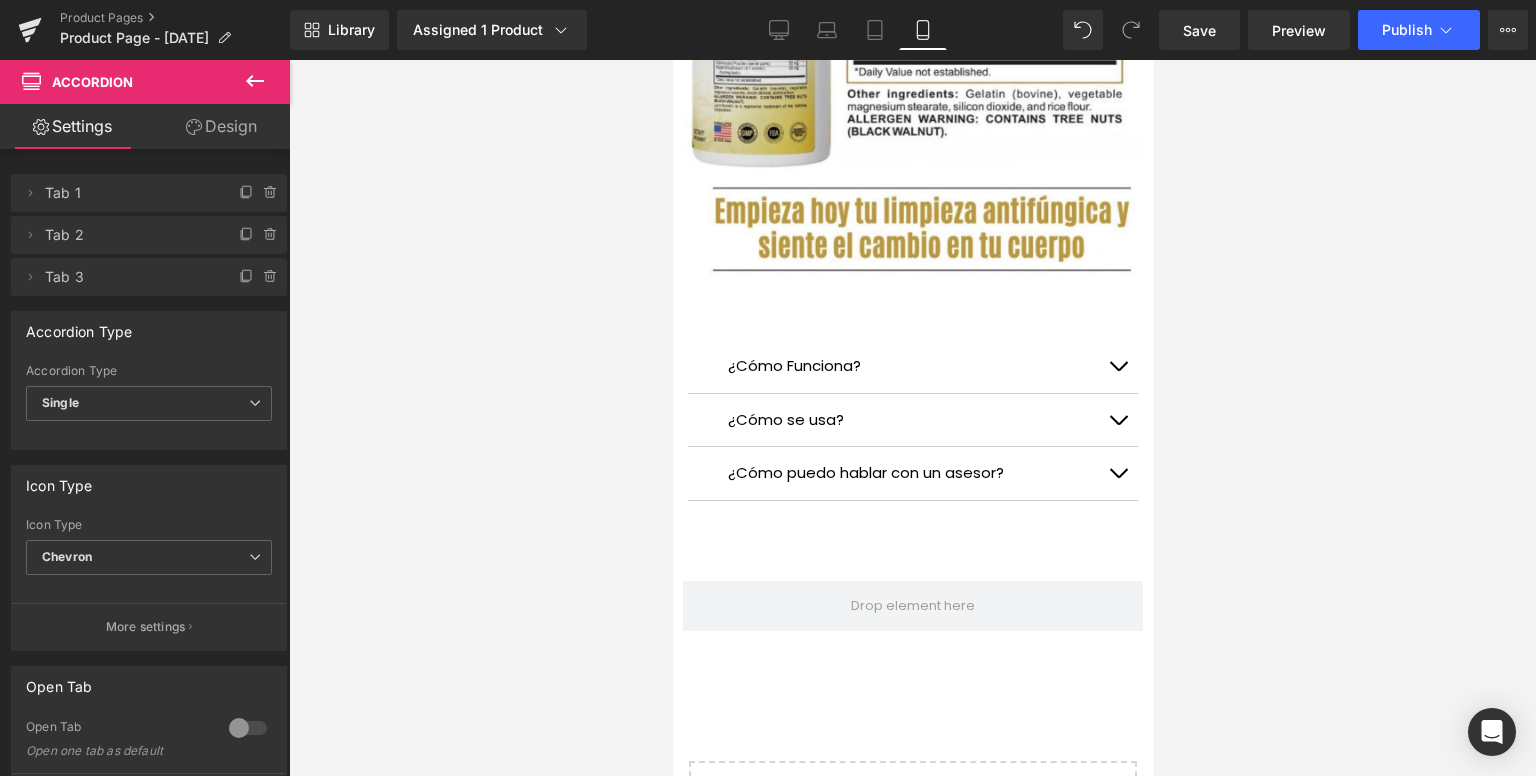 click at bounding box center [255, 82] 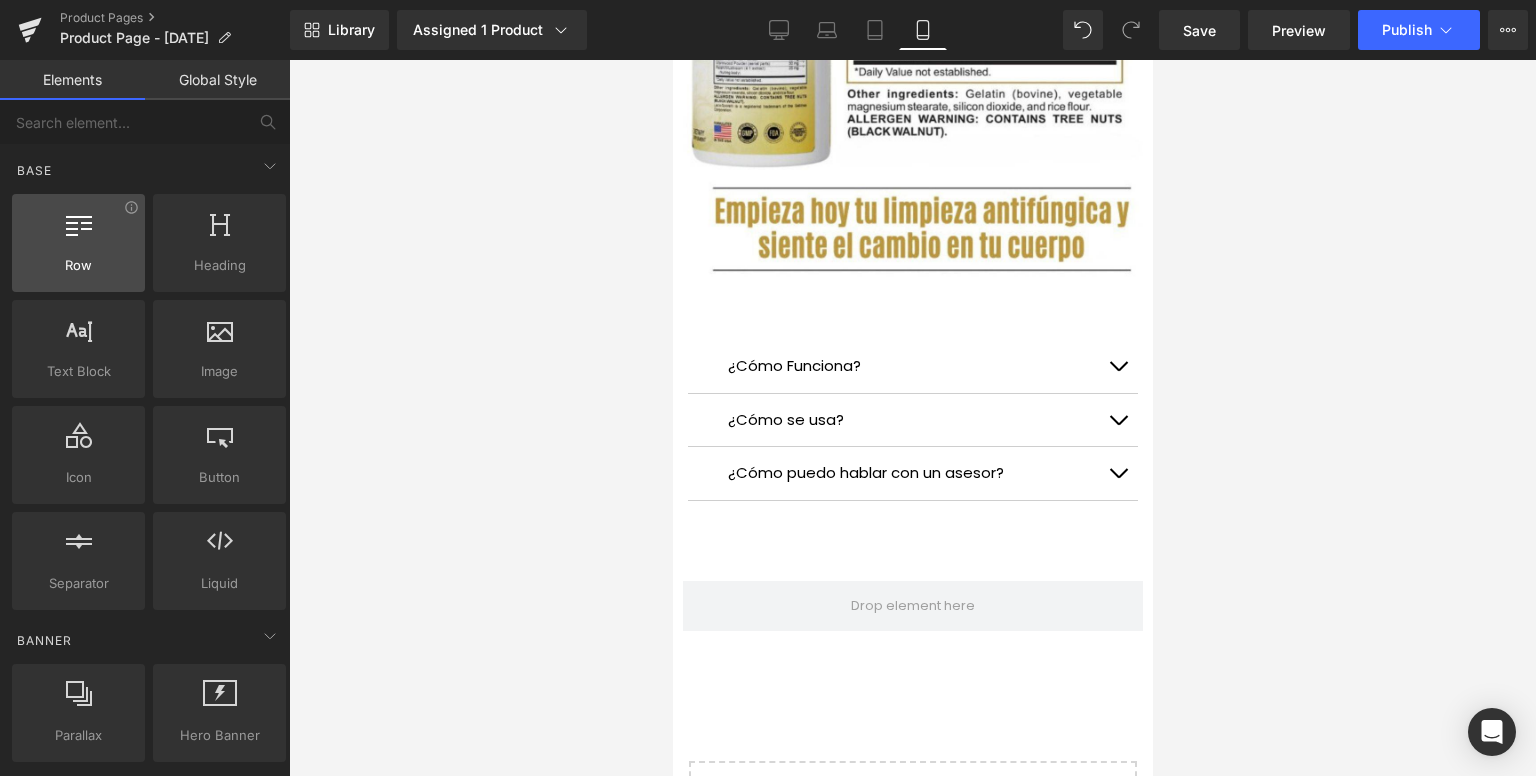 click on "Row" at bounding box center (78, 265) 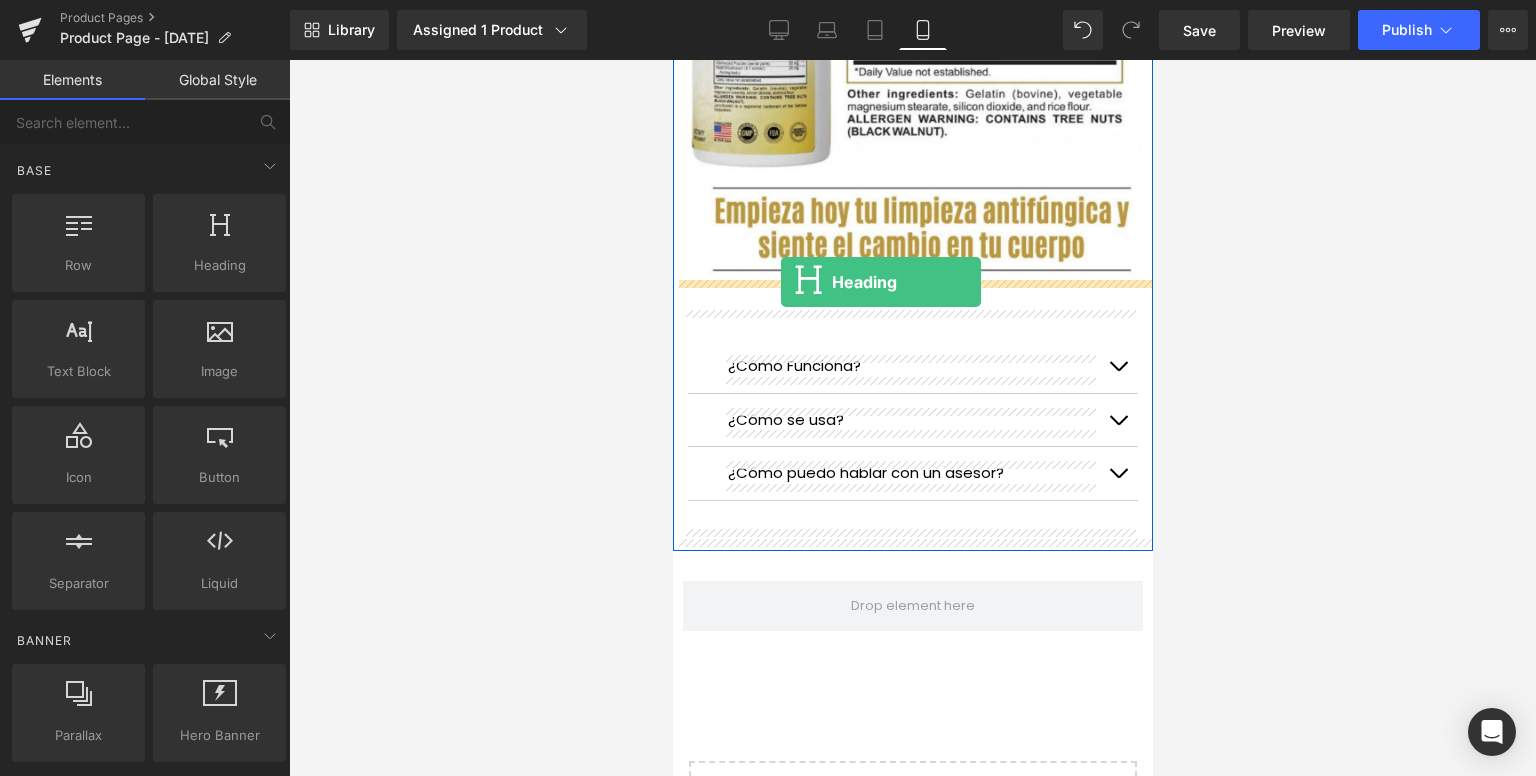 drag, startPoint x: 896, startPoint y: 329, endPoint x: 780, endPoint y: 282, distance: 125.1599 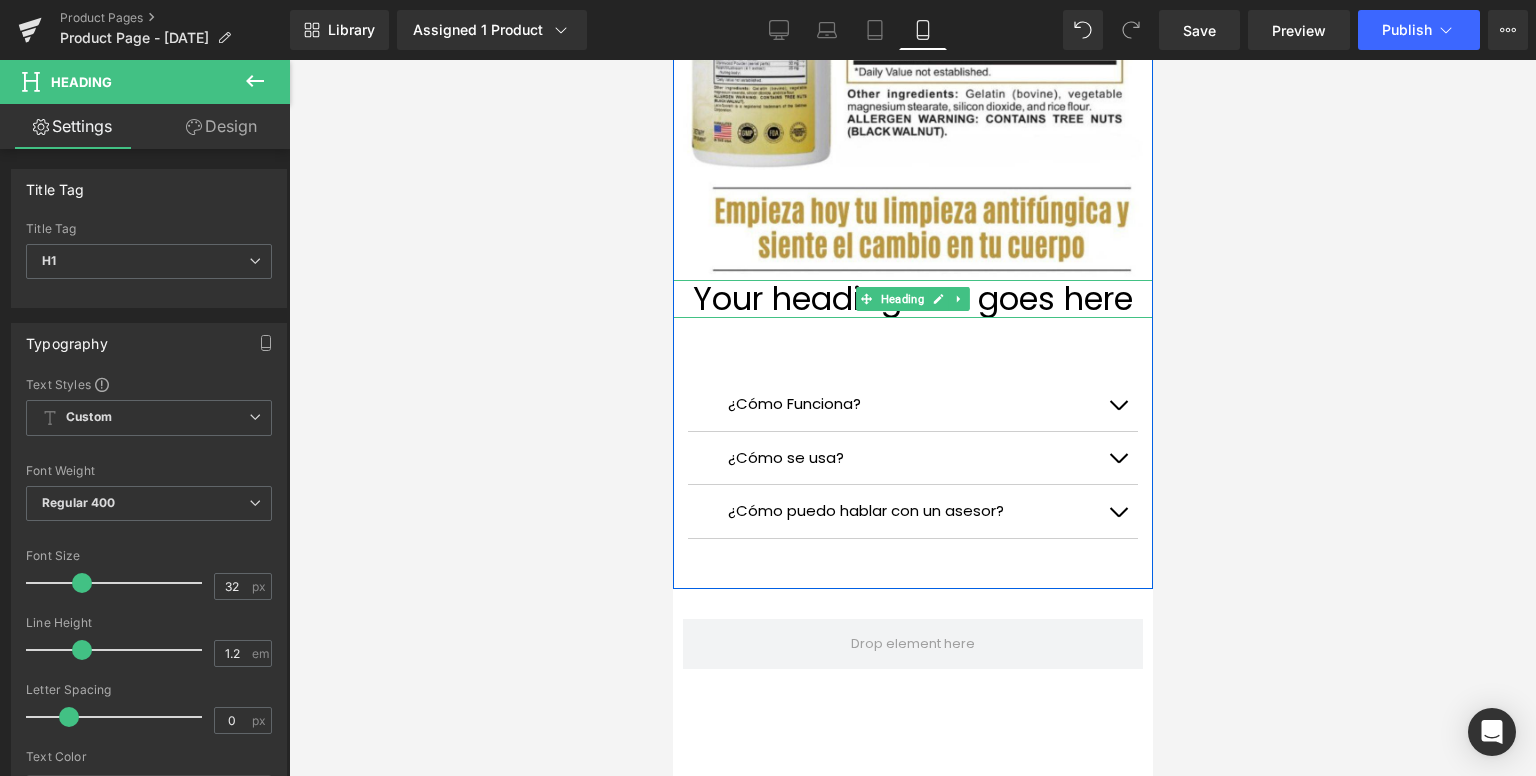 click on "Your heading text goes here" at bounding box center [912, 299] 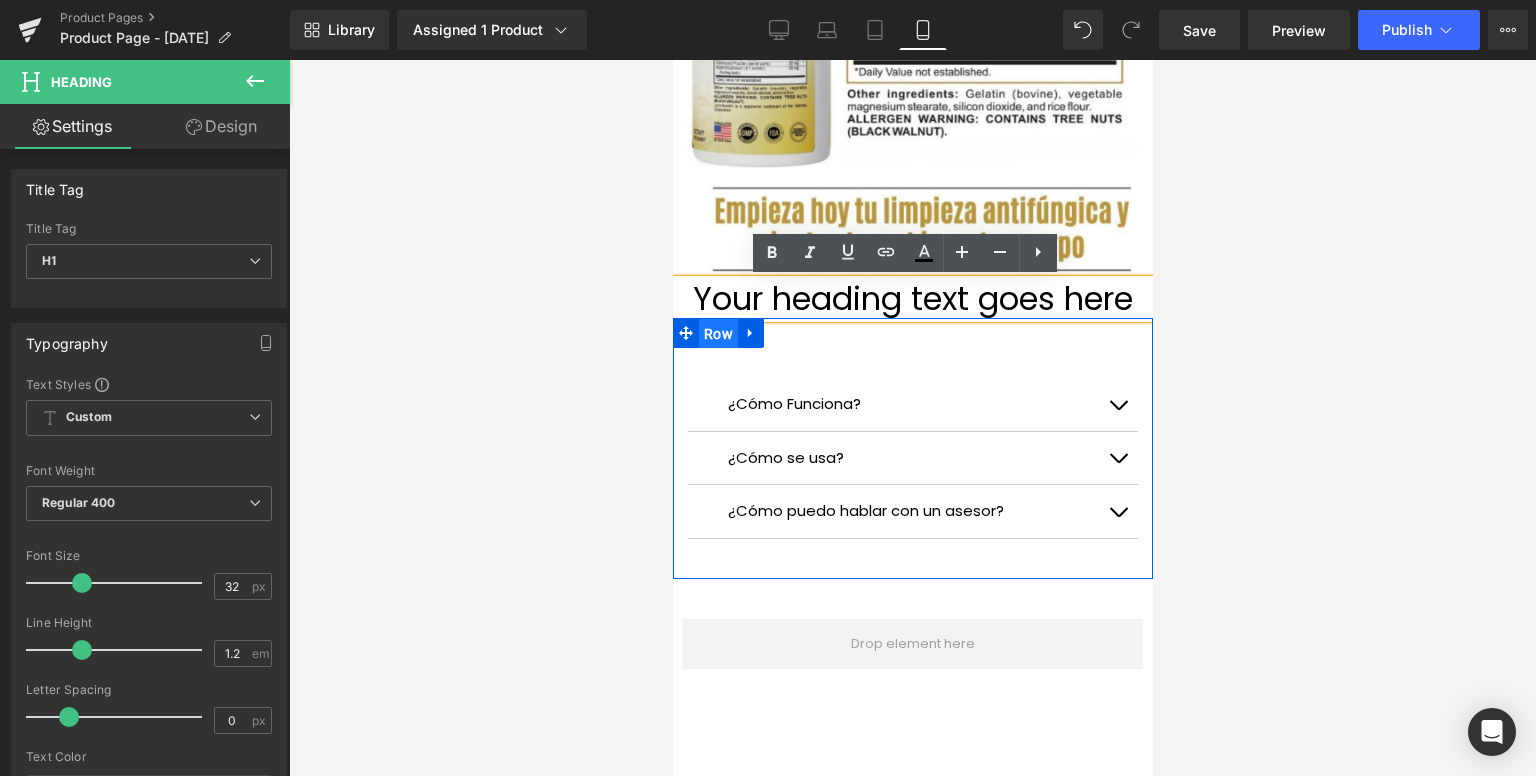 click on "Row" at bounding box center [717, 334] 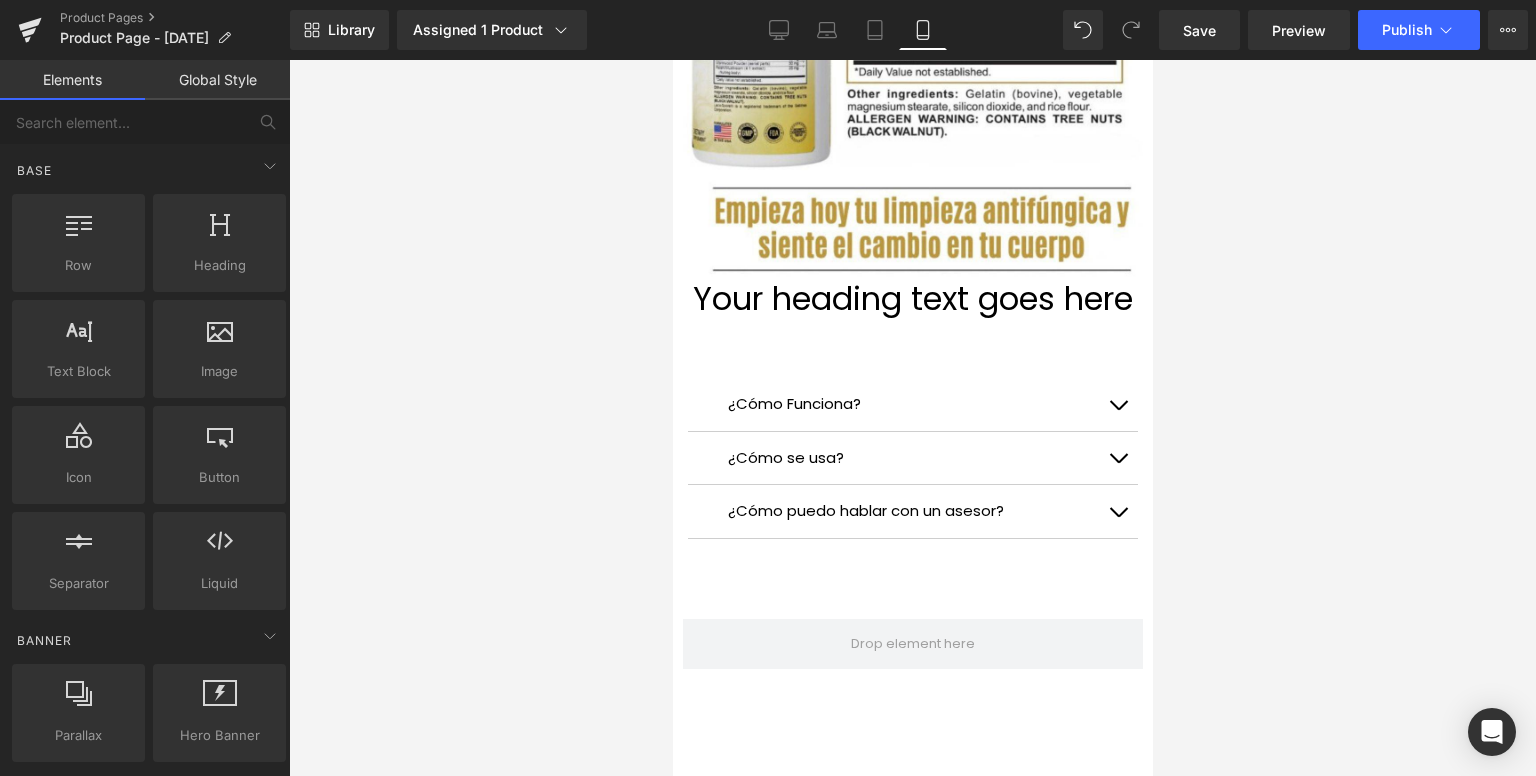 click at bounding box center [912, 418] 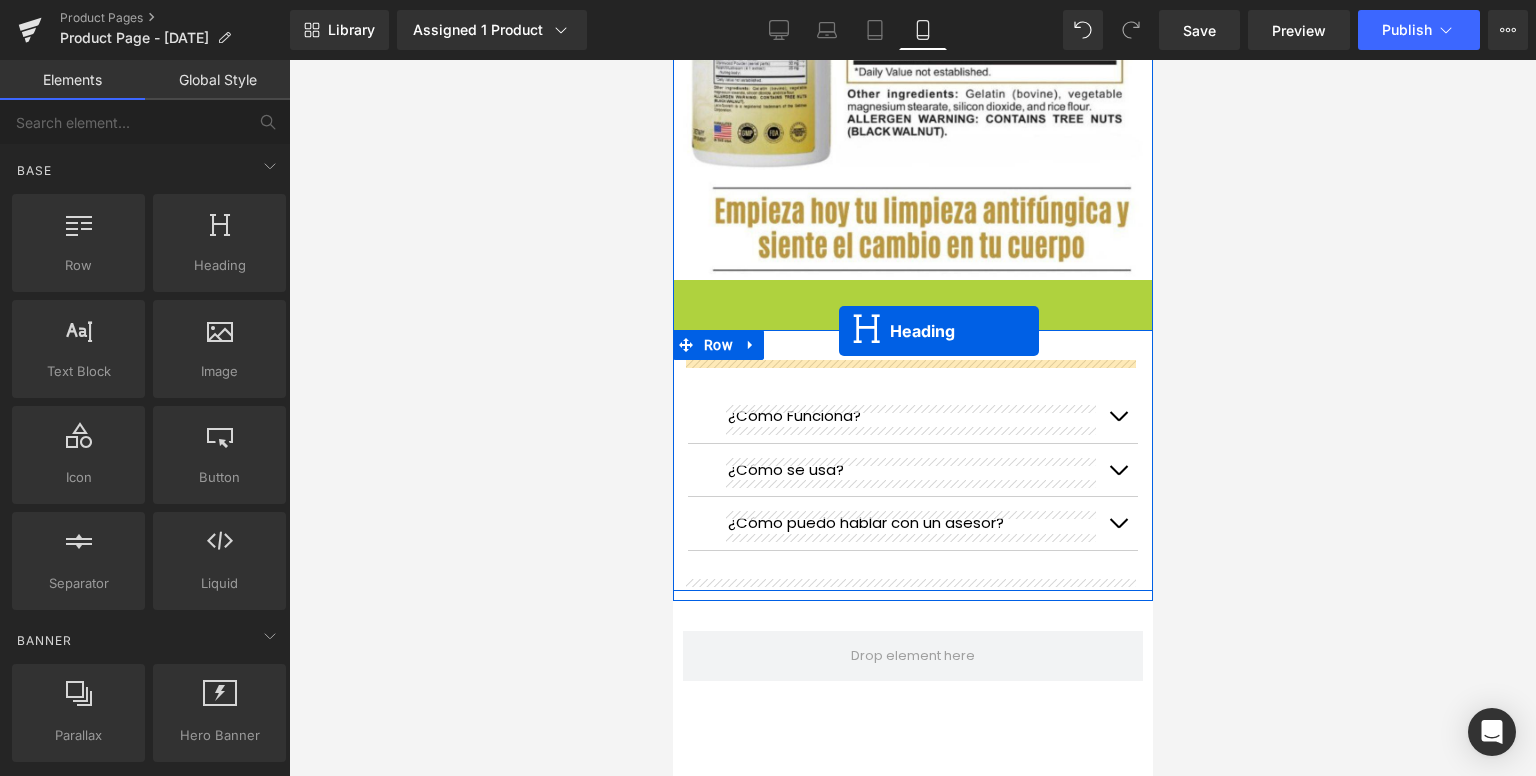 drag, startPoint x: 857, startPoint y: 297, endPoint x: 838, endPoint y: 331, distance: 38.948685 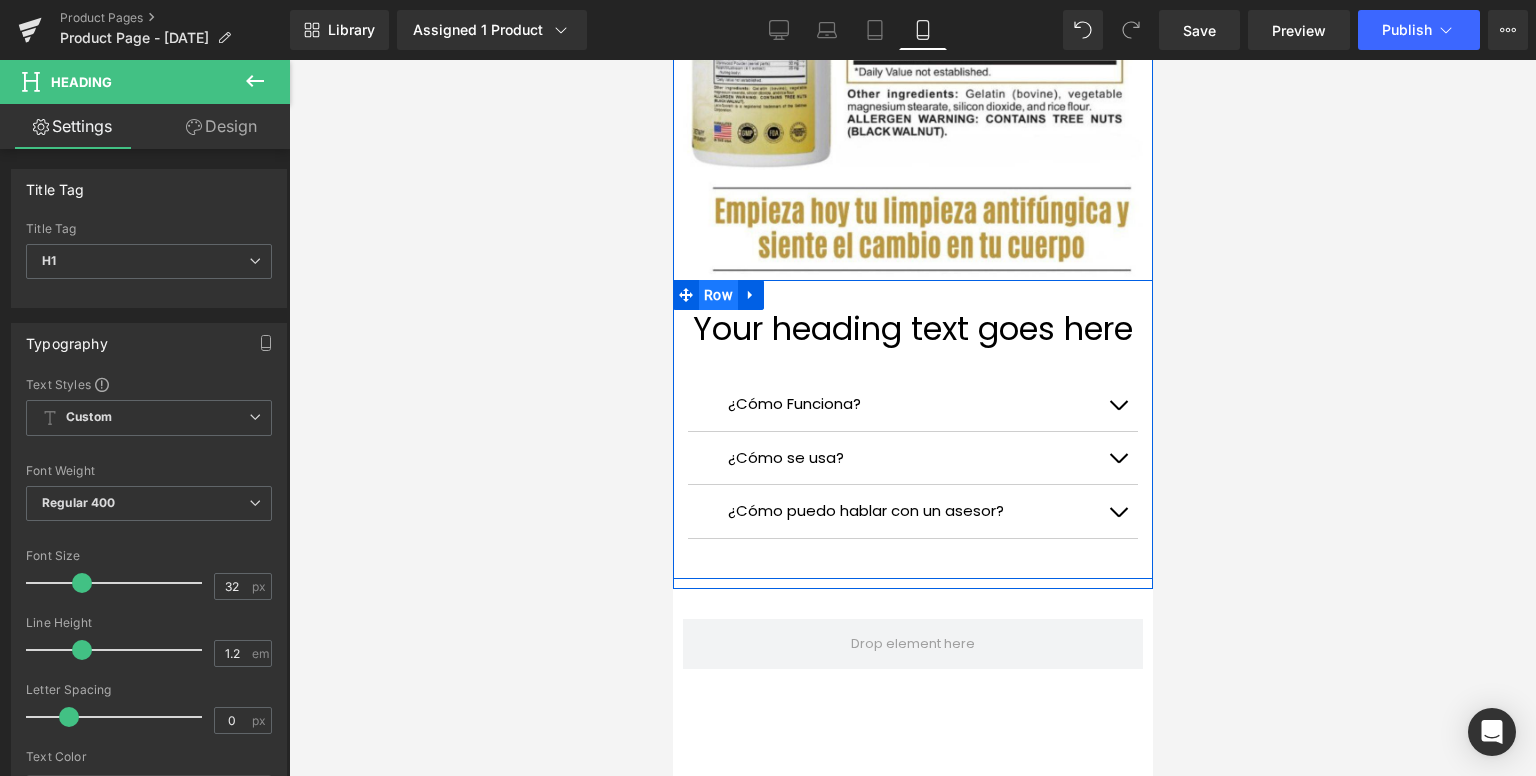 click on "Row" at bounding box center [717, 295] 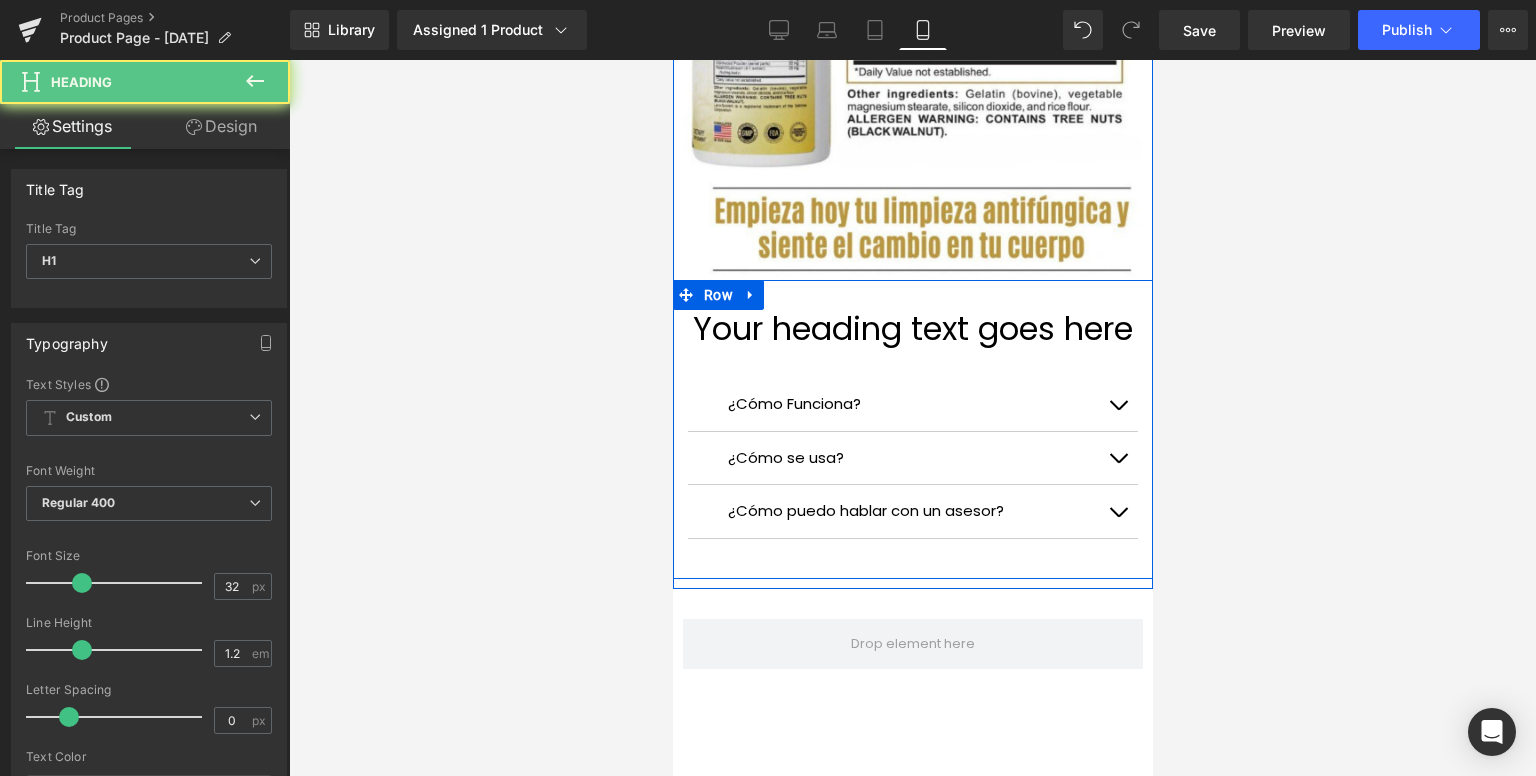 click on "Your heading text goes here" at bounding box center (912, 329) 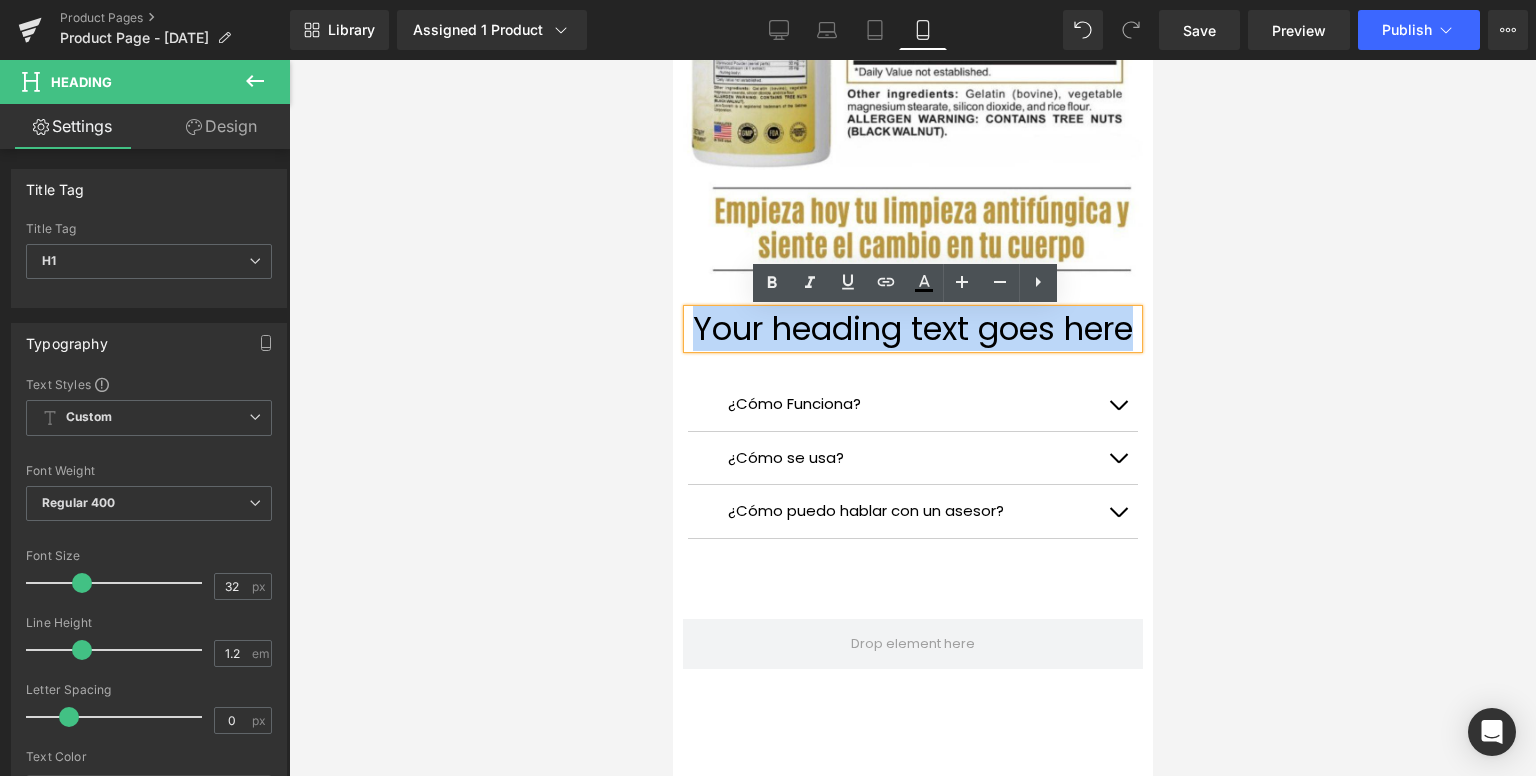 paste 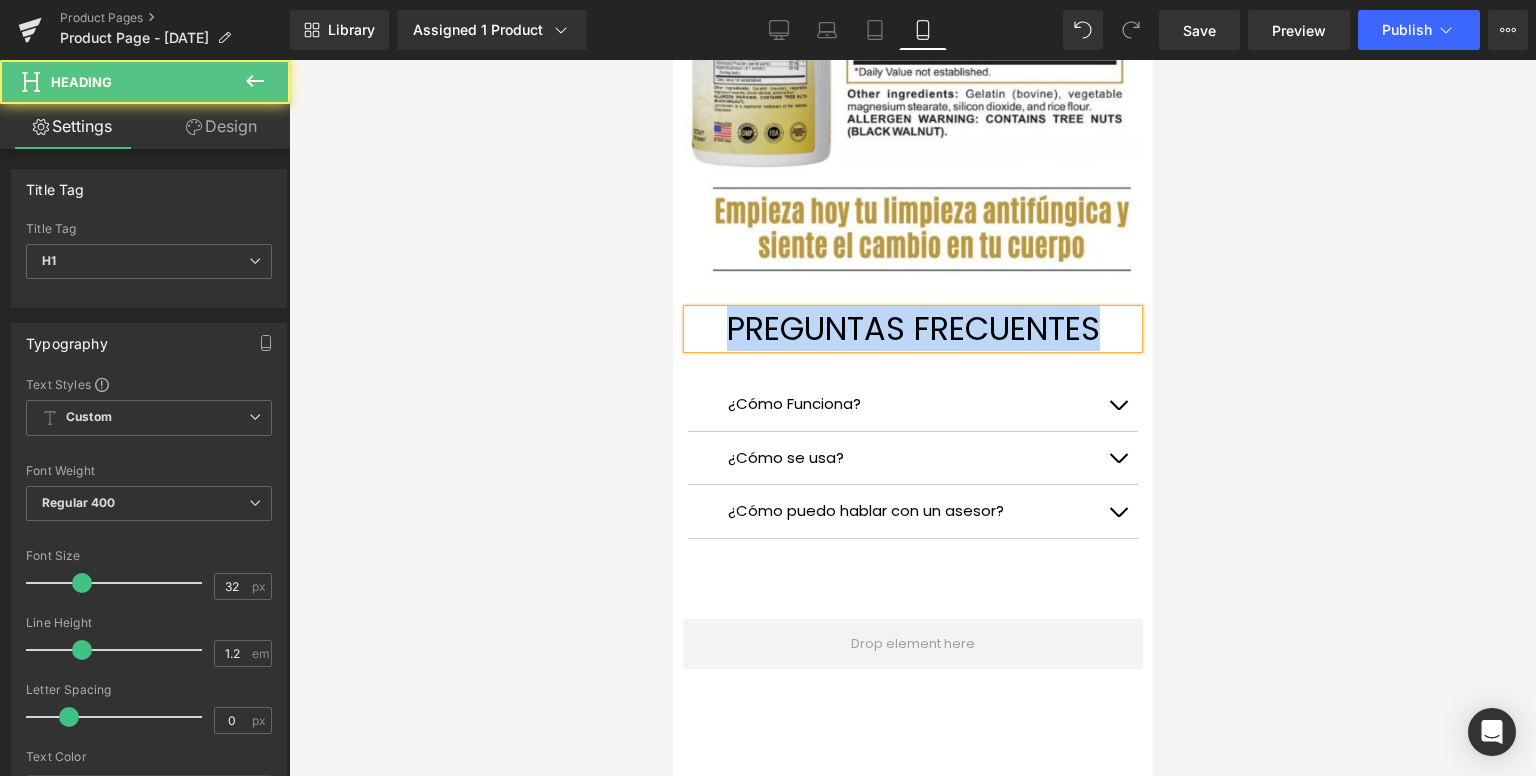 drag, startPoint x: 1098, startPoint y: 333, endPoint x: 709, endPoint y: 333, distance: 389 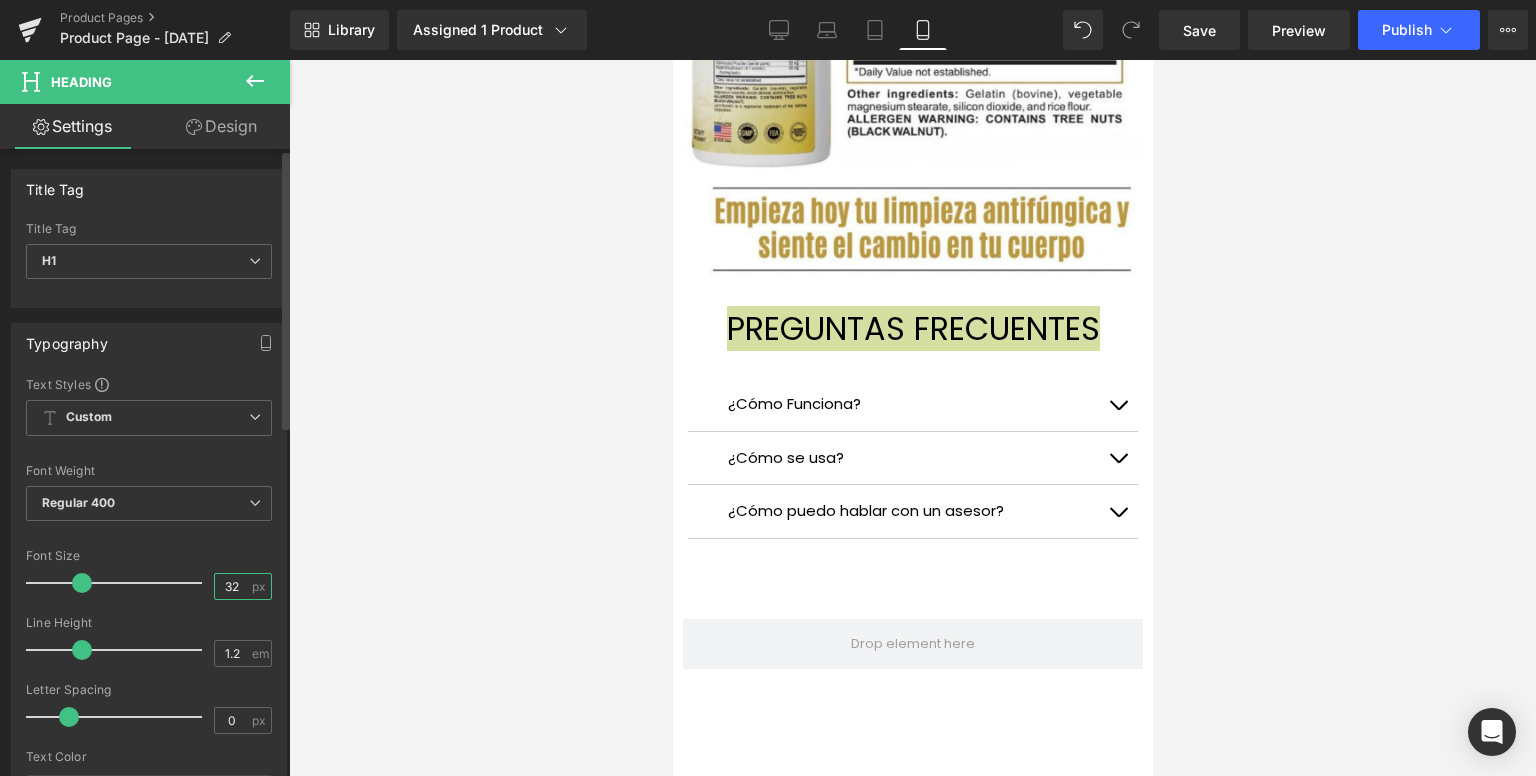 drag, startPoint x: 234, startPoint y: 590, endPoint x: 207, endPoint y: 593, distance: 27.166155 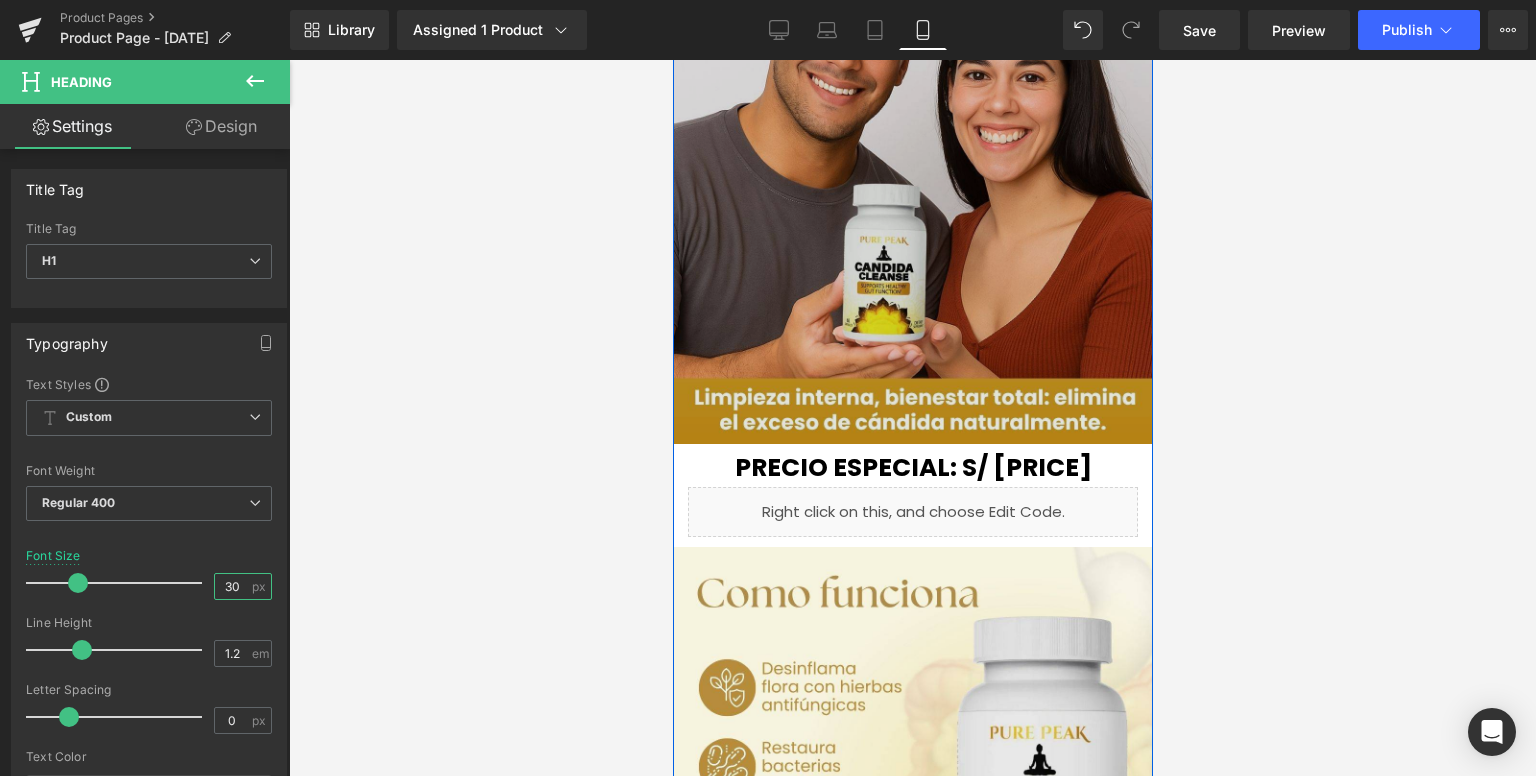 scroll, scrollTop: 400, scrollLeft: 0, axis: vertical 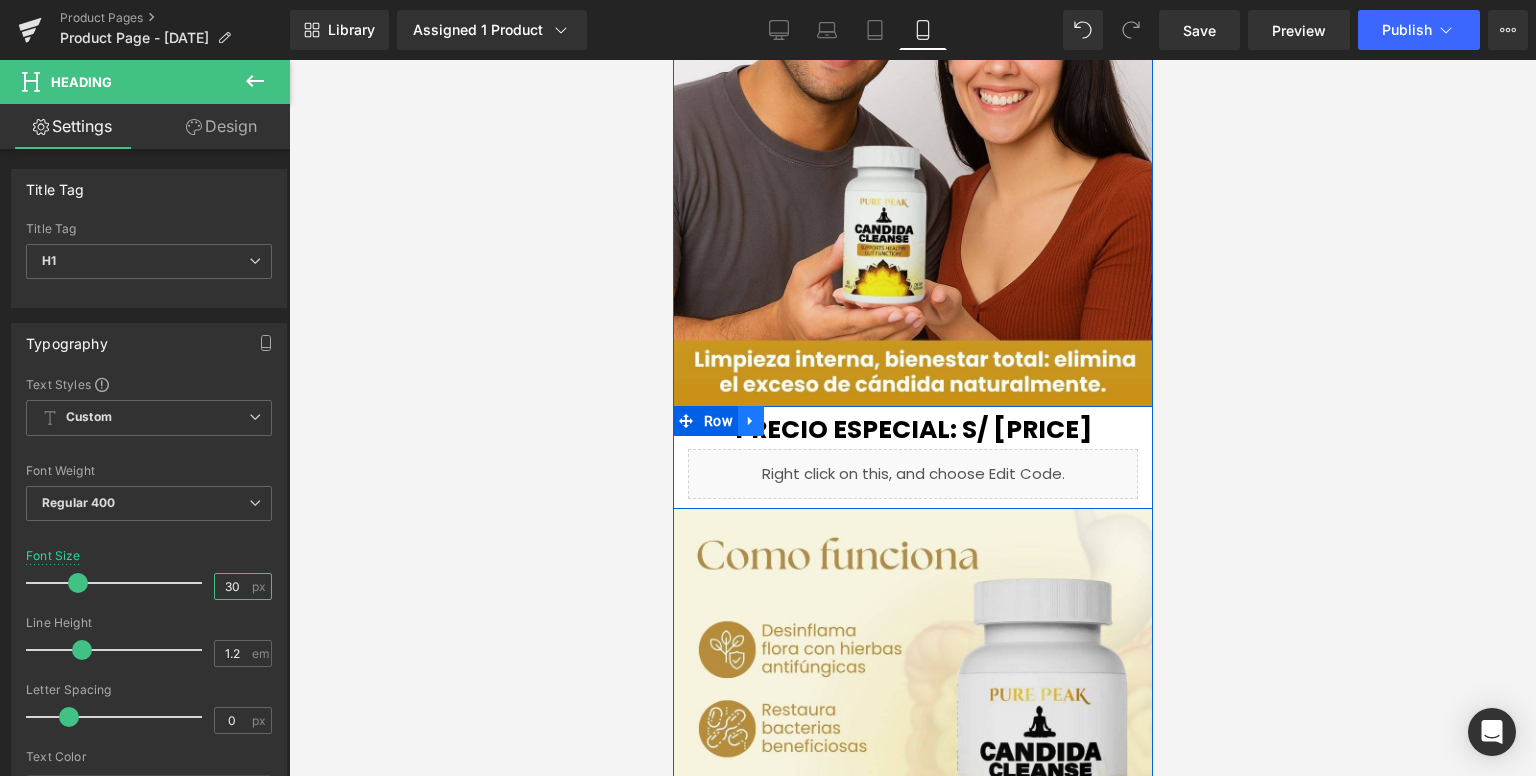 type on "30" 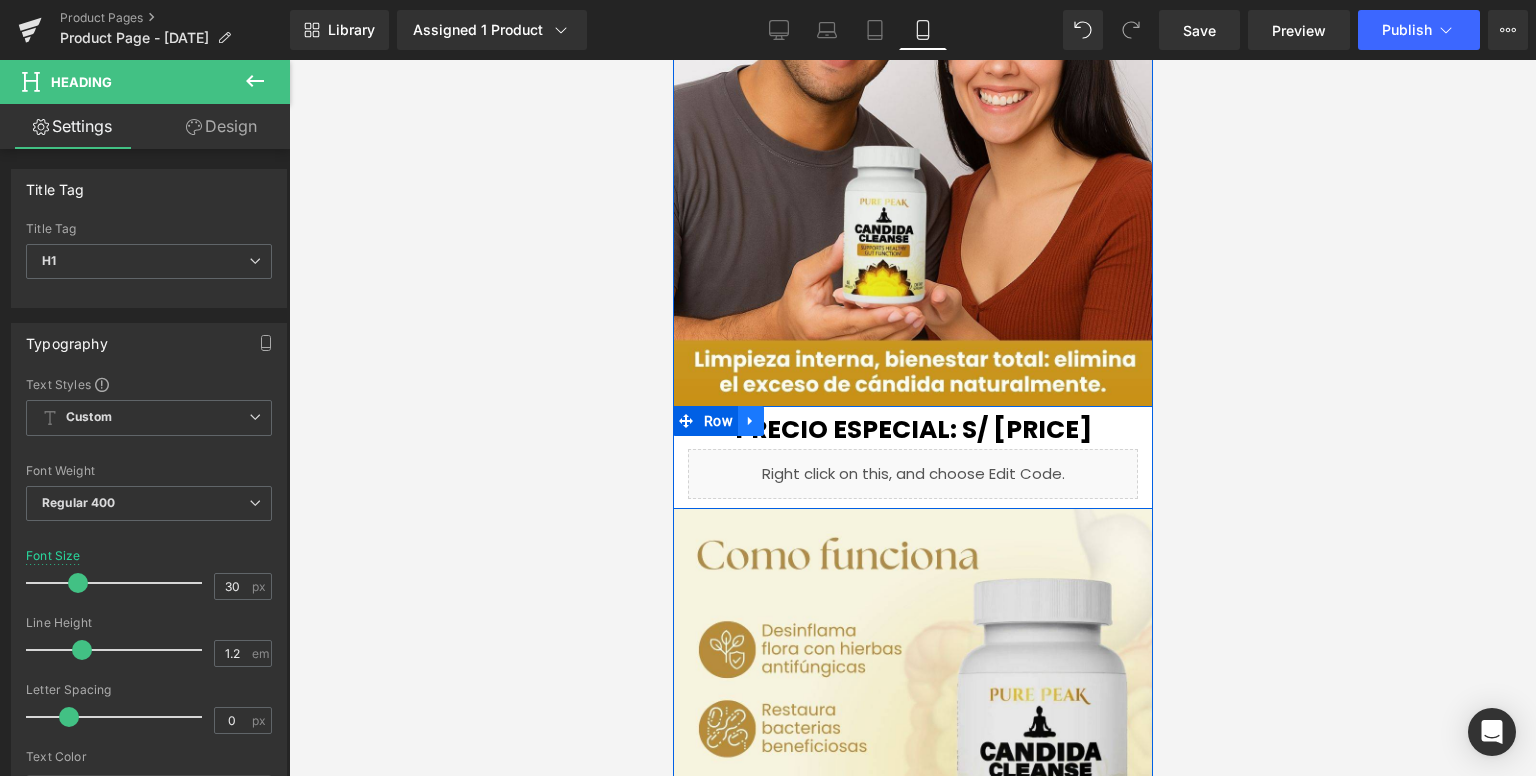 click at bounding box center (750, 421) 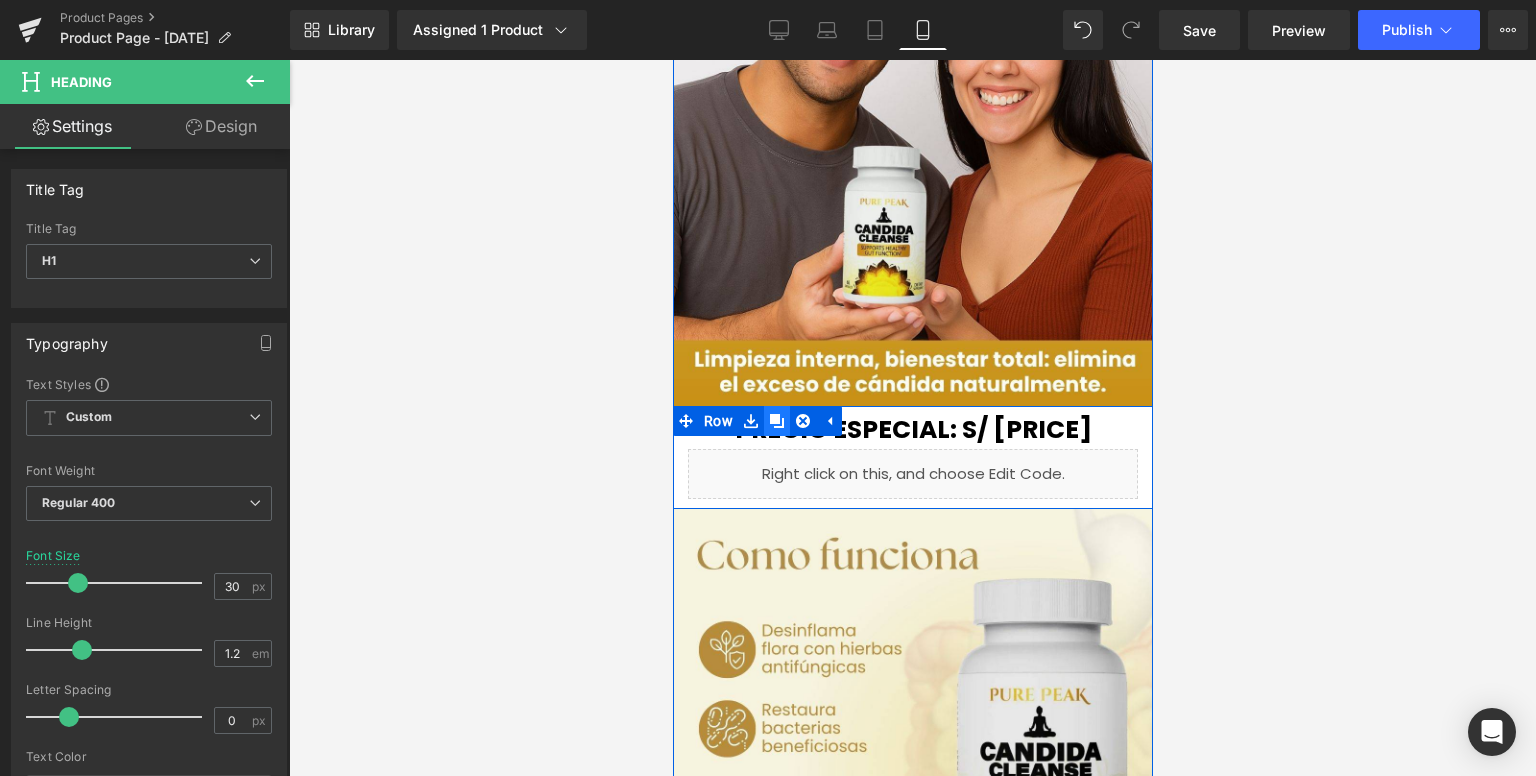 click 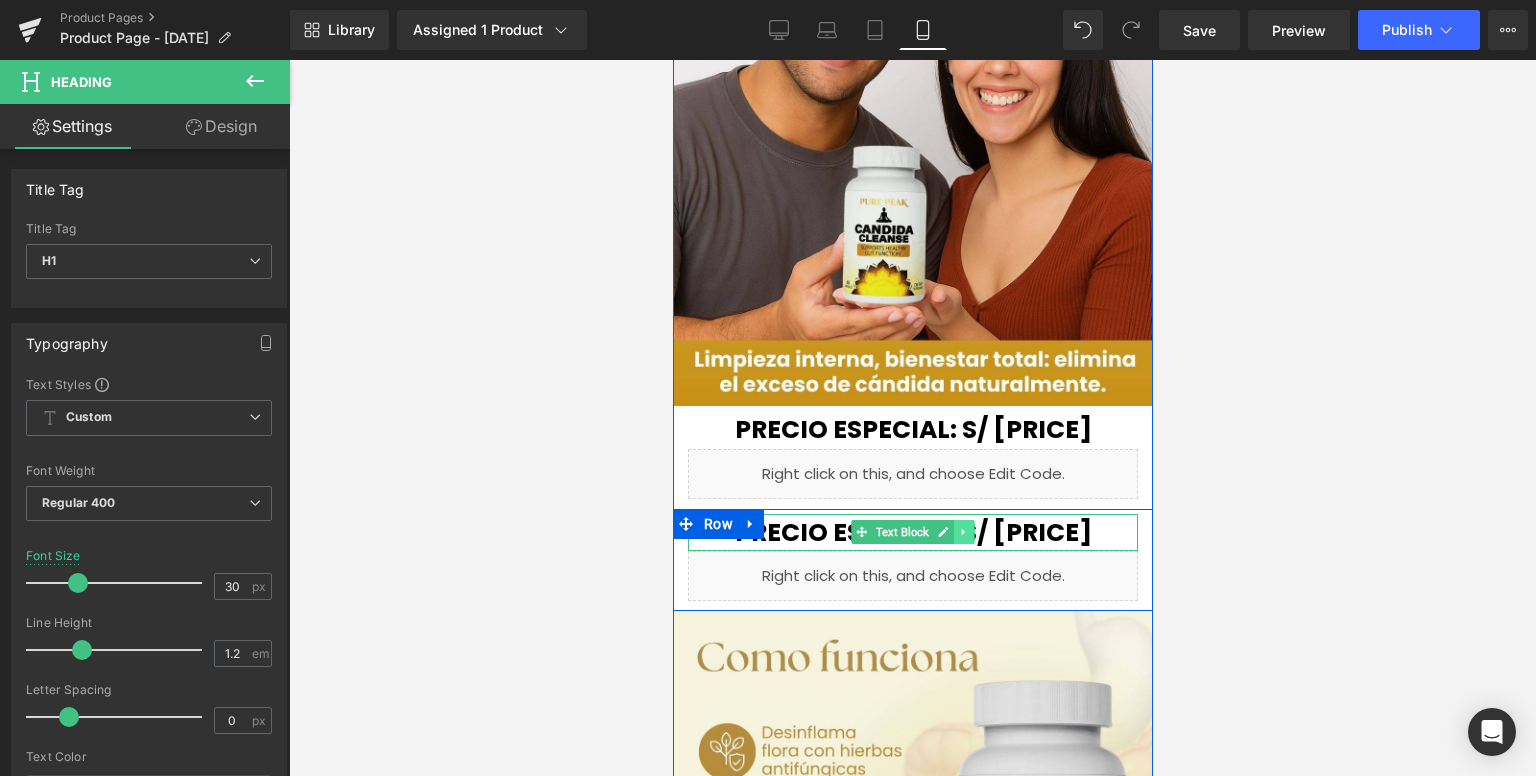 click 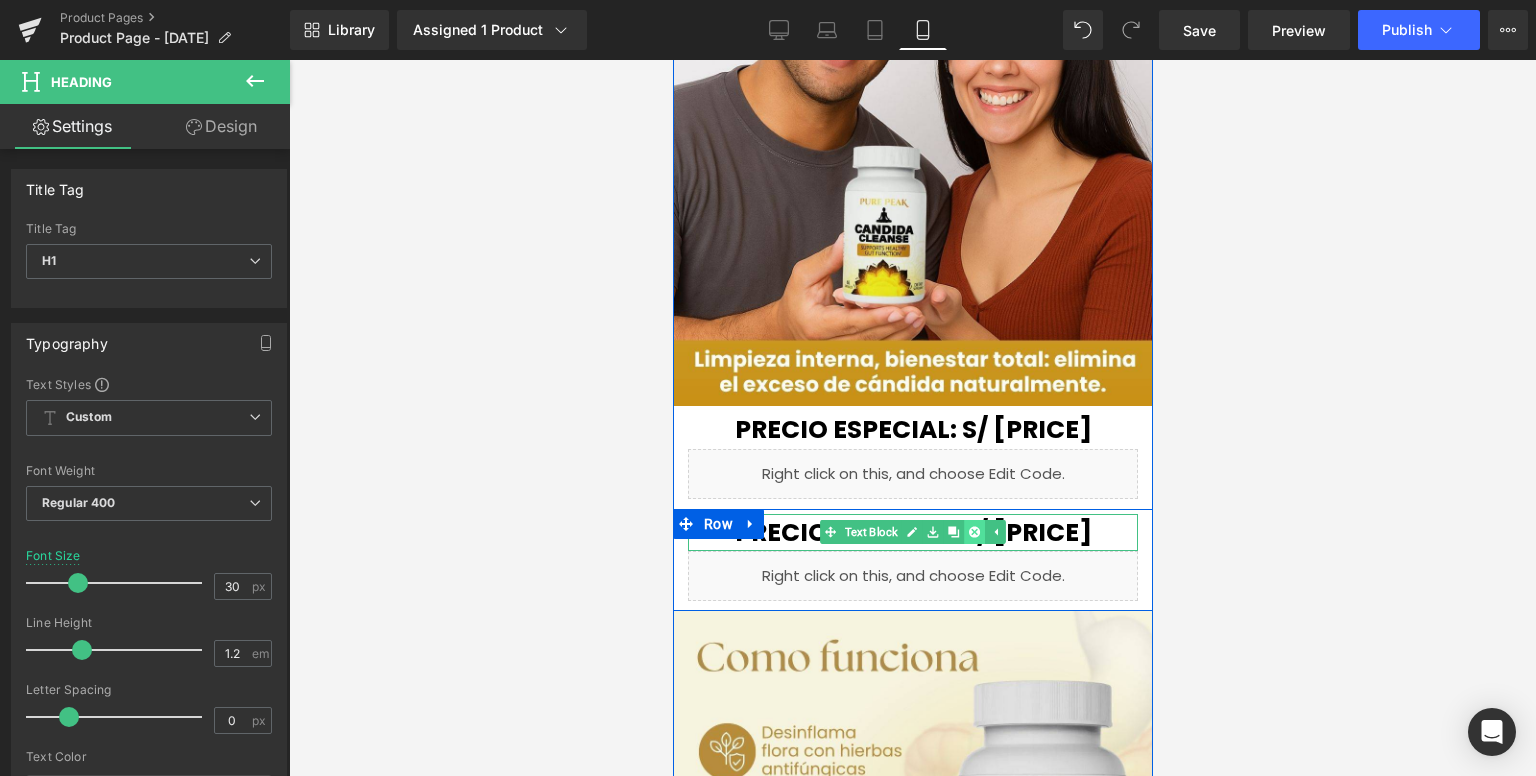 click 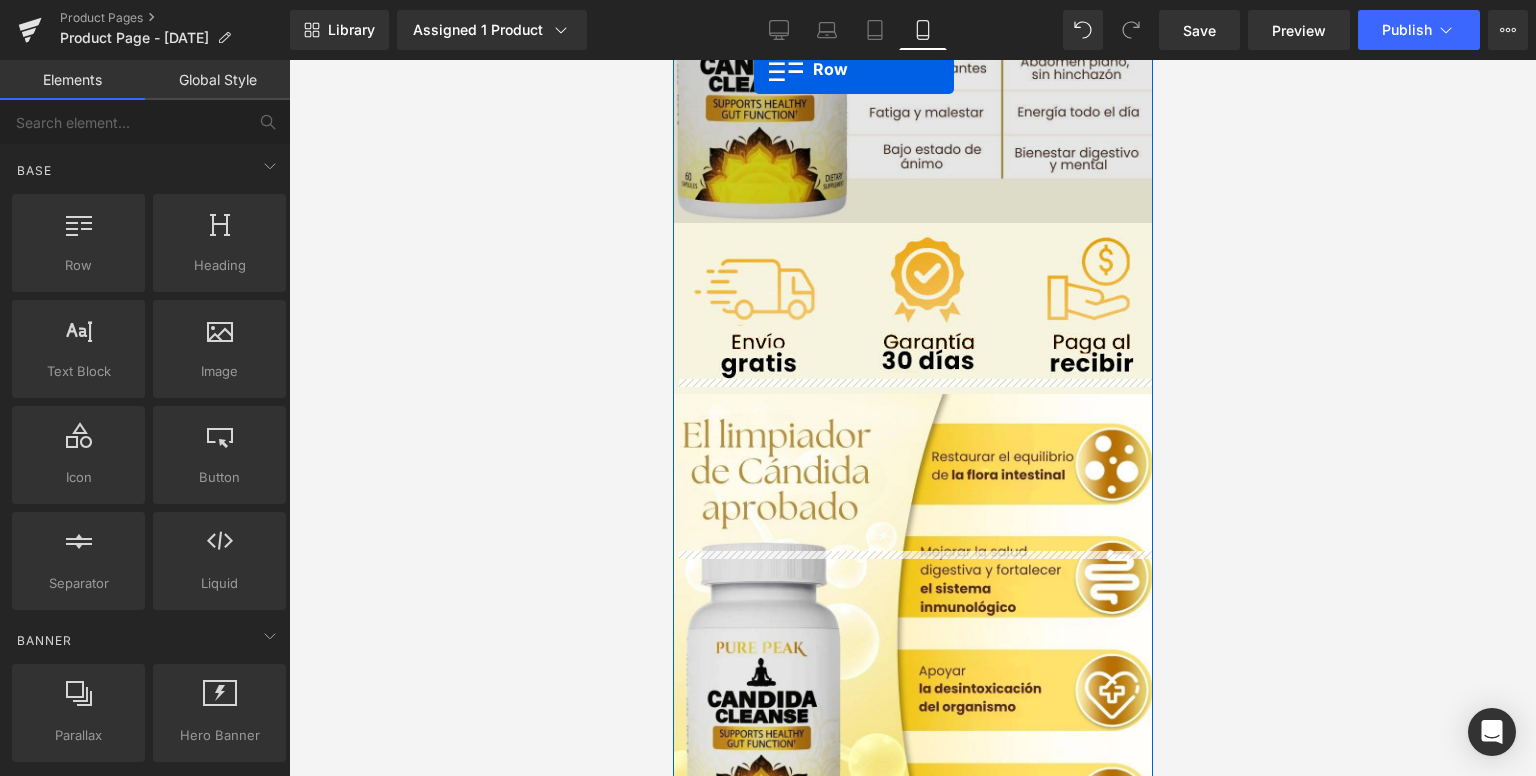 scroll, scrollTop: 1700, scrollLeft: 0, axis: vertical 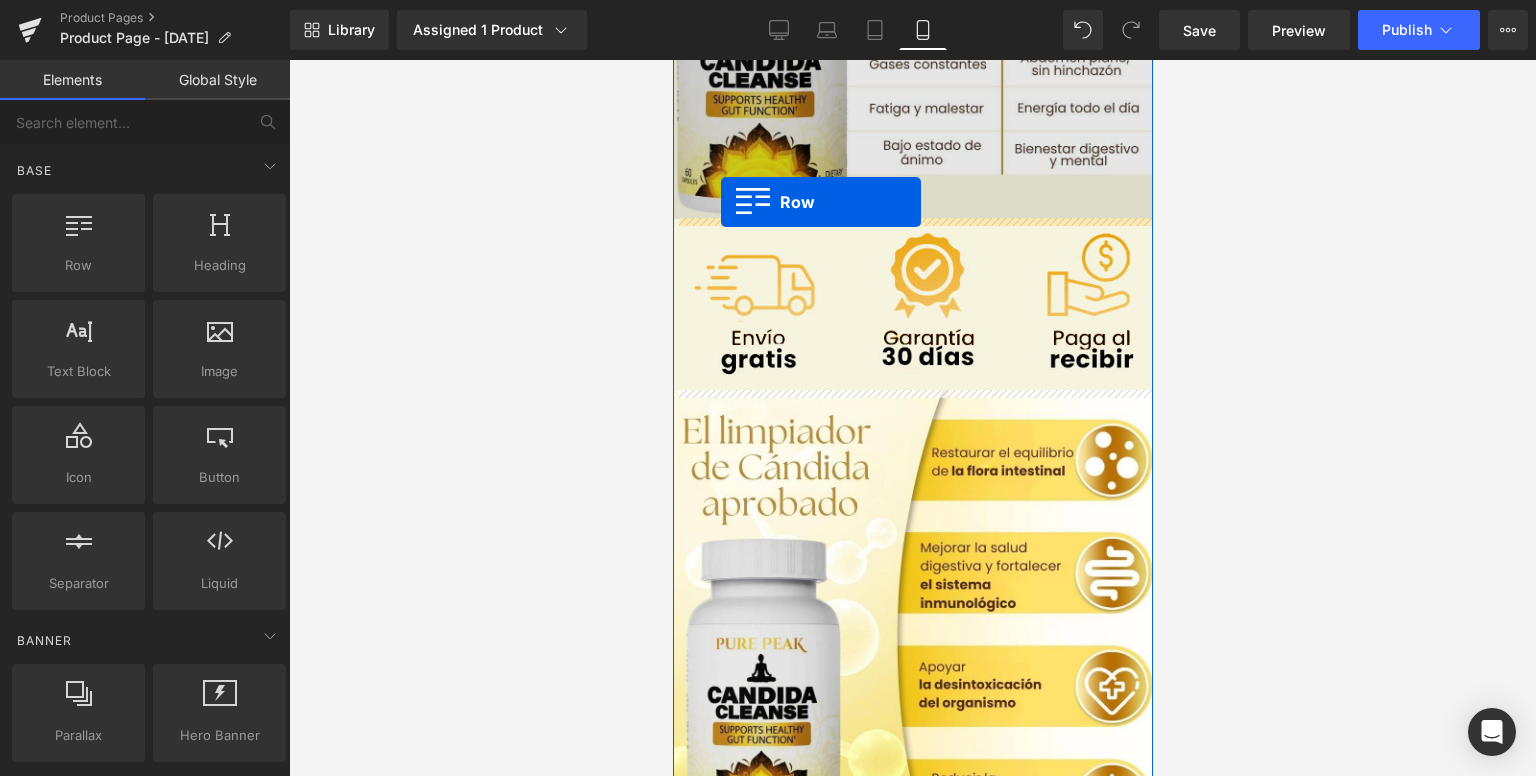 drag, startPoint x: 681, startPoint y: 523, endPoint x: 720, endPoint y: 202, distance: 323.36047 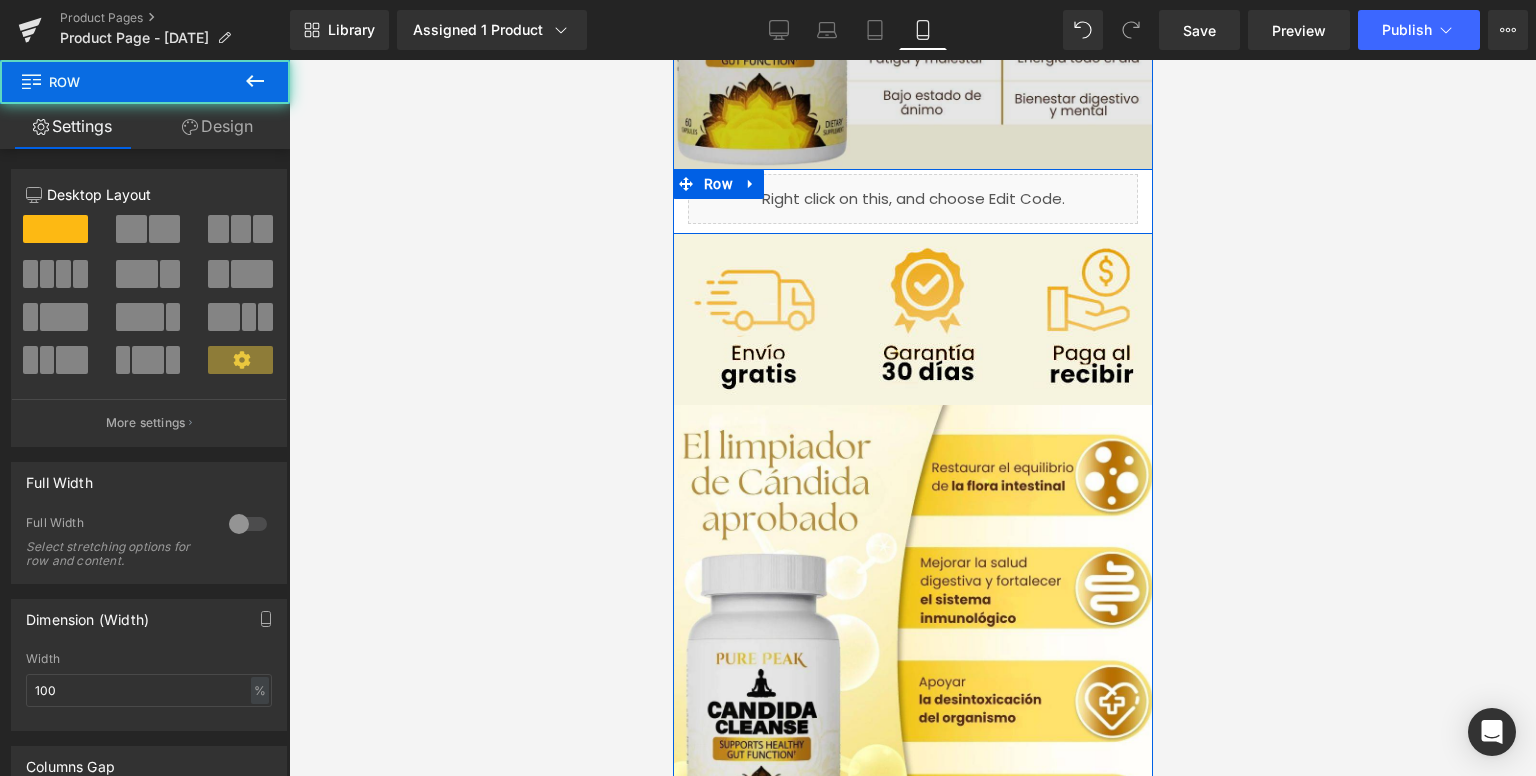 scroll, scrollTop: 1650, scrollLeft: 0, axis: vertical 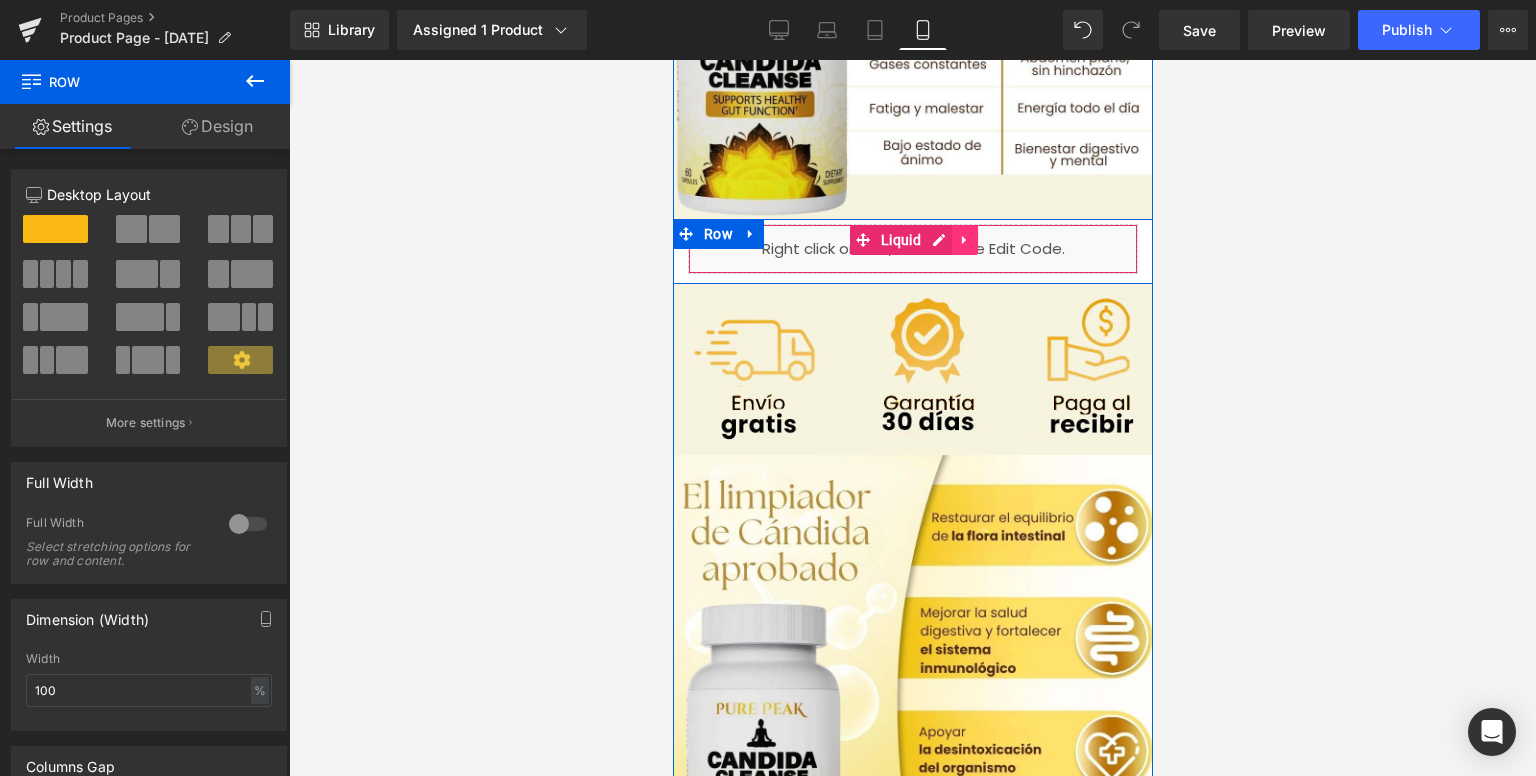 click 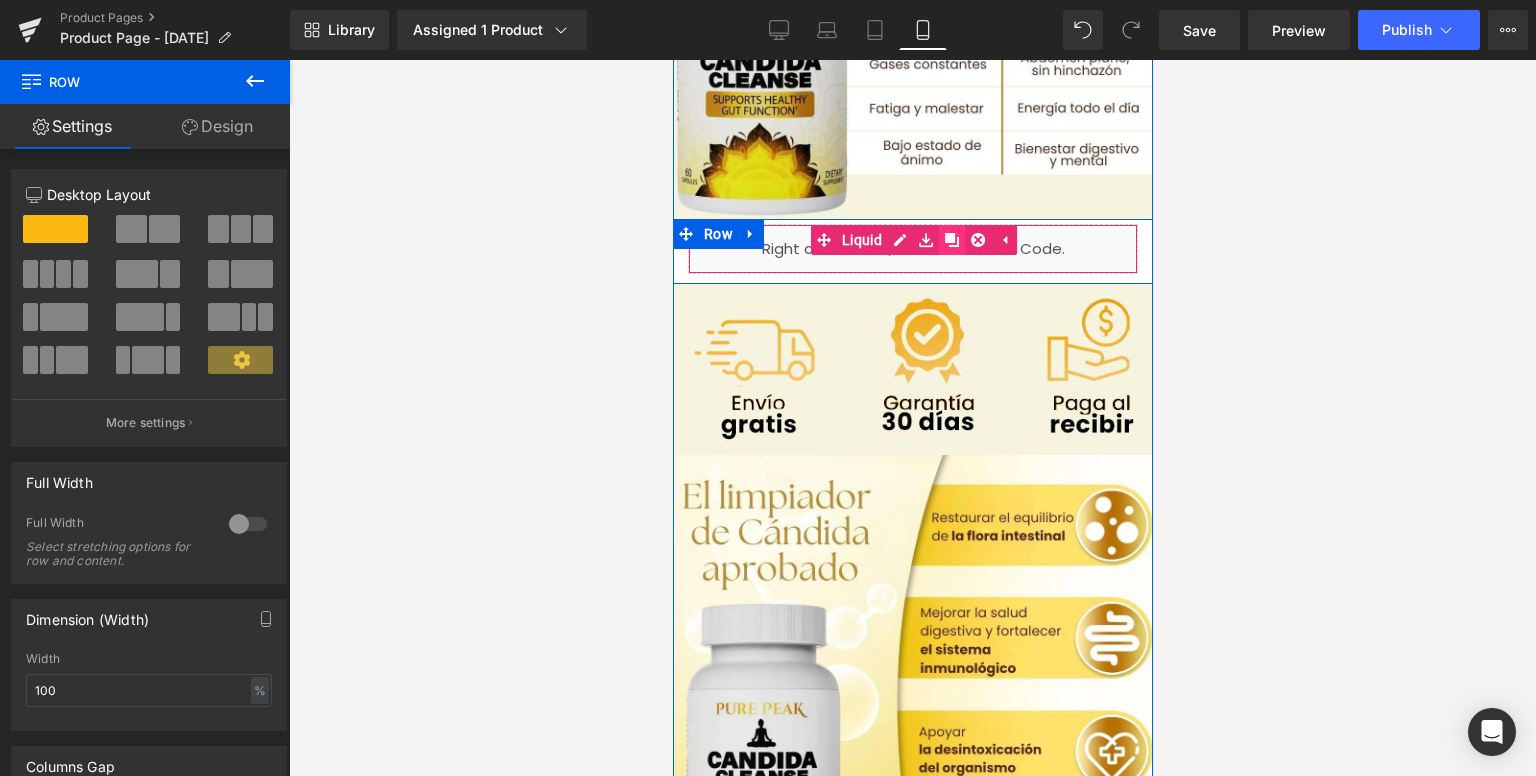 click 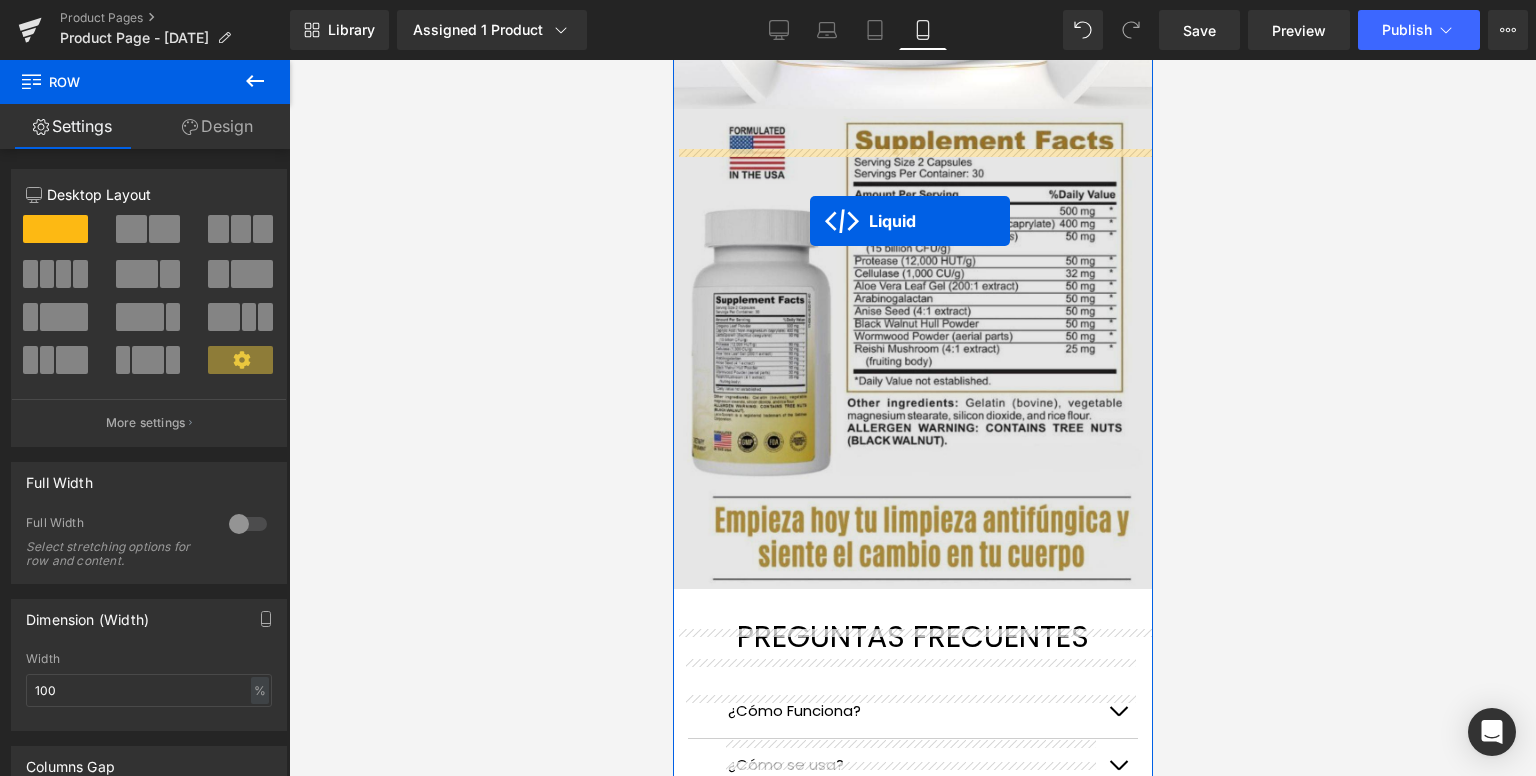 scroll, scrollTop: 3250, scrollLeft: 0, axis: vertical 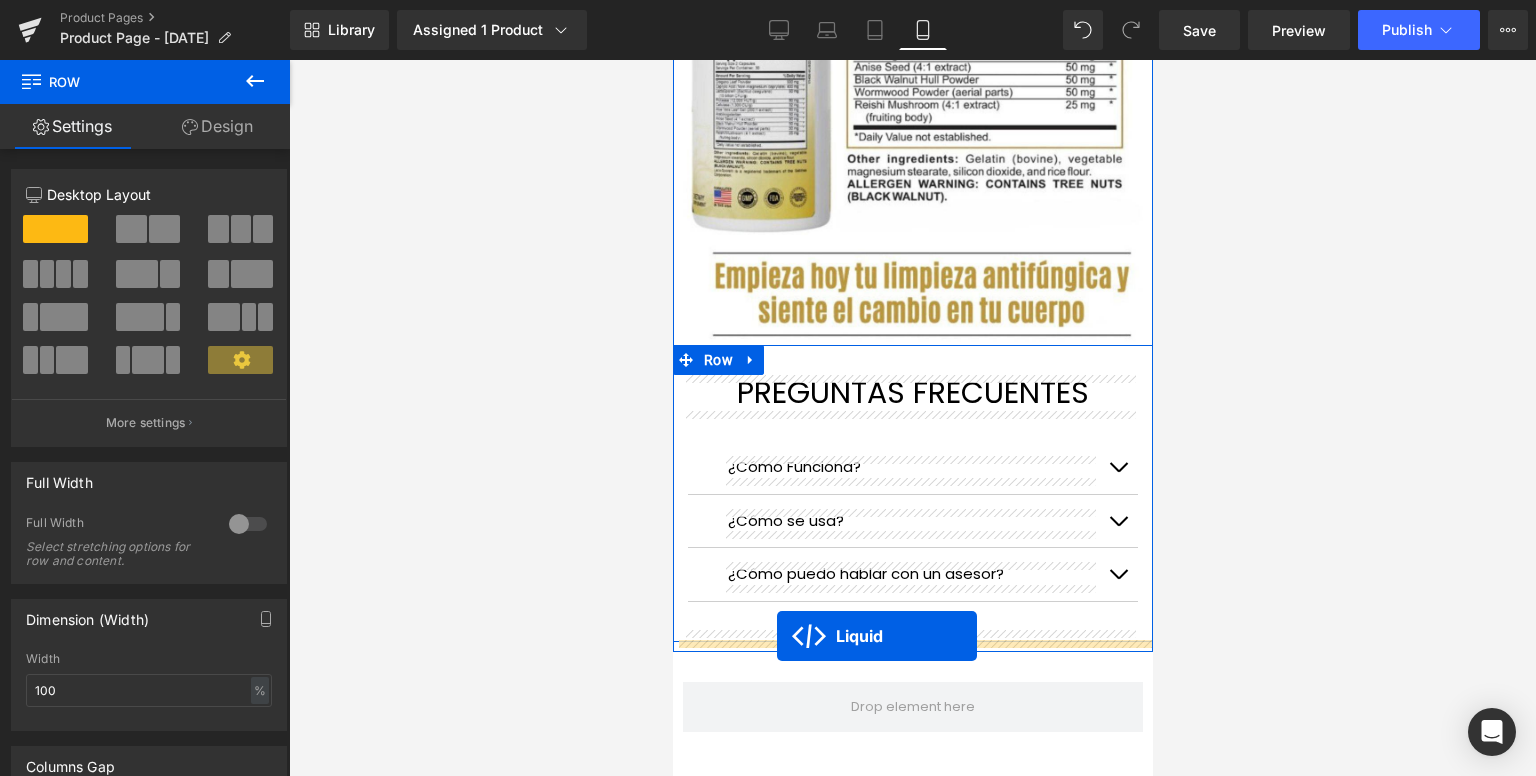 drag, startPoint x: 859, startPoint y: 285, endPoint x: 776, endPoint y: 636, distance: 360.6799 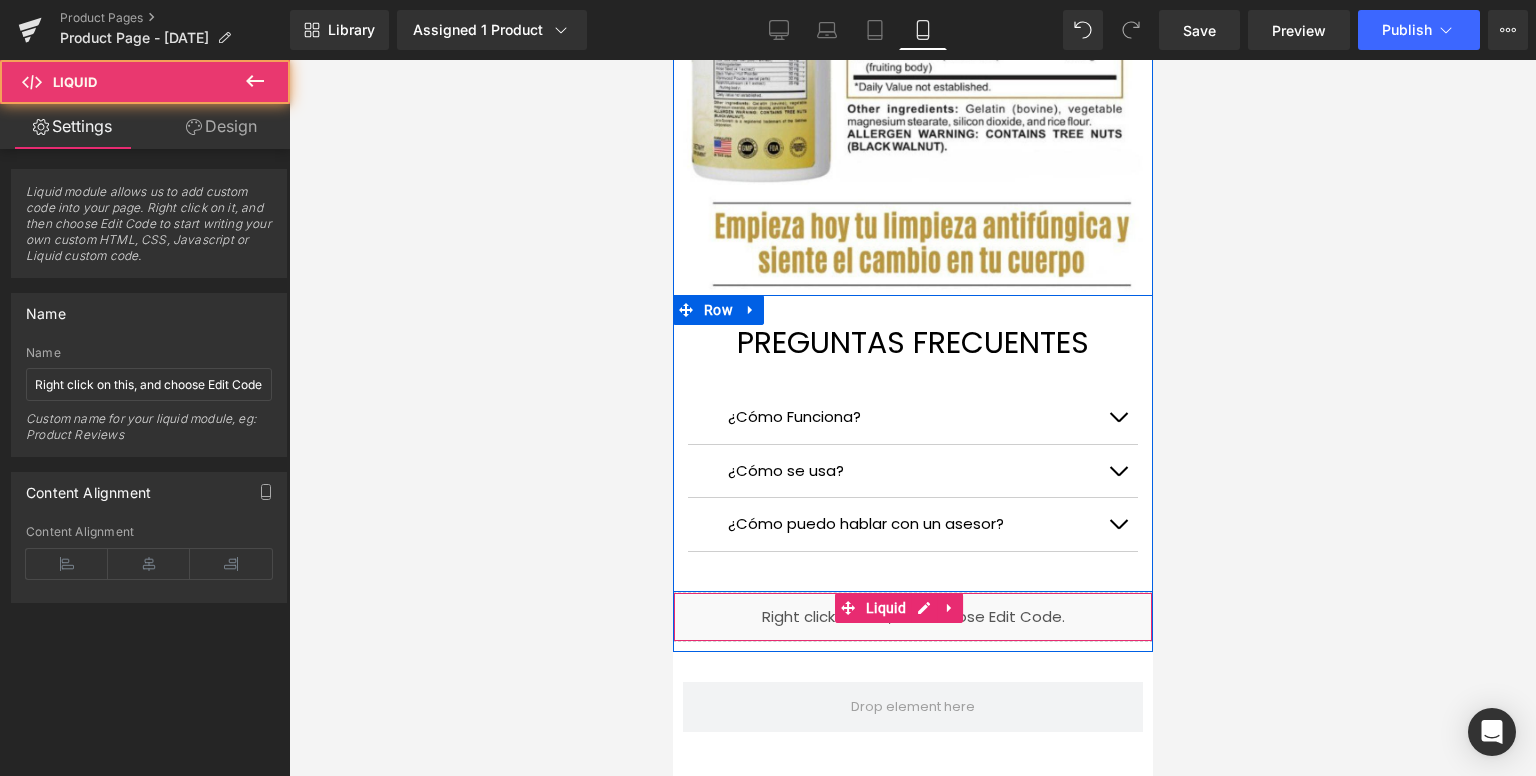 scroll, scrollTop: 3200, scrollLeft: 0, axis: vertical 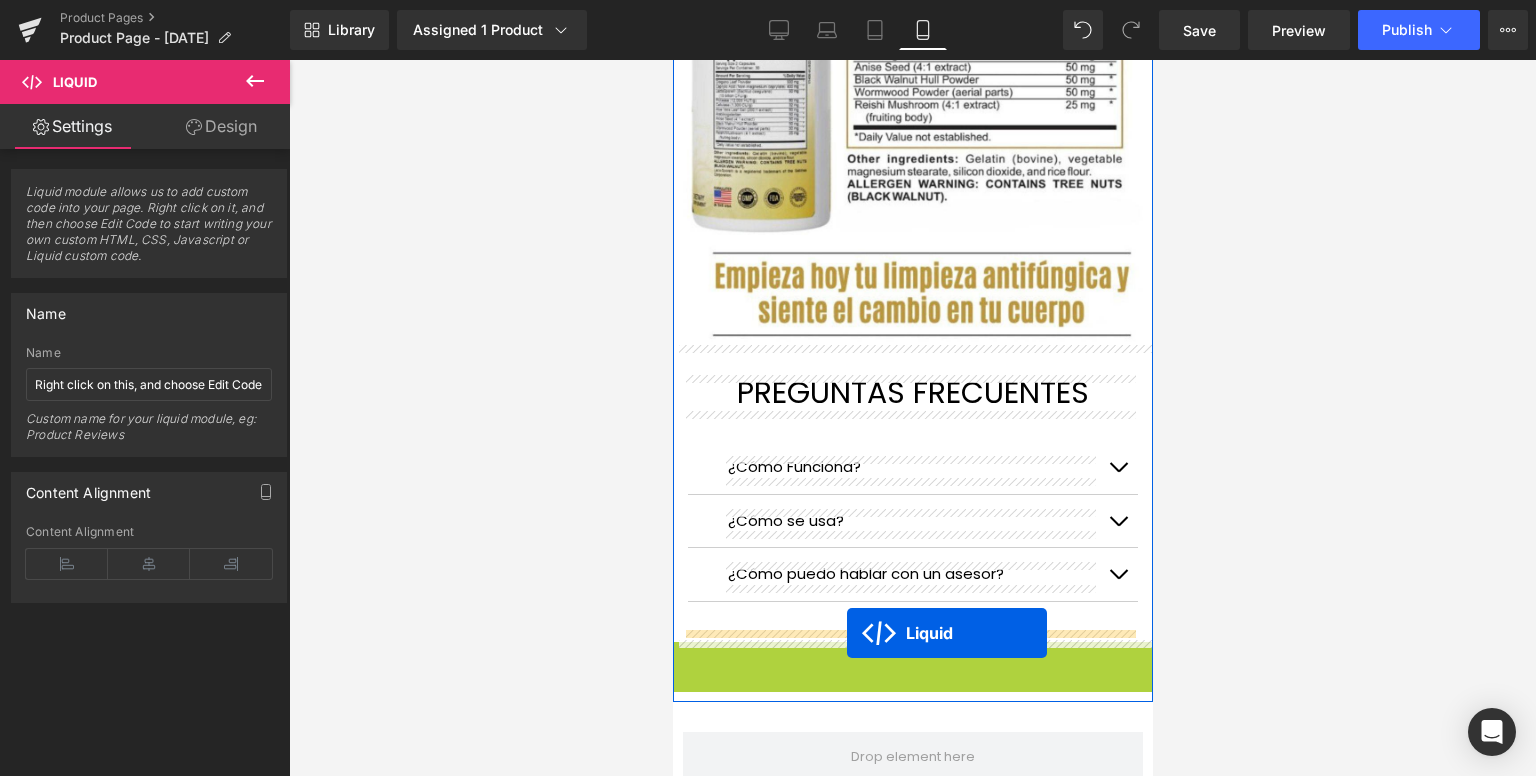 drag, startPoint x: 850, startPoint y: 655, endPoint x: 846, endPoint y: 633, distance: 22.36068 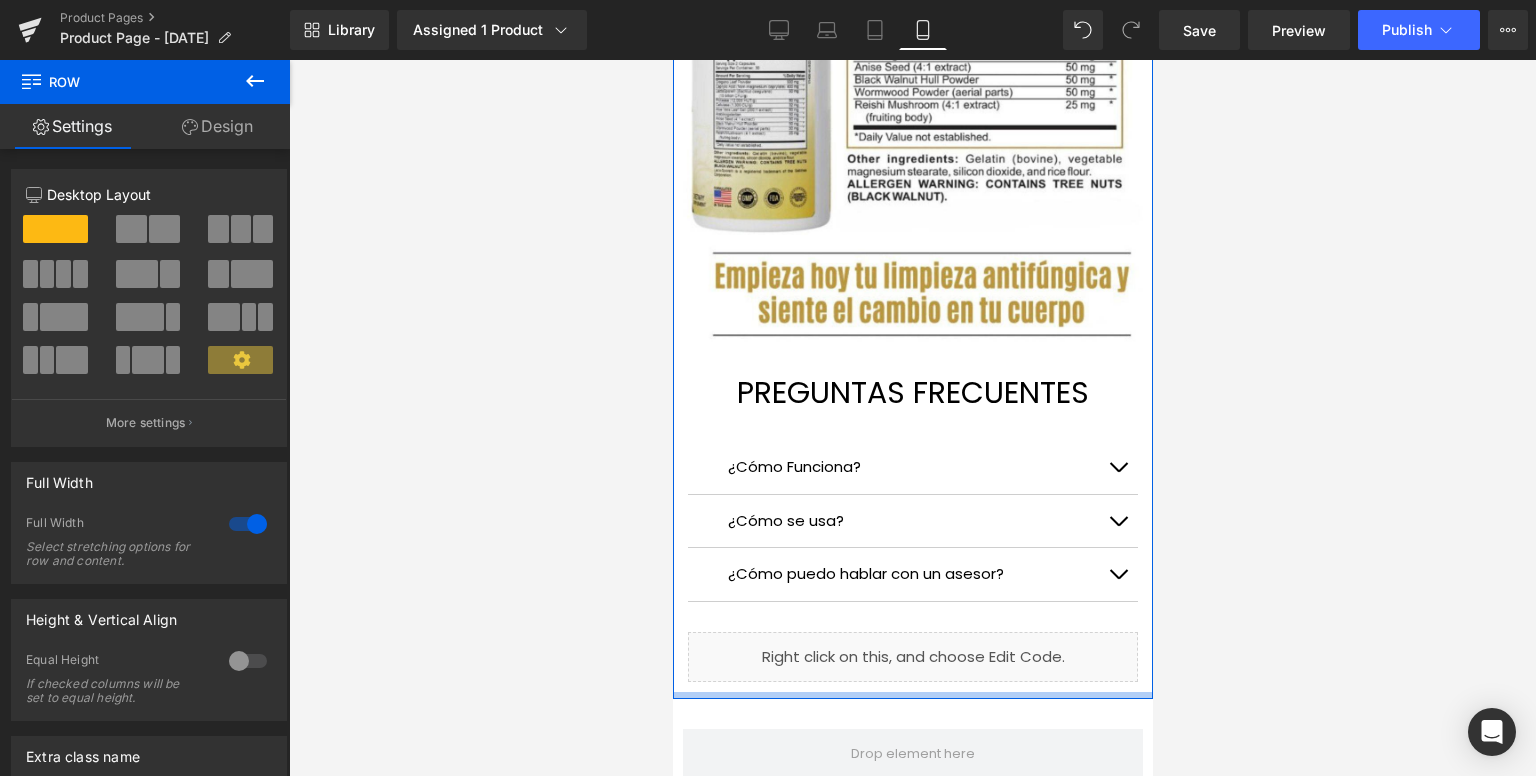 click at bounding box center (912, 695) 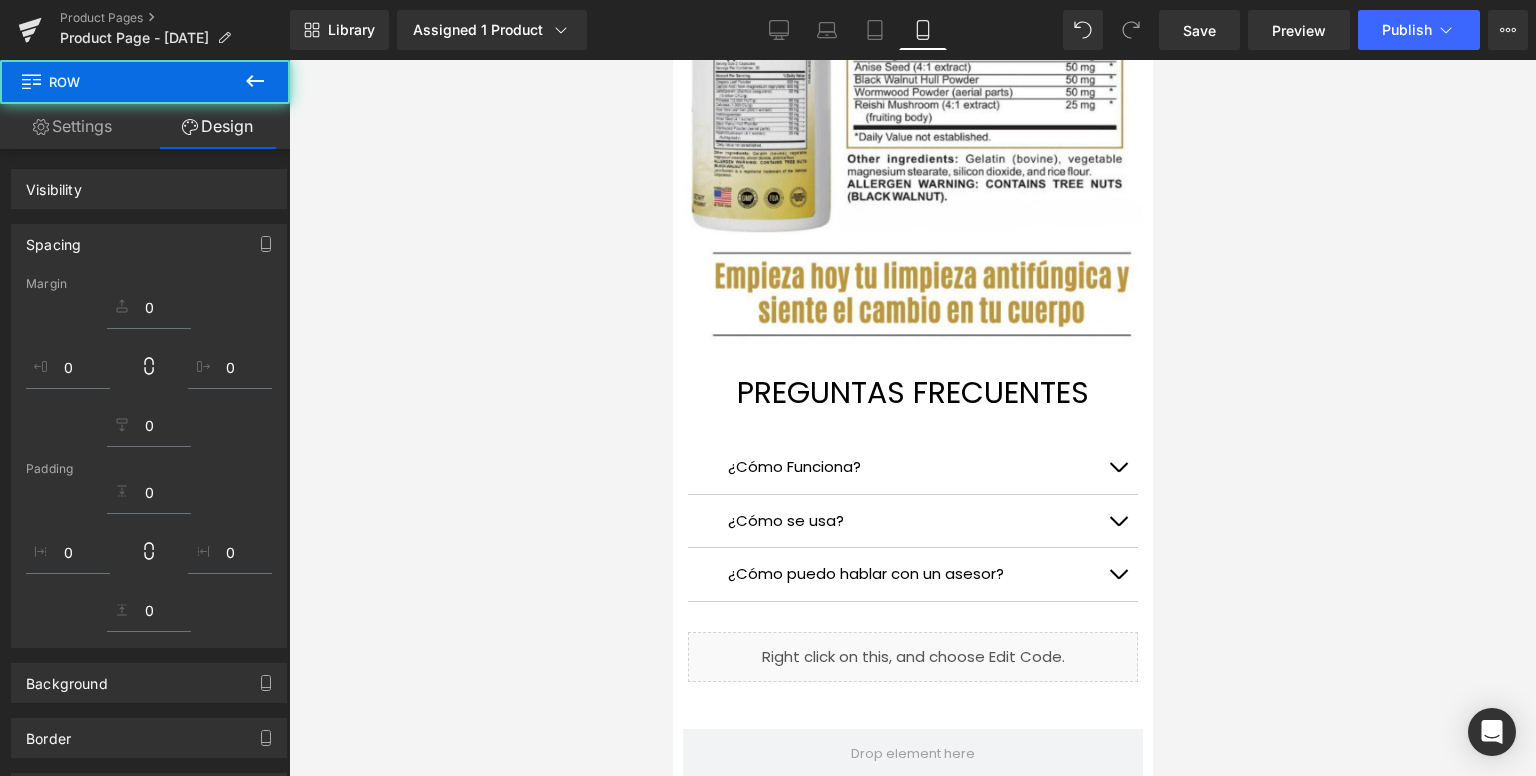 click on "Image         Image
PRECIO ESPECIAL: S/ [PRICE]
Text Block         Liquid
Row
Image         Image         Liquid         Row         Image         Image         Image         Image
PREGUNTAS FRECUENTES
Heading
Cómo Funciona?
Text Block
CANDIDA CLEANSE® está diseñado para atacar directamente el crecimiento excesivo de Cándida en el cuerpo. Con una combinación de ingredientes naturales, ayuda a eliminar toxinas, restablecer el equilibrio intestinal y mejorar la salud digestiva.
Text Block
Cómo se usa?
Text Block
Tomar 2 cápsulas al día con agua
Text Block" at bounding box center (912, -998) 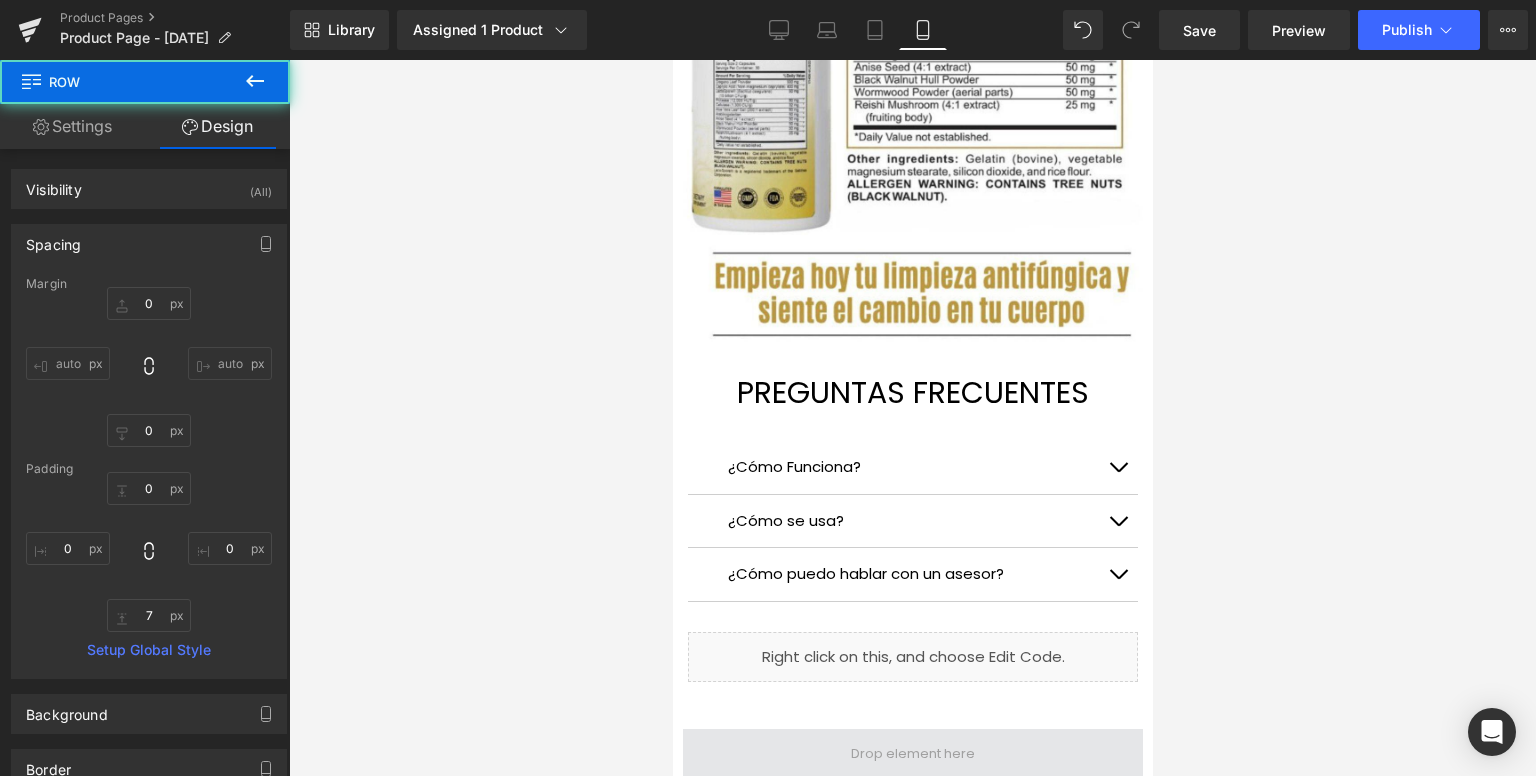 scroll, scrollTop: 3500, scrollLeft: 0, axis: vertical 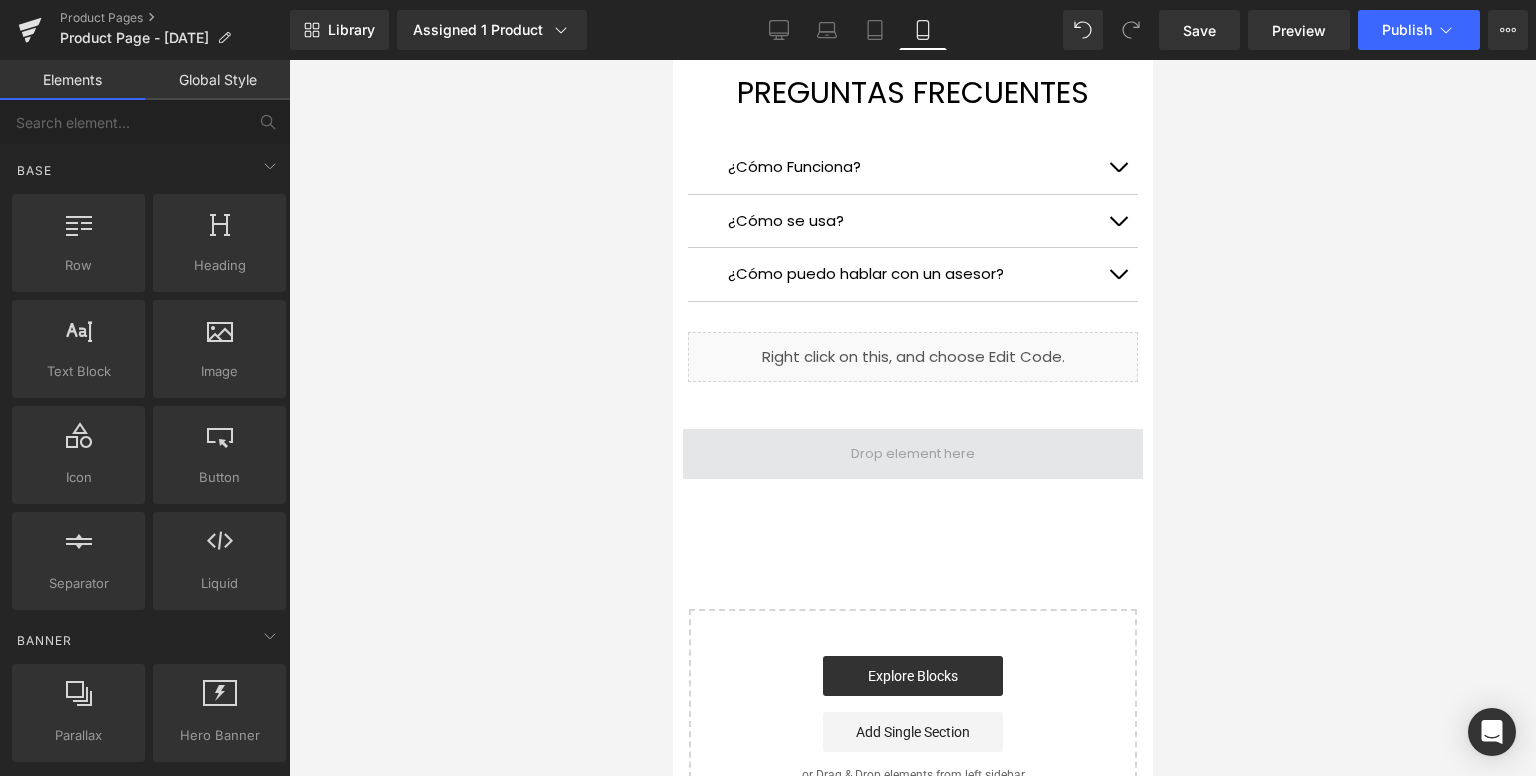 click at bounding box center [912, 454] 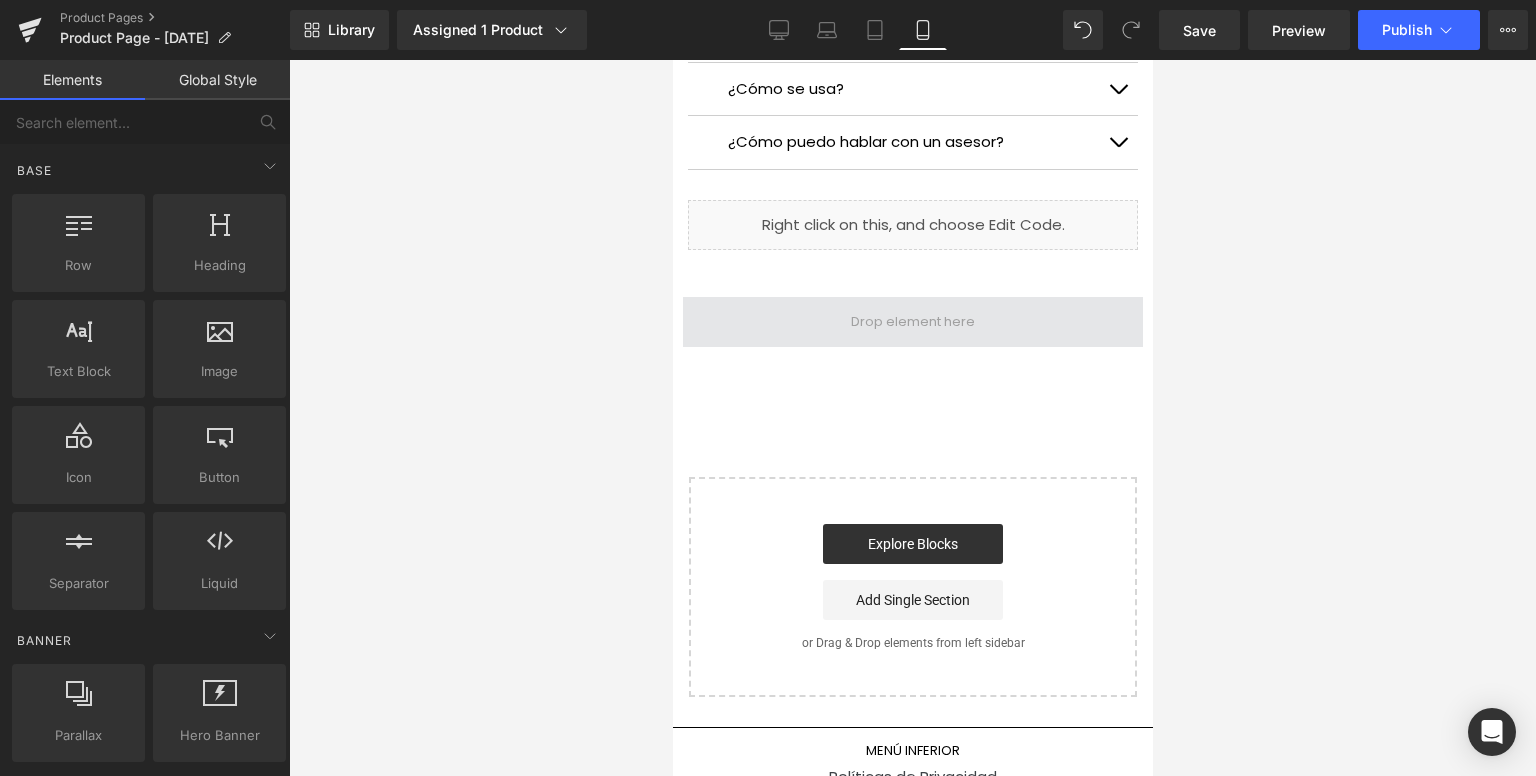 scroll, scrollTop: 3482, scrollLeft: 0, axis: vertical 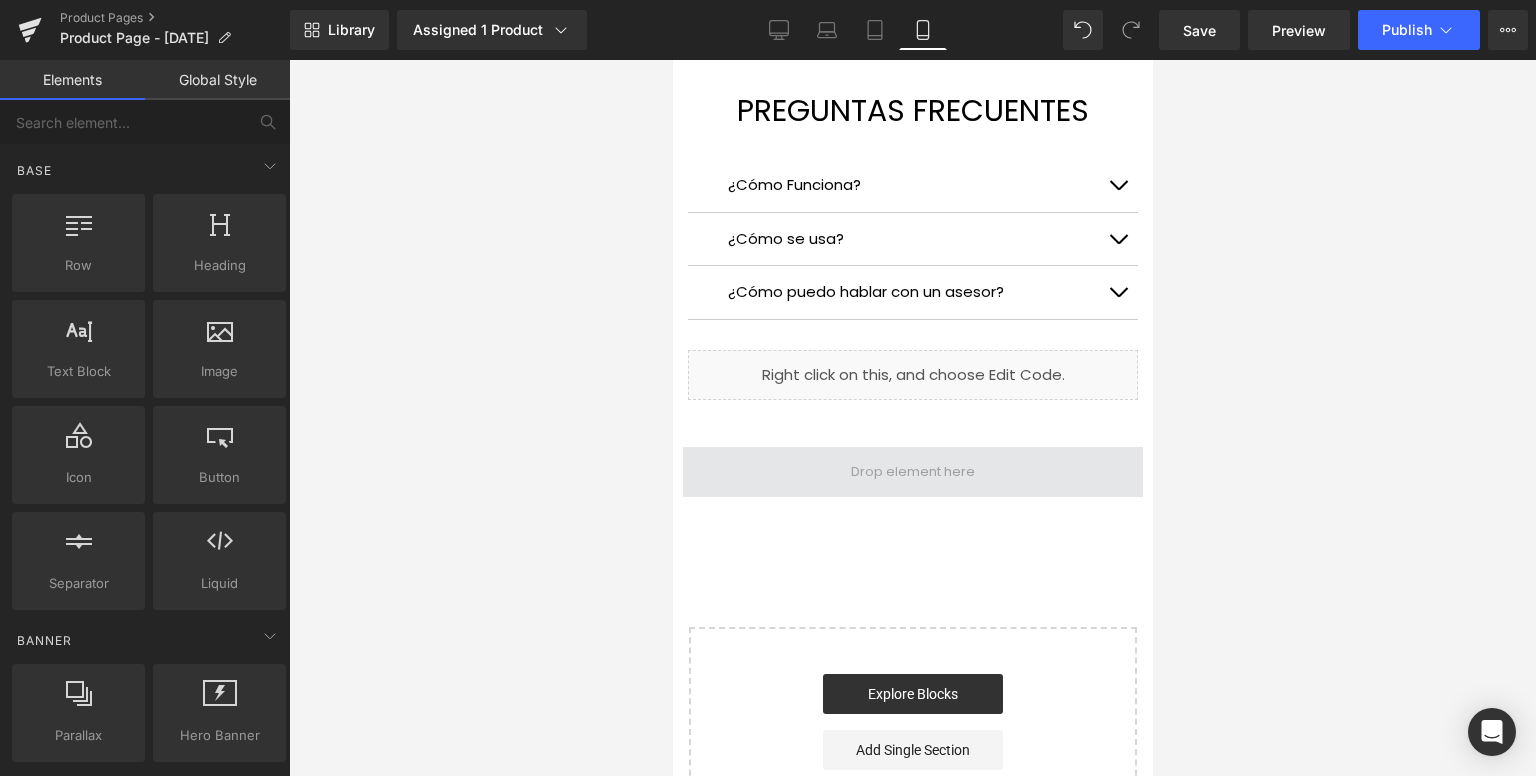 click at bounding box center [912, 472] 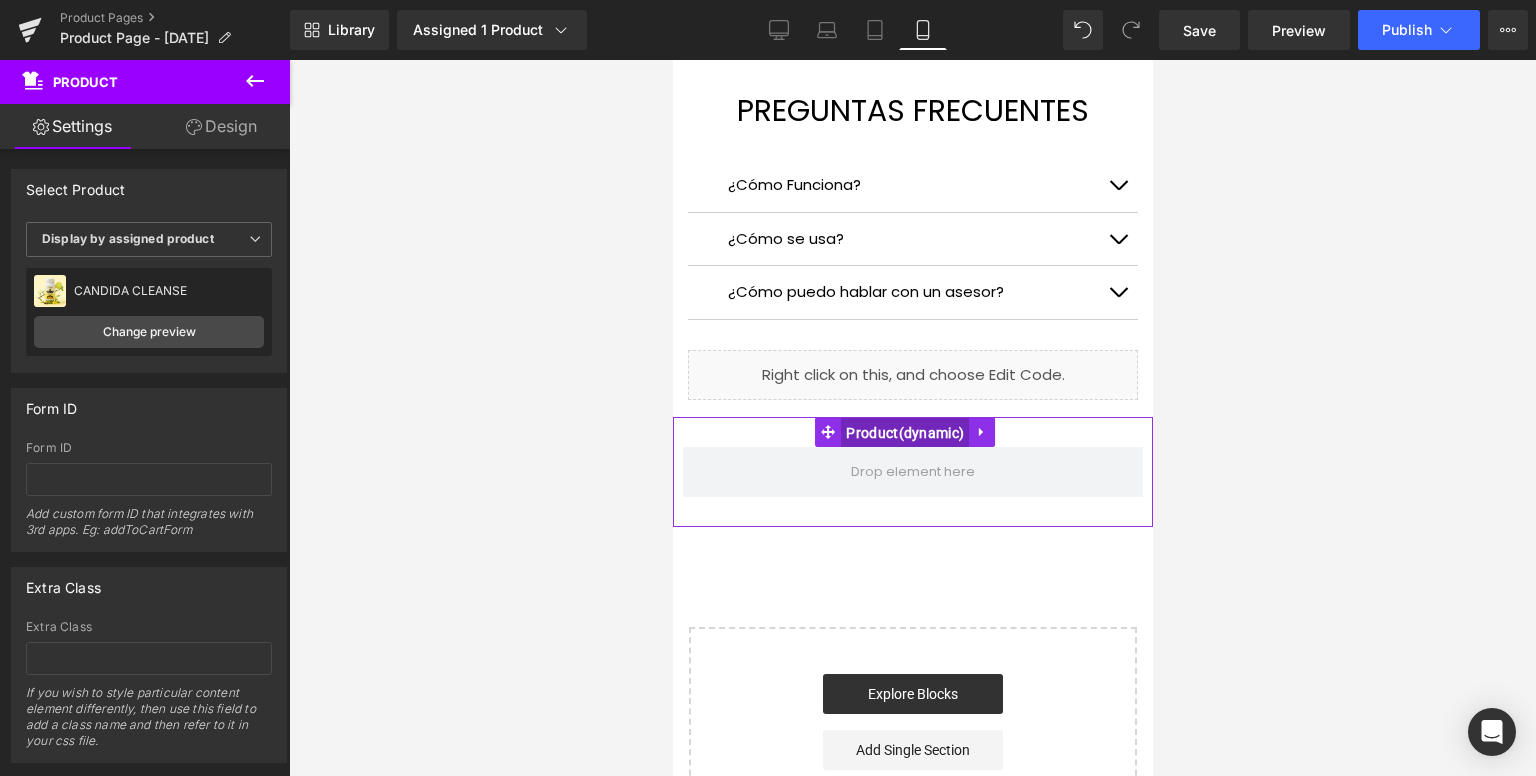 click on "Product" at bounding box center [904, 433] 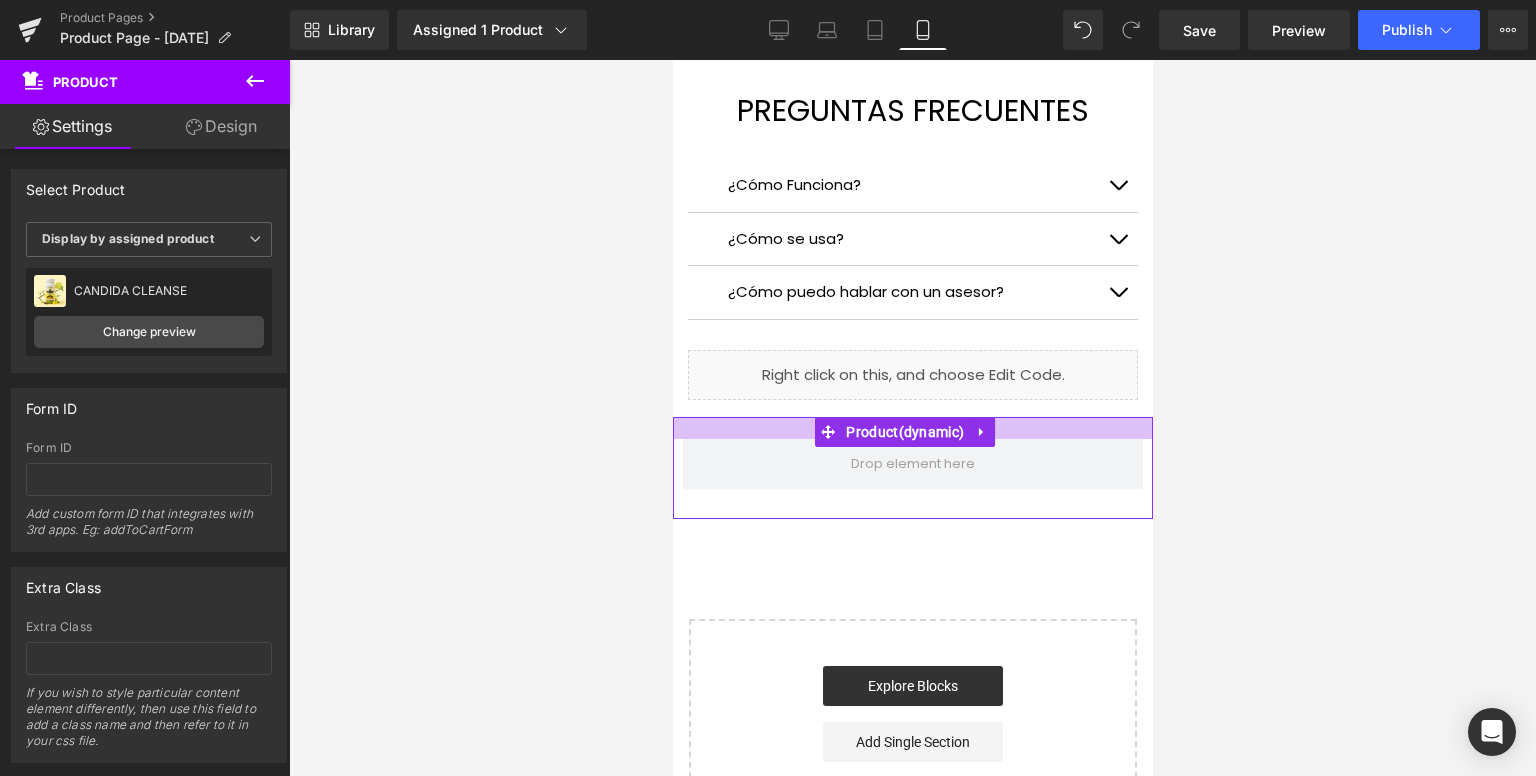 drag, startPoint x: 796, startPoint y: 425, endPoint x: 777, endPoint y: 417, distance: 20.615528 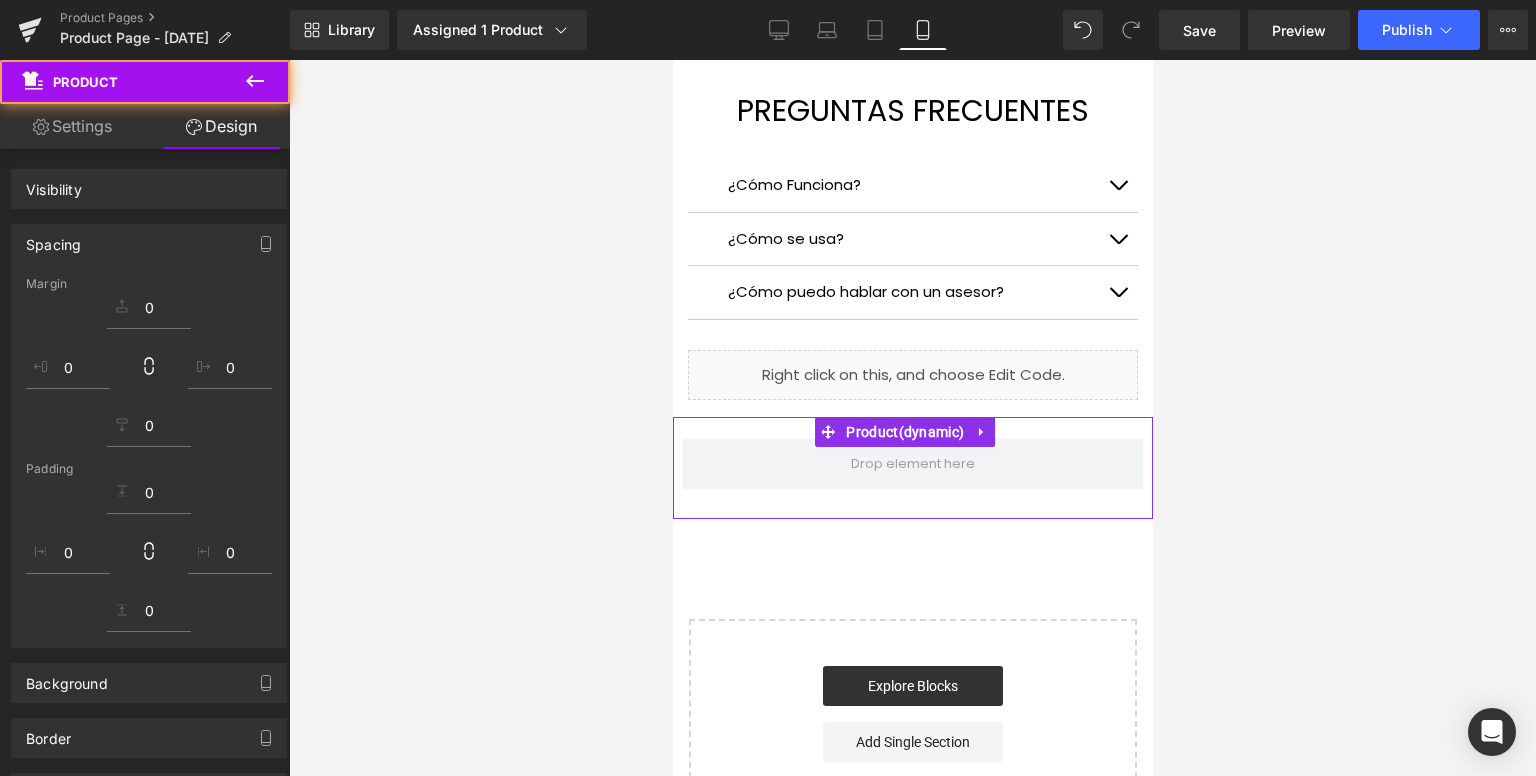 click on "Image         Image
PRECIO ESPECIAL: S/ [PRICE]
Text Block         Liquid
Row
Image         Image         Liquid         Row         Image         Image         Image         Image
PREGUNTAS FRECUENTES
Heading
Cómo Funciona?
Text Block
CANDIDA CLEANSE® está diseñado para atacar directamente el crecimiento excesivo de Cándida en el cuerpo. Con una combinación de ingredientes naturales, ayuda a eliminar toxinas, restablecer el equilibrio intestinal y mejorar la salud digestiva.
Text Block
Cómo se usa?
Text Block
Tomar 2 cápsulas al día con agua
Text Block" at bounding box center (912, -1284) 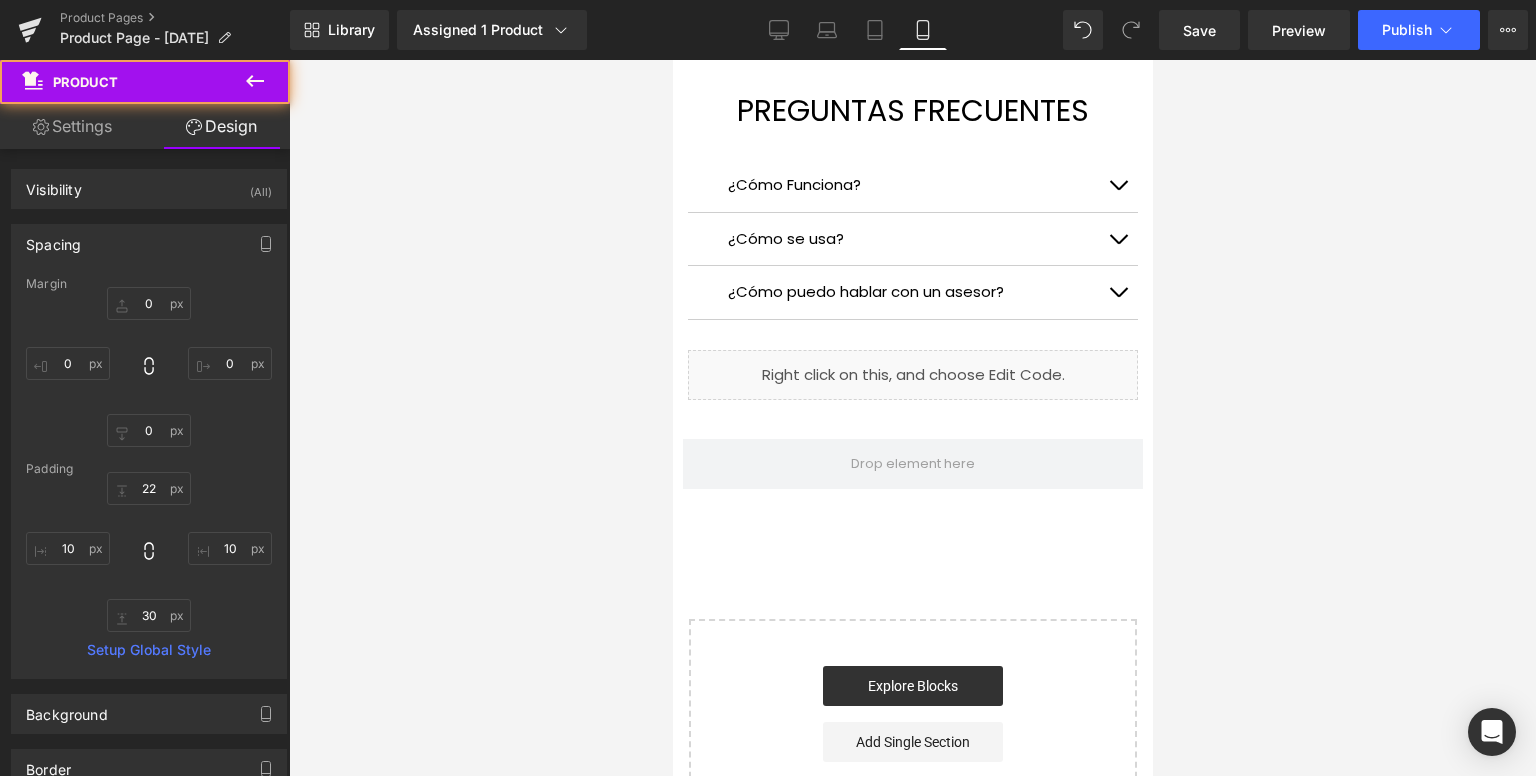 click on "Image         Image
PRECIO ESPECIAL: S/ [PRICE]
Text Block         Liquid
Row
Image         Image         Liquid         Row         Image         Image         Image         Image
PREGUNTAS FRECUENTES
Heading
Cómo Funciona?
Text Block
CANDIDA CLEANSE® está diseñado para atacar directamente el crecimiento excesivo de Cándida en el cuerpo. Con una combinación de ingredientes naturales, ayuda a eliminar toxinas, restablecer el equilibrio intestinal y mejorar la salud digestiva.
Text Block
Cómo se usa?
Text Block
Tomar 2 cápsulas al día con agua
Text Block" at bounding box center (912, -1284) 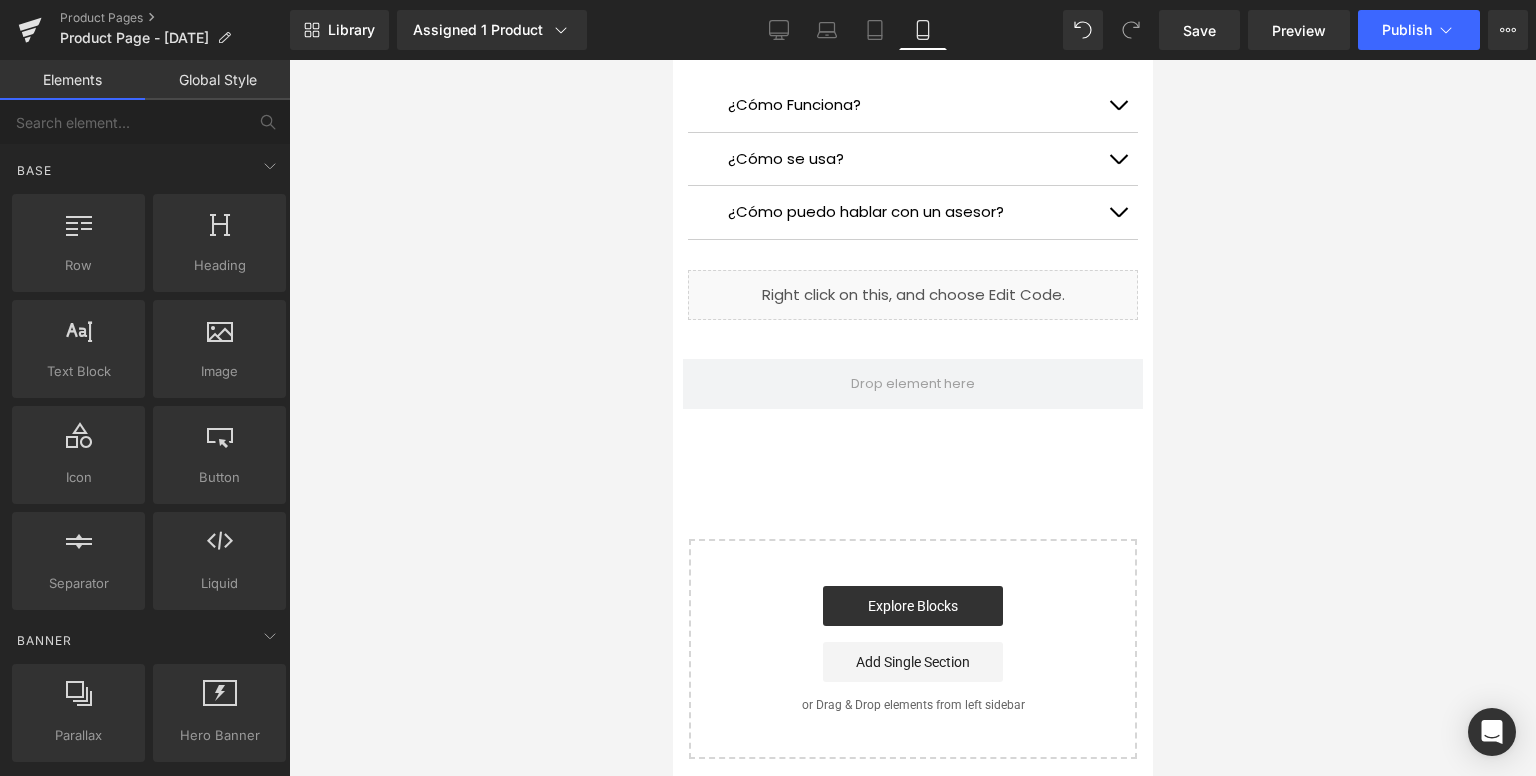 scroll, scrollTop: 3474, scrollLeft: 0, axis: vertical 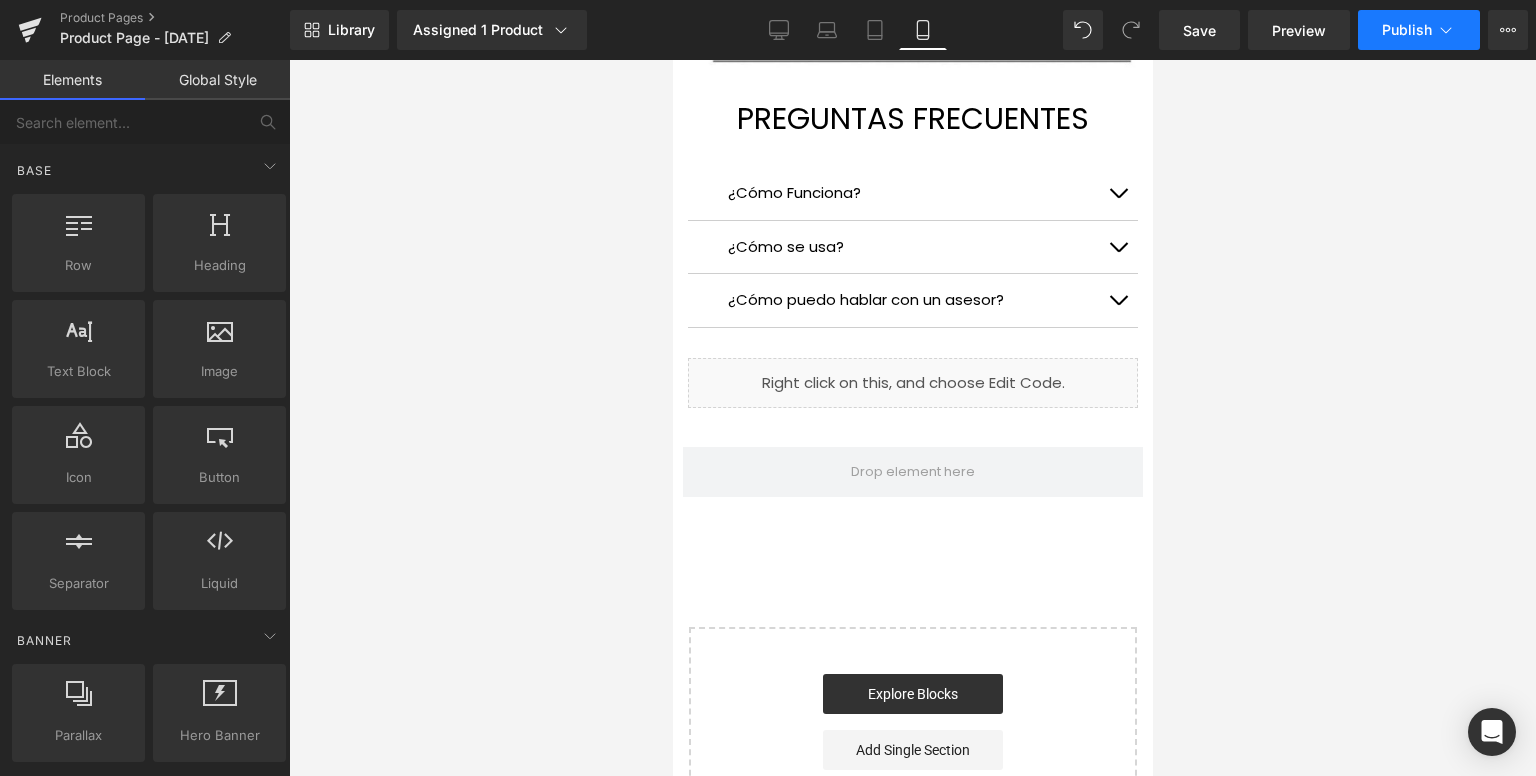 click on "Publish" at bounding box center [1419, 30] 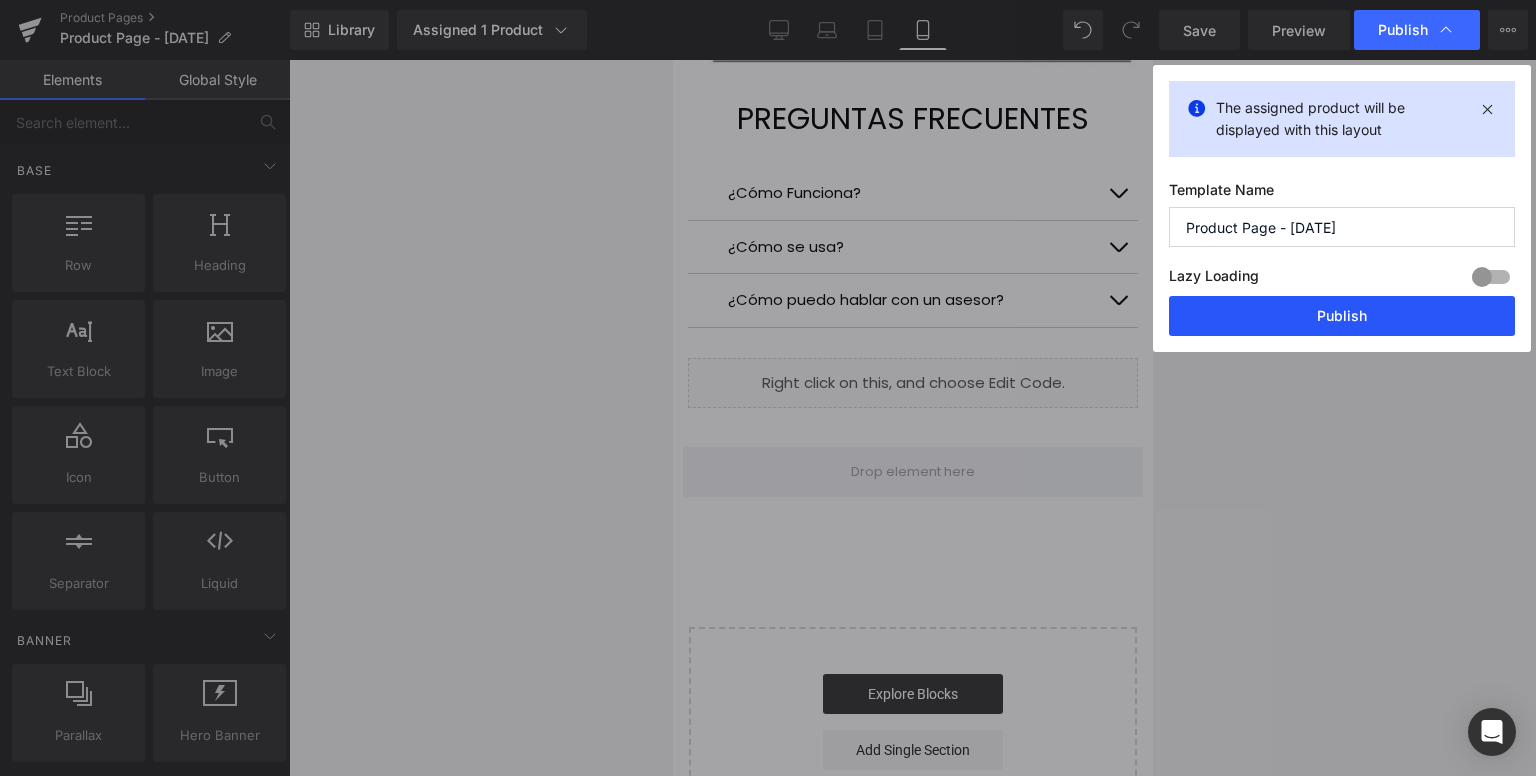 click on "Publish" at bounding box center [1342, 316] 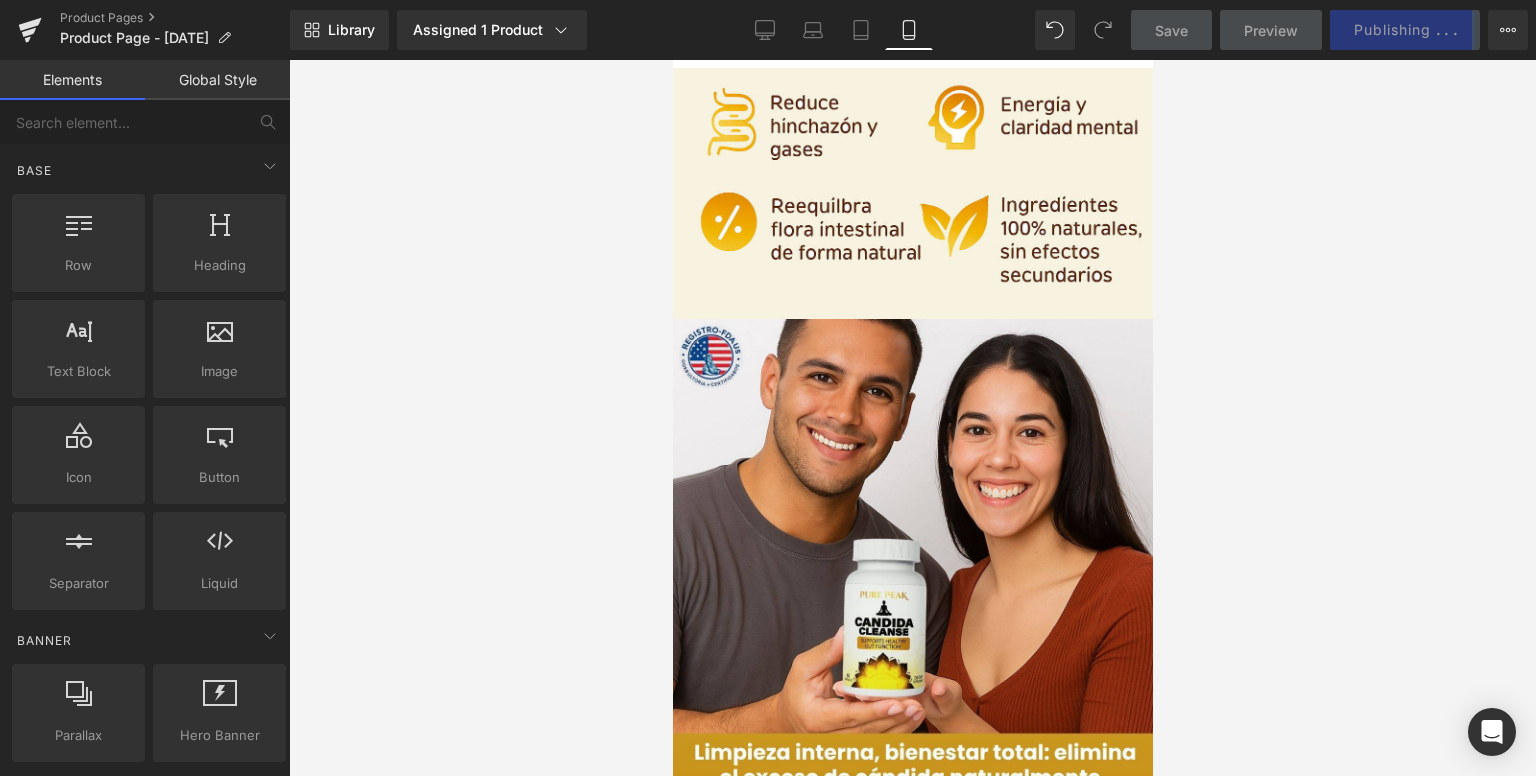 scroll, scrollTop: 0, scrollLeft: 0, axis: both 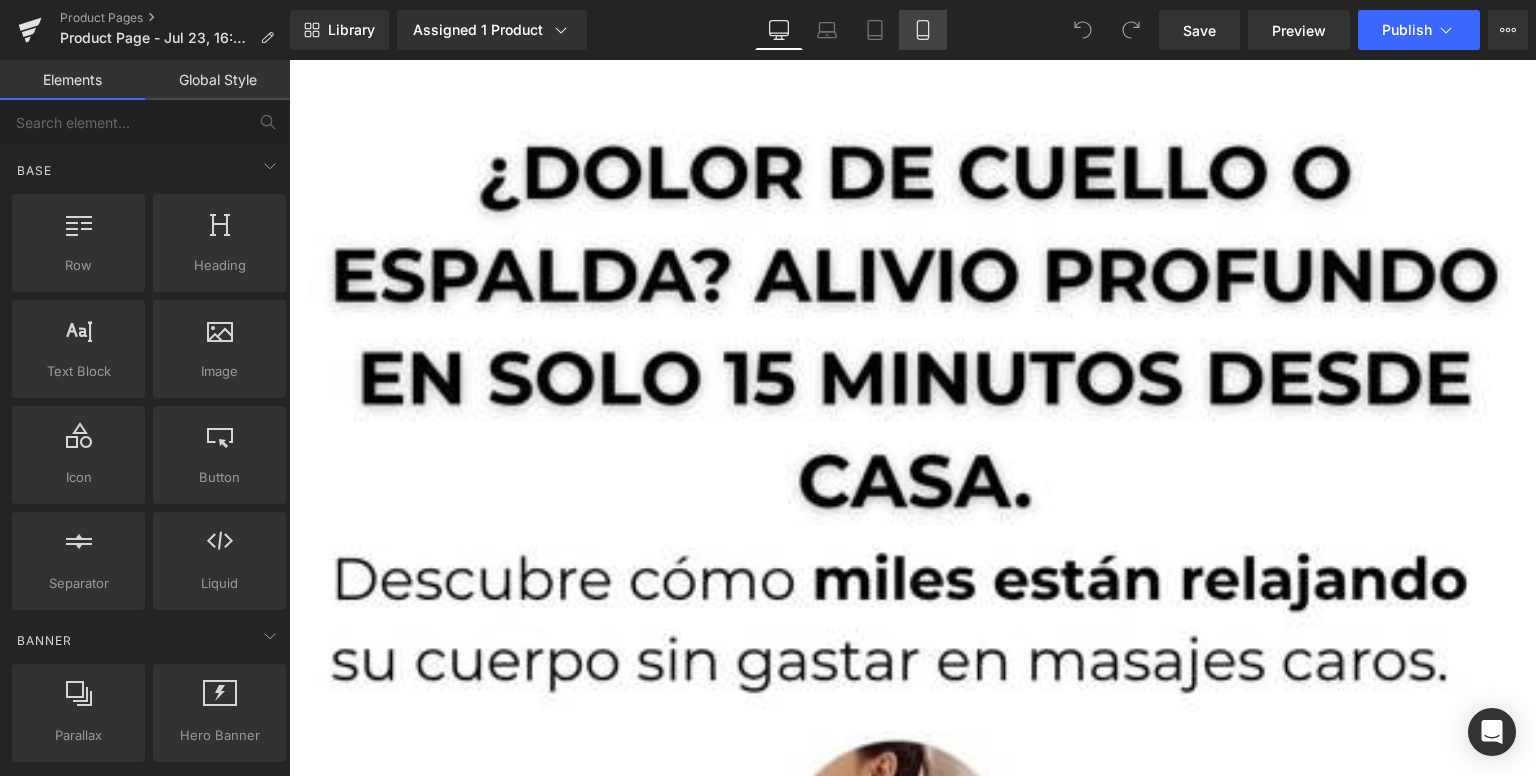 click 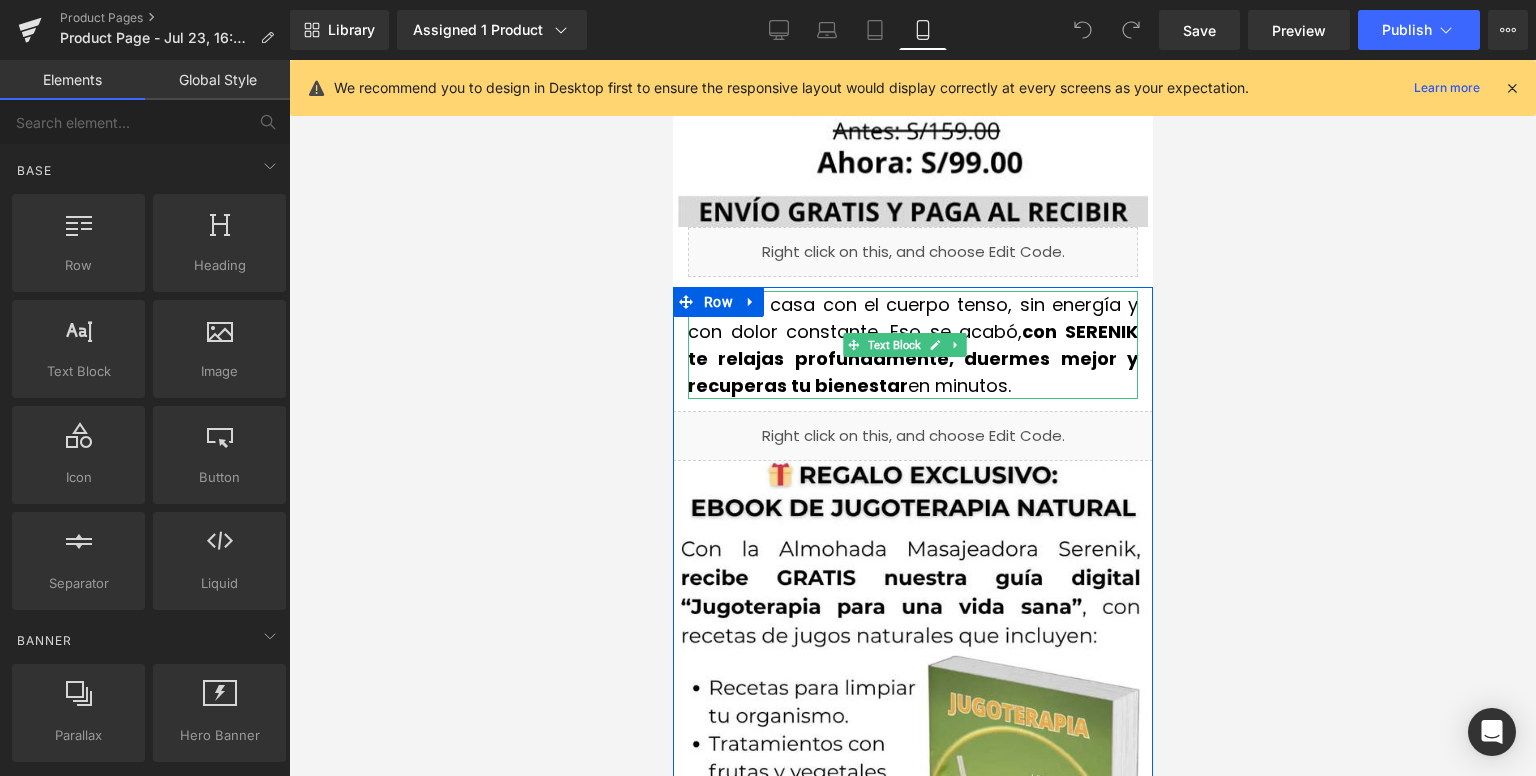 scroll, scrollTop: 500, scrollLeft: 0, axis: vertical 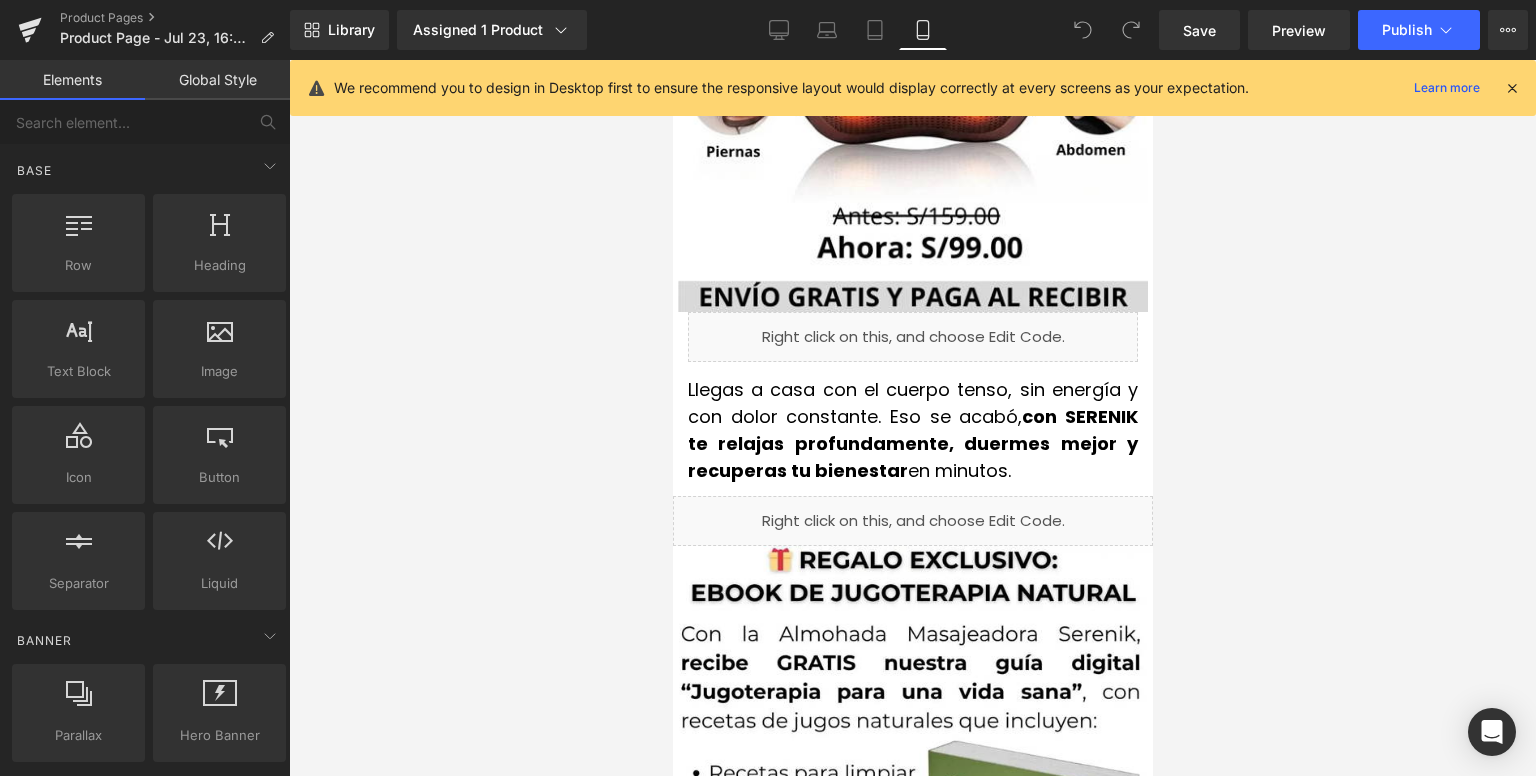 click on "Liquid" at bounding box center [912, 337] 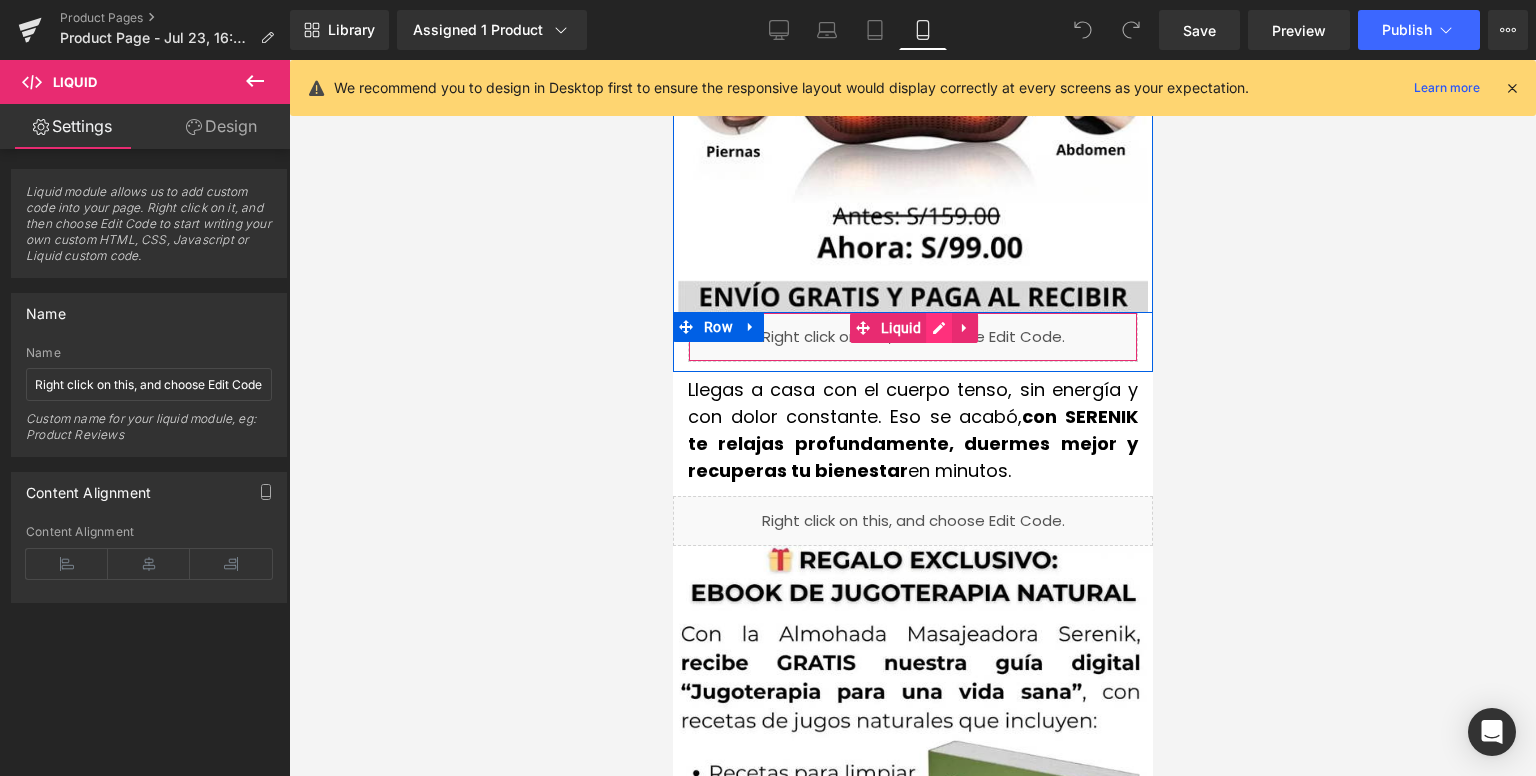 click on "Liquid" at bounding box center (912, 337) 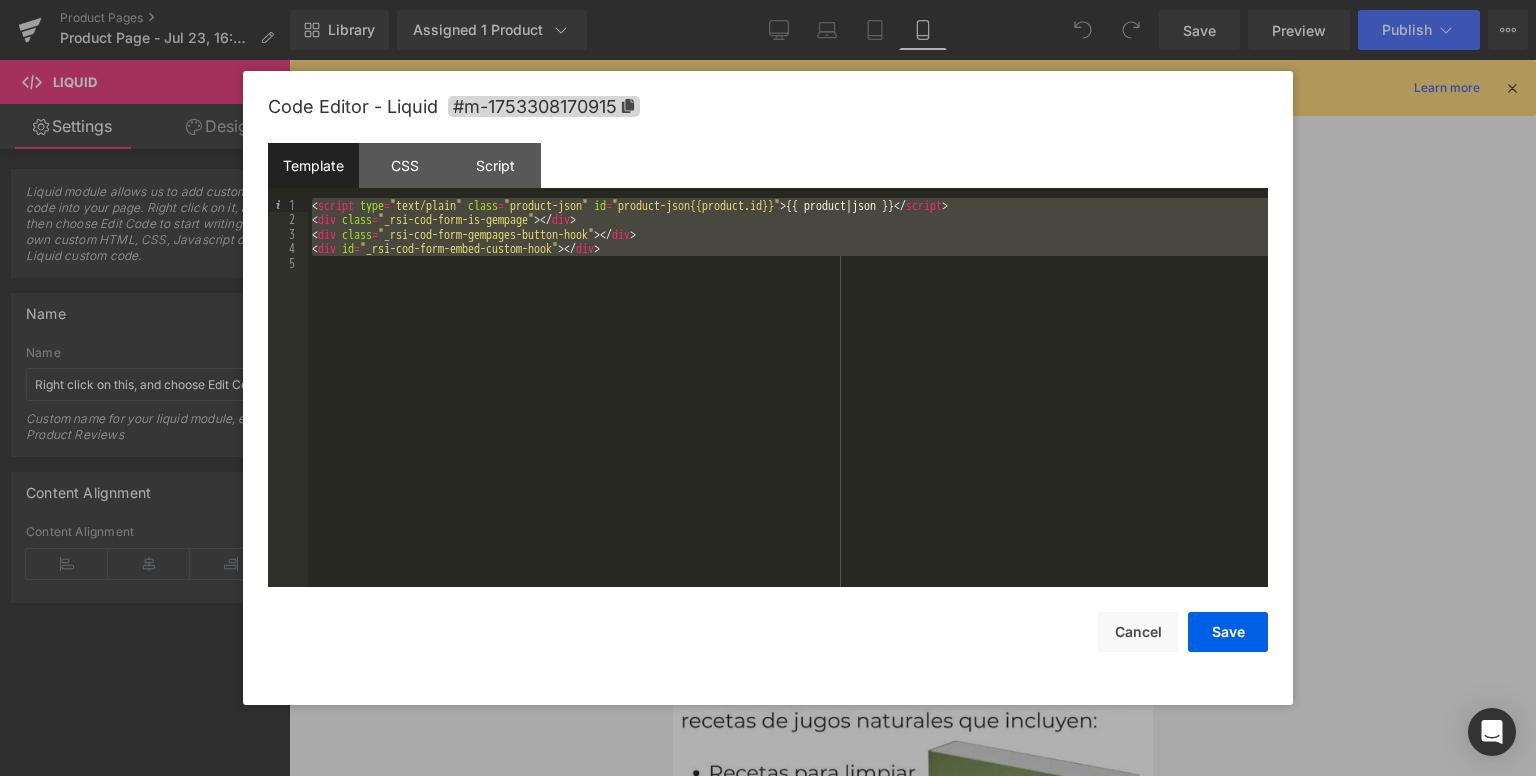 drag, startPoint x: 760, startPoint y: 276, endPoint x: 245, endPoint y: 186, distance: 522.80493 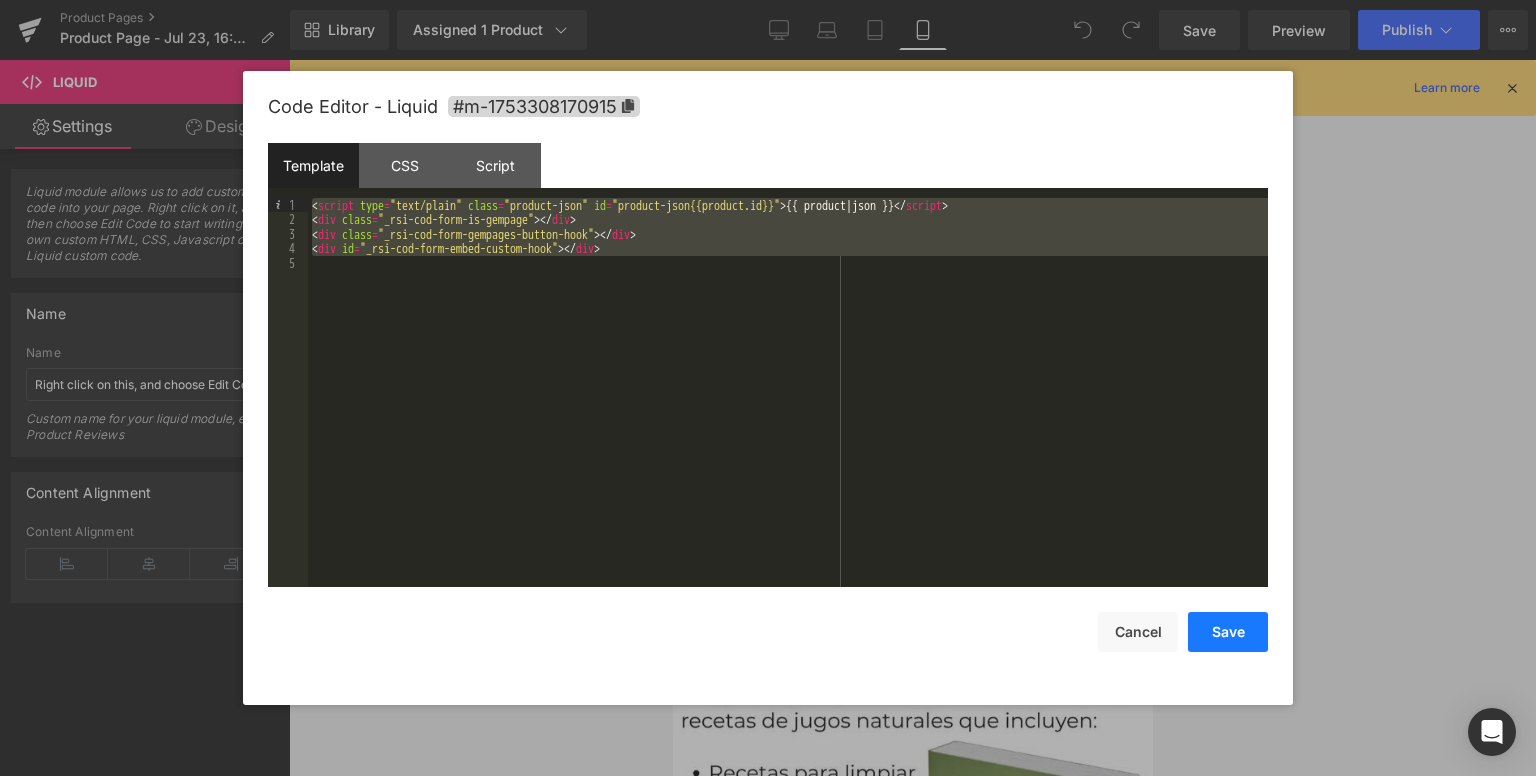 click on "Save" at bounding box center (1228, 632) 